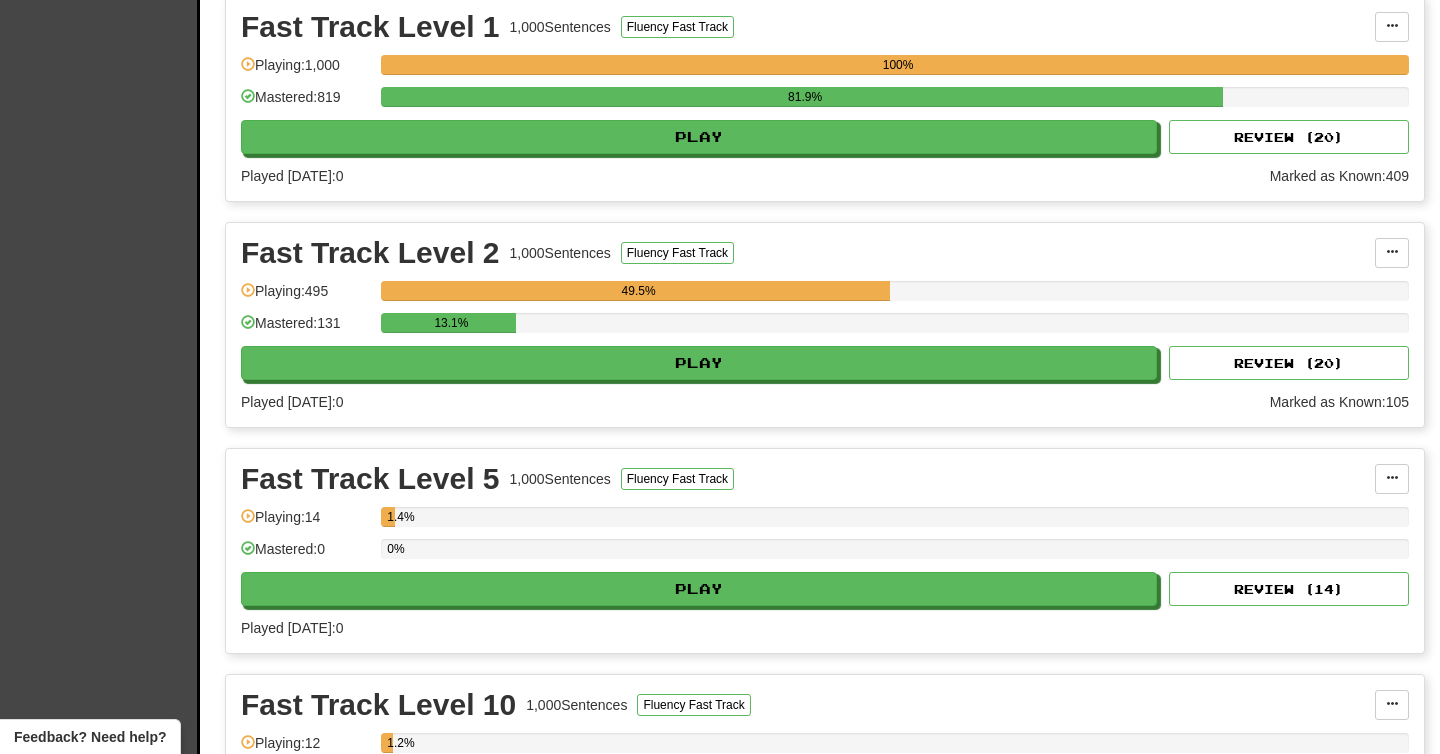 scroll, scrollTop: 419, scrollLeft: 0, axis: vertical 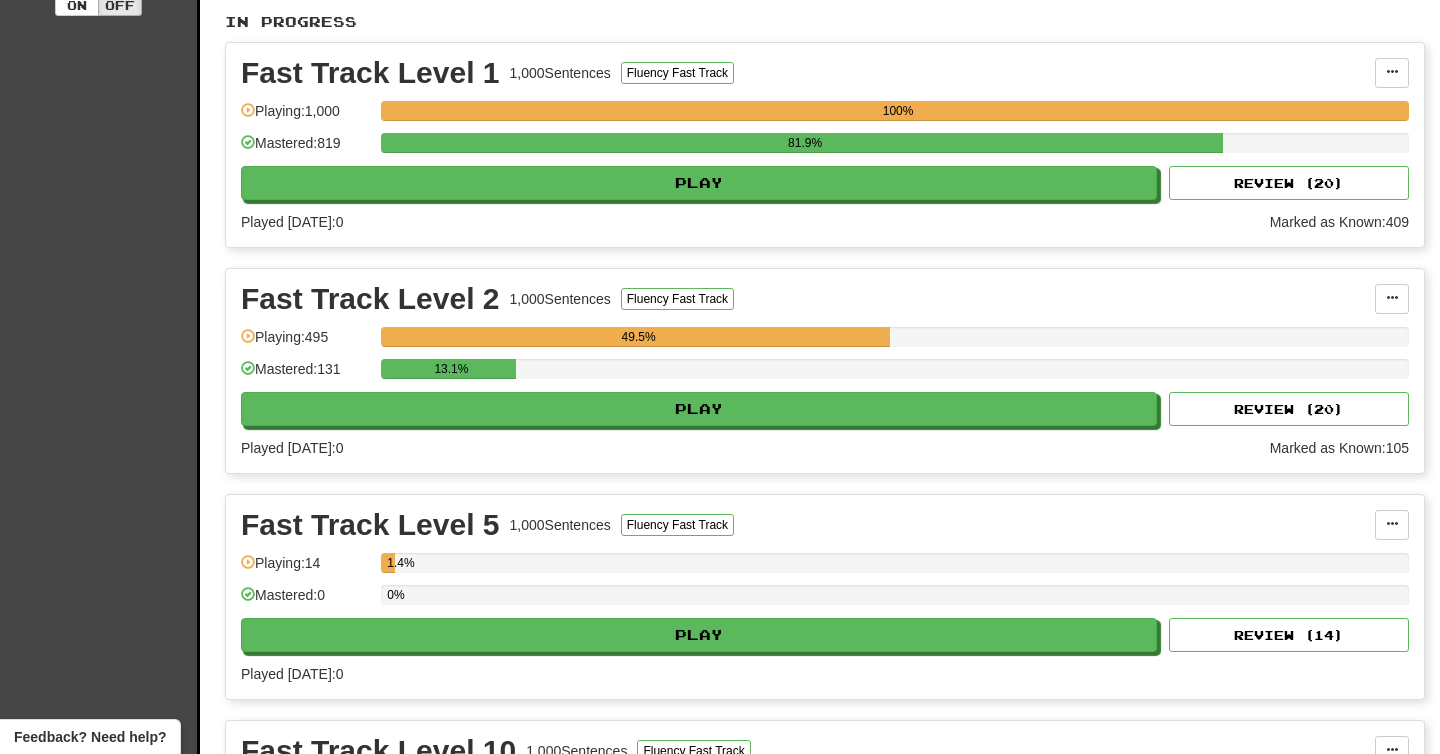 click on "Fast Track Level 2 1,000  Sentences Fluency Fast Track Manage Sentences Unpin from Dashboard  Playing:  495 49.5%  Mastered:  131 13.1% Play Review ( 20 ) Played today:  0 Marked as Known:  105" at bounding box center (825, 371) 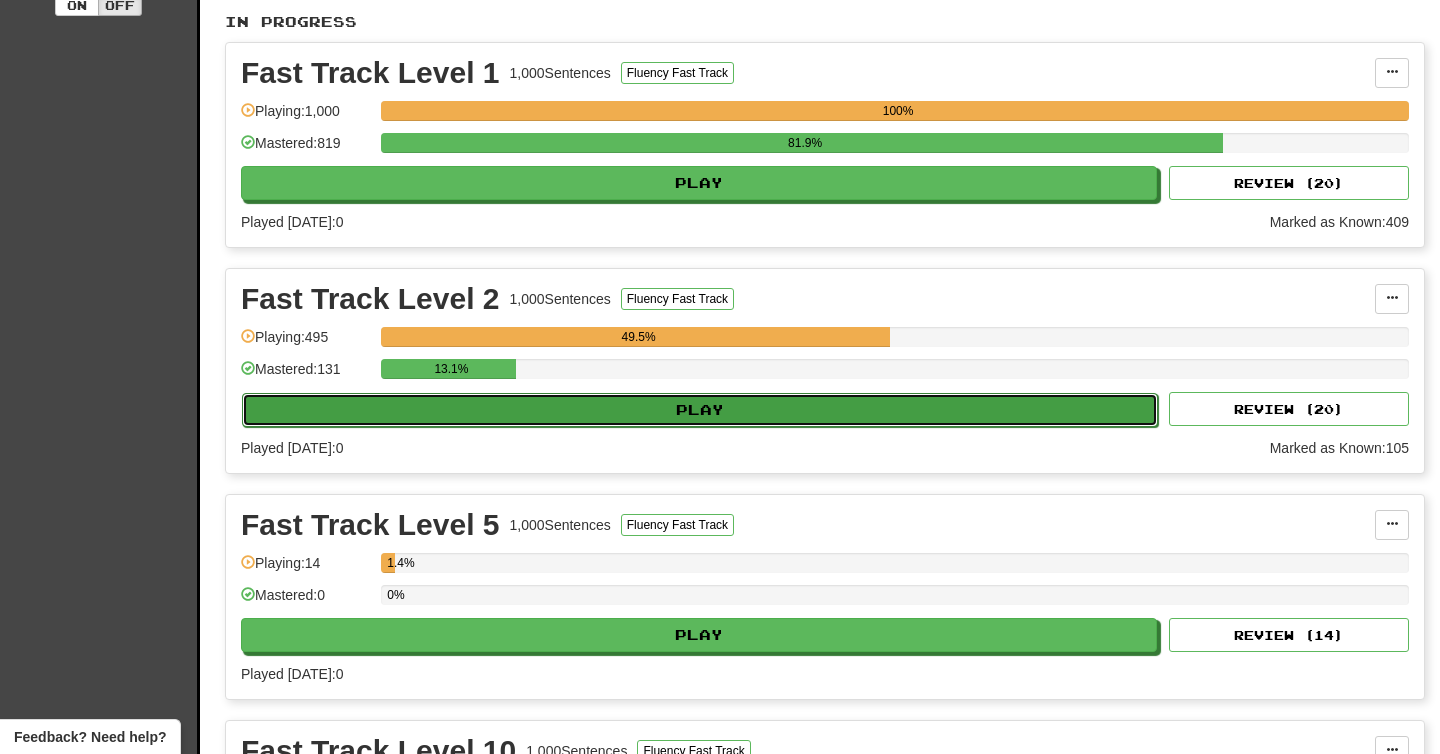 click on "Play" at bounding box center [700, 410] 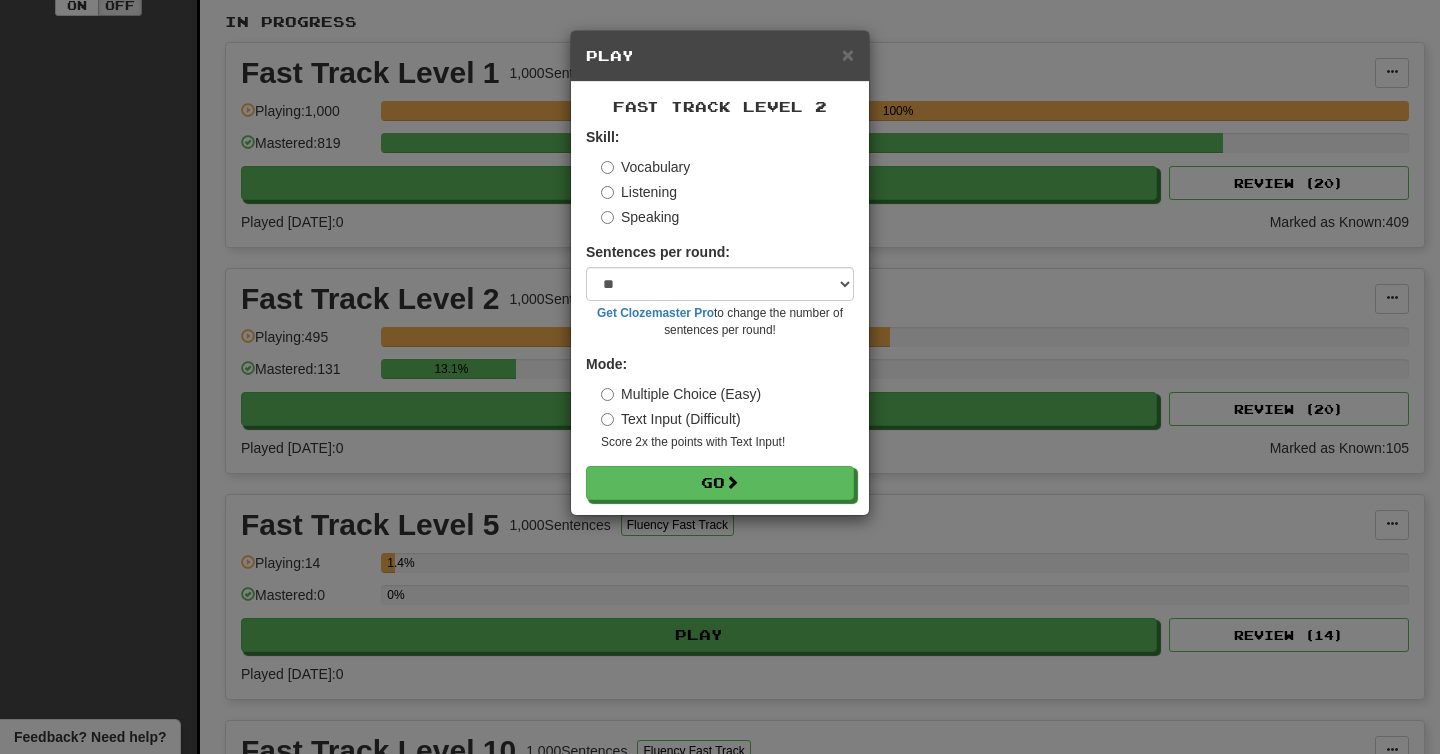 click on "Listening" at bounding box center [639, 192] 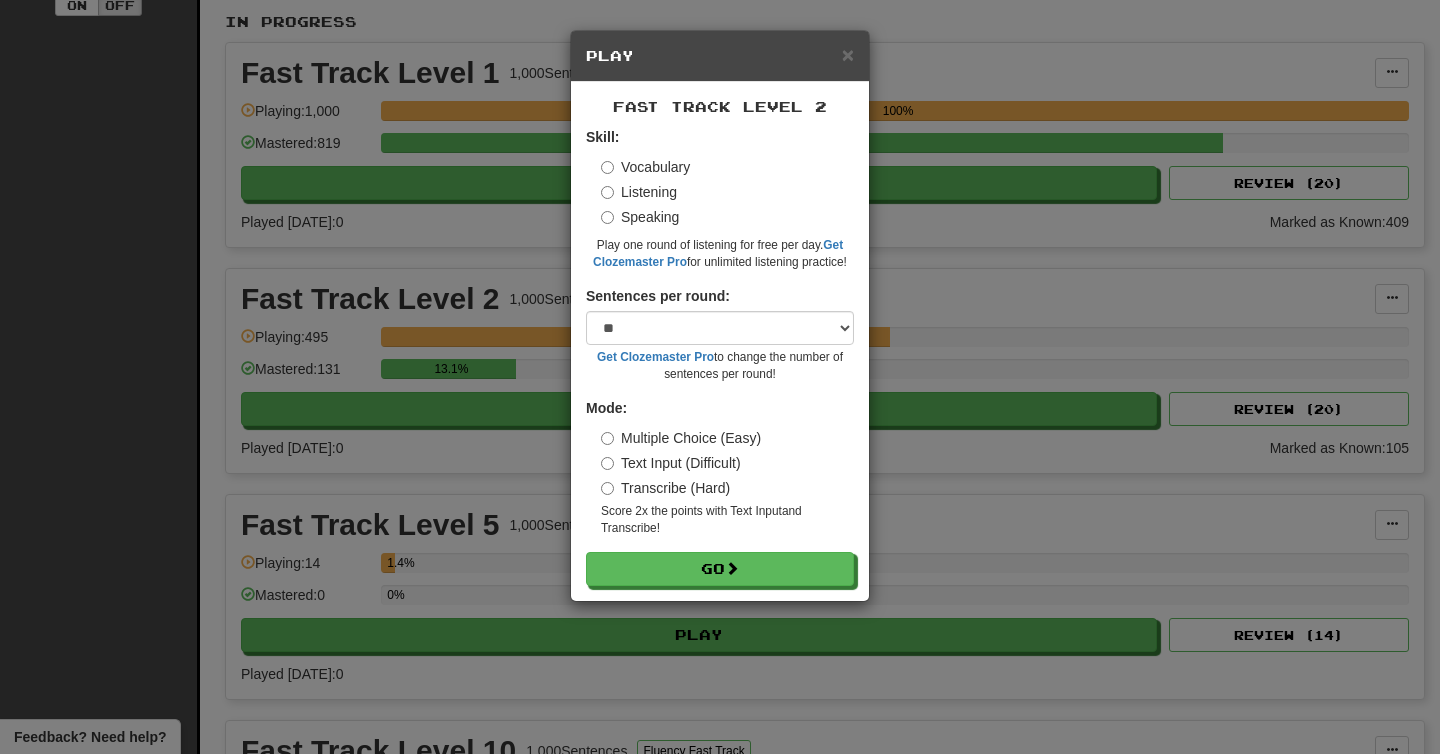click on "Transcribe (Hard)" at bounding box center (665, 488) 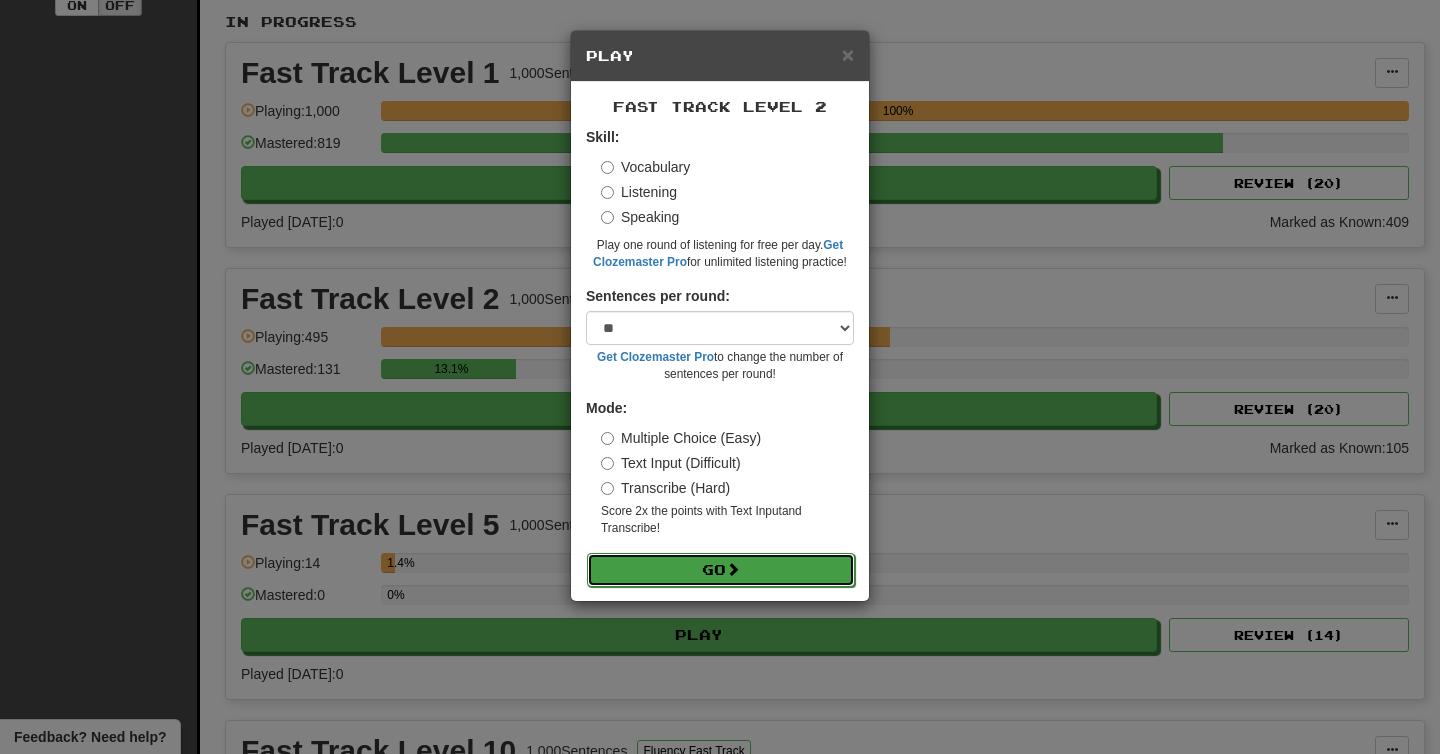 click on "Go" at bounding box center (721, 570) 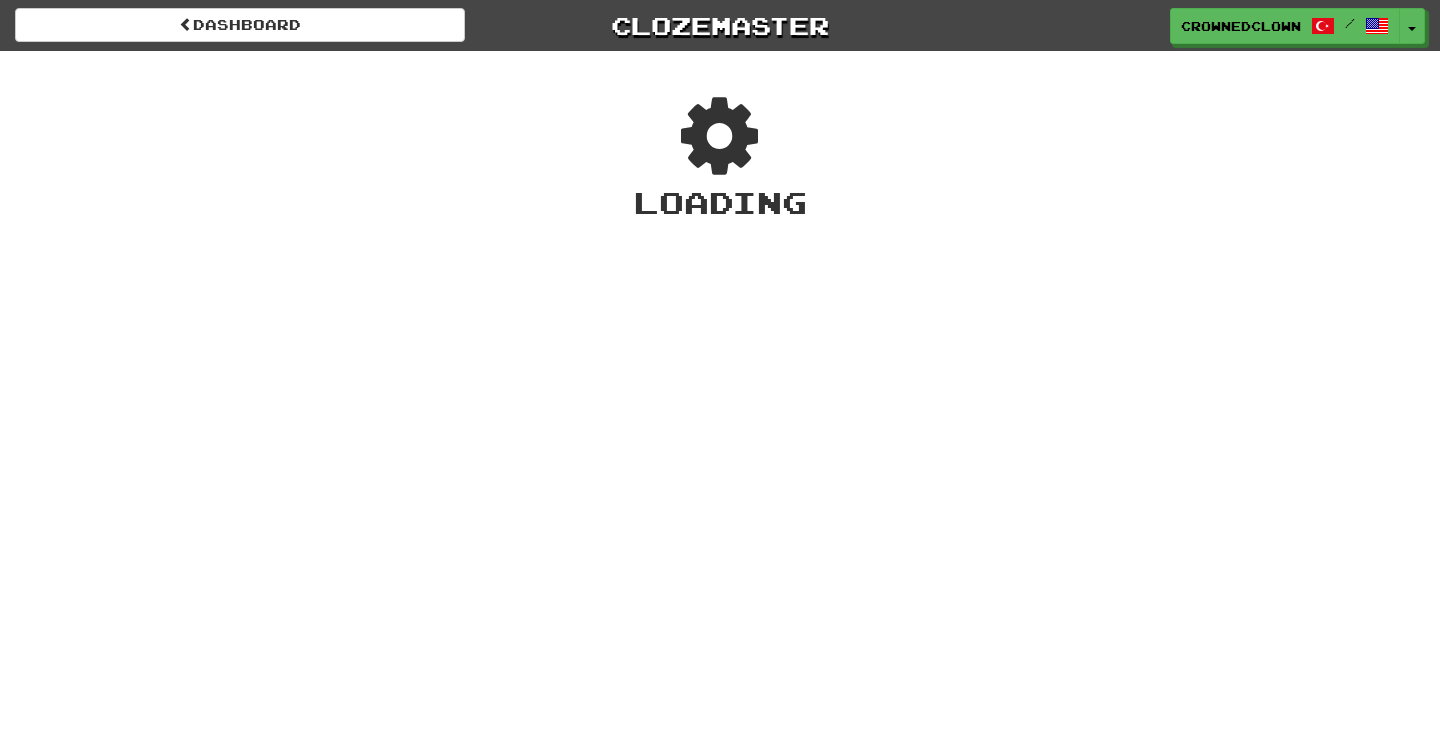 scroll, scrollTop: 0, scrollLeft: 0, axis: both 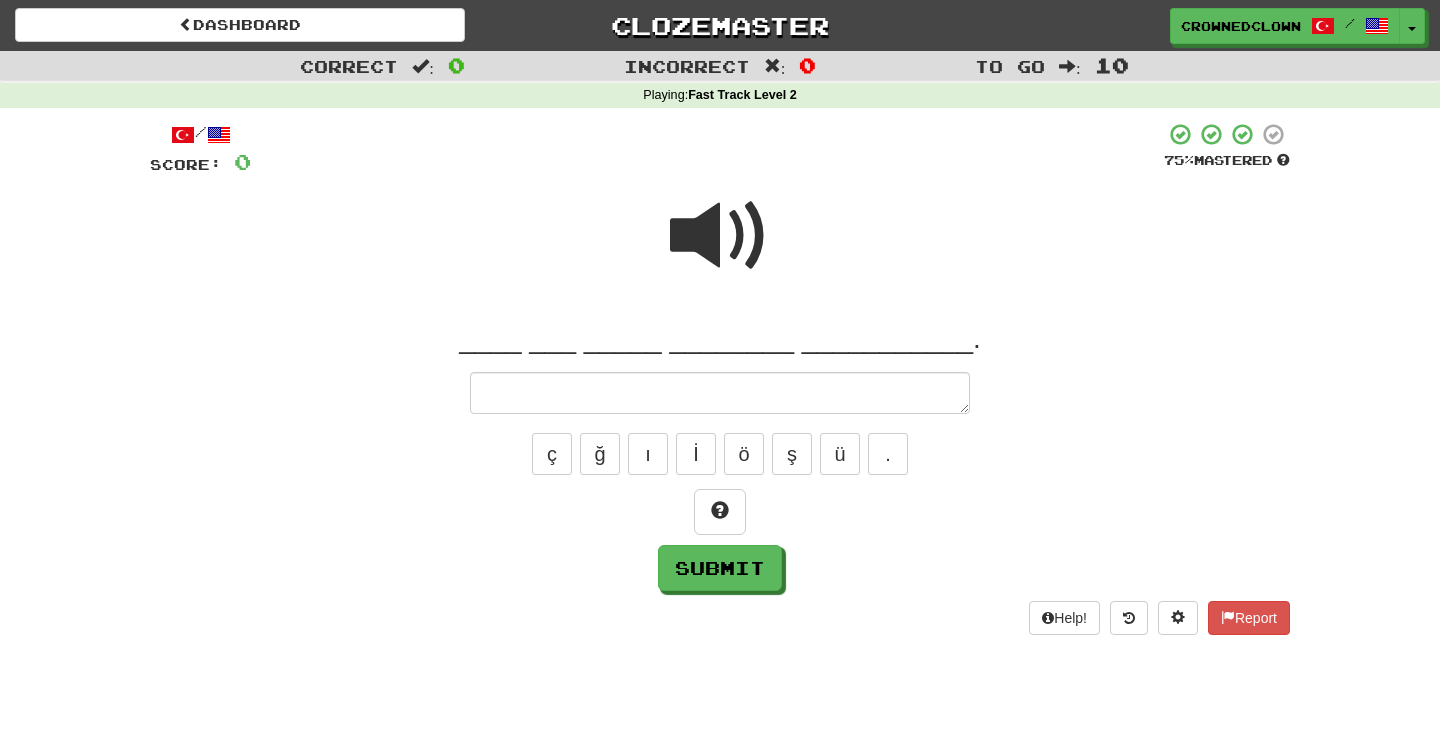 type on "*" 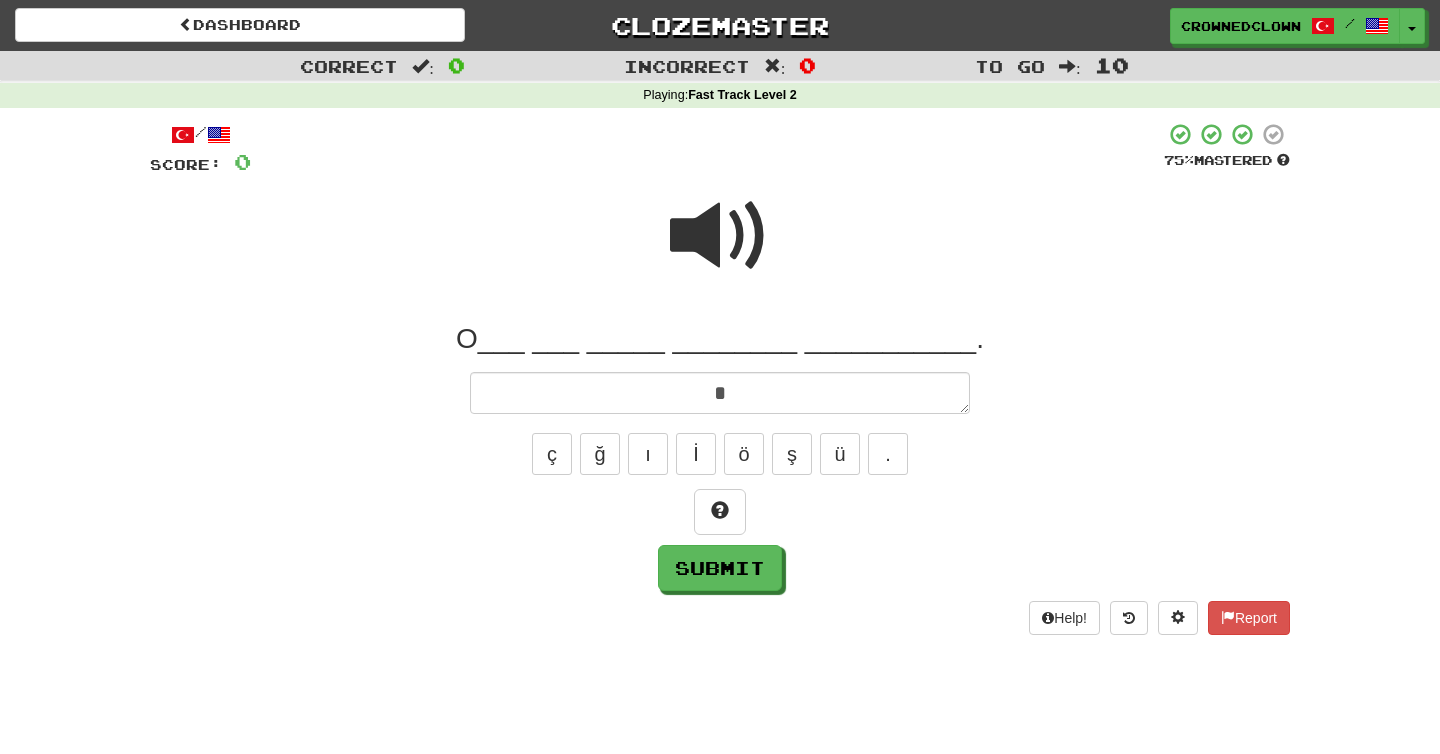 type on "*" 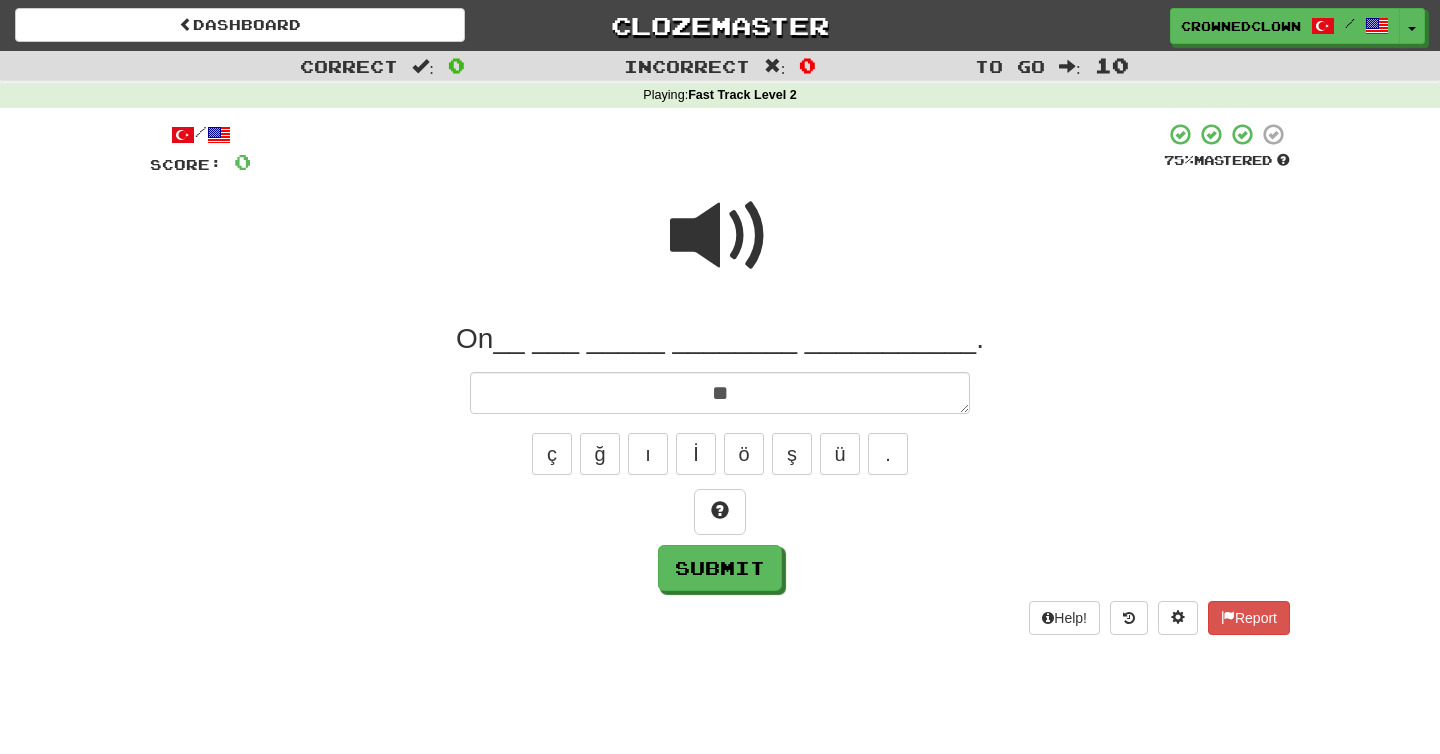 type on "*" 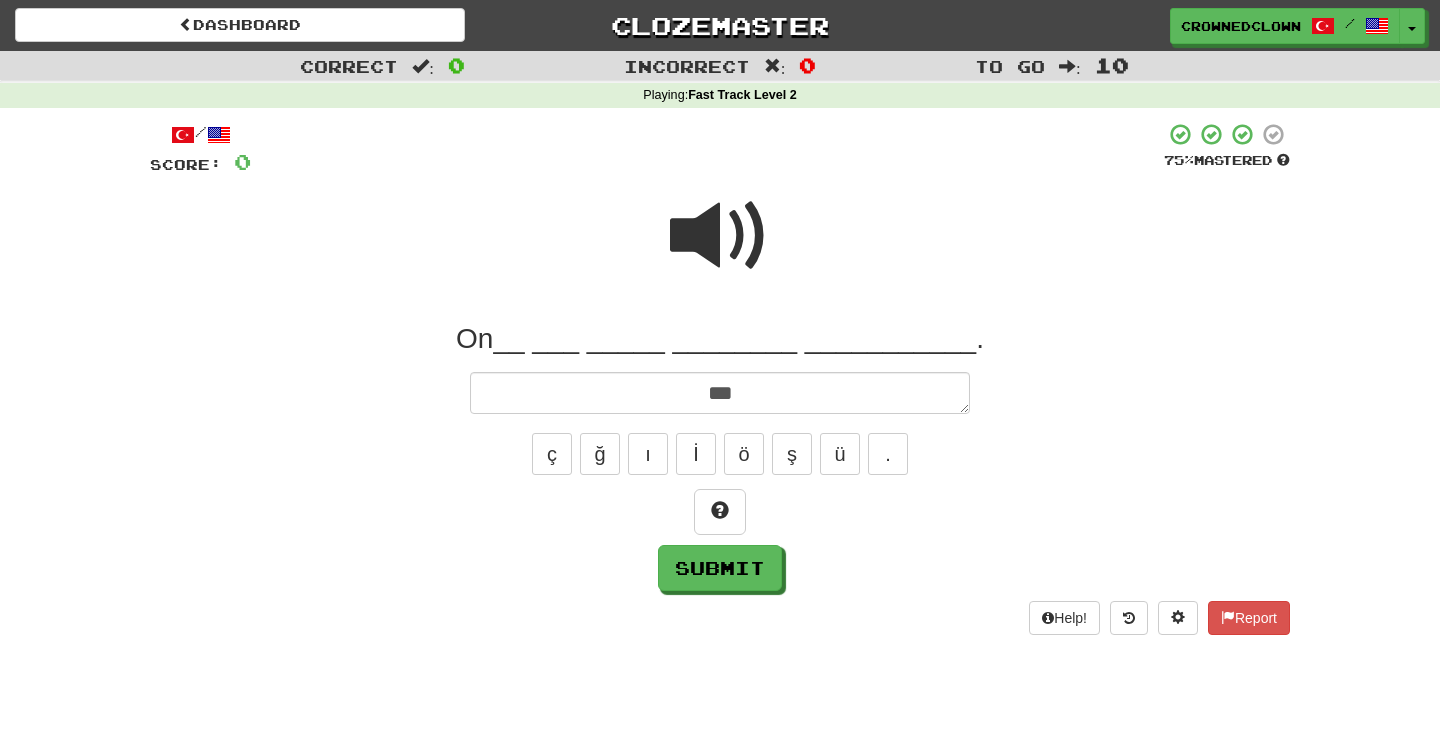 type on "*" 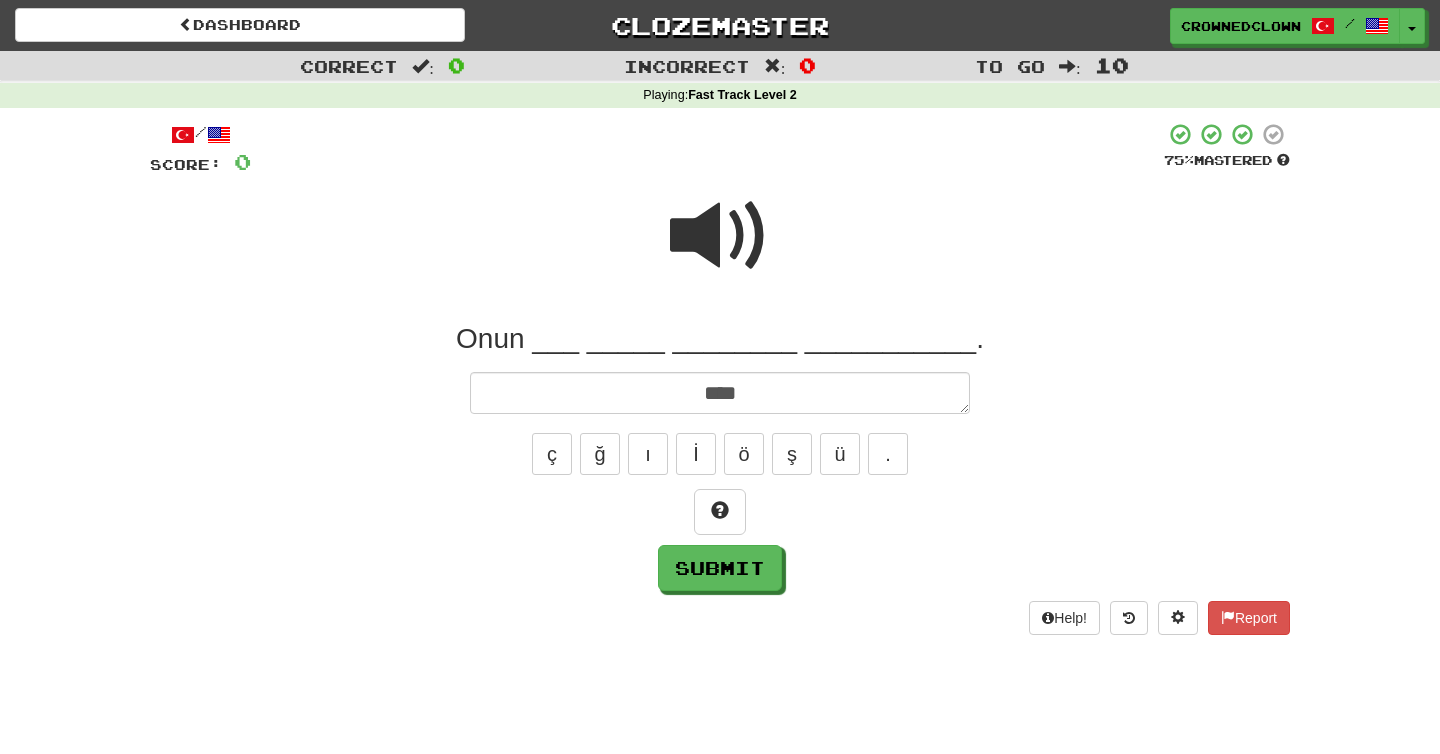 type on "*" 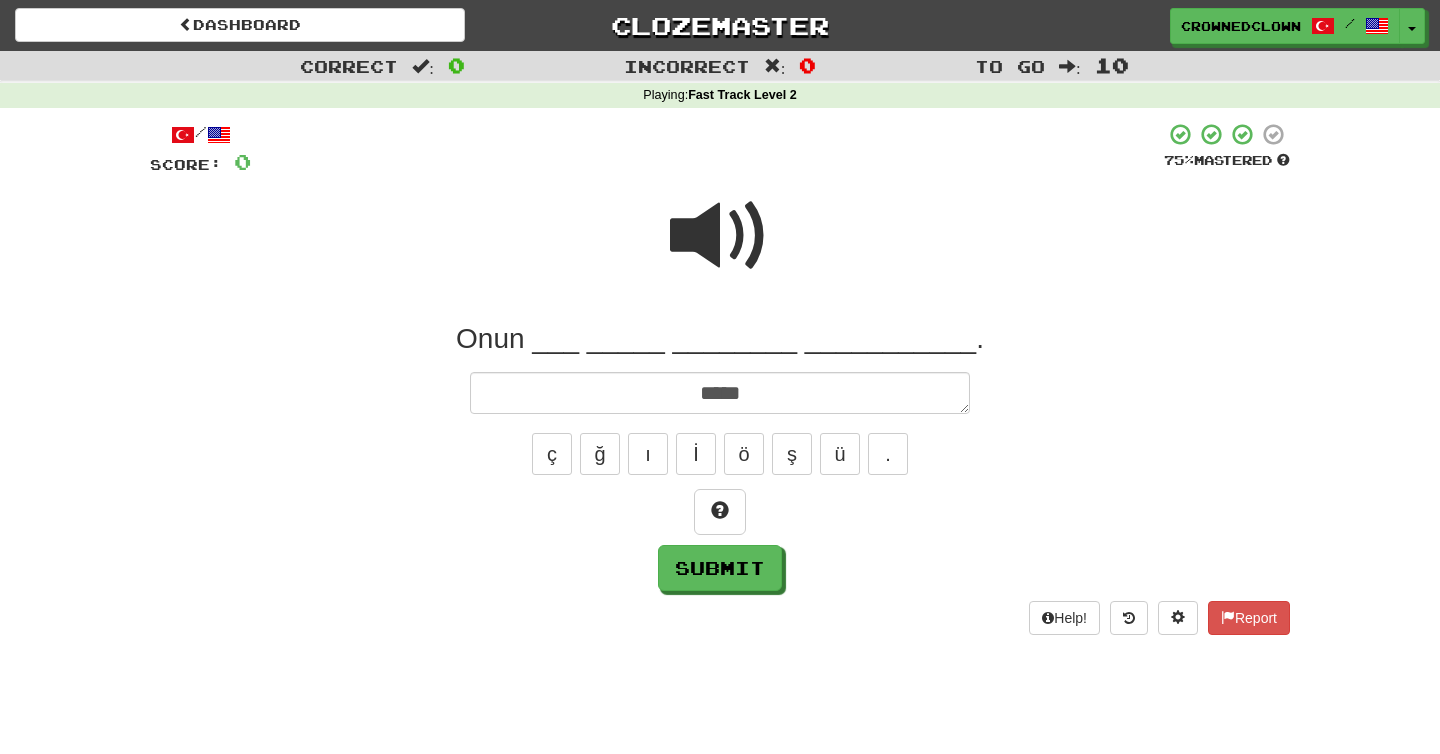type on "*" 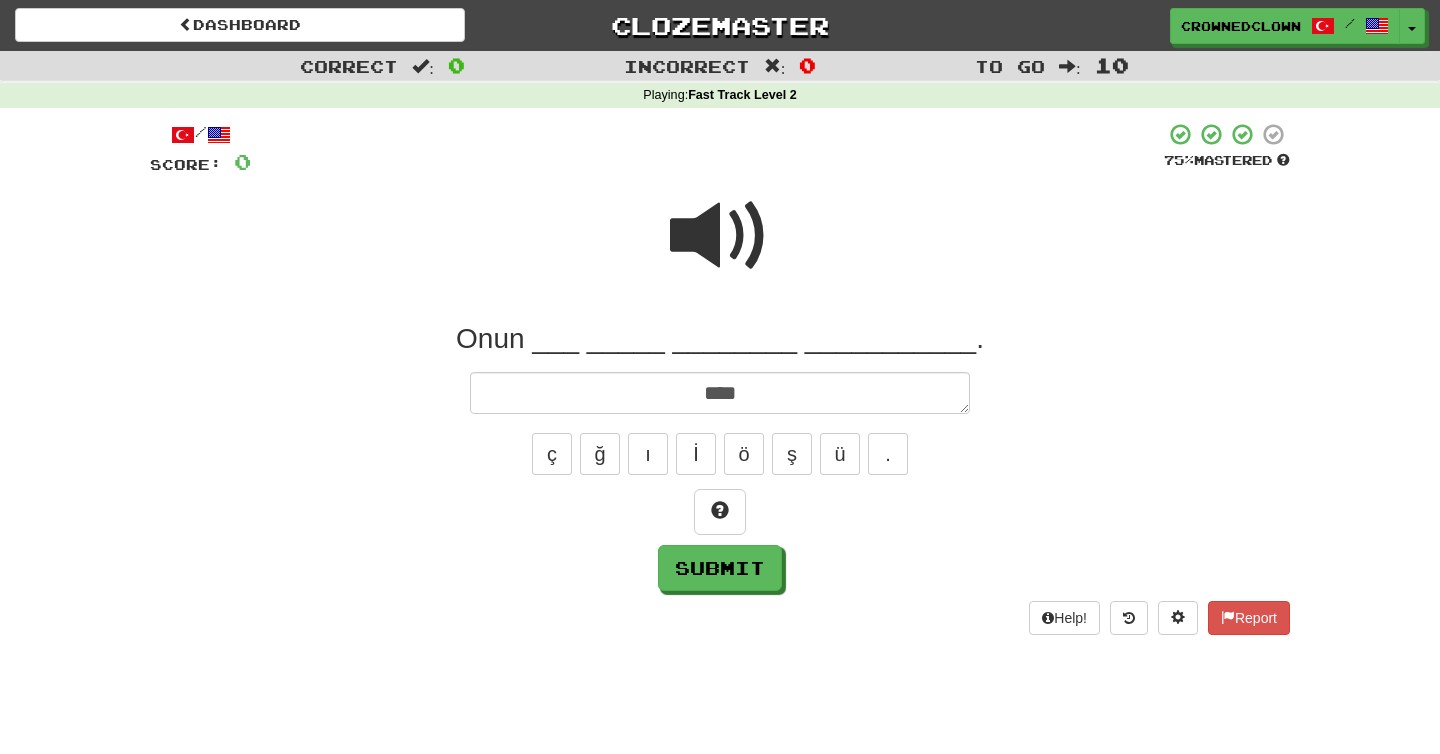 type on "****" 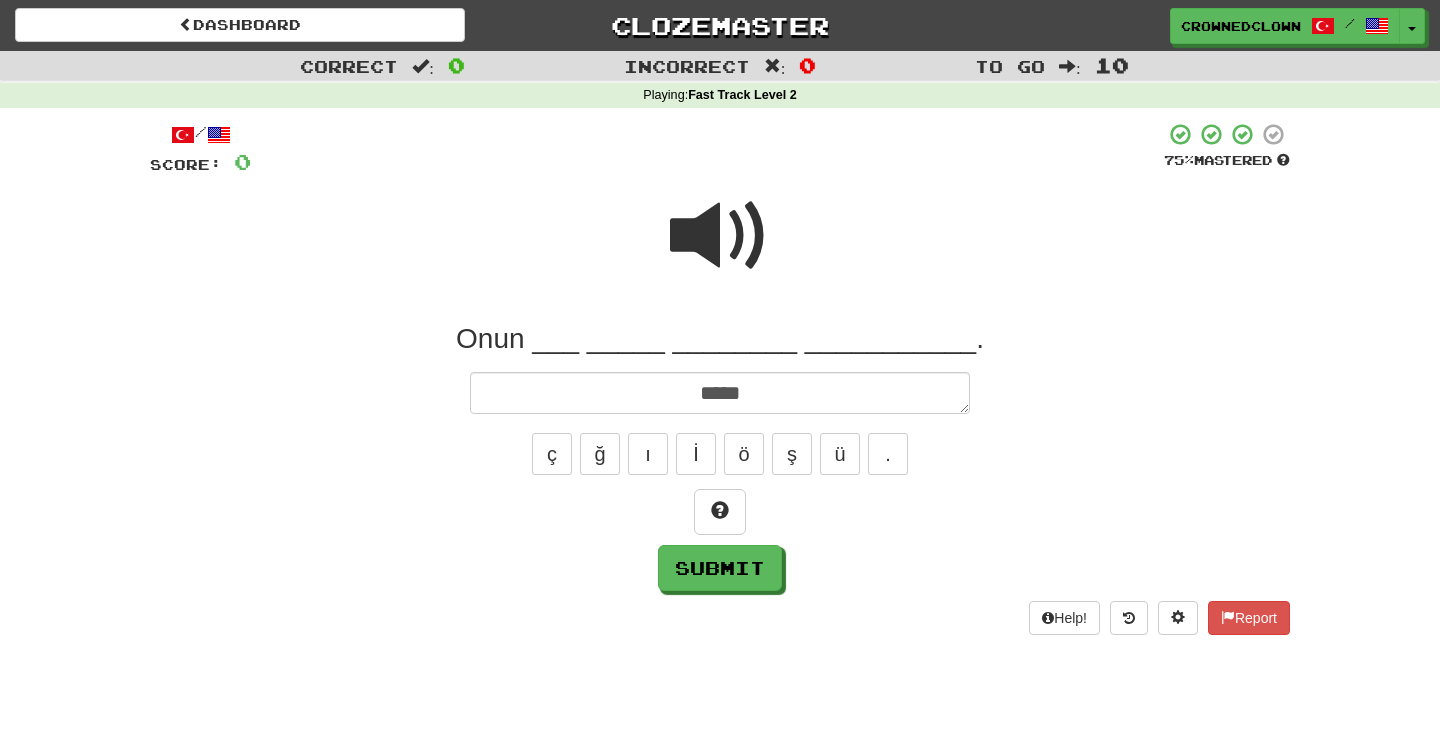type on "*" 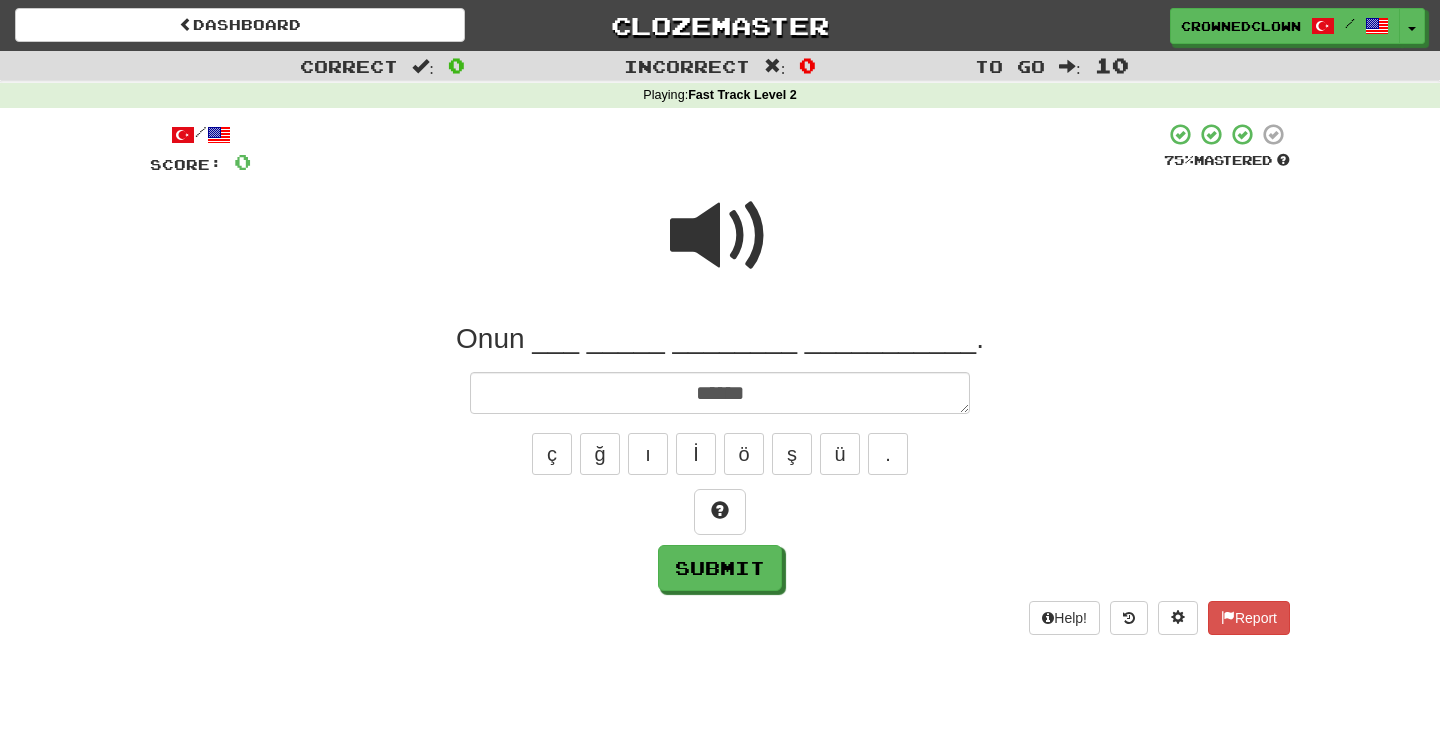 type on "*******" 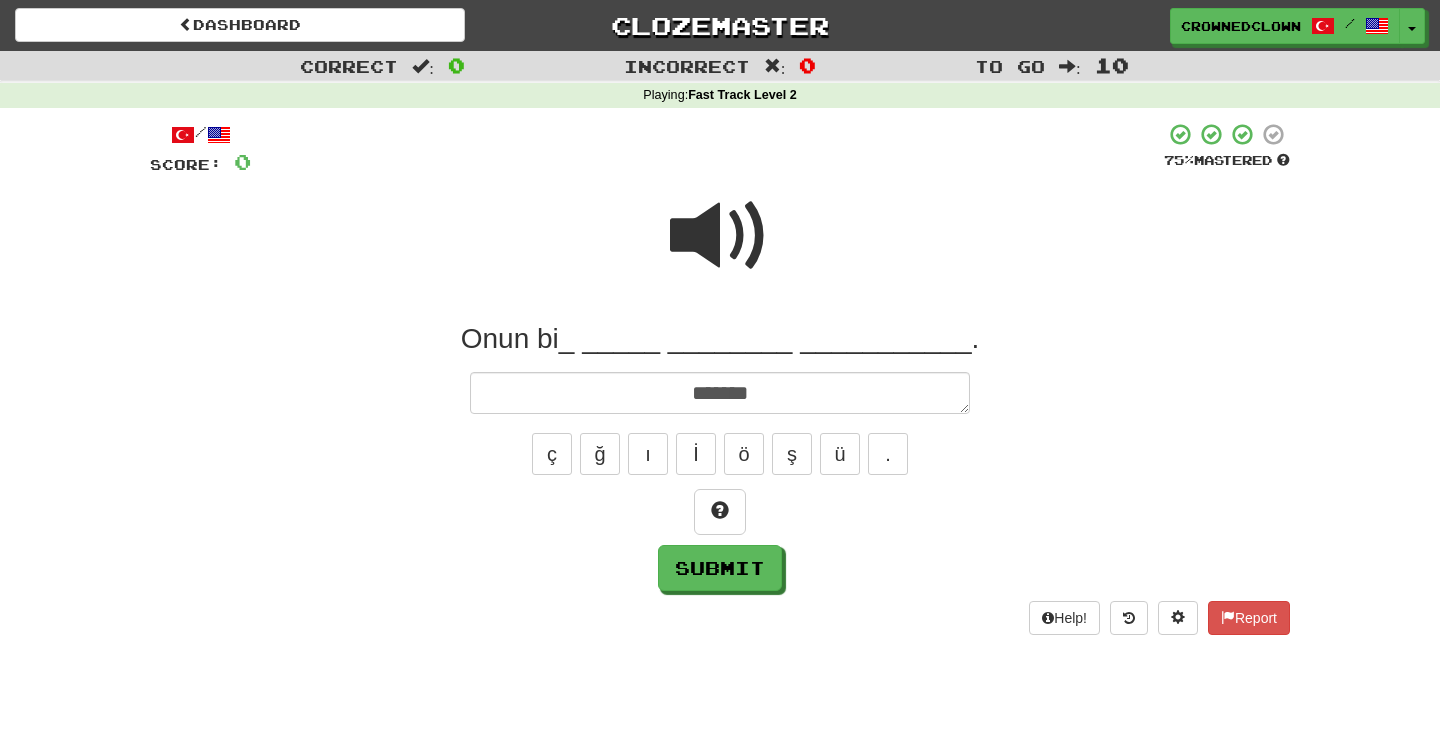 type on "*" 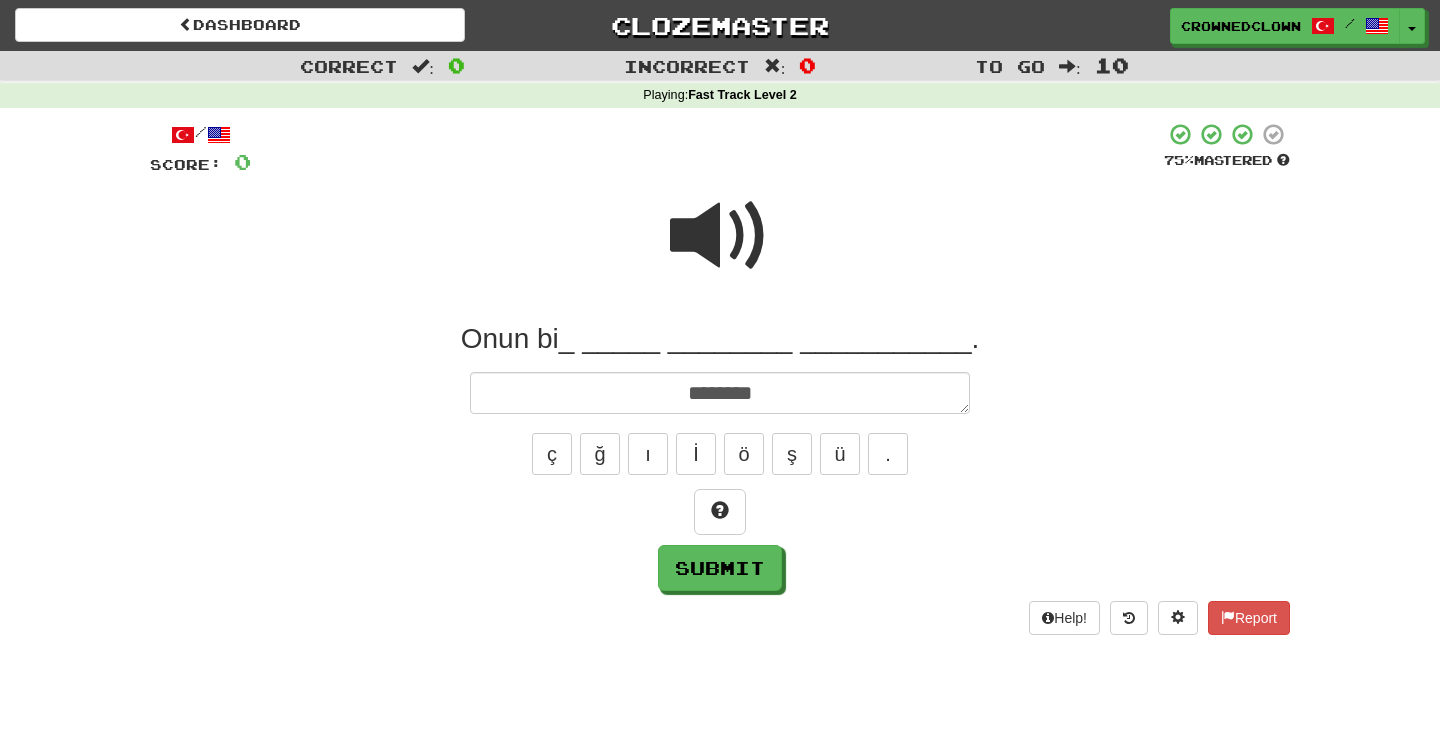 type on "*" 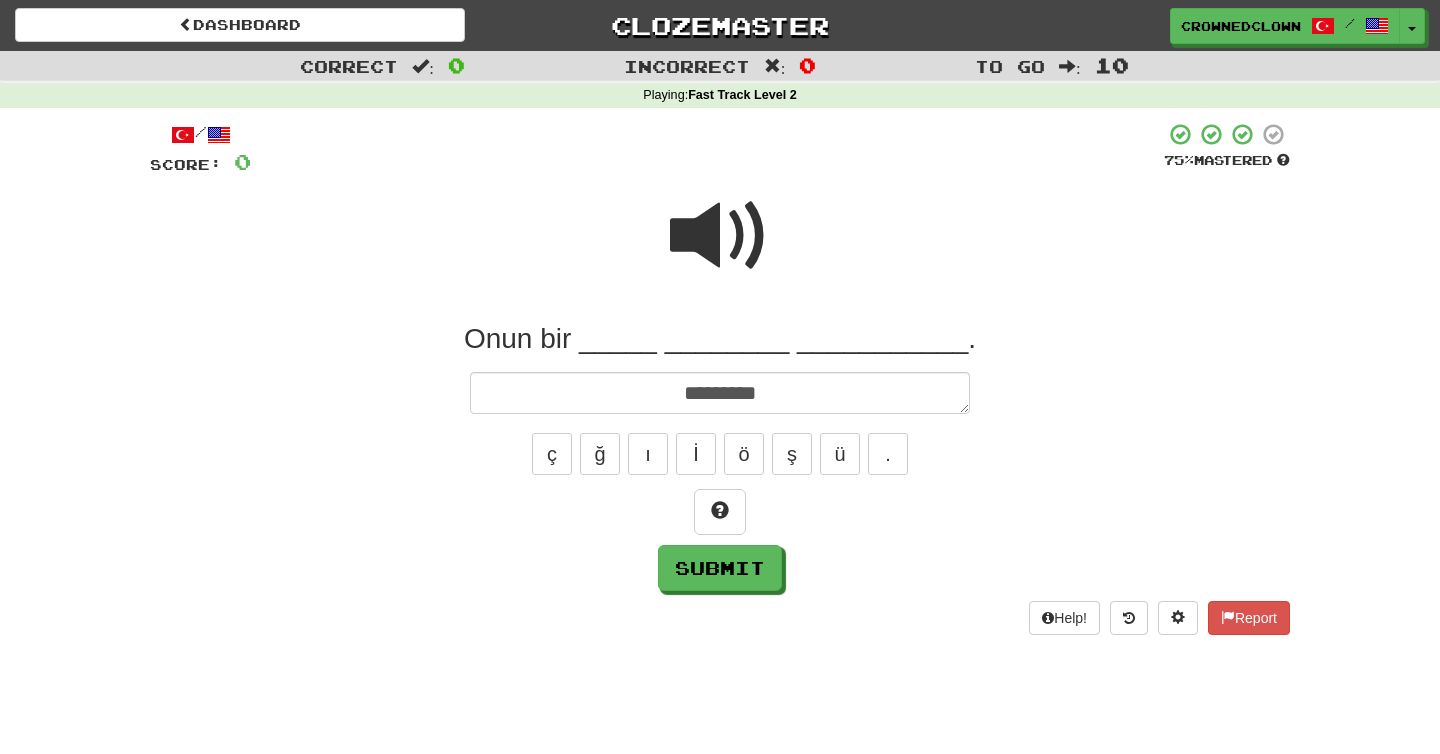 type on "*" 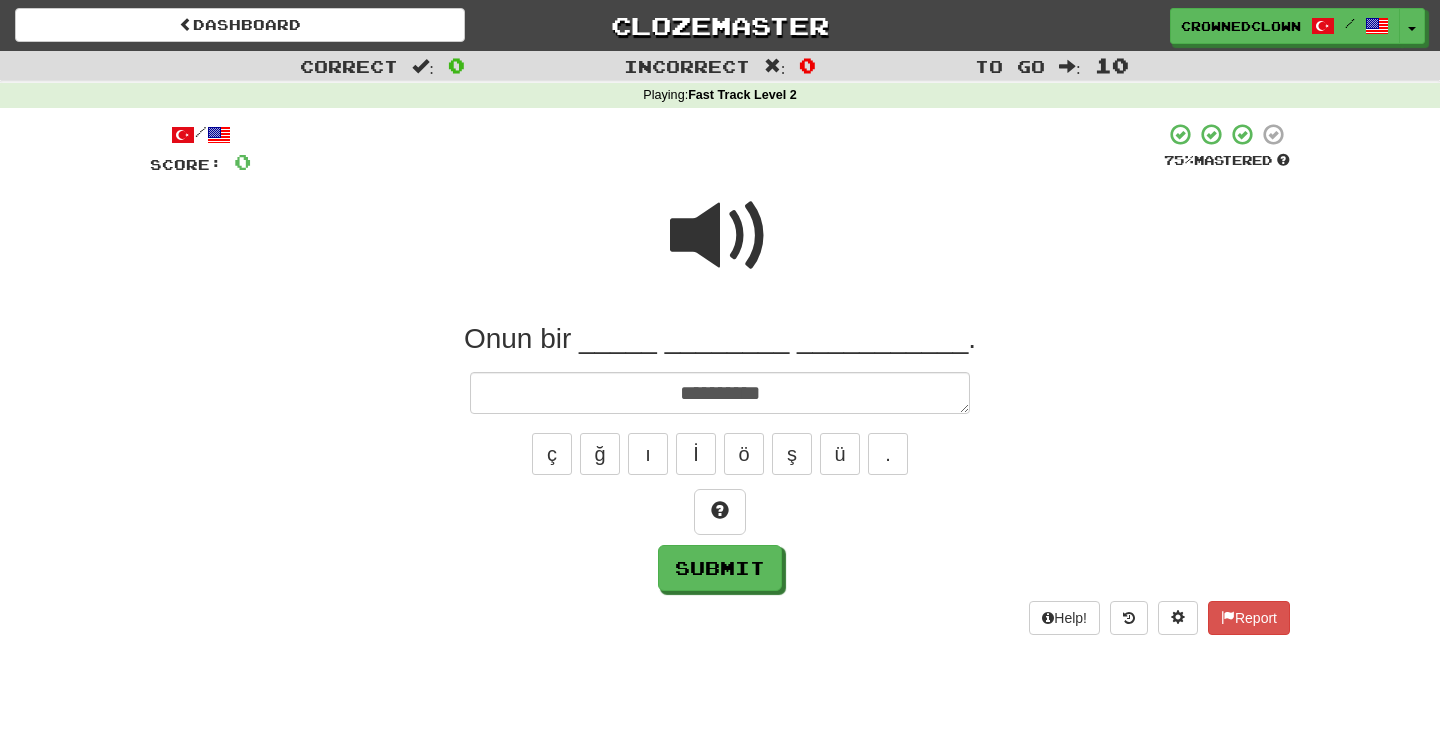 type on "*" 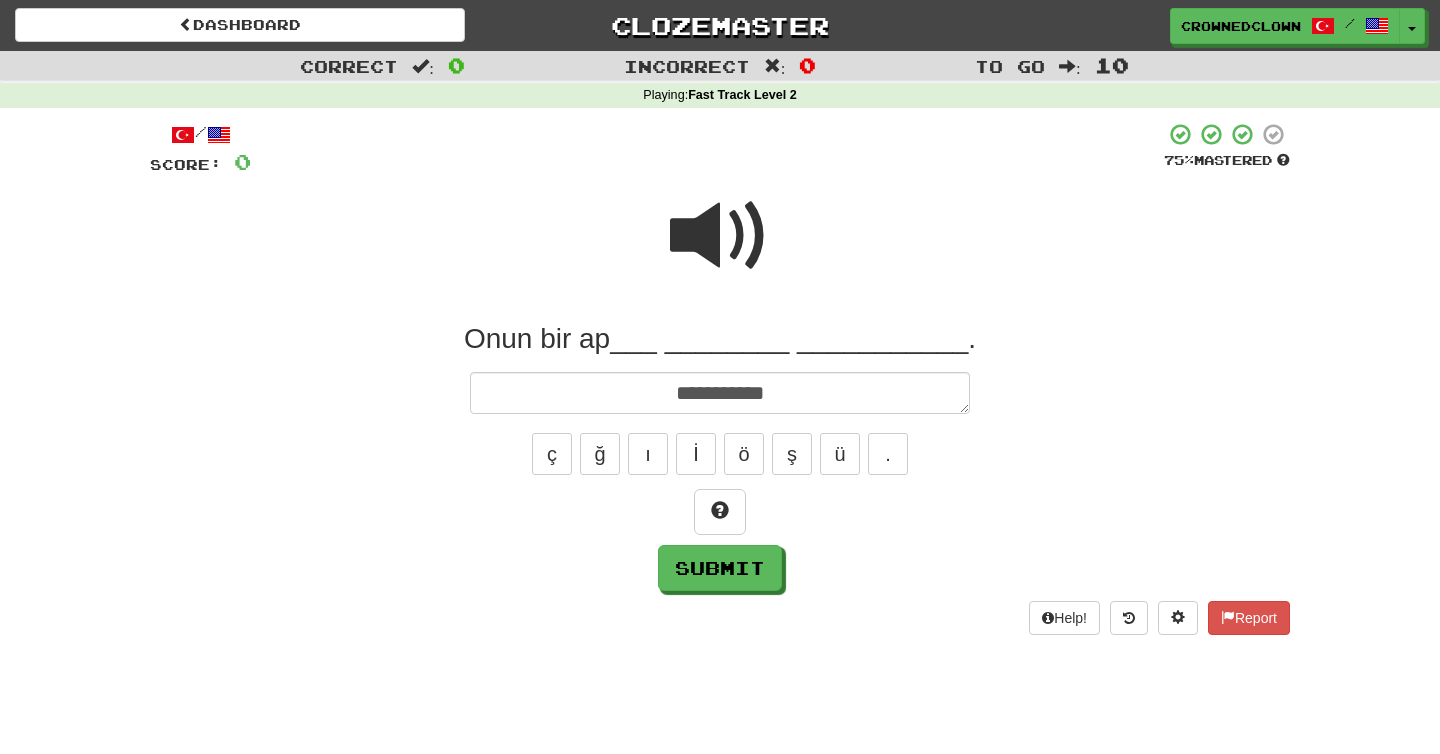 type on "**********" 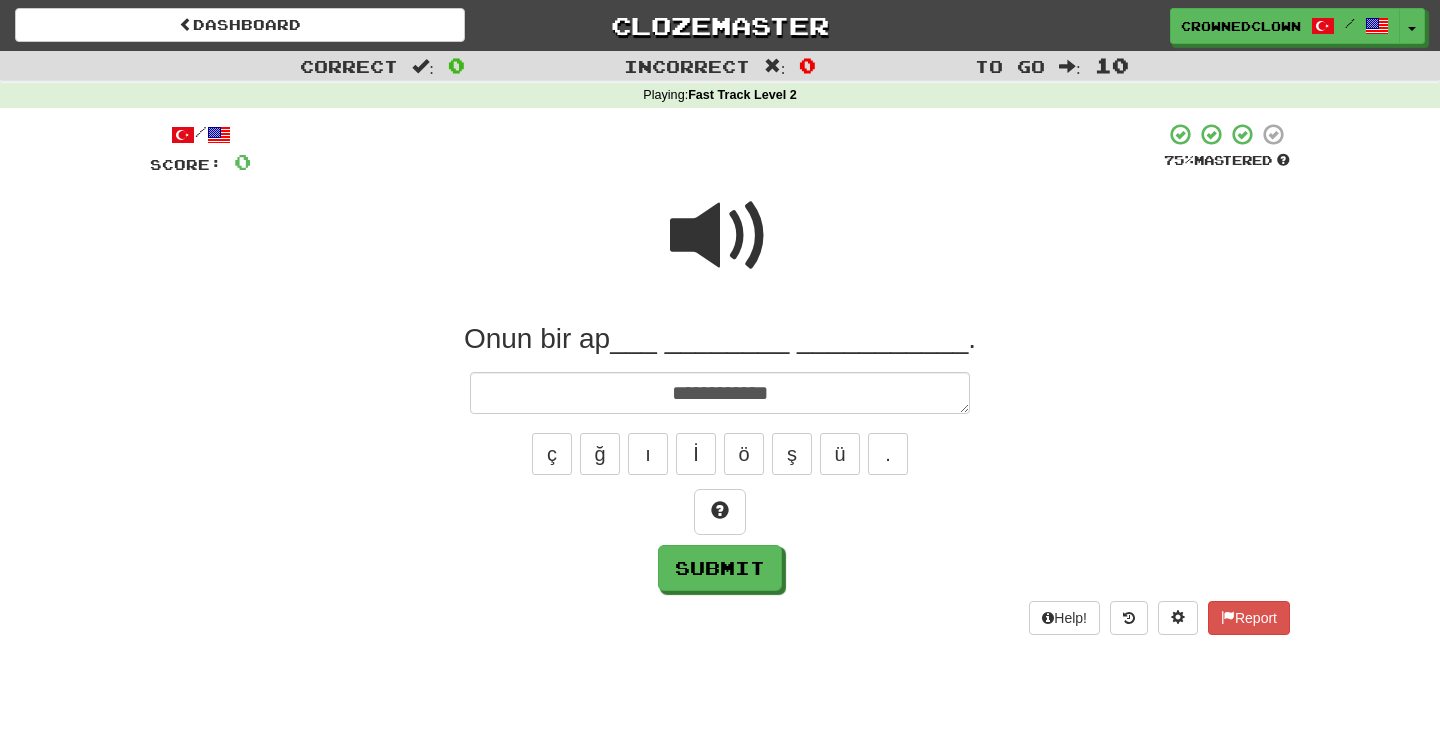 type on "*" 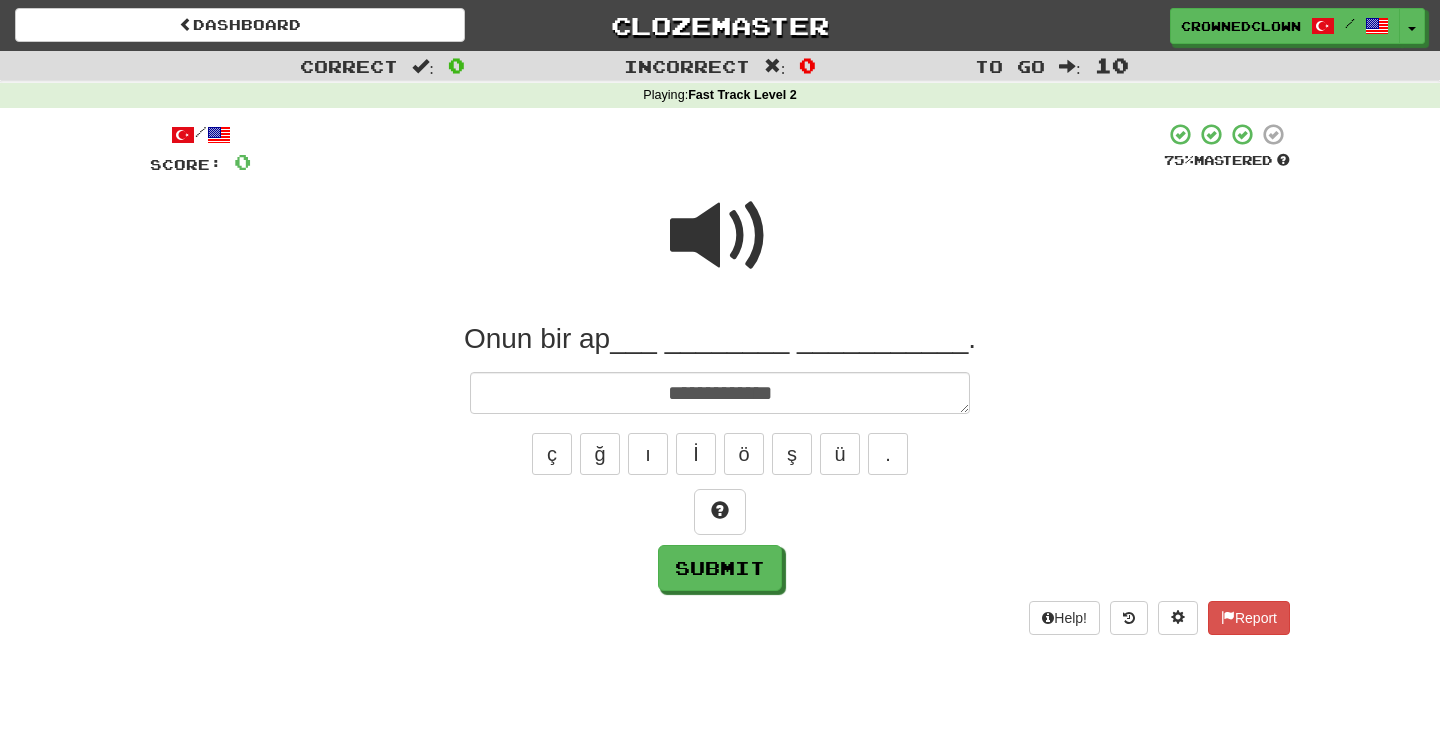 type on "**********" 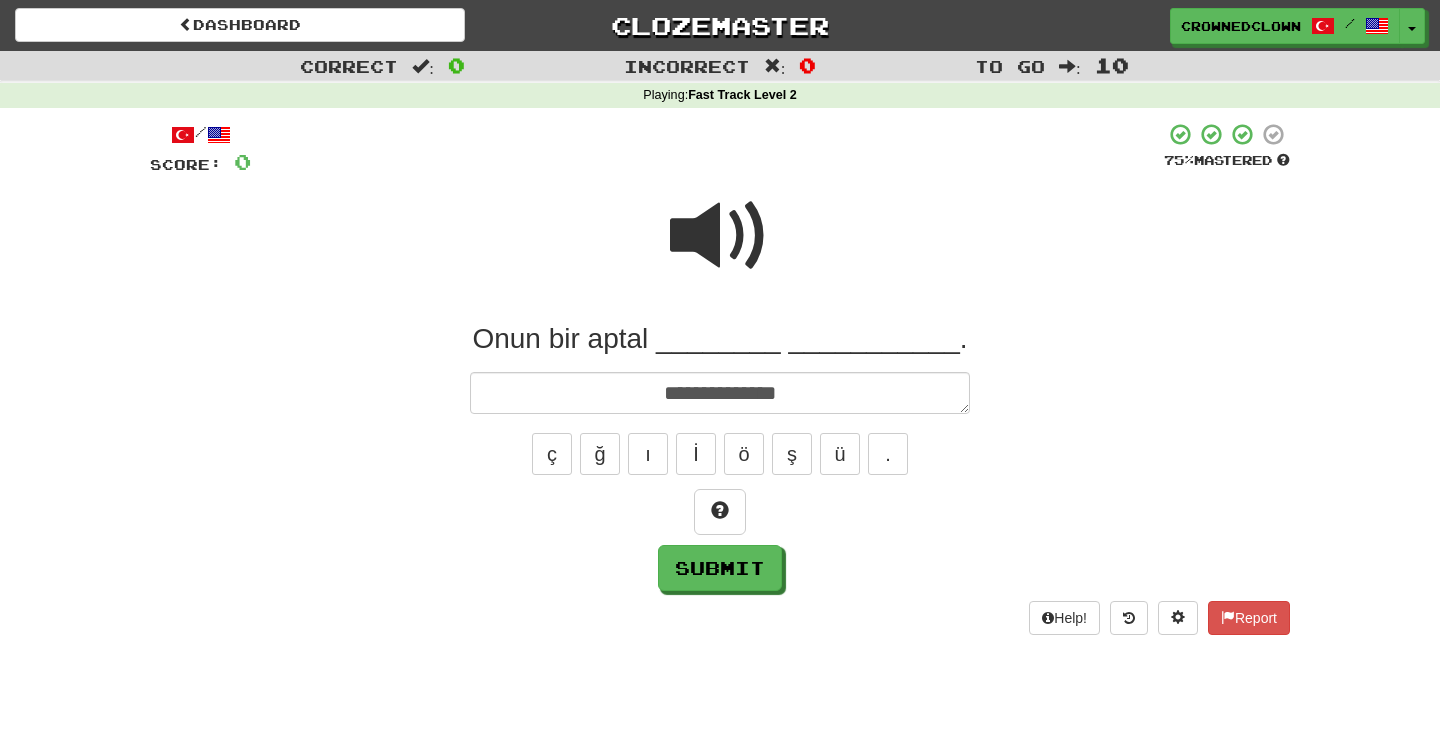 type on "*" 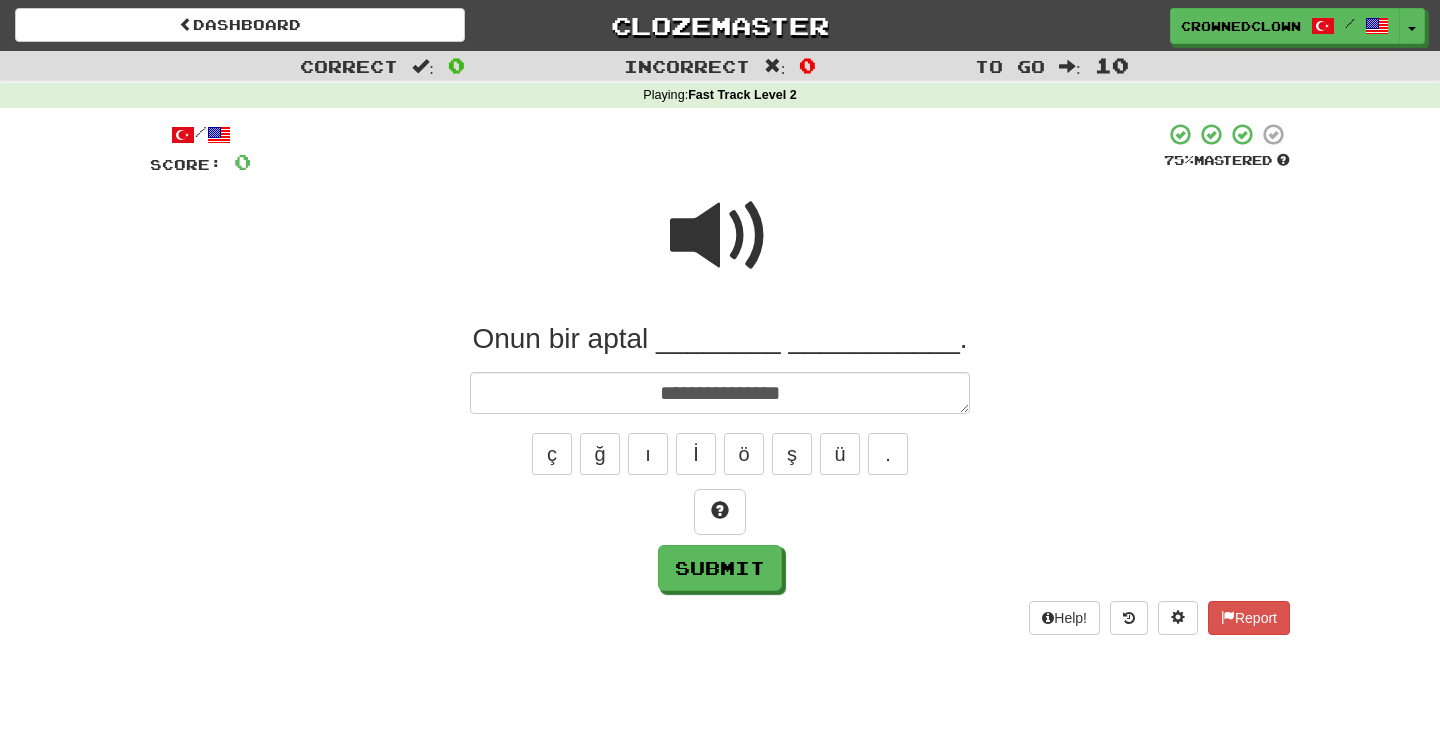 type on "*" 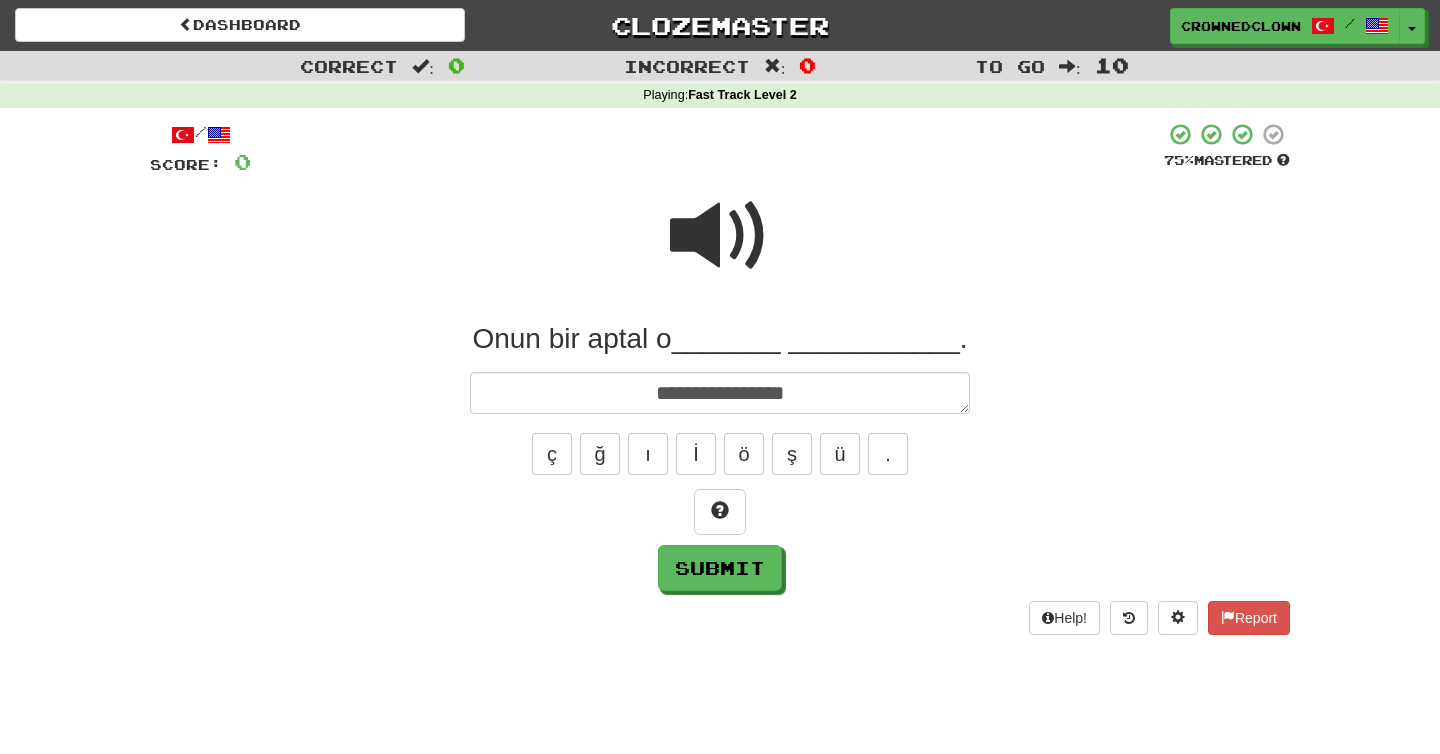 type on "*" 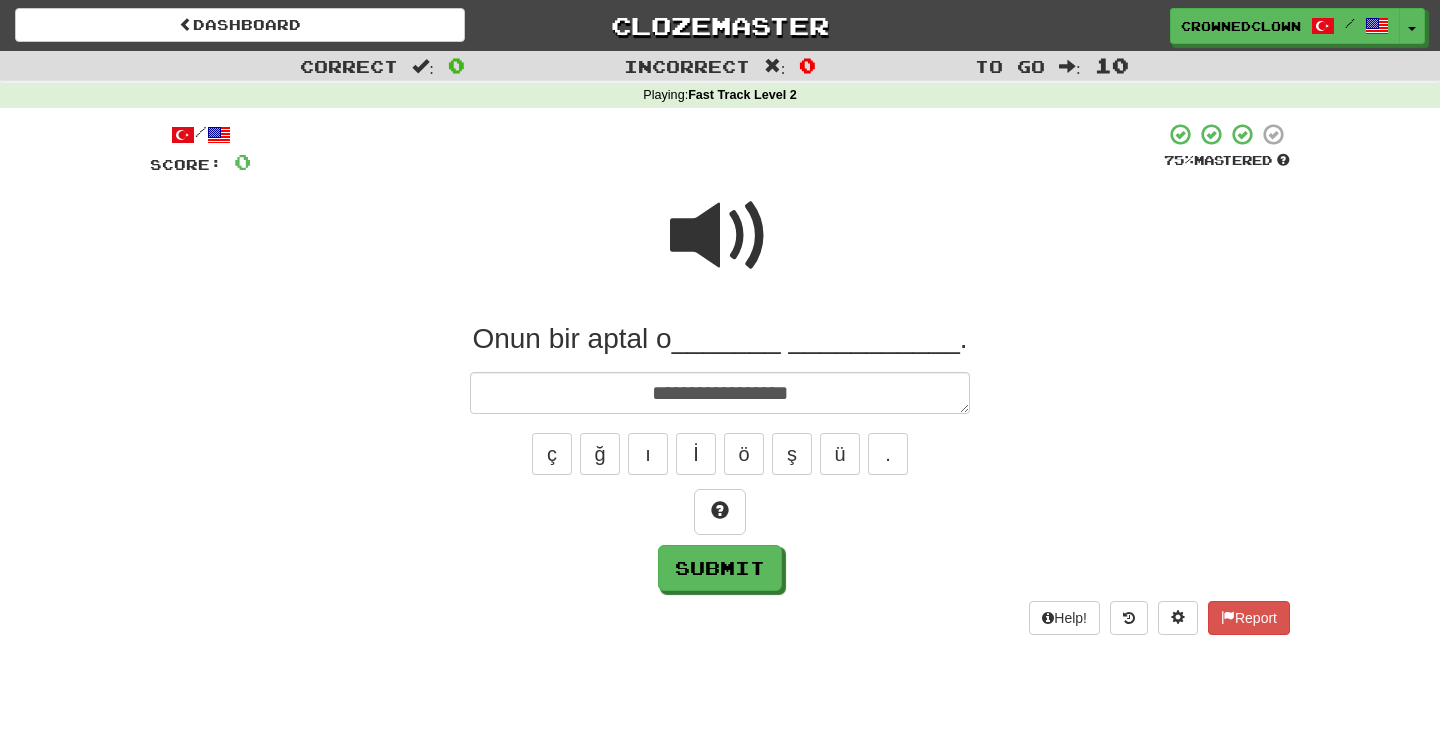 type on "*" 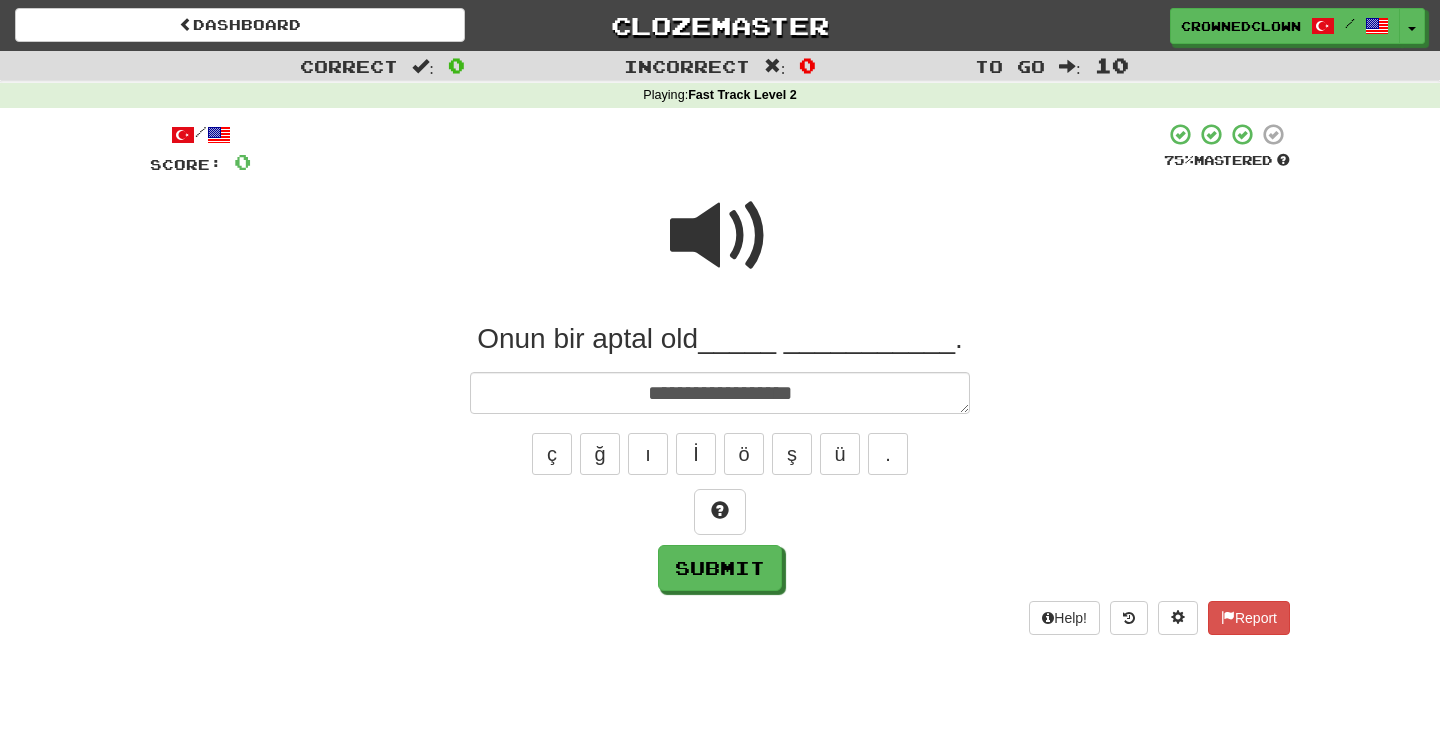 type on "*" 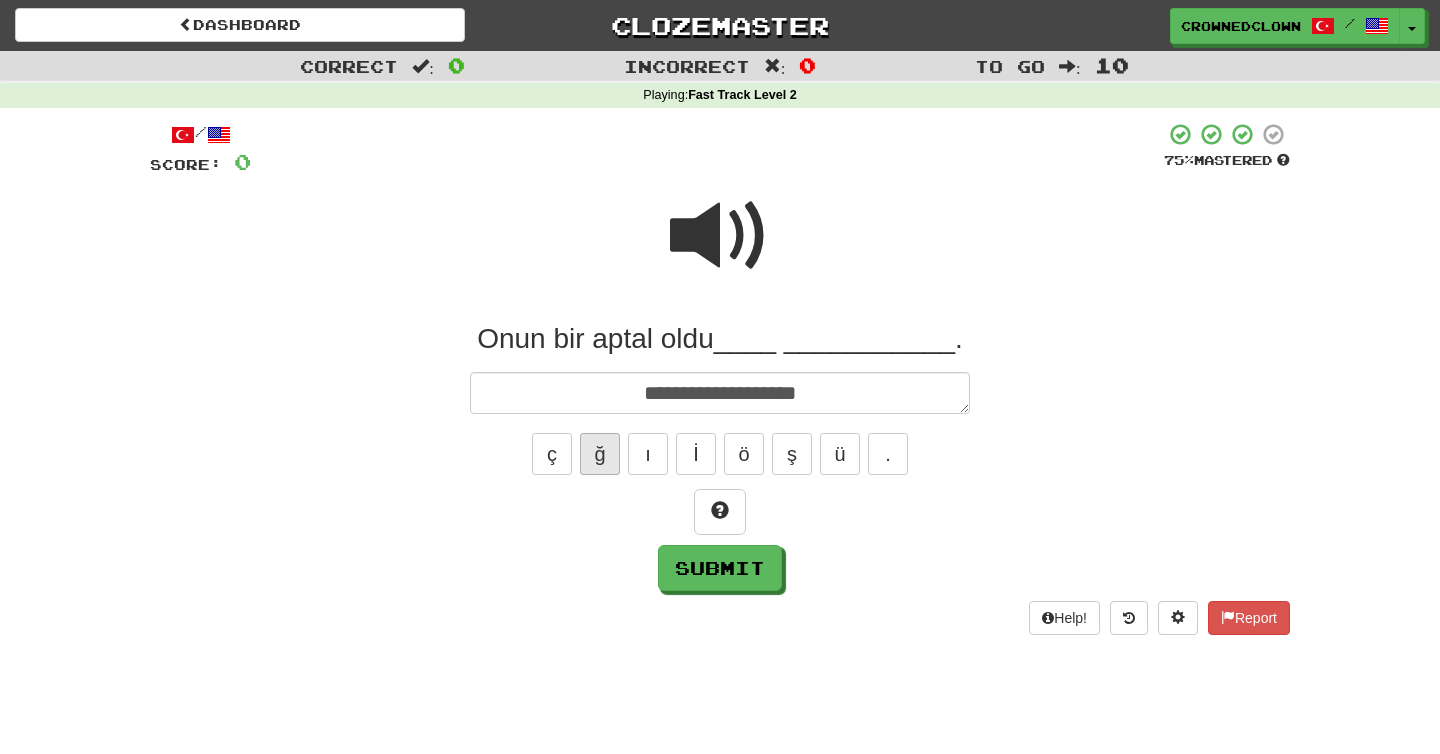 type on "**********" 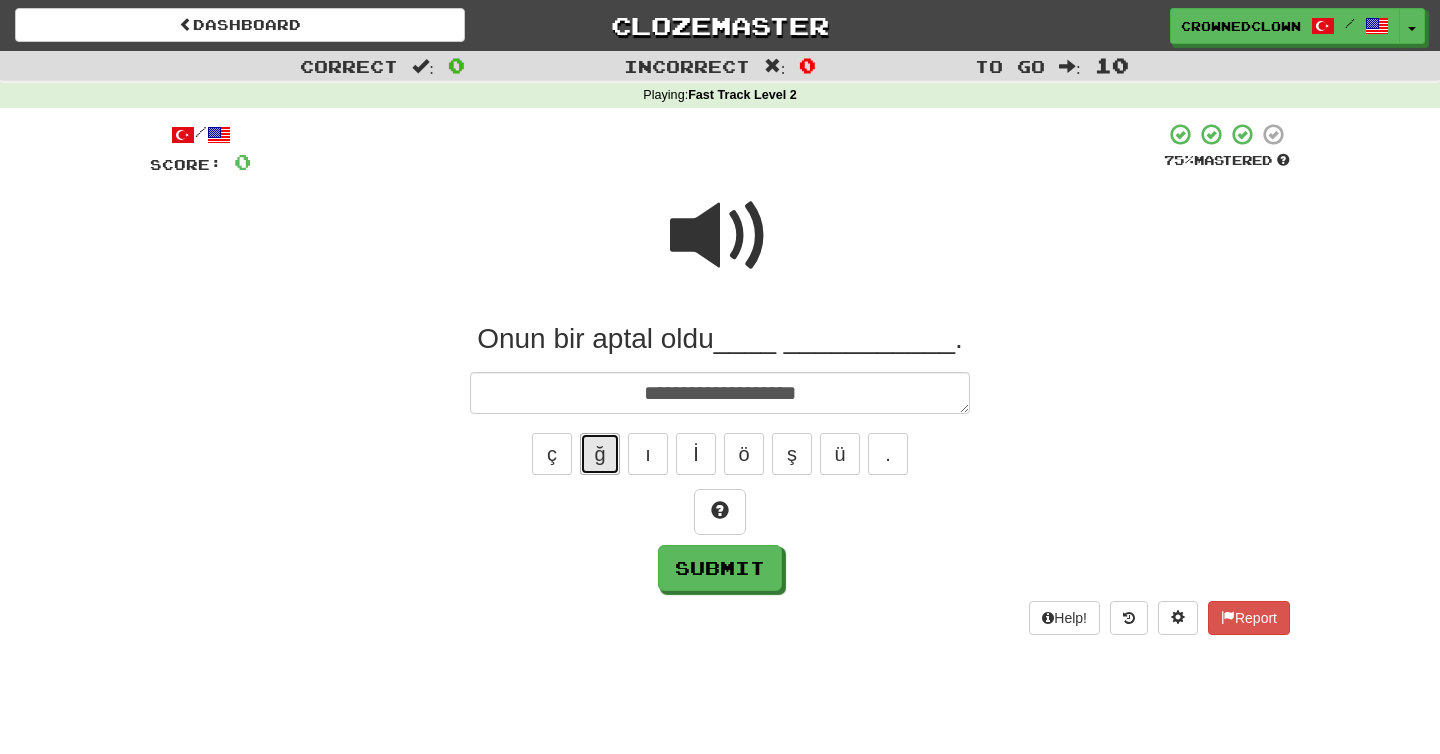 click on "ğ" at bounding box center (600, 454) 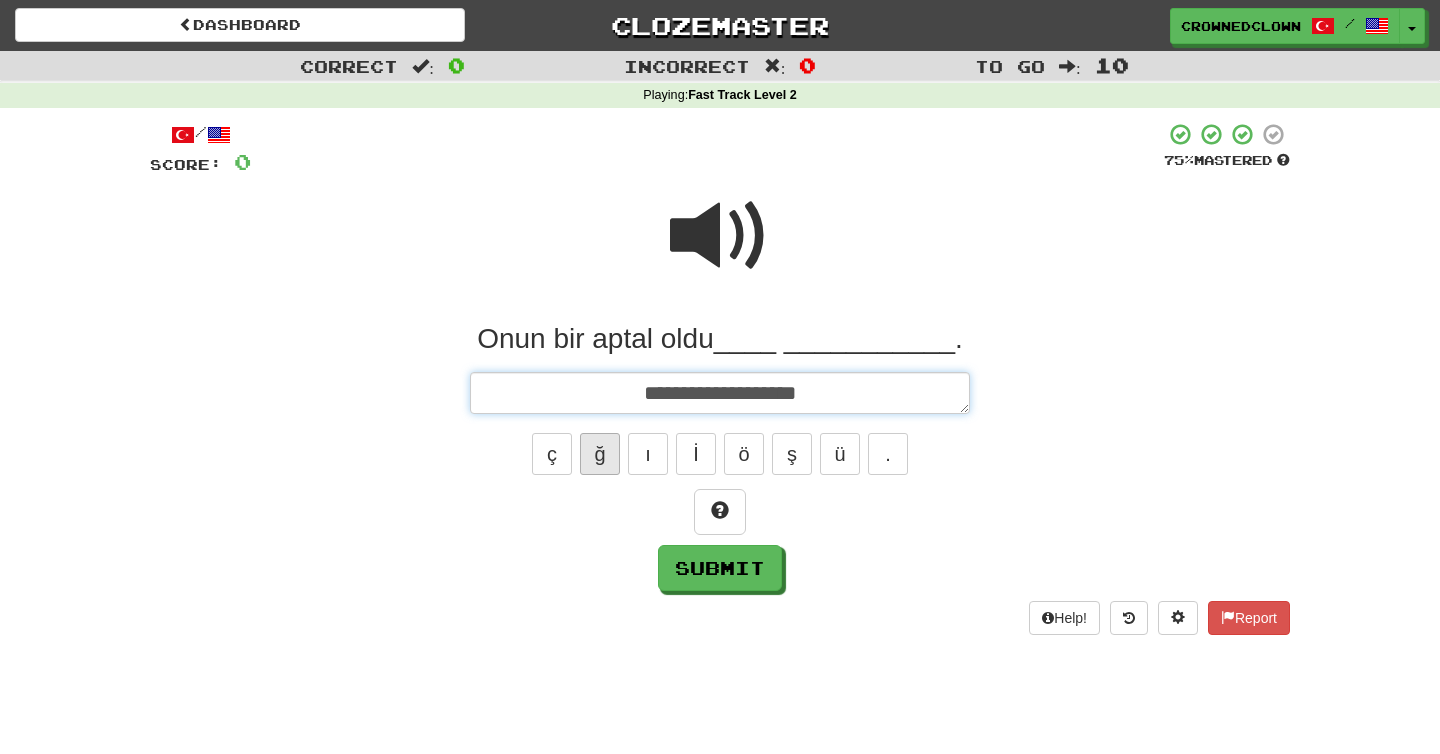 type on "*" 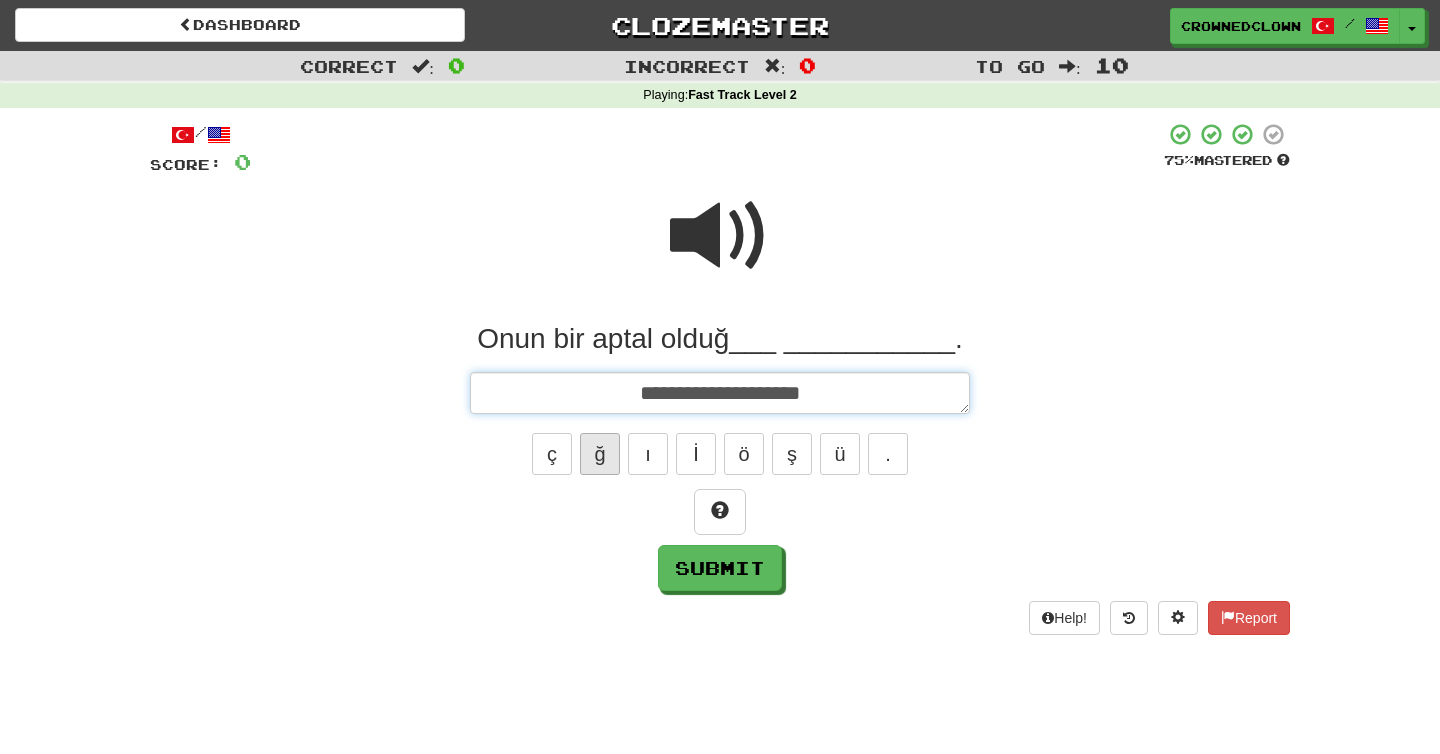 type on "*" 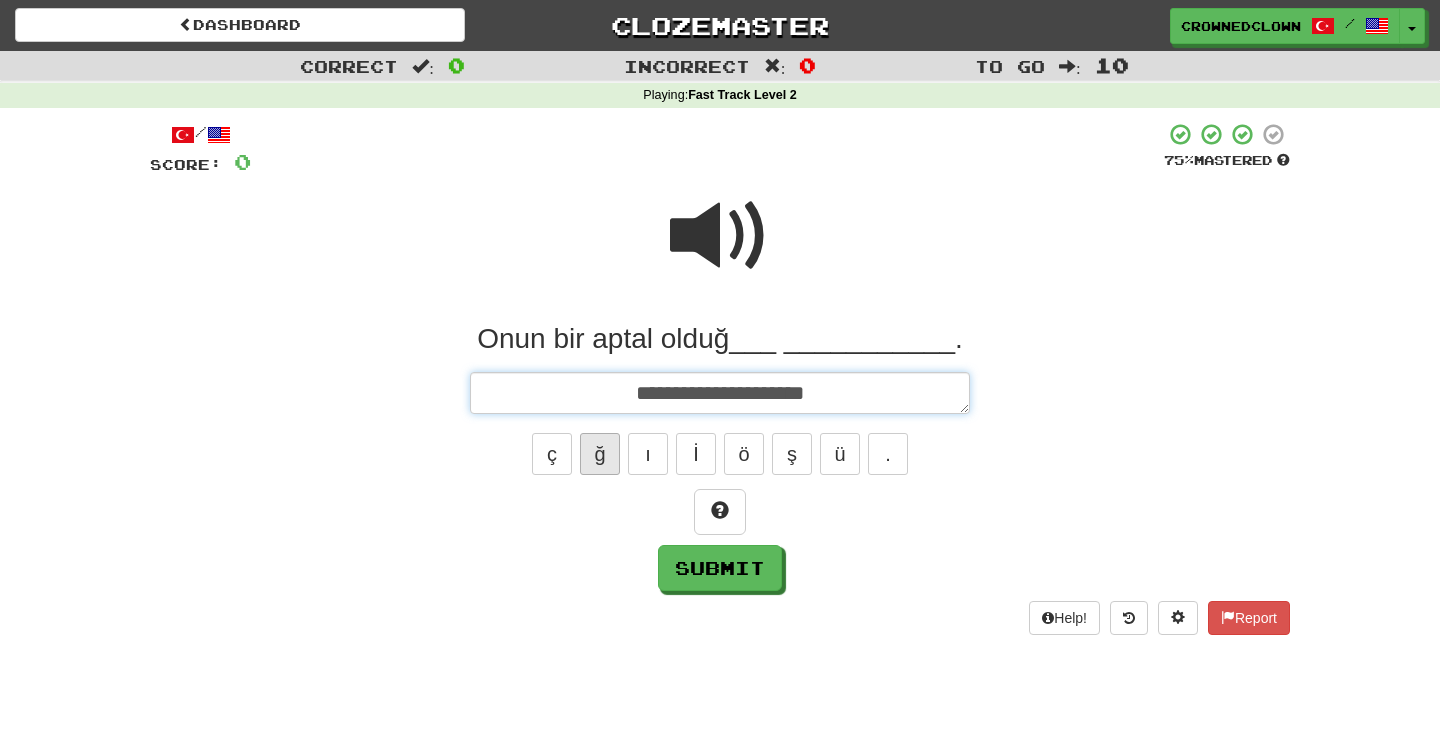 type on "*" 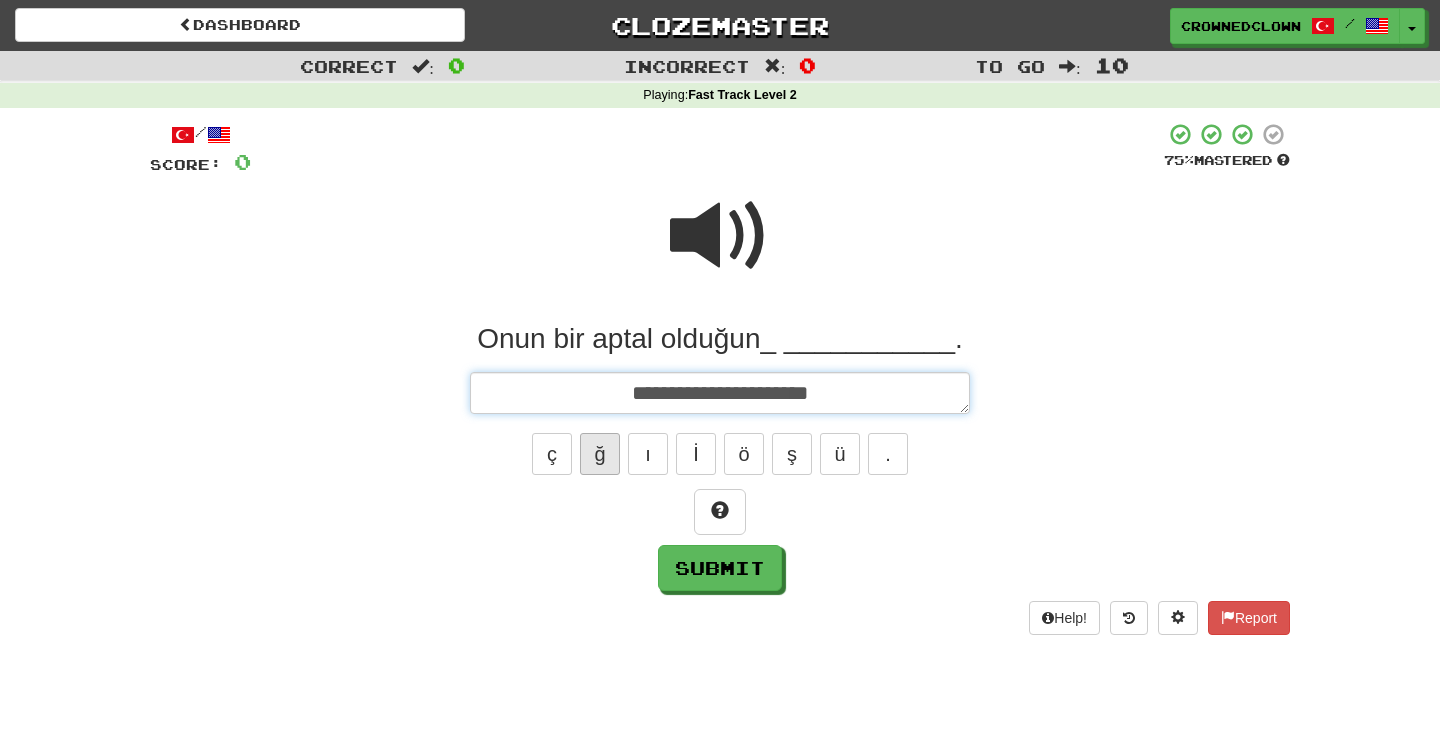 type on "*" 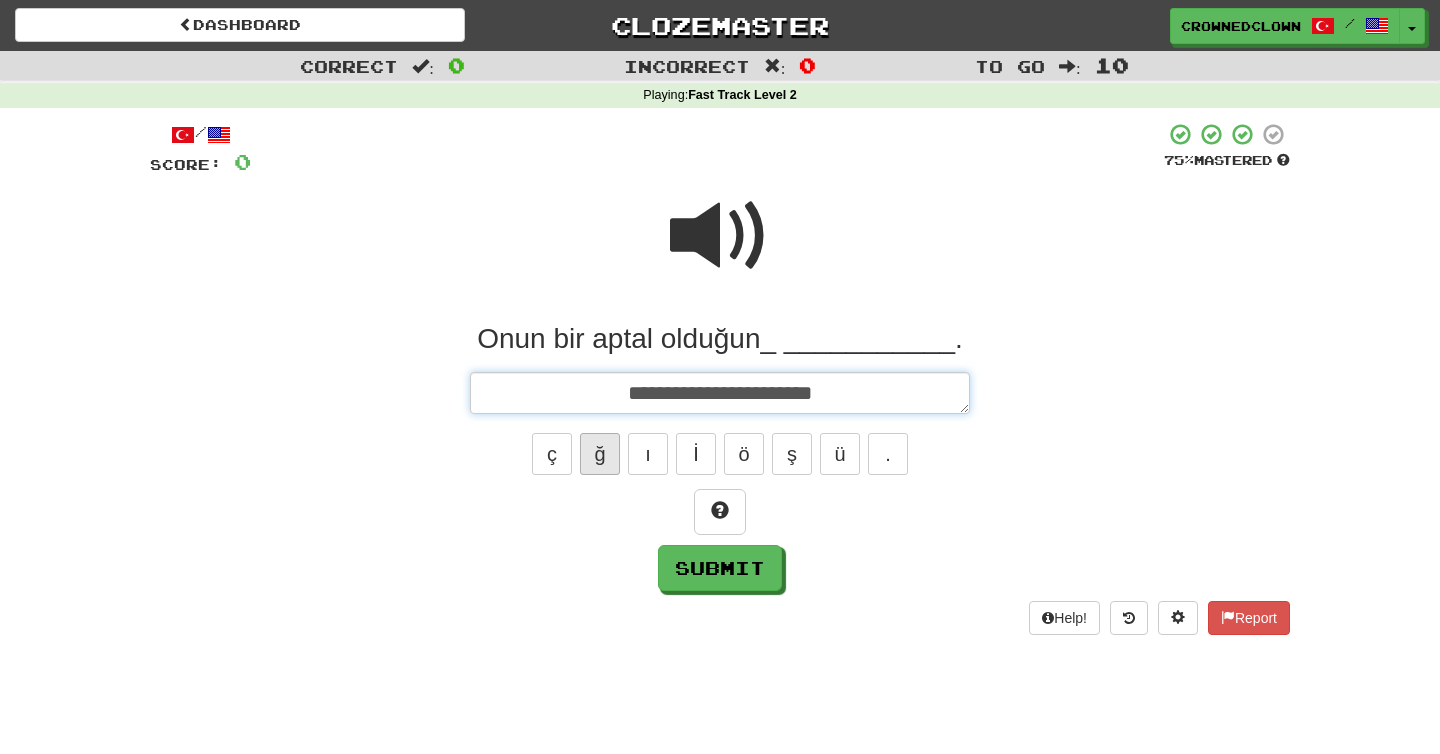 type on "*" 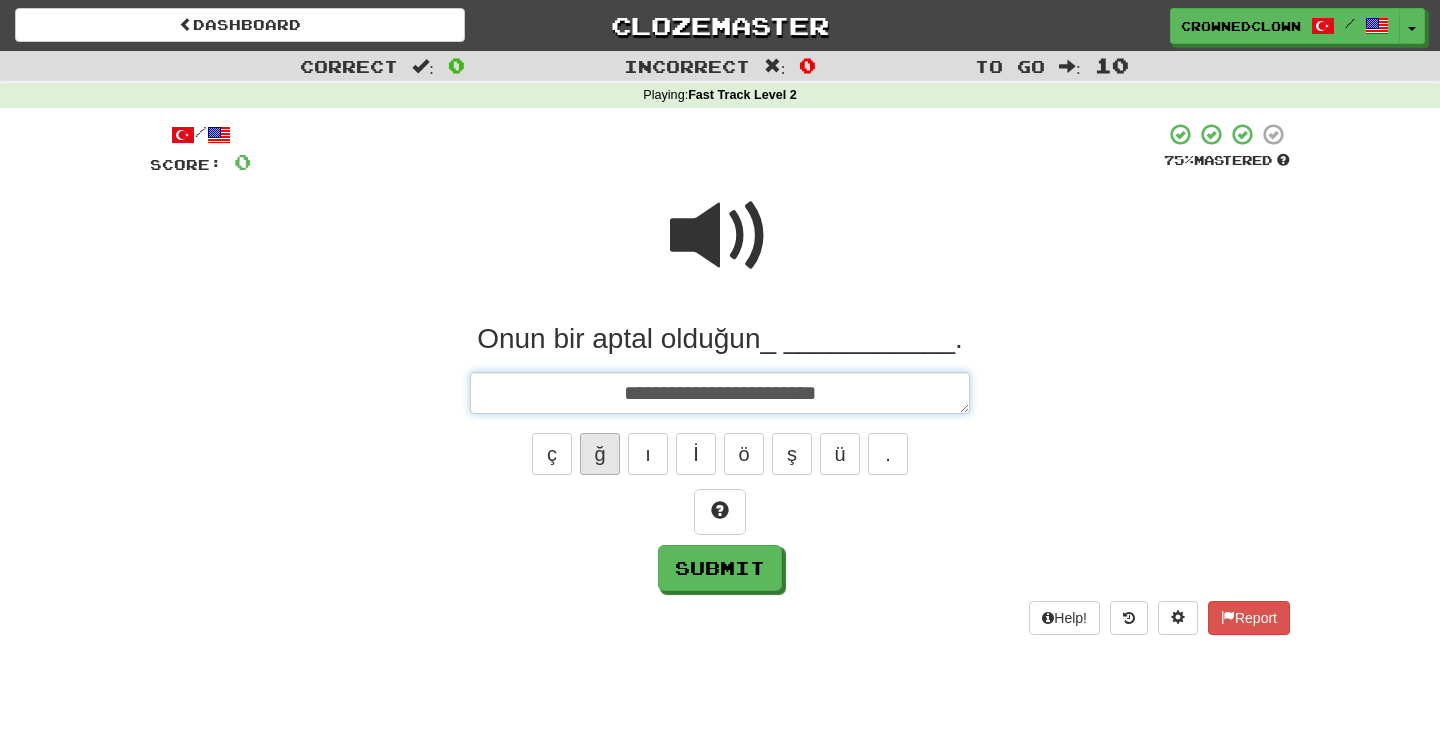type on "*" 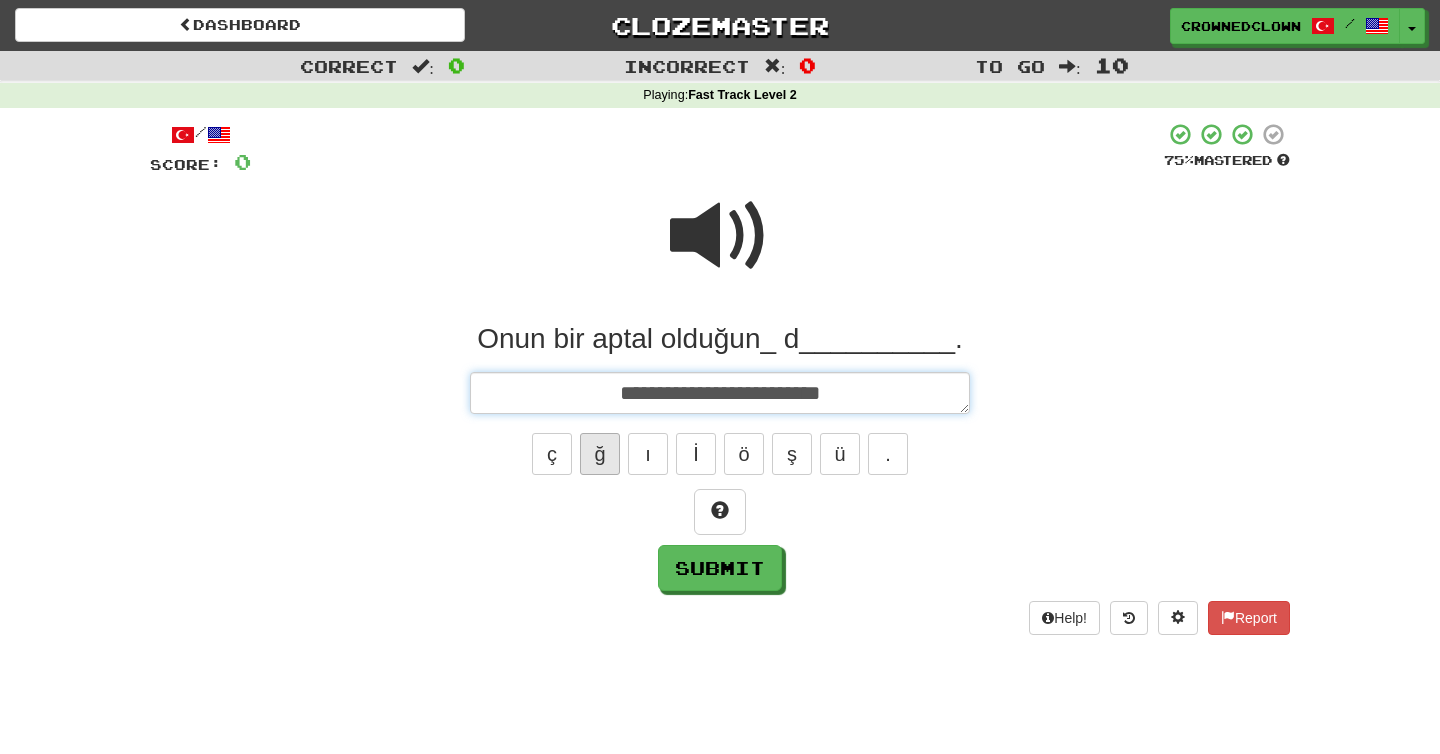 type on "*" 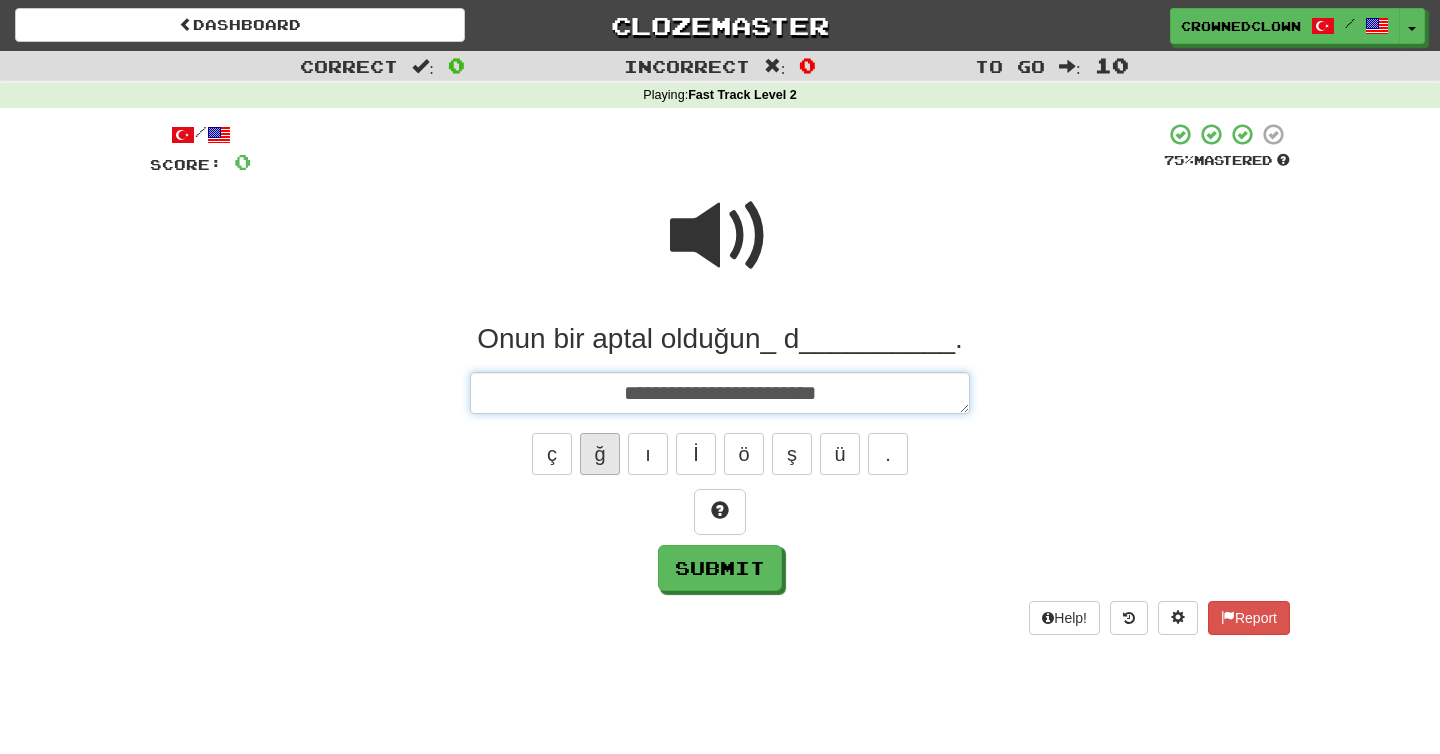 type on "*" 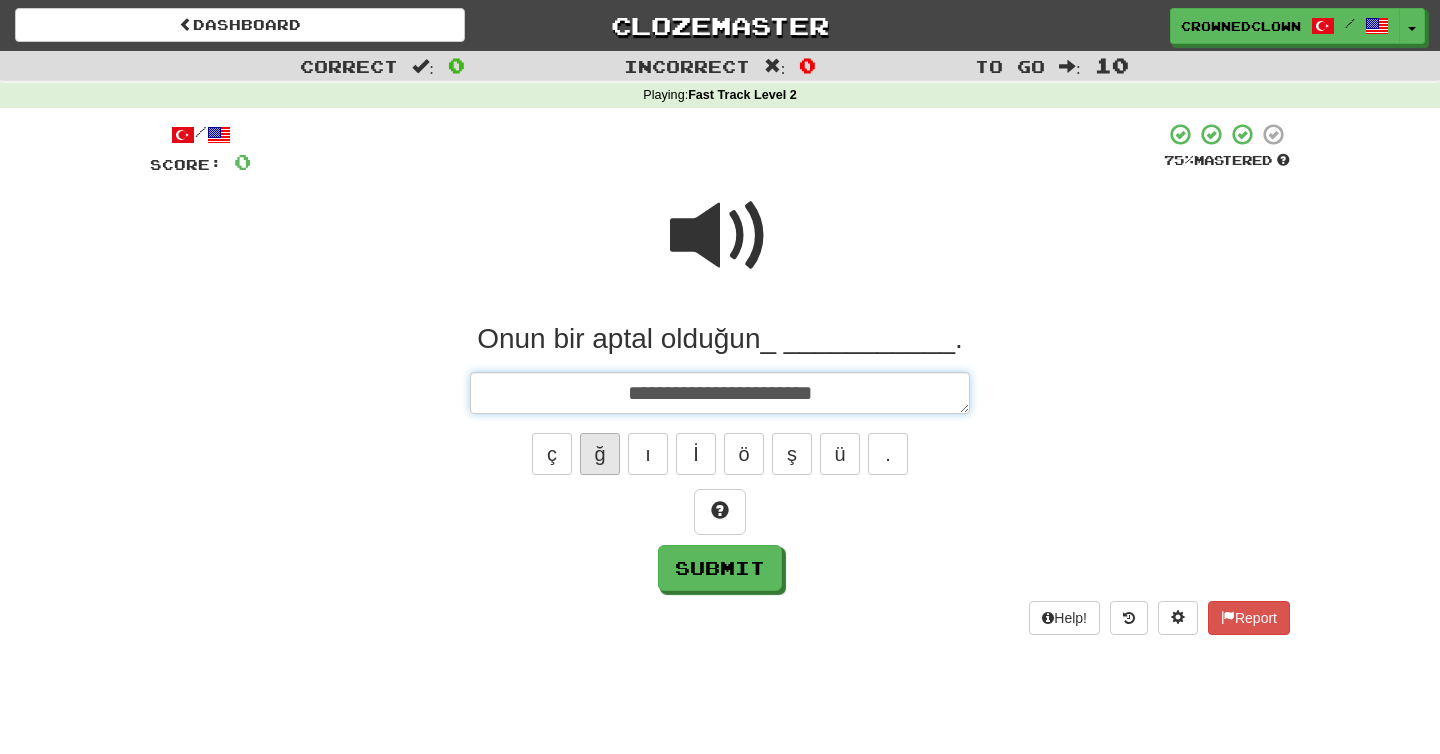 type on "*" 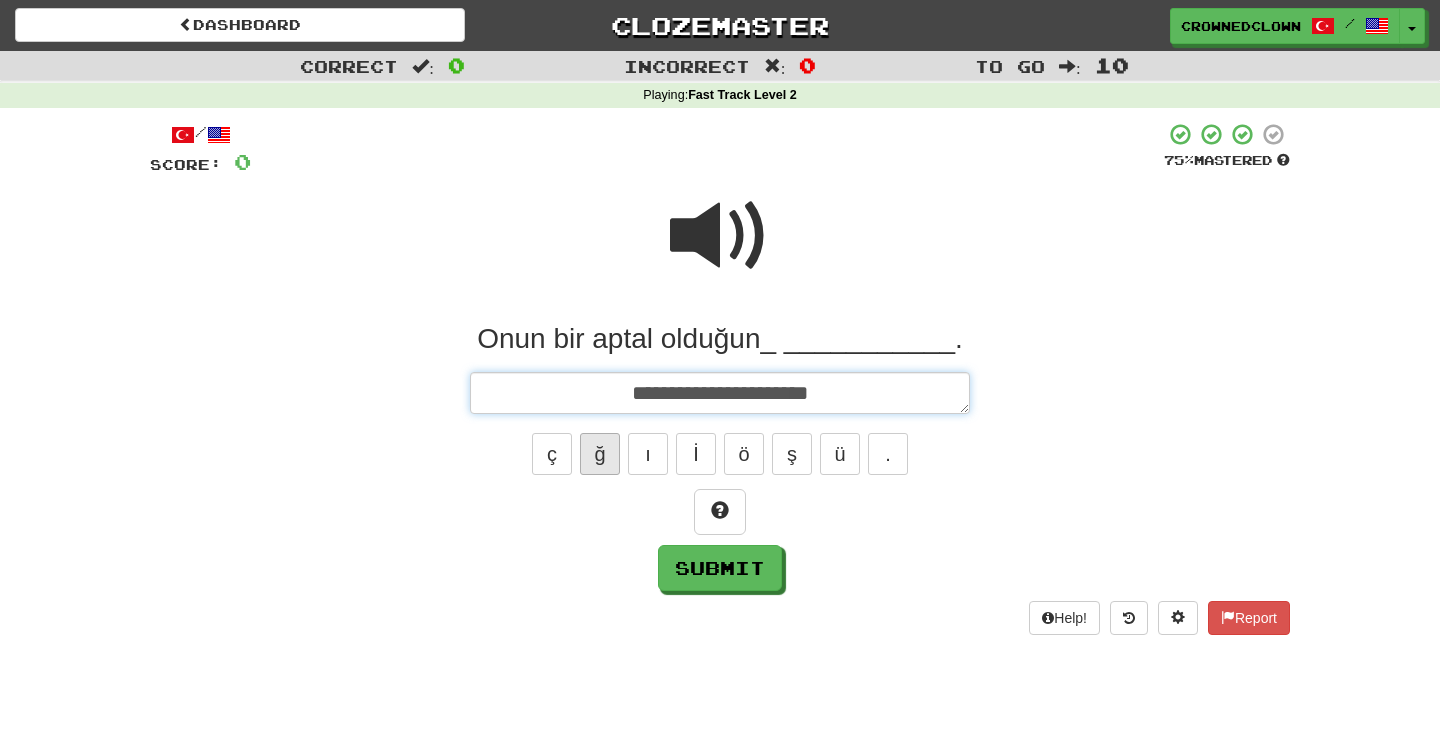 type on "*" 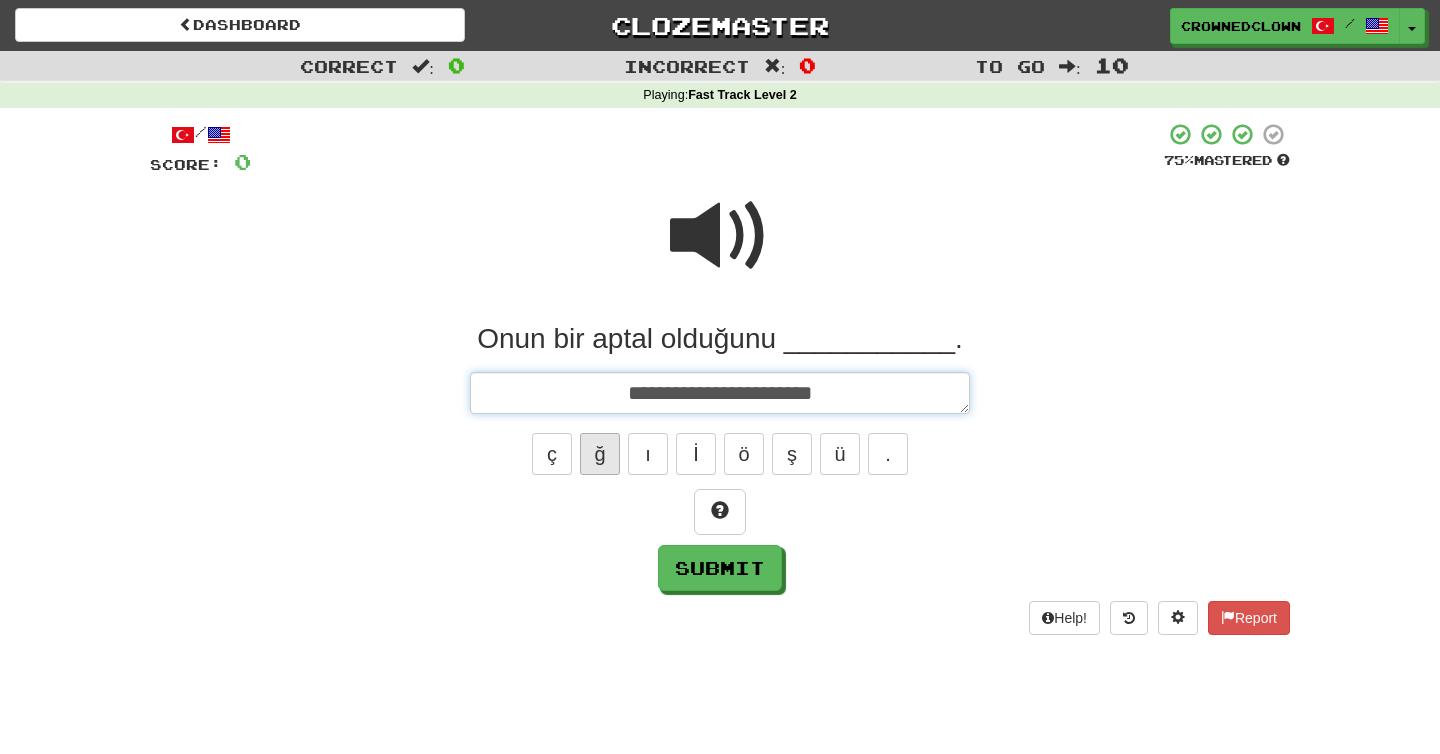 type on "*" 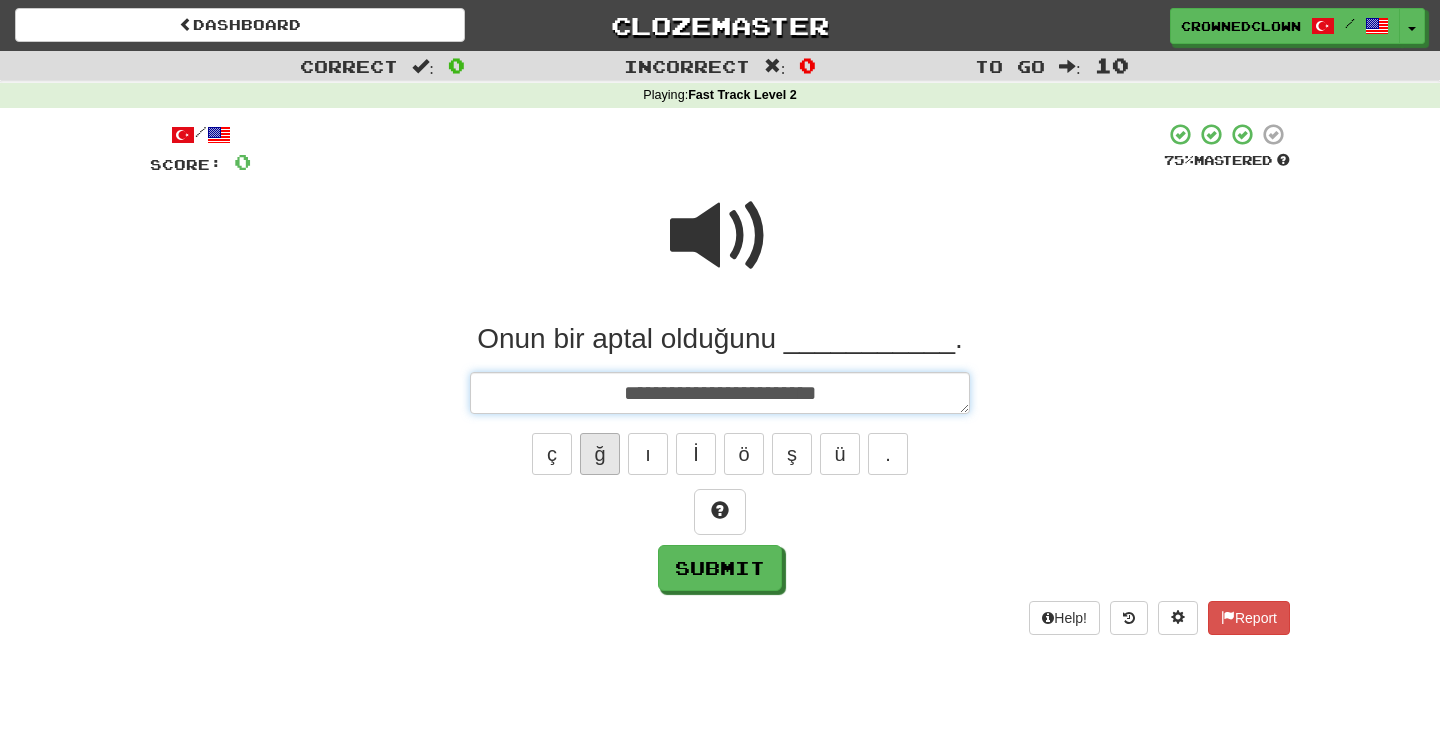 type on "*" 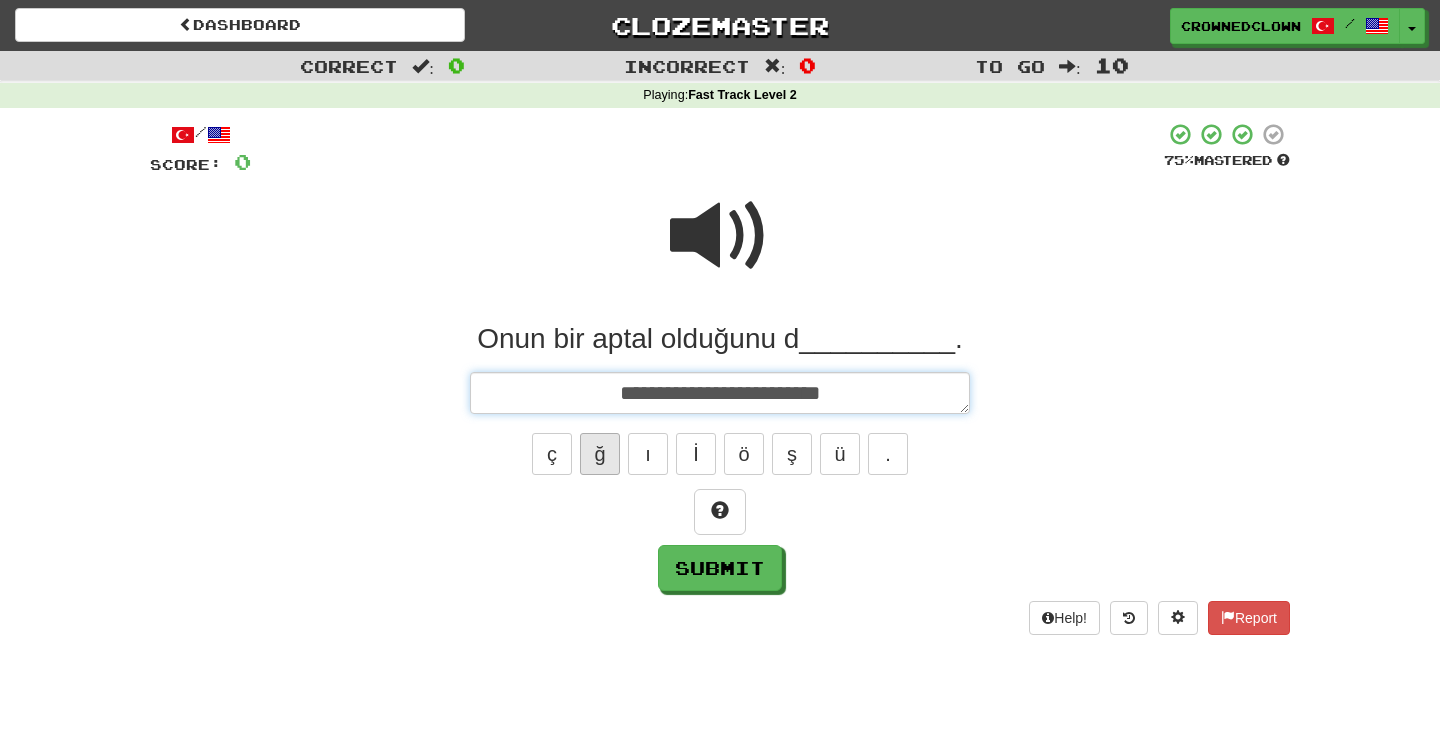 type on "*" 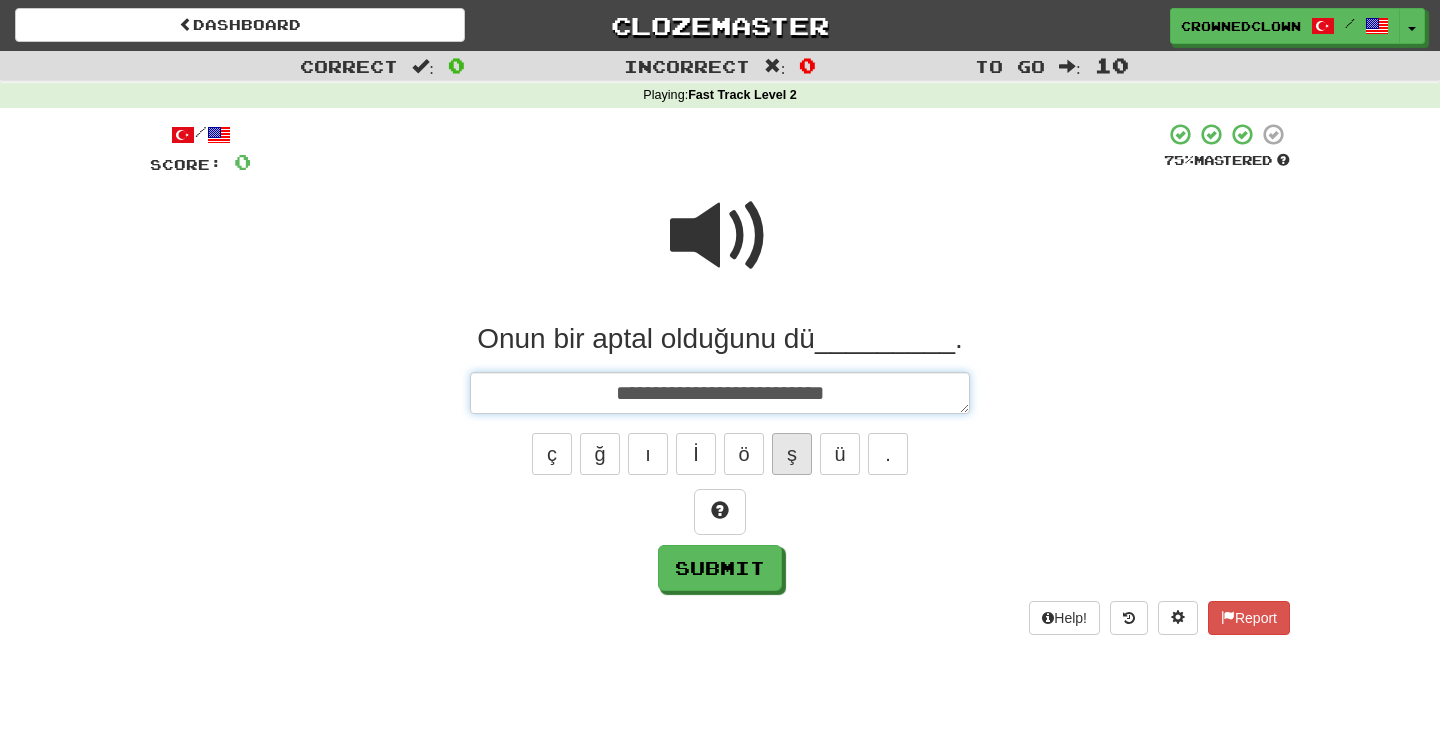 type on "**********" 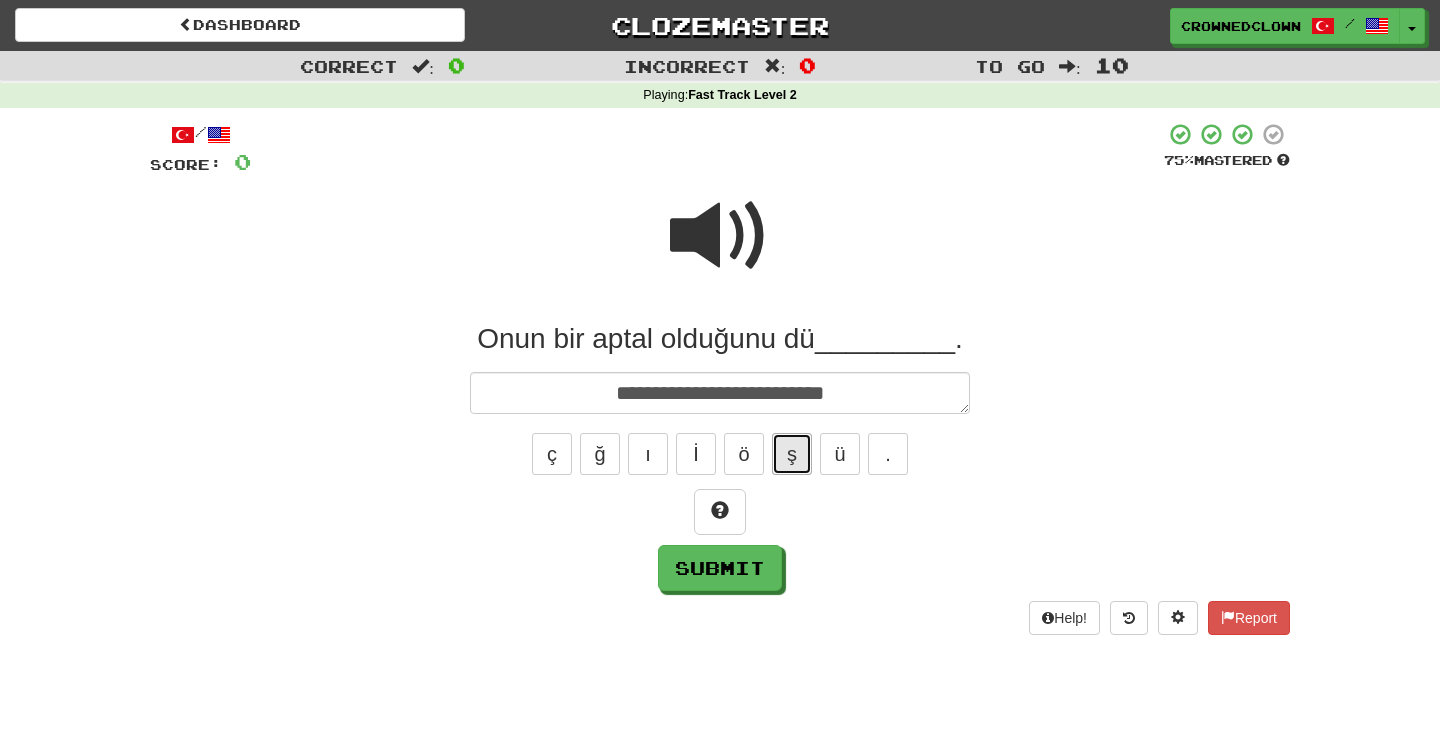 click on "ş" at bounding box center [792, 454] 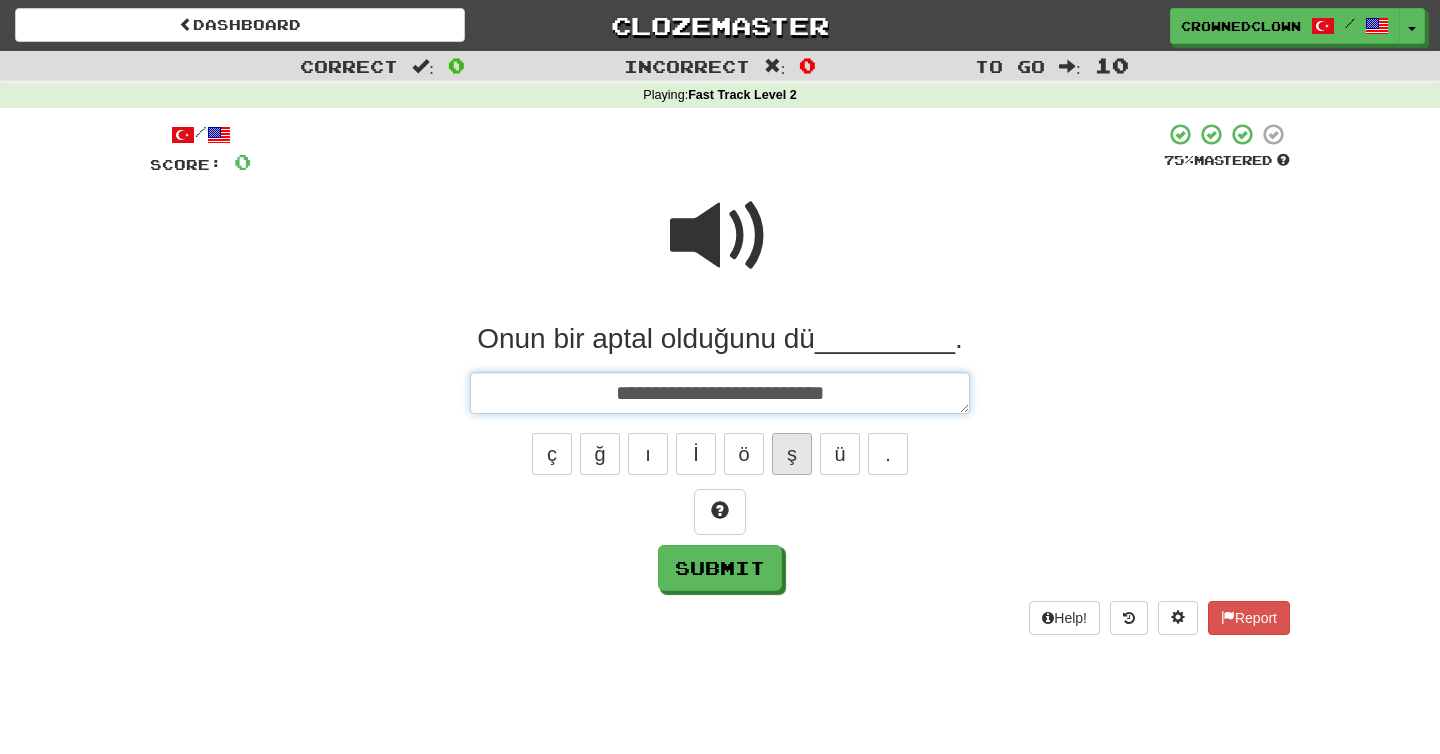 type on "*" 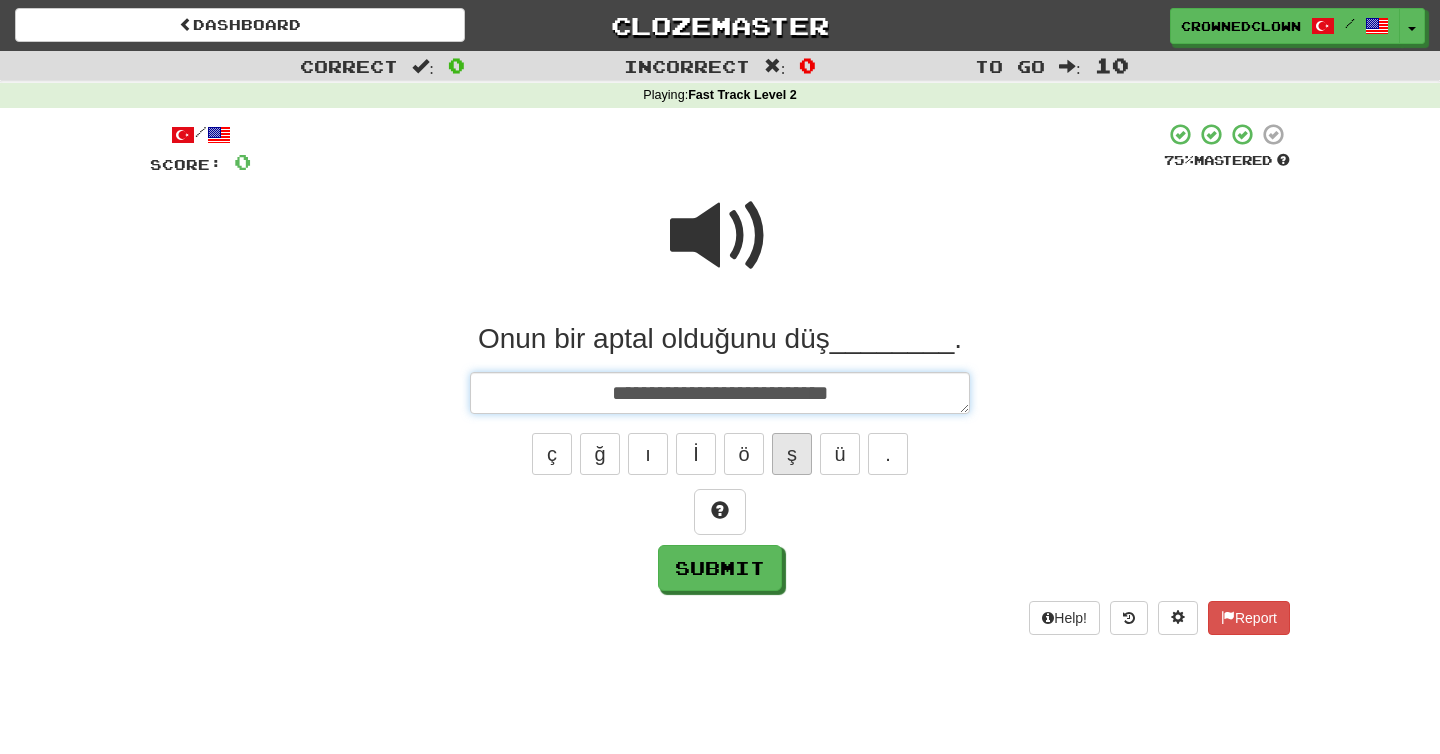 type on "*" 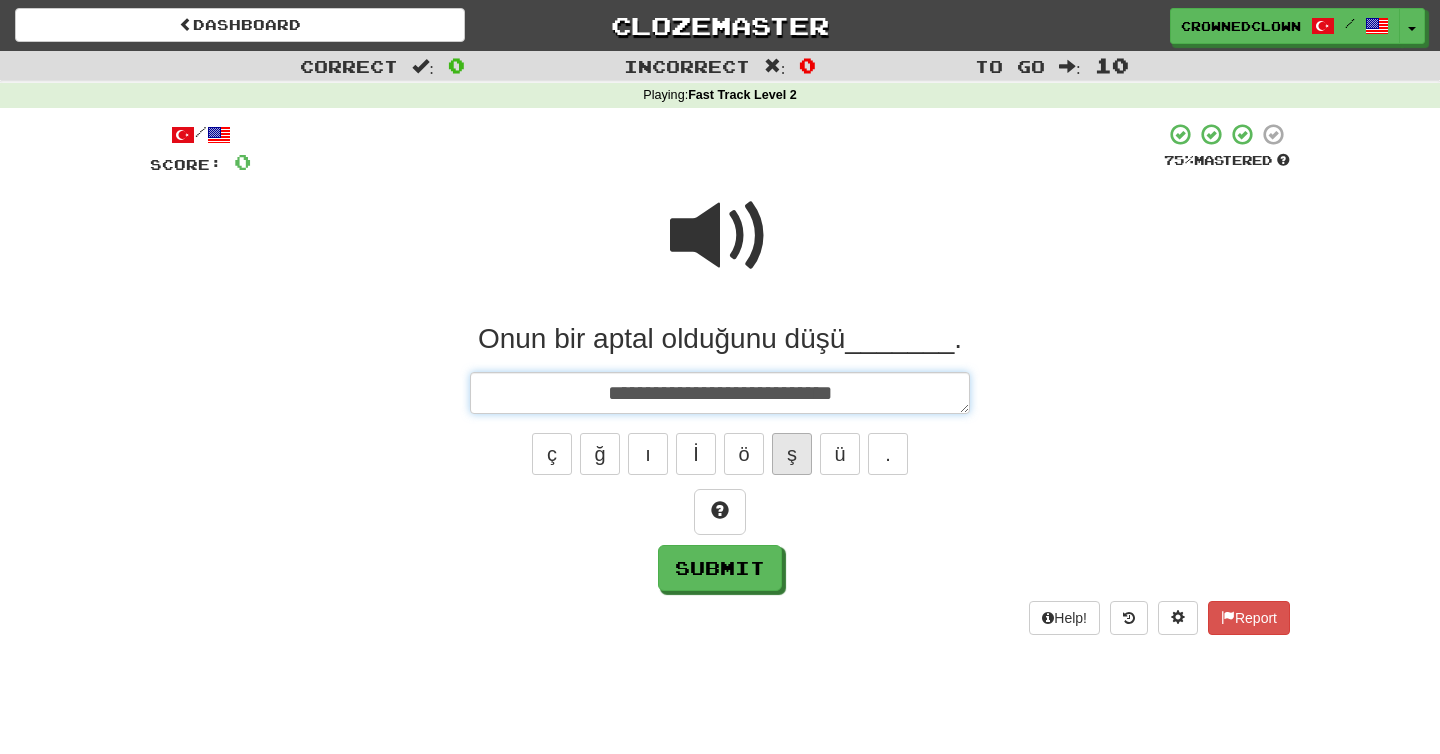 type on "*" 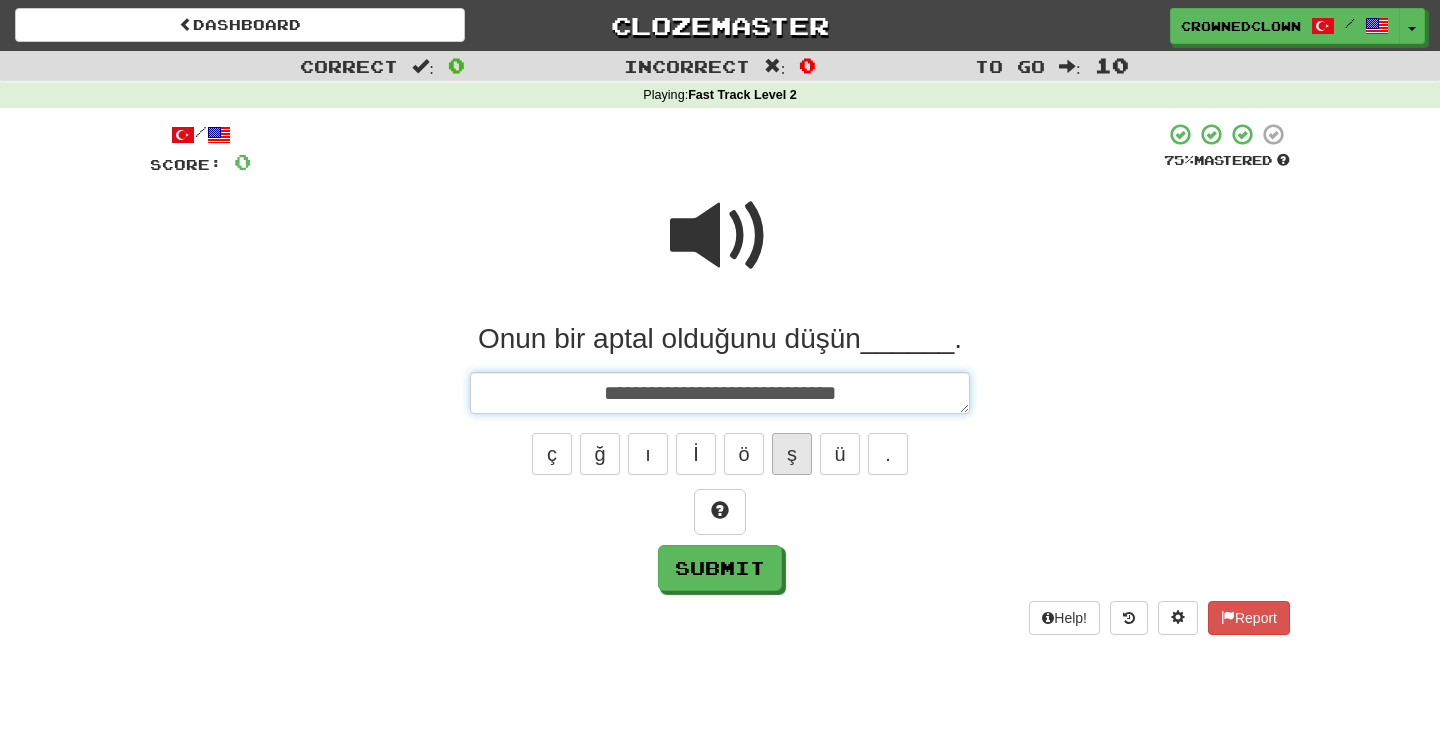 type on "*" 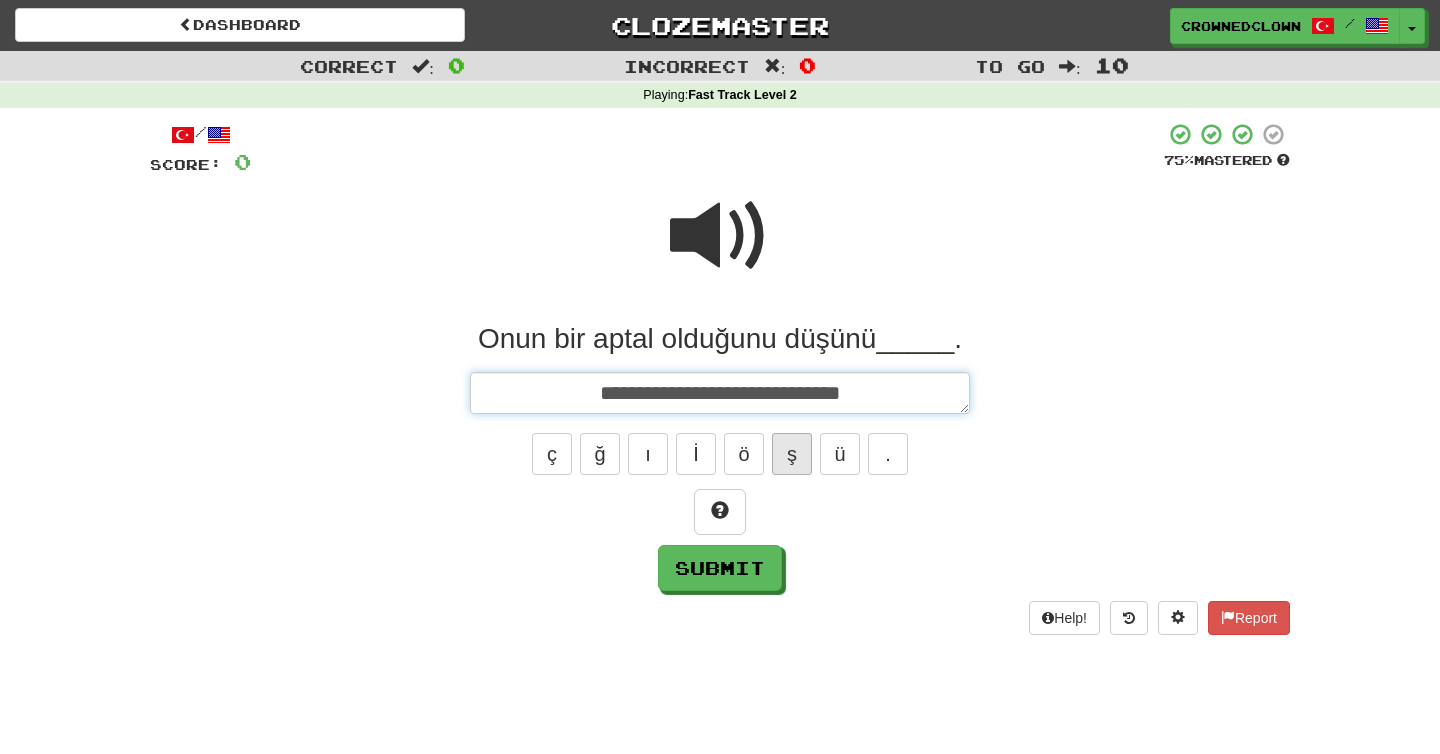 type on "*" 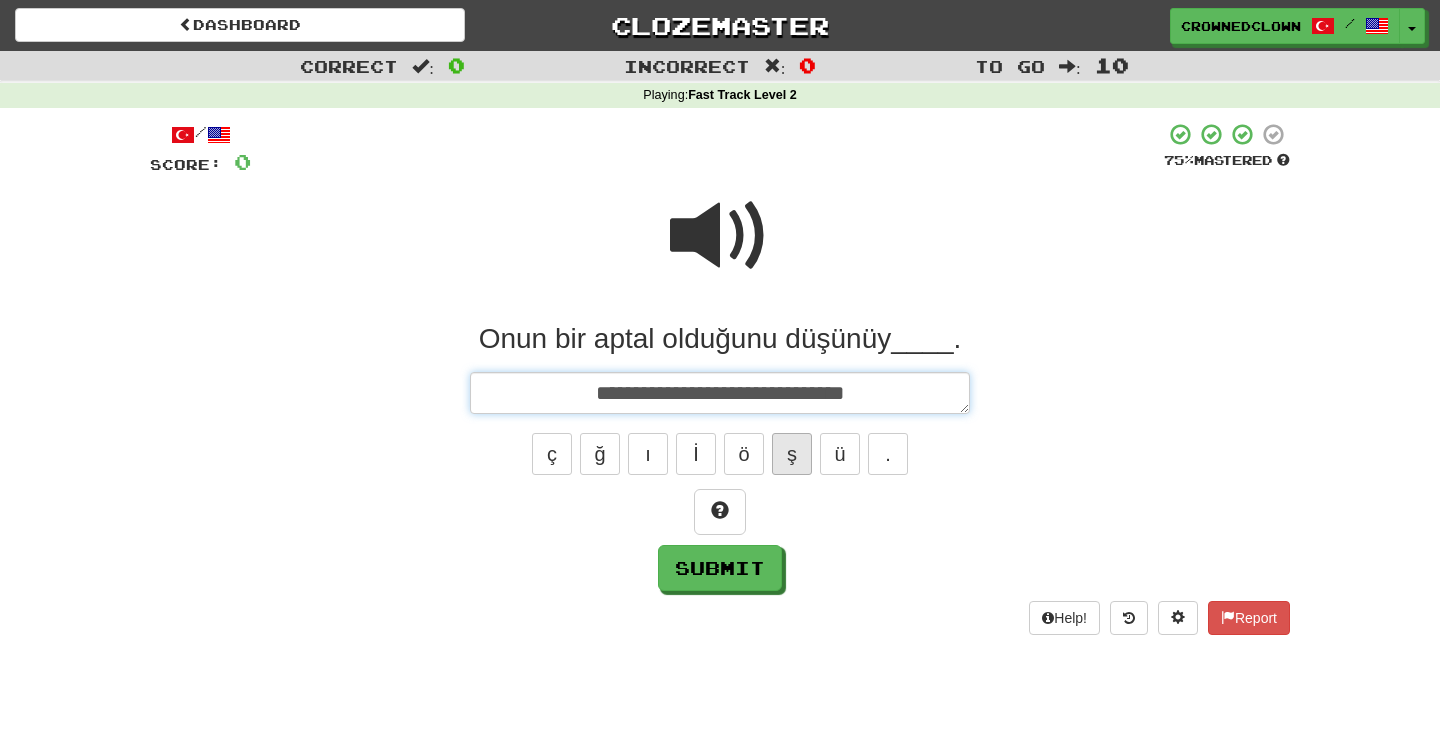 type on "*" 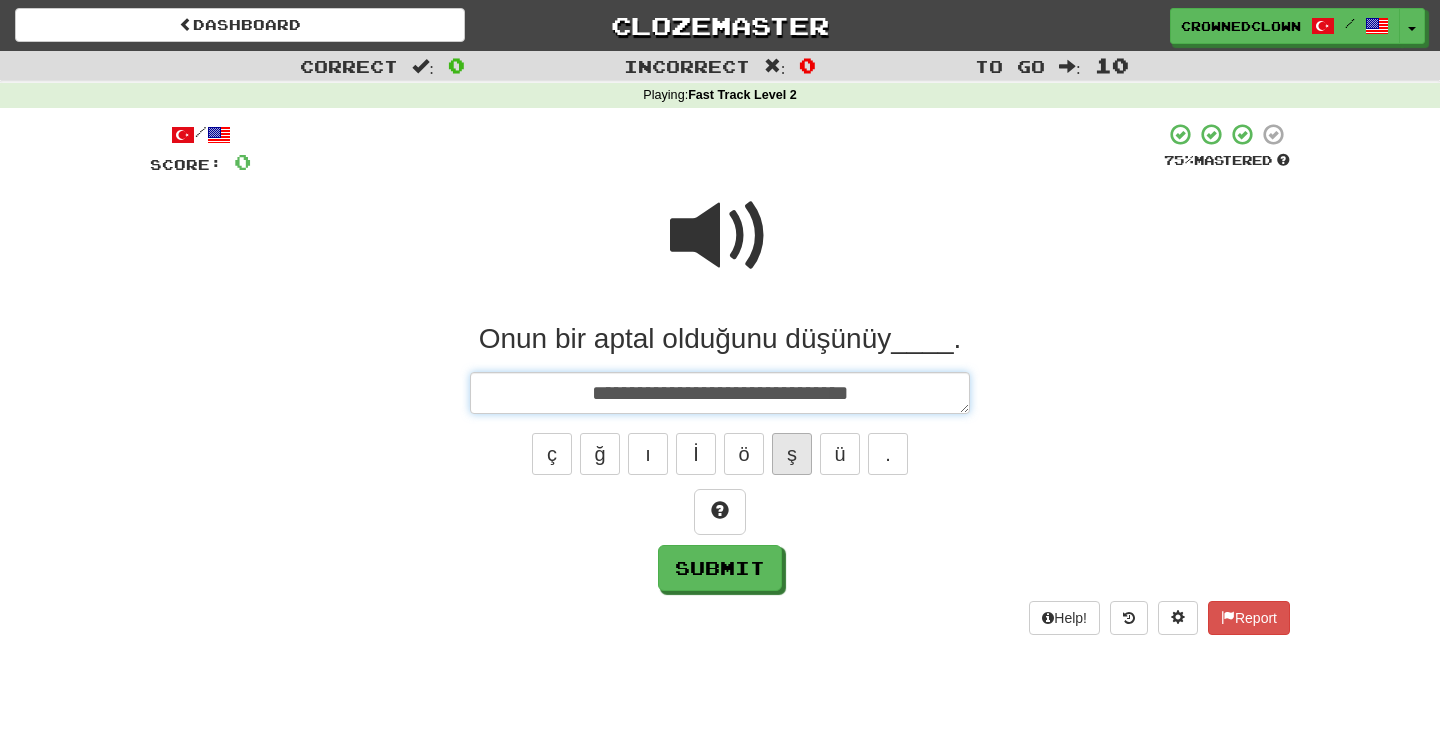 type on "*" 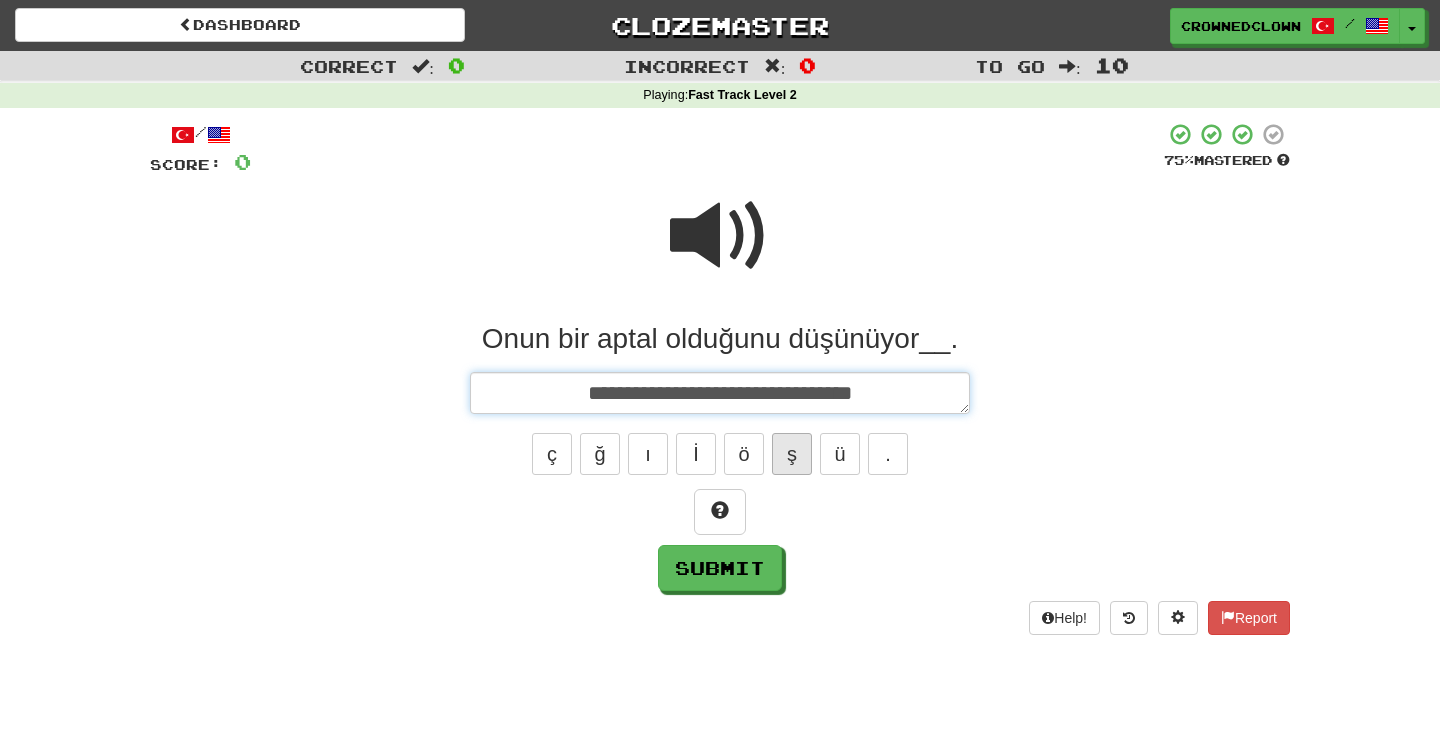 type on "*" 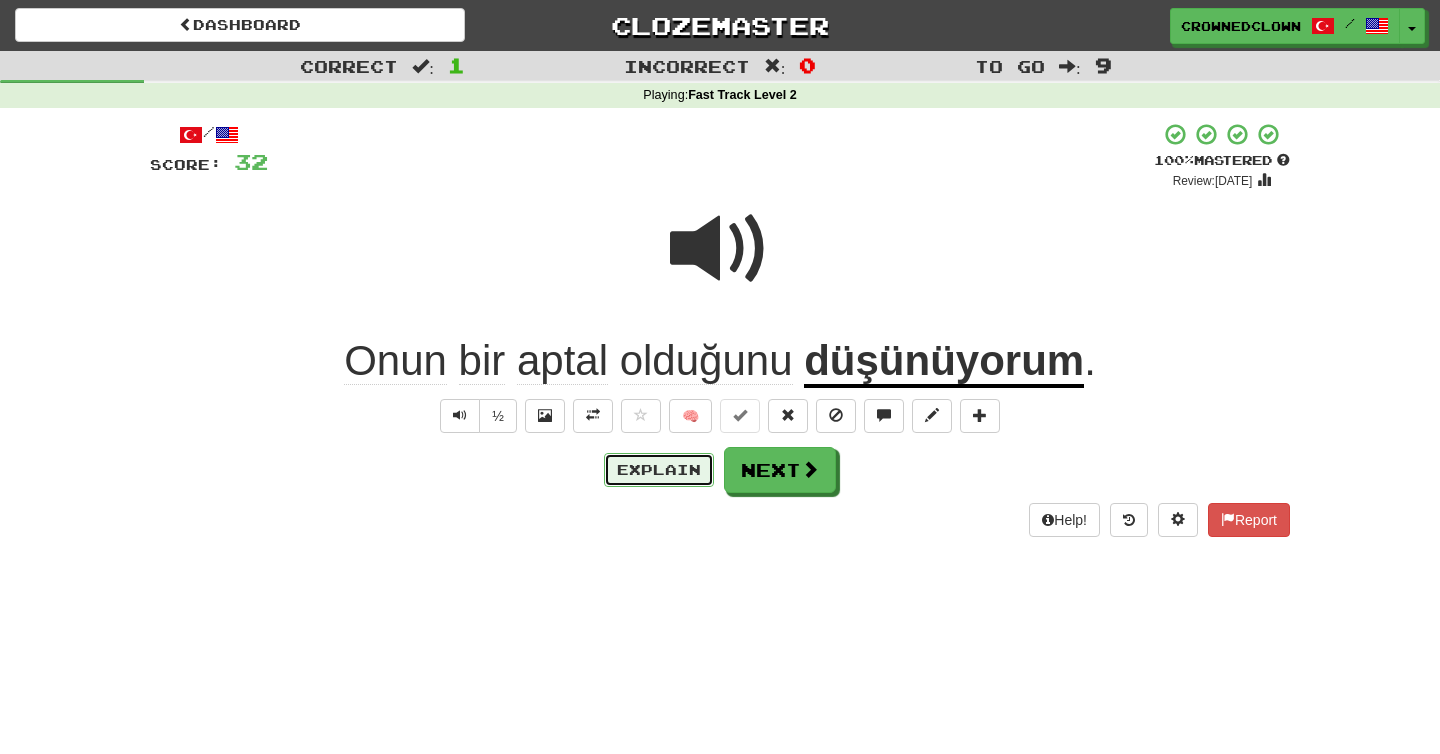 click on "Explain" at bounding box center [659, 470] 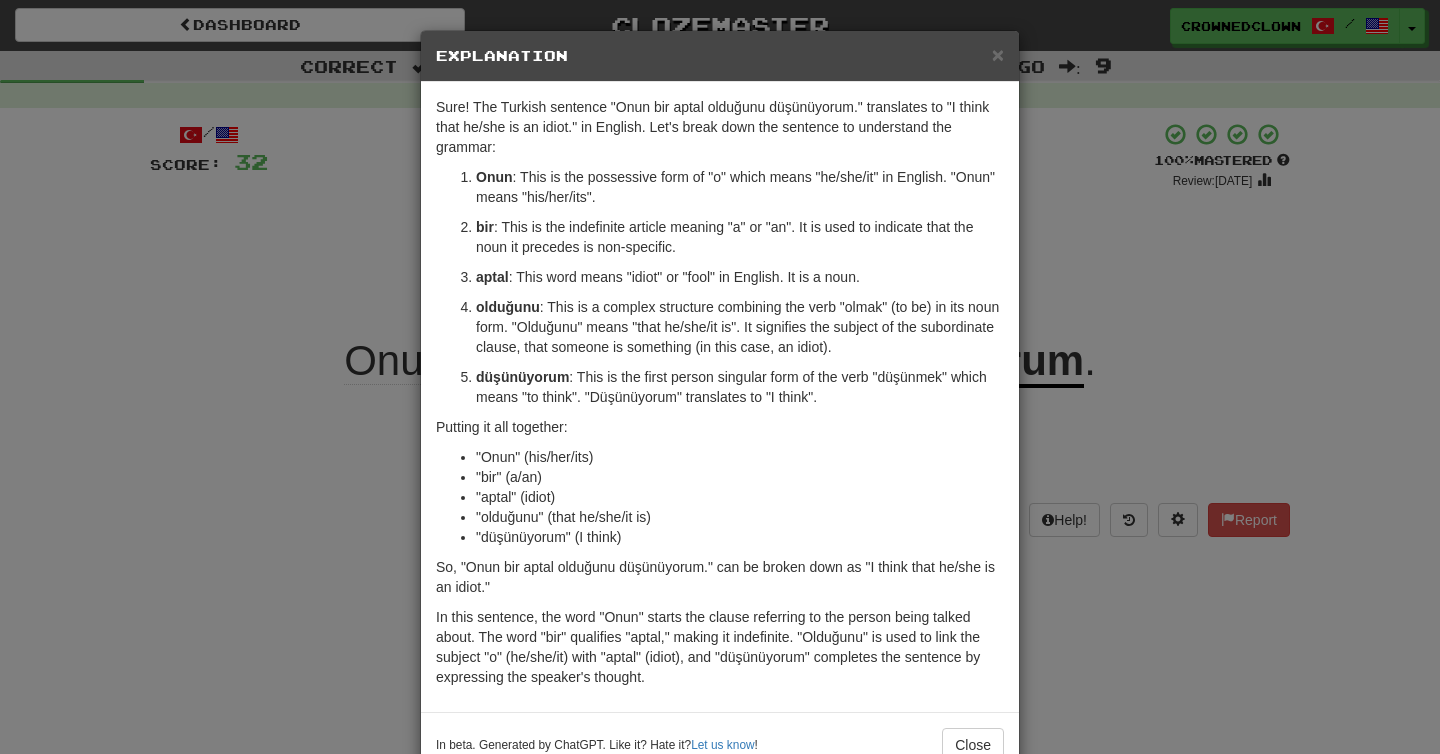 click on "× Explanation Sure! The Turkish sentence "Onun bir aptal olduğunu düşünüyorum." translates to "I think that he/she is an idiot." in English. Let's break down the sentence to understand the grammar:
Onun : This is the possessive form of "o" which means "he/she/it" in English. "Onun" means "his/her/its".
bir : This is the indefinite article meaning "a" or "an". It is used to indicate that the noun it precedes is non-specific.
aptal : This word means "idiot" or "fool" in English. It is a noun.
olduğunu : This is a complex structure combining the verb "olmak" (to be) in its noun form. "Olduğunu" means "that he/she/it is". It signifies the subject of the subordinate clause, that someone is something (in this case, an idiot).
düşünüyorum : This is the first person singular form of the verb "düşünmek" which means "to think". "Düşünüyorum" translates to "I think".
Putting it all together:
"Onun" (his/her/its)
"bir" (a/an)
"aptal" (idiot)
! Close" at bounding box center [720, 377] 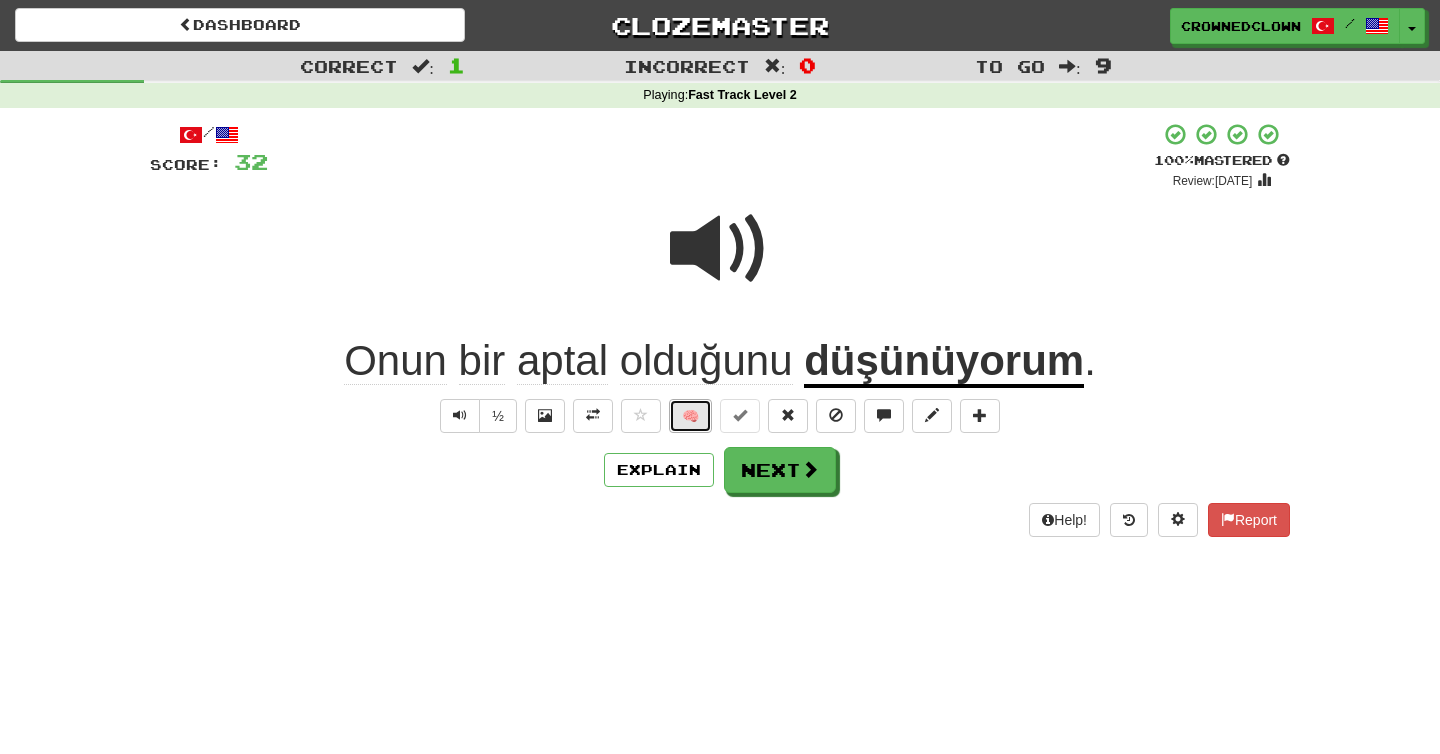 click on "🧠" at bounding box center (690, 416) 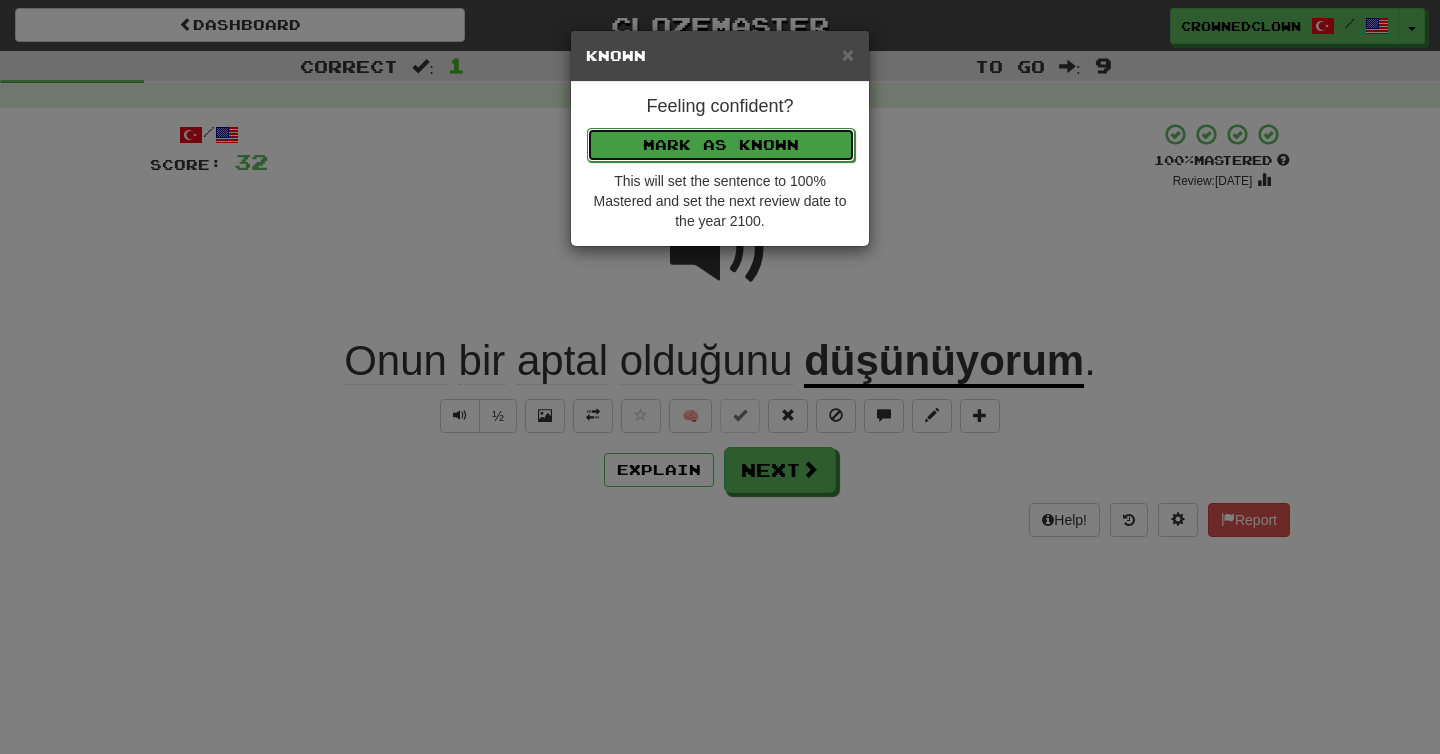 click on "Mark as Known" at bounding box center (721, 145) 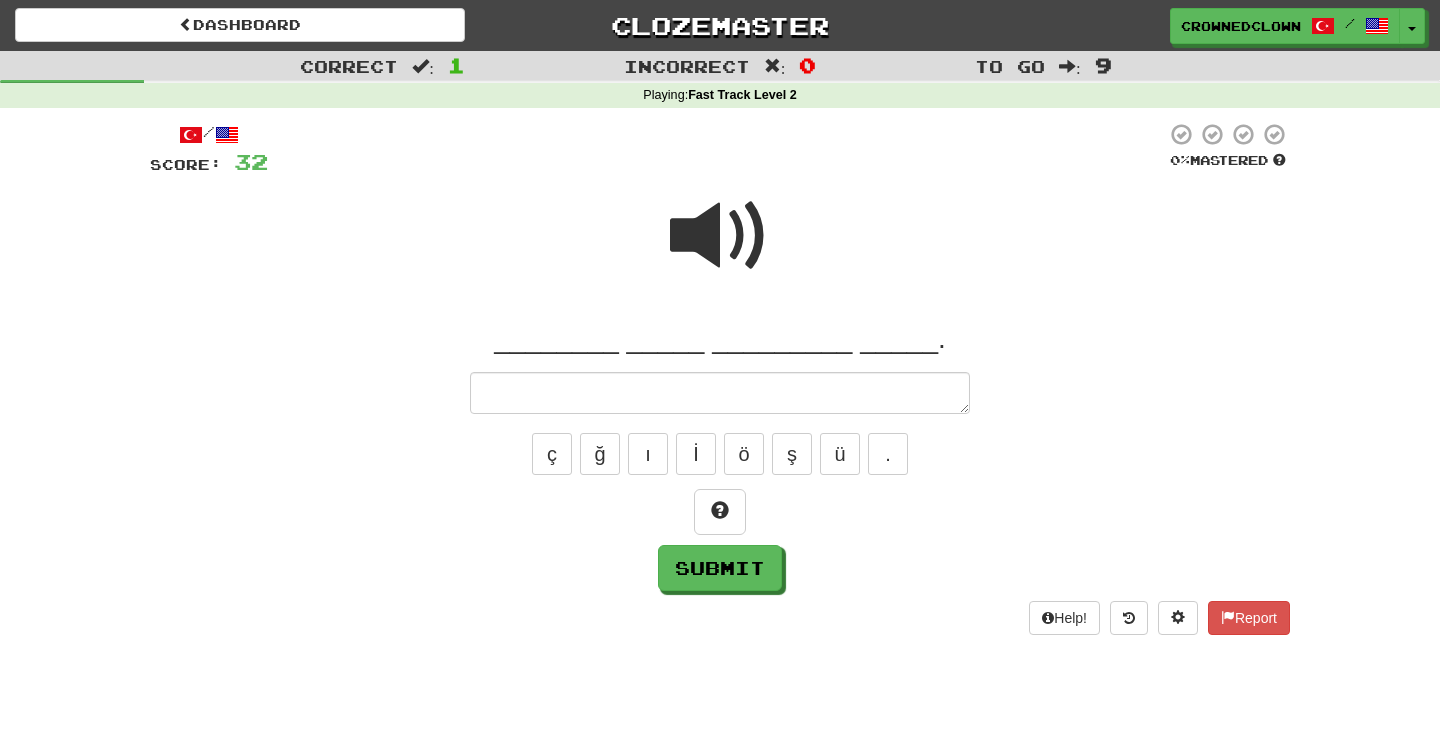 type on "*" 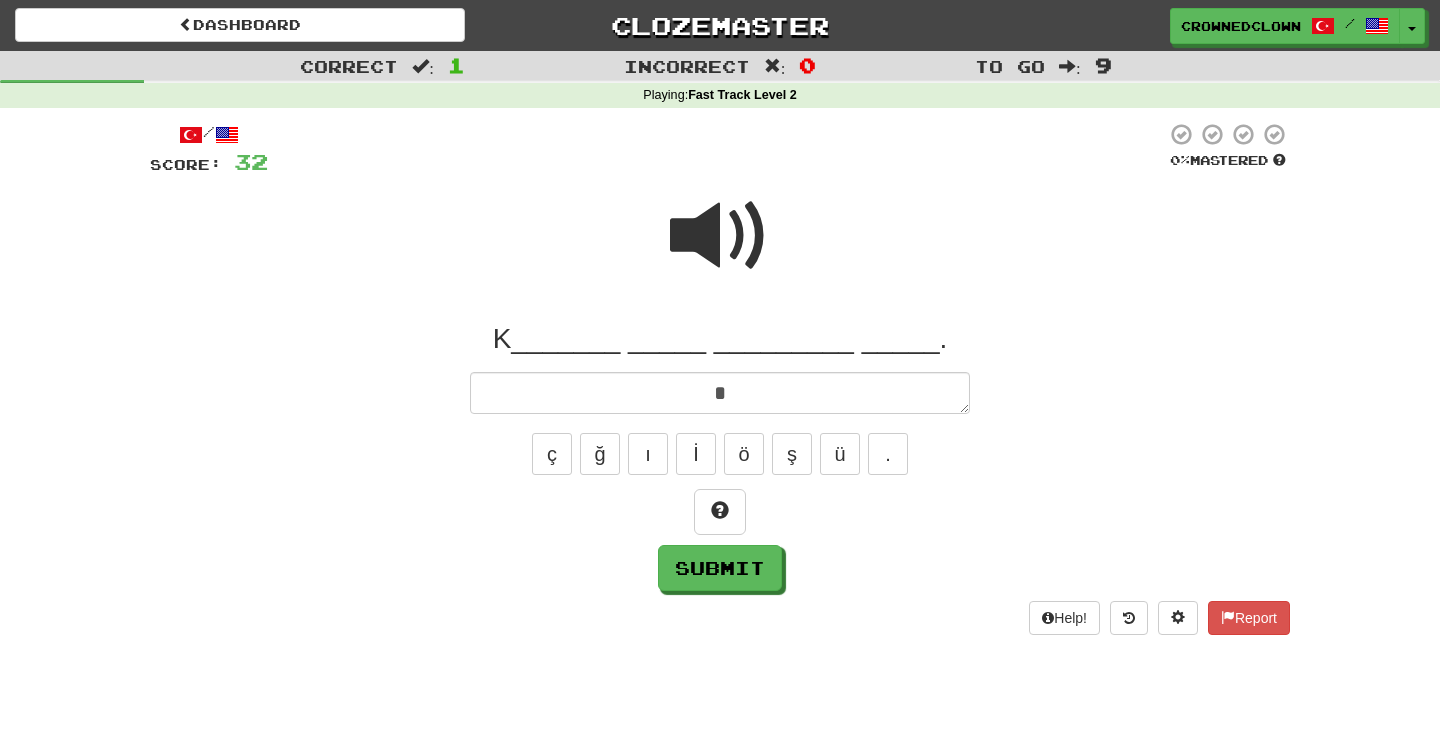 type on "*" 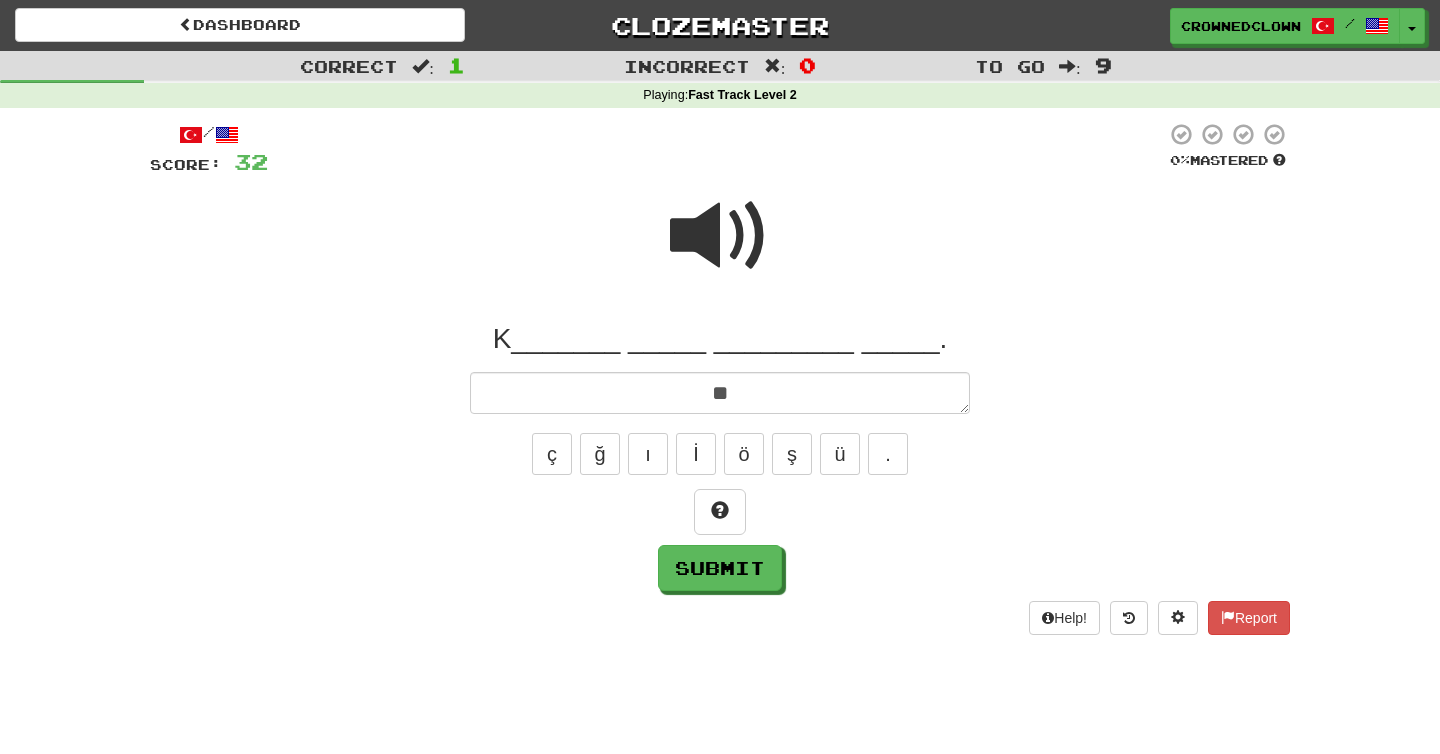 type on "*" 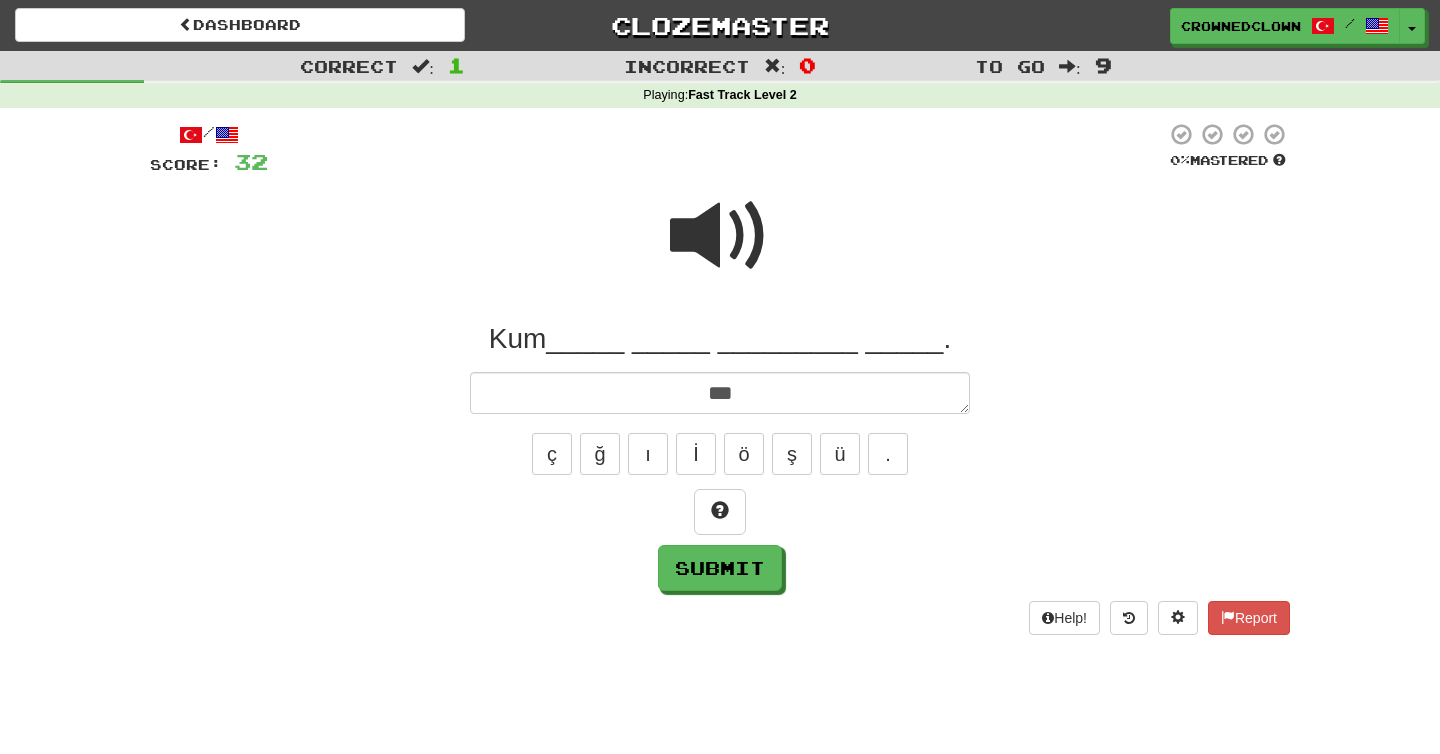 type on "*" 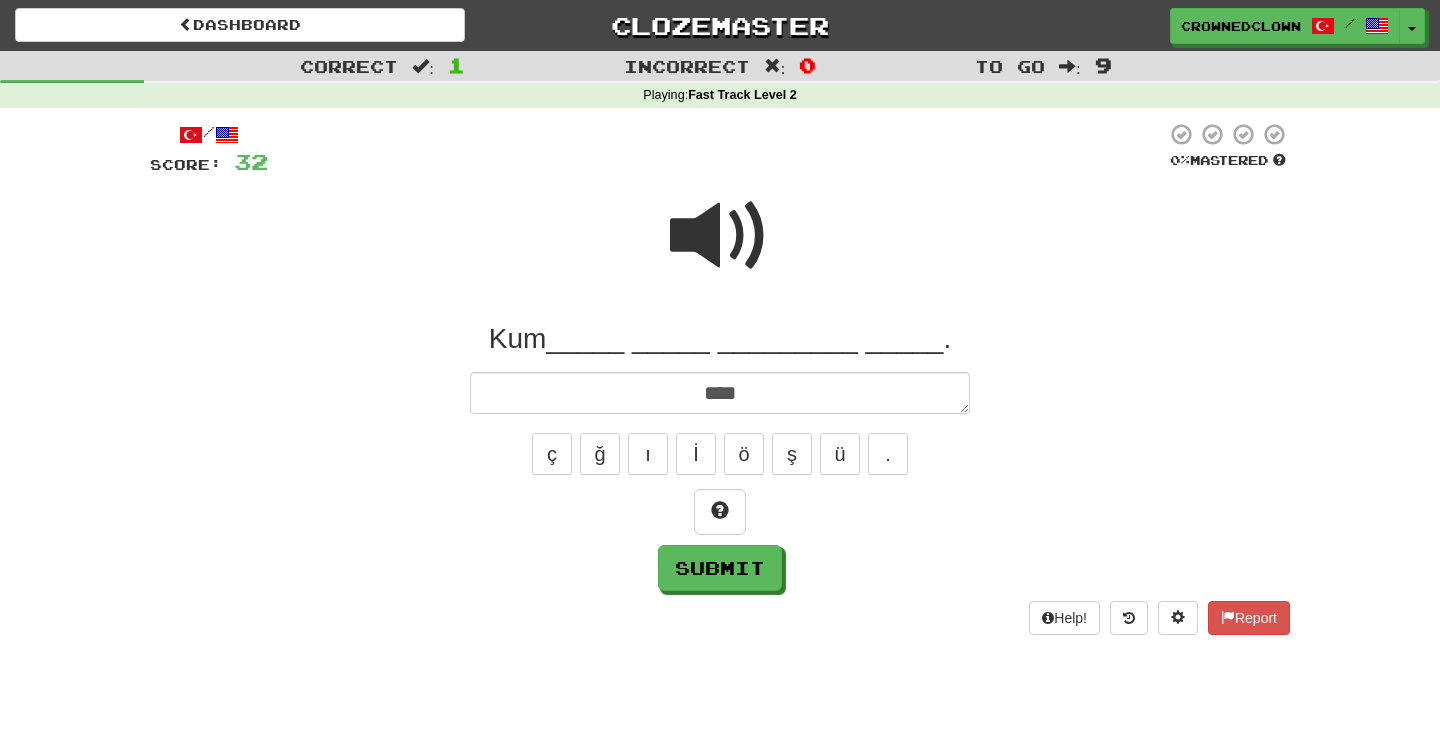 type on "*" 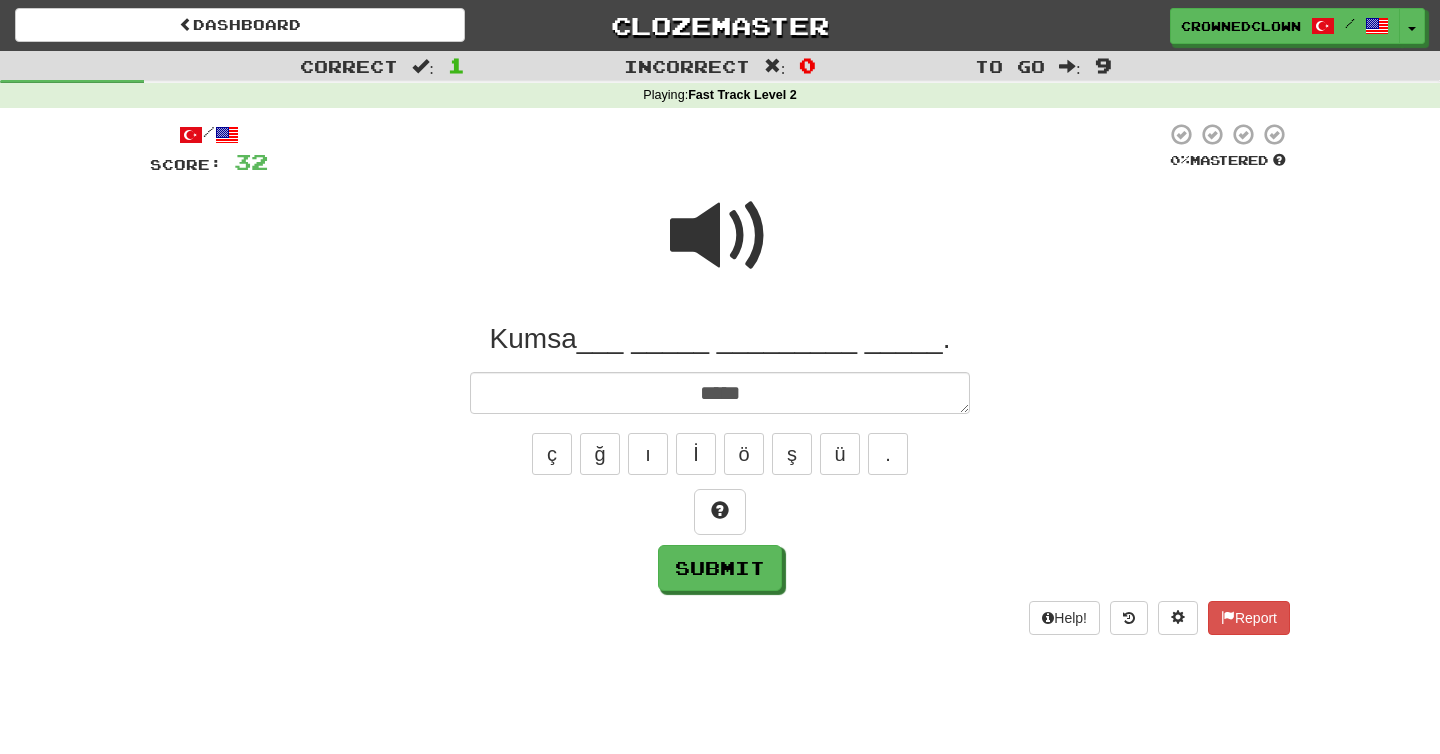 type on "*" 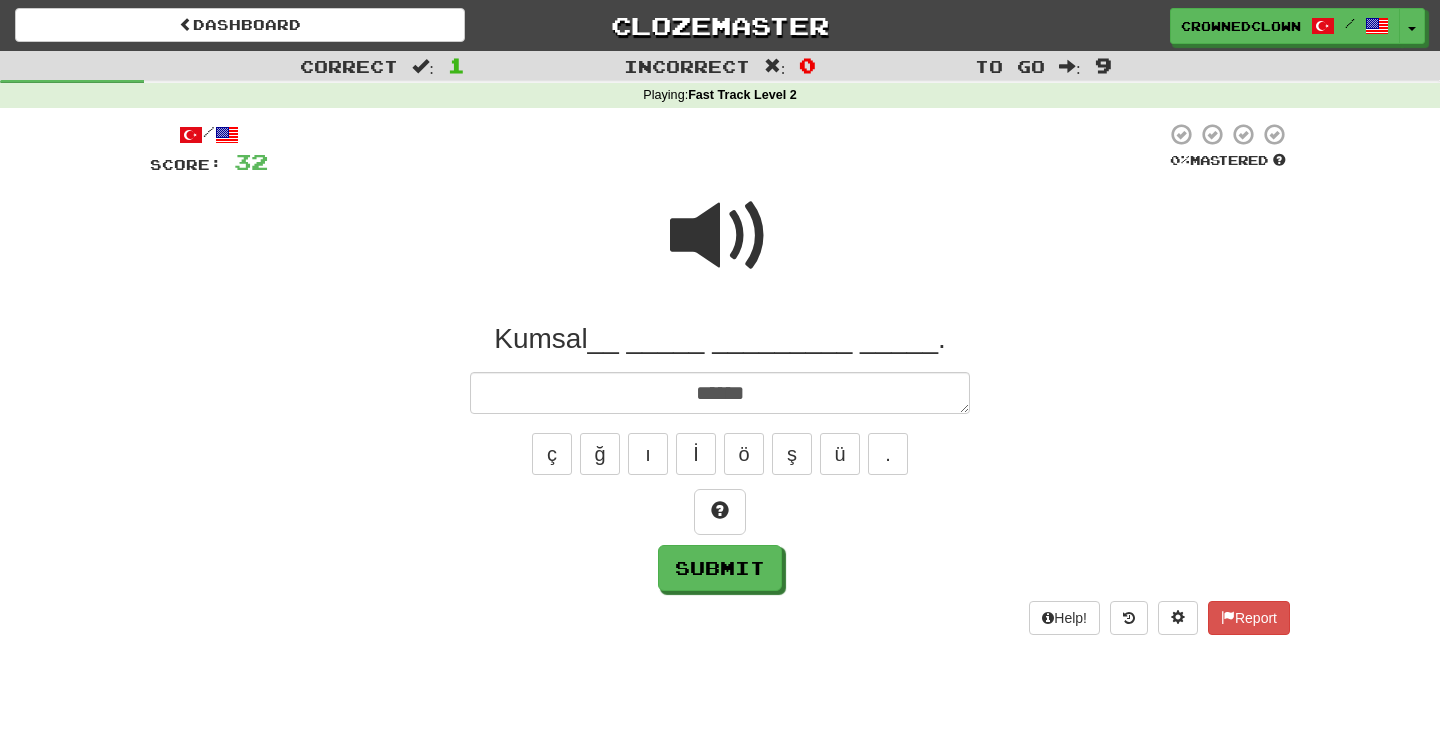 type on "*" 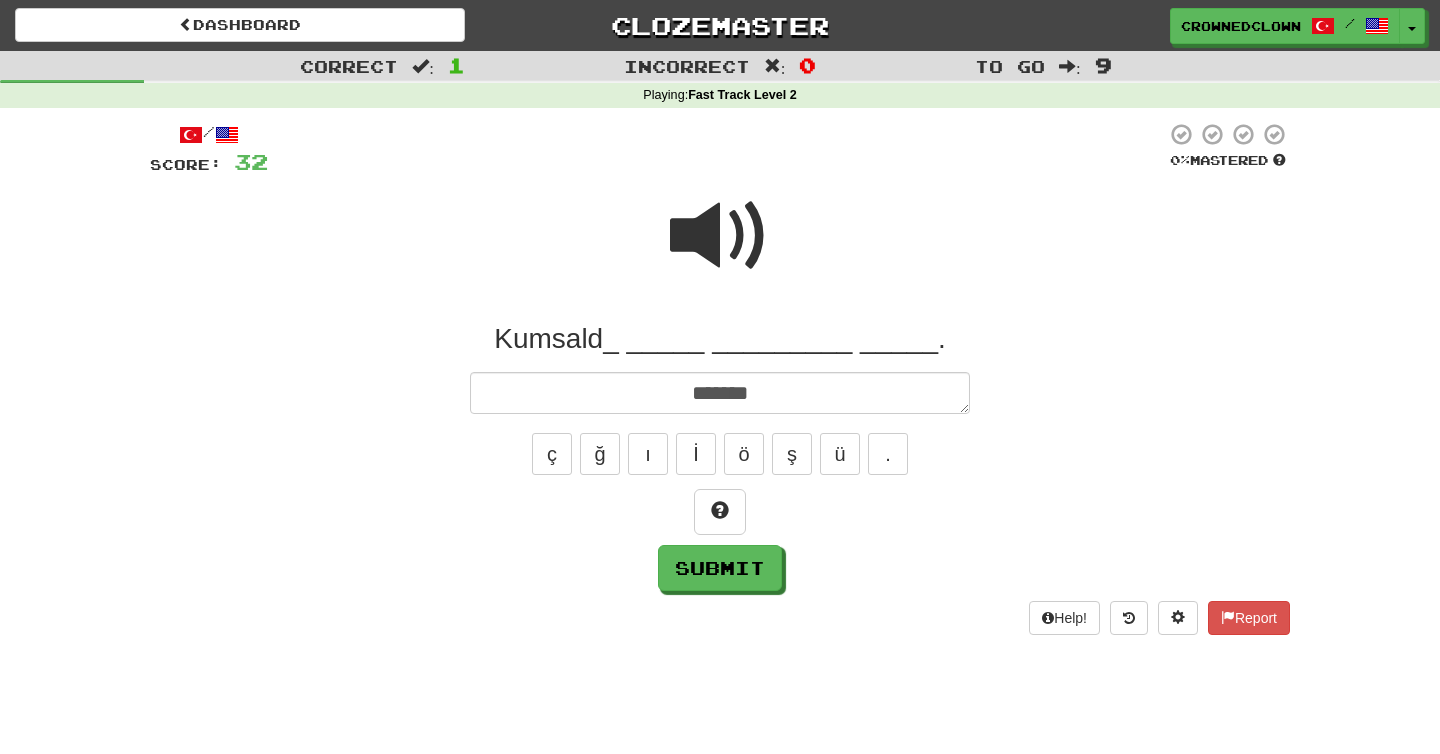 type on "*" 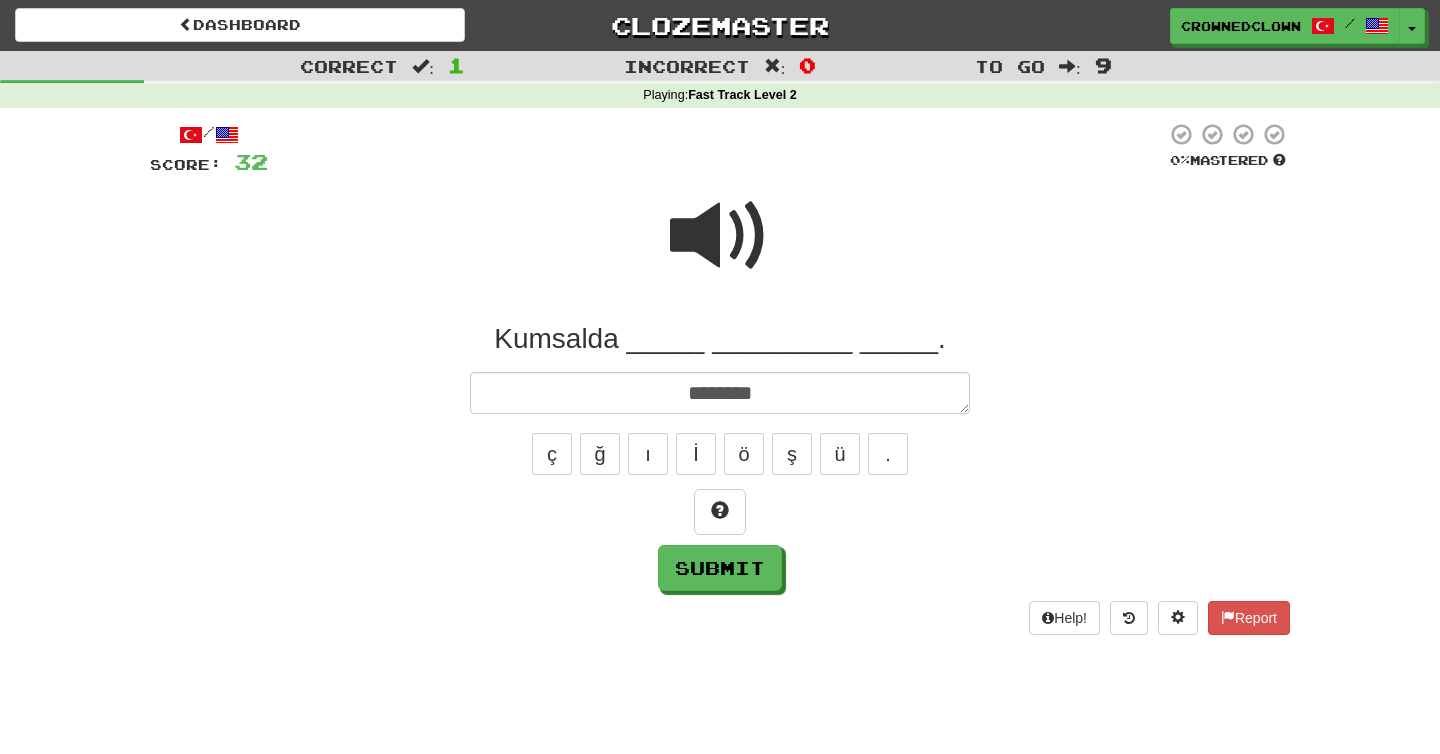 type on "*" 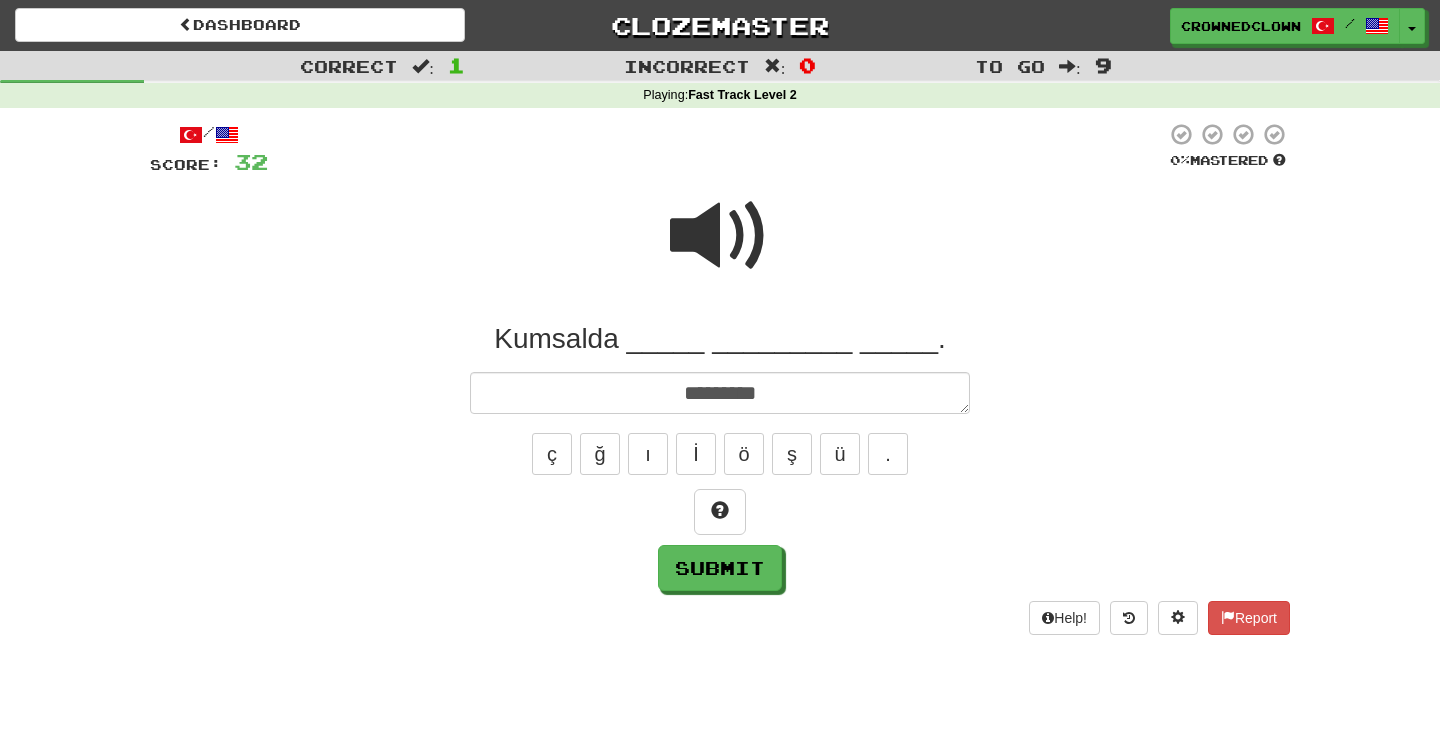type on "*" 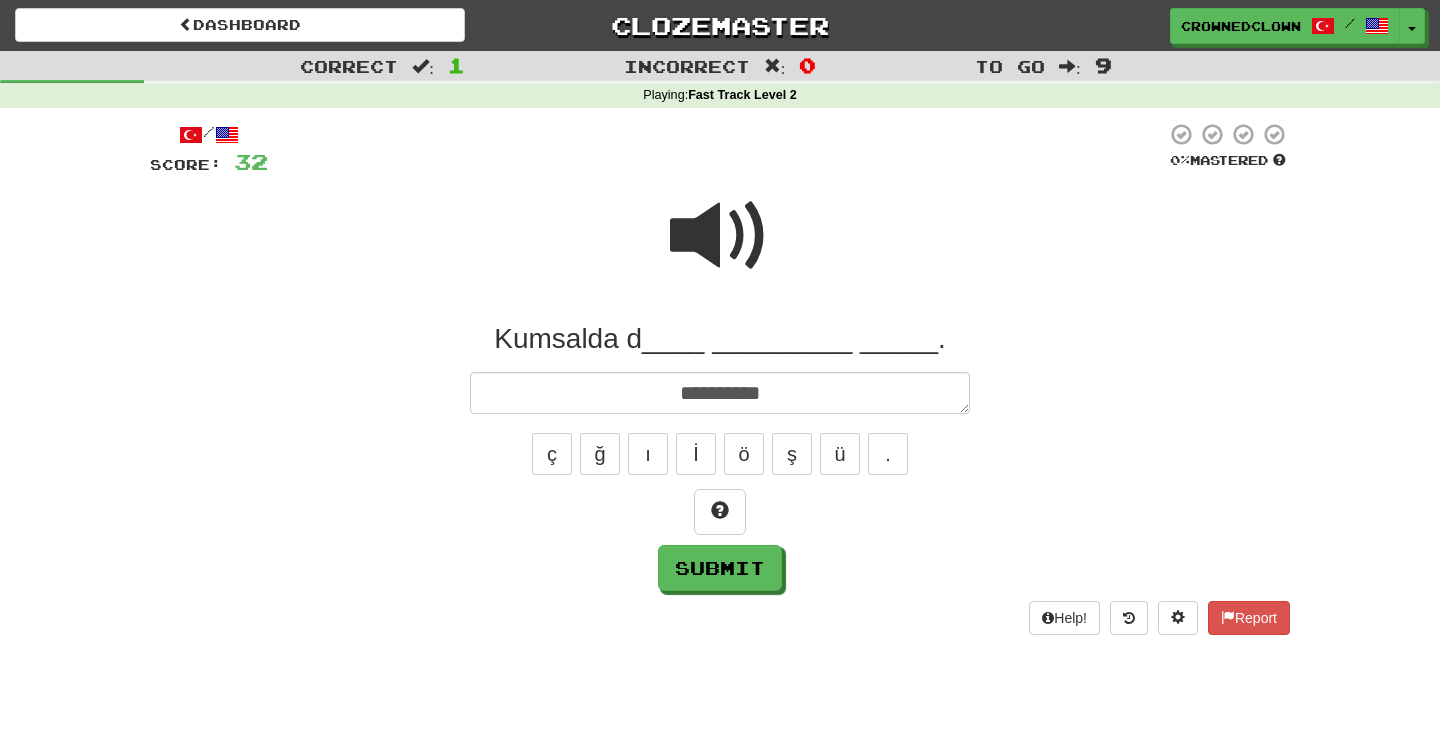 type on "*" 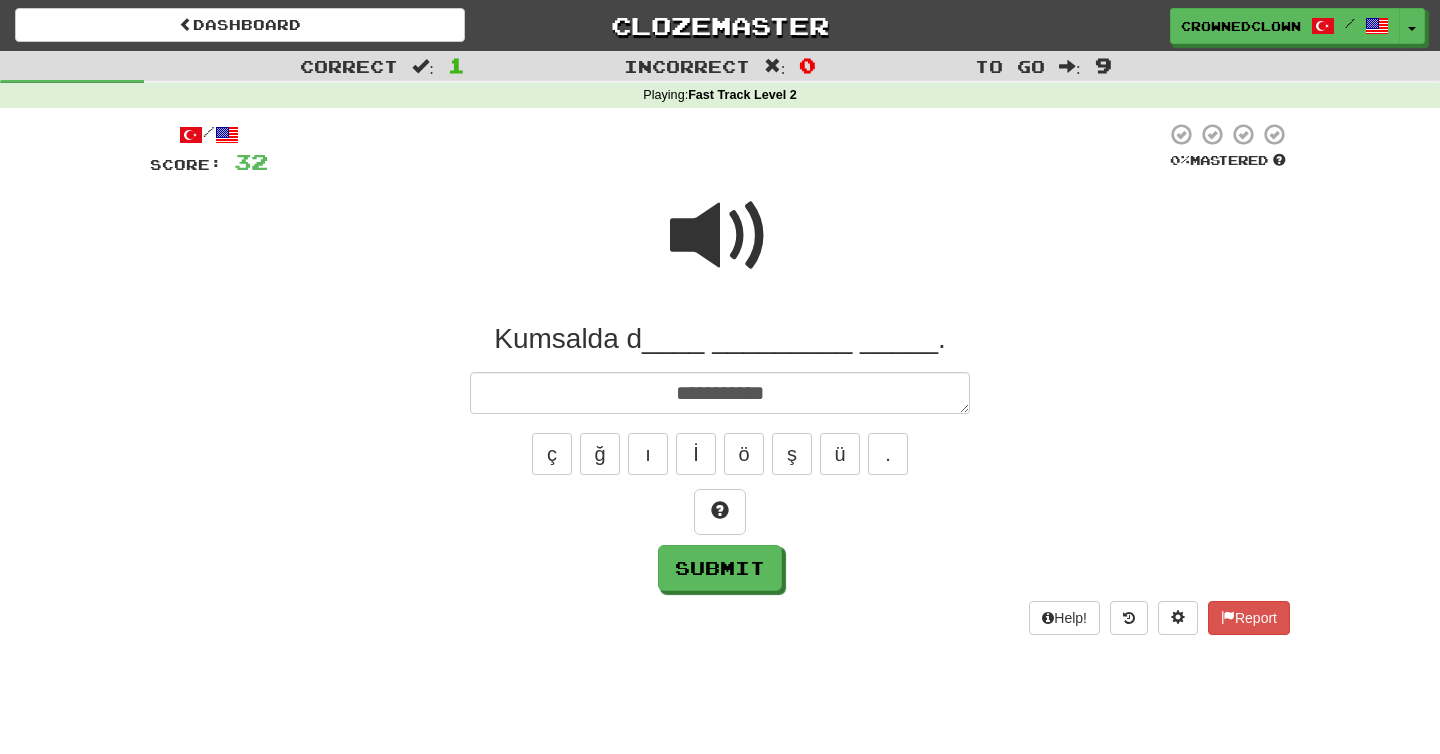 type on "*" 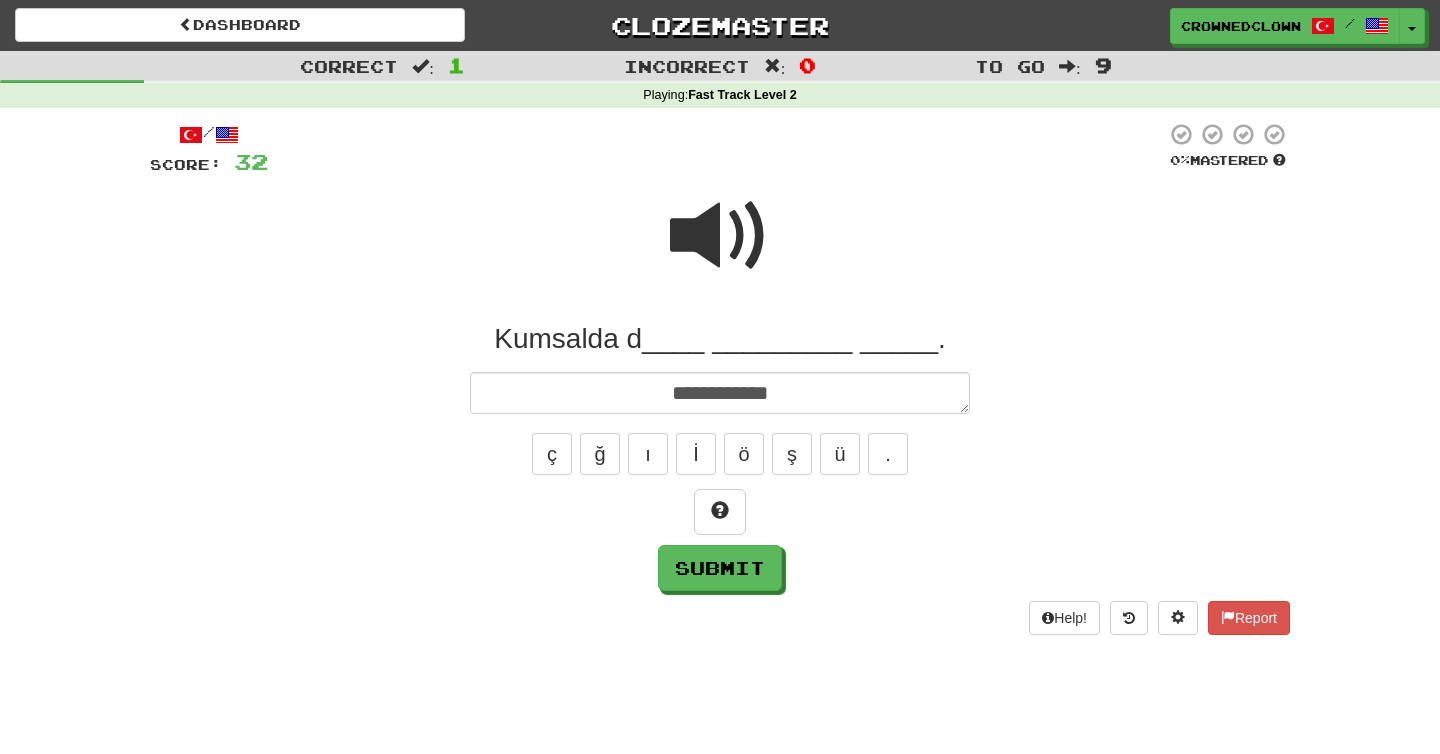 type on "*" 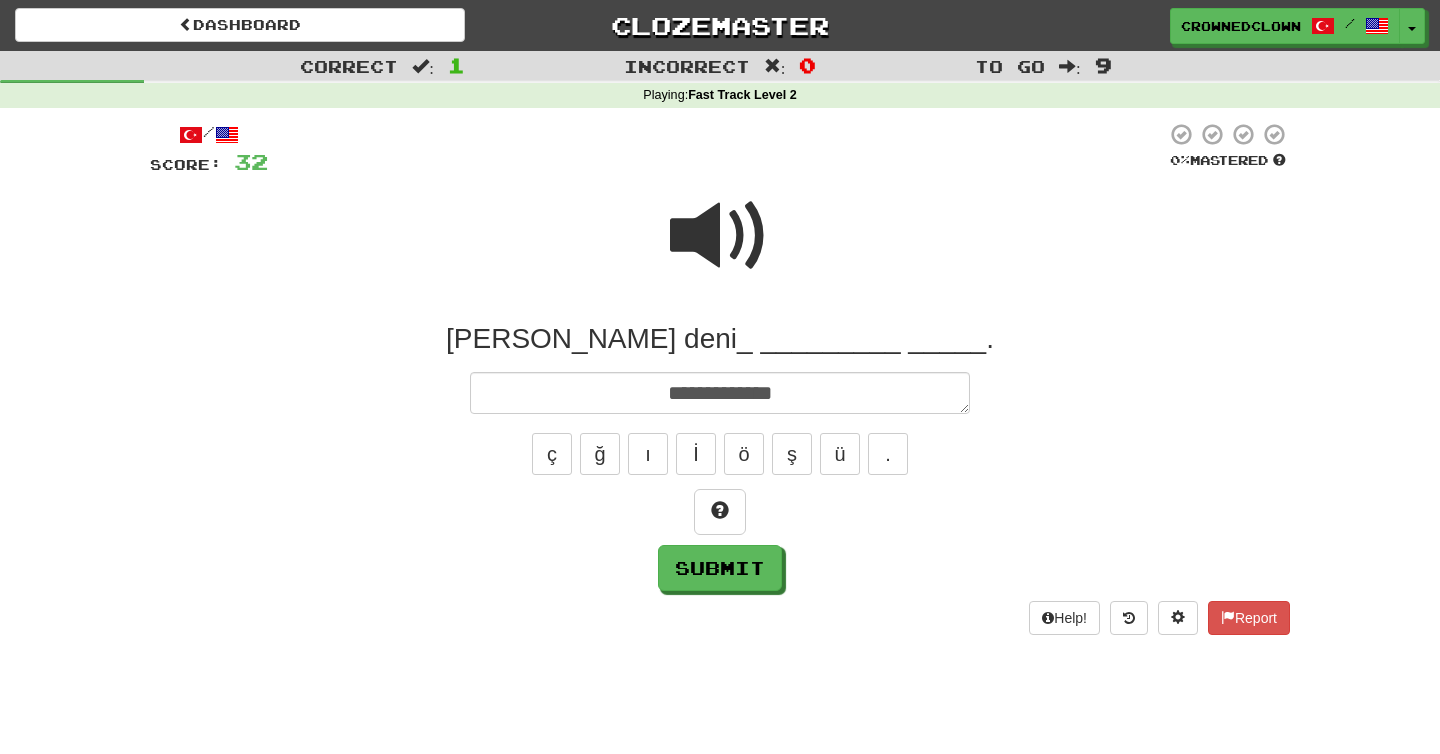 type on "*" 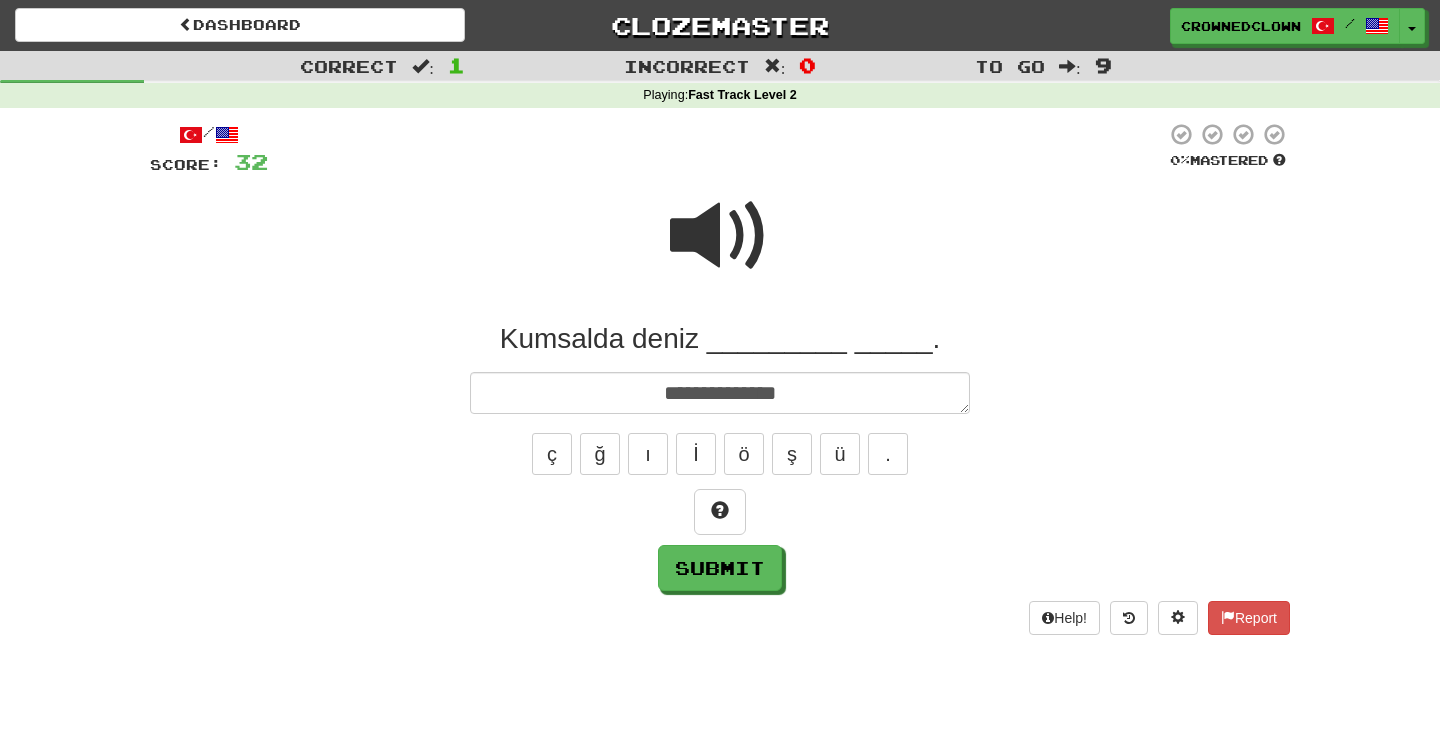 type on "*" 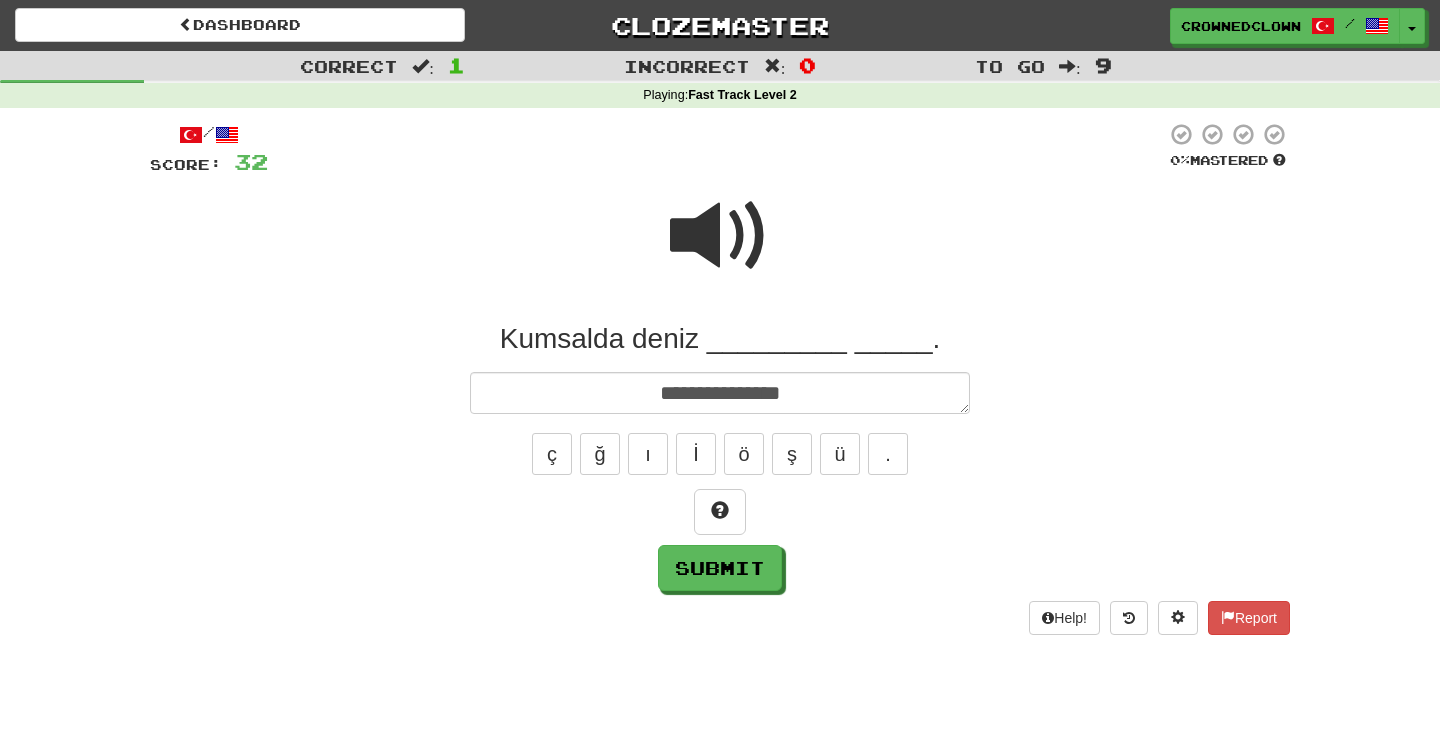 type on "**********" 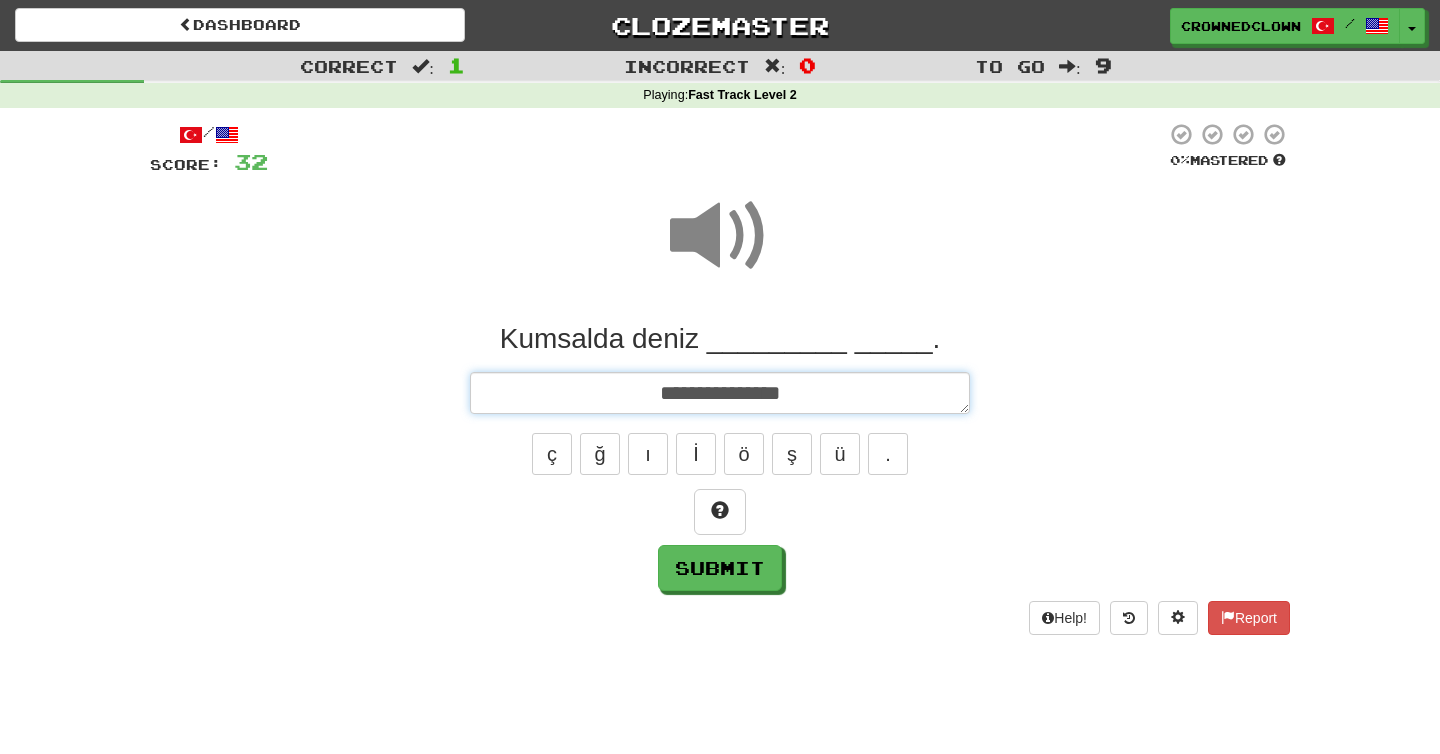 click on "**********" at bounding box center (720, 393) 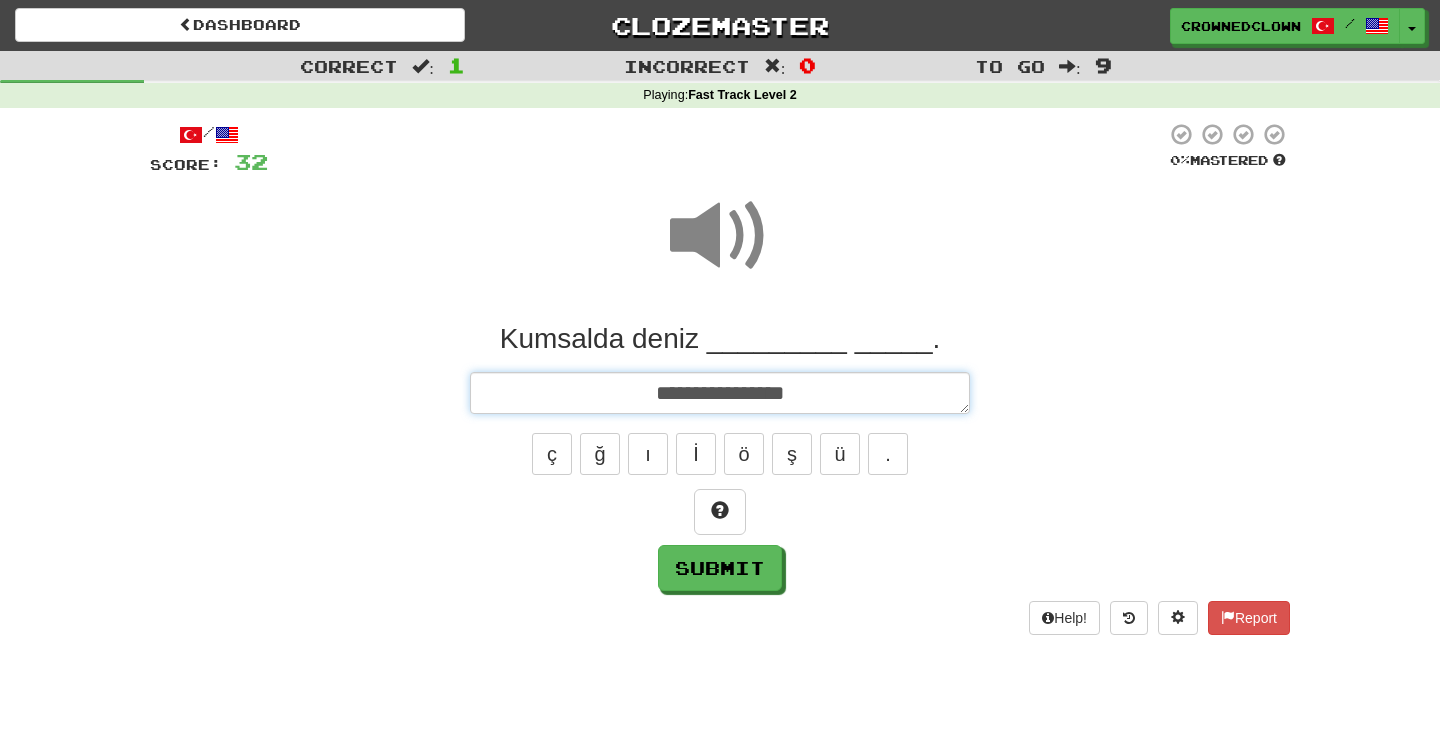 type on "**********" 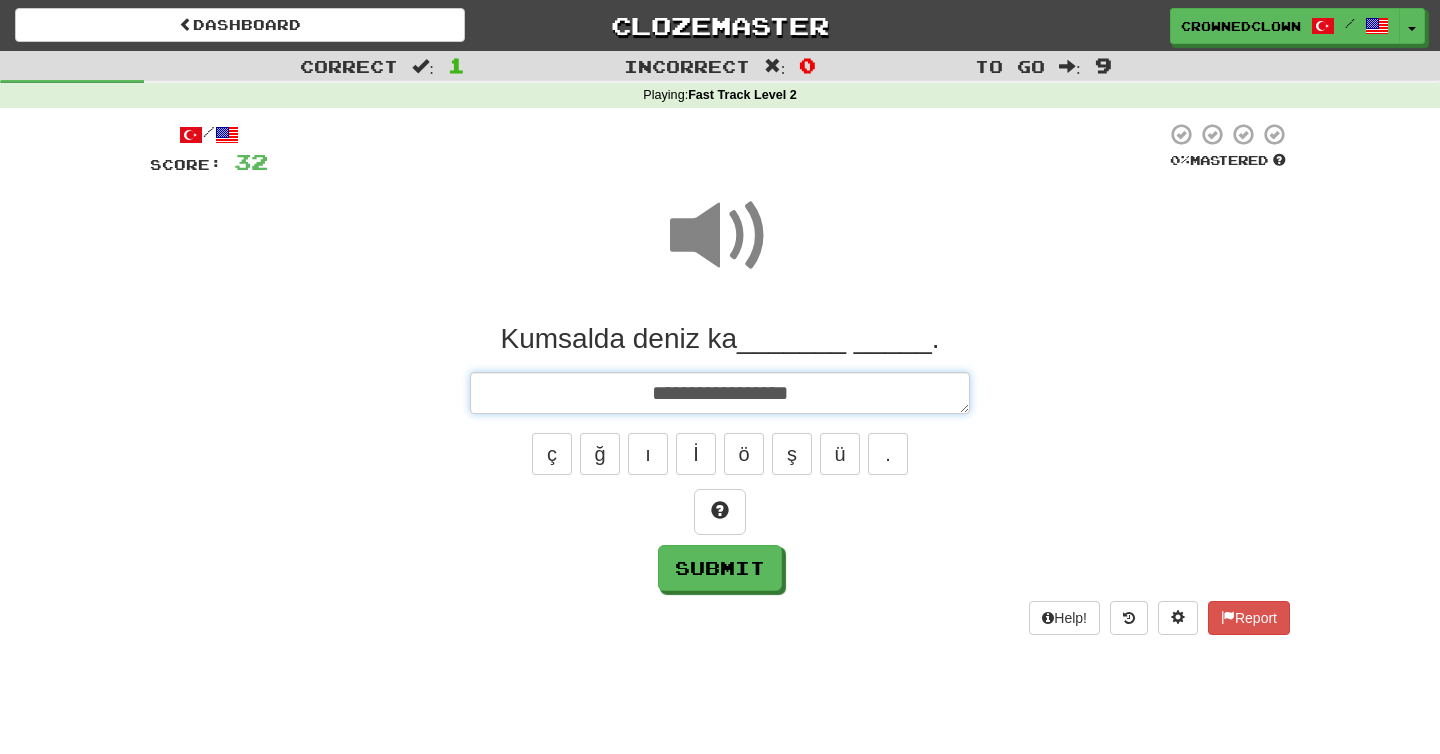 type on "*" 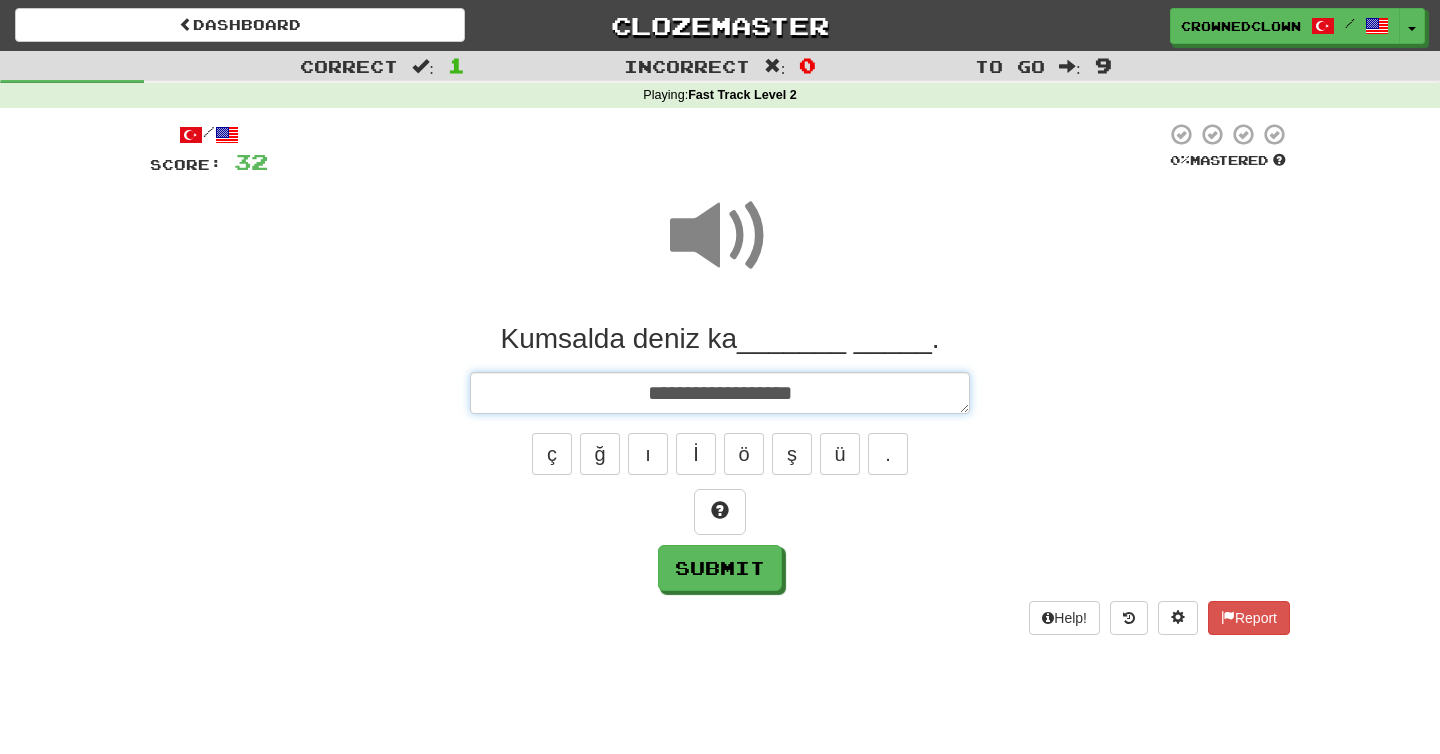 type on "*" 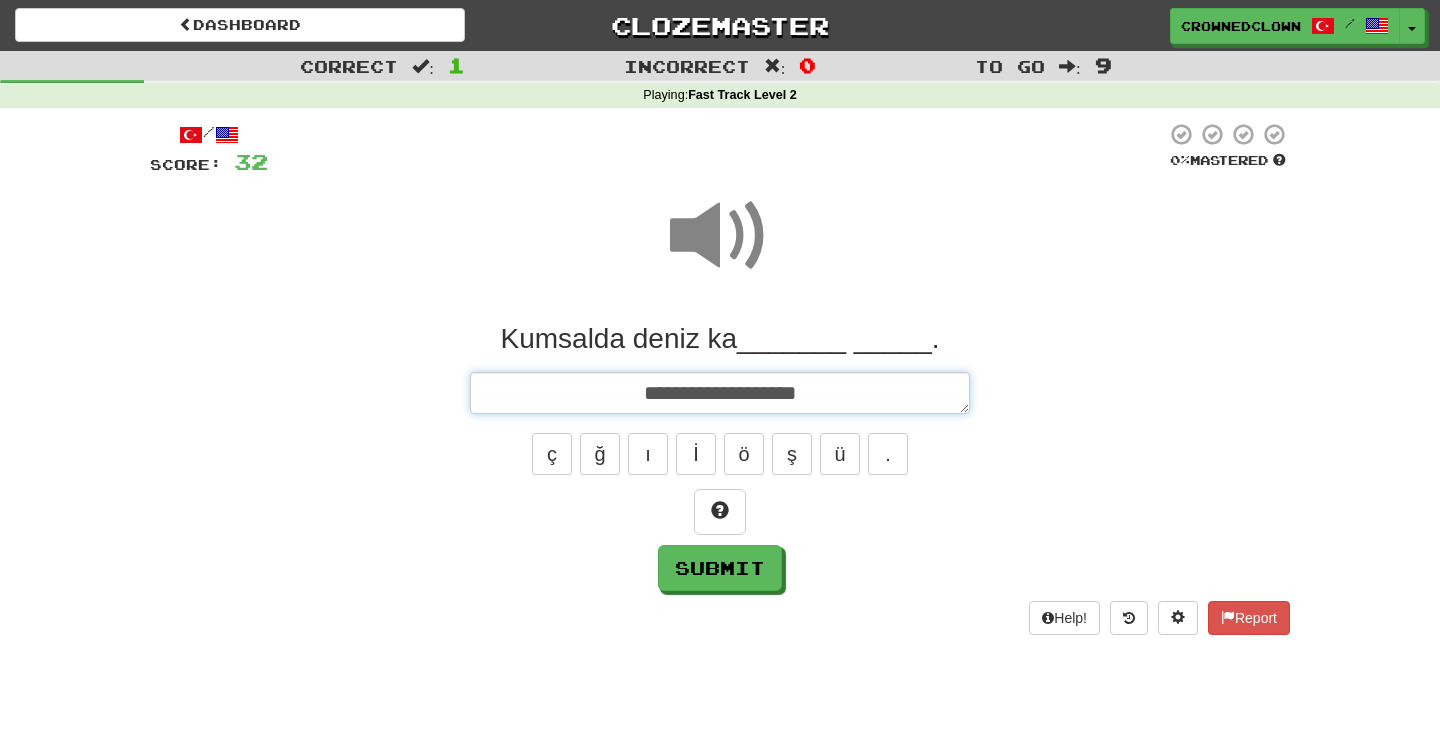 type on "*" 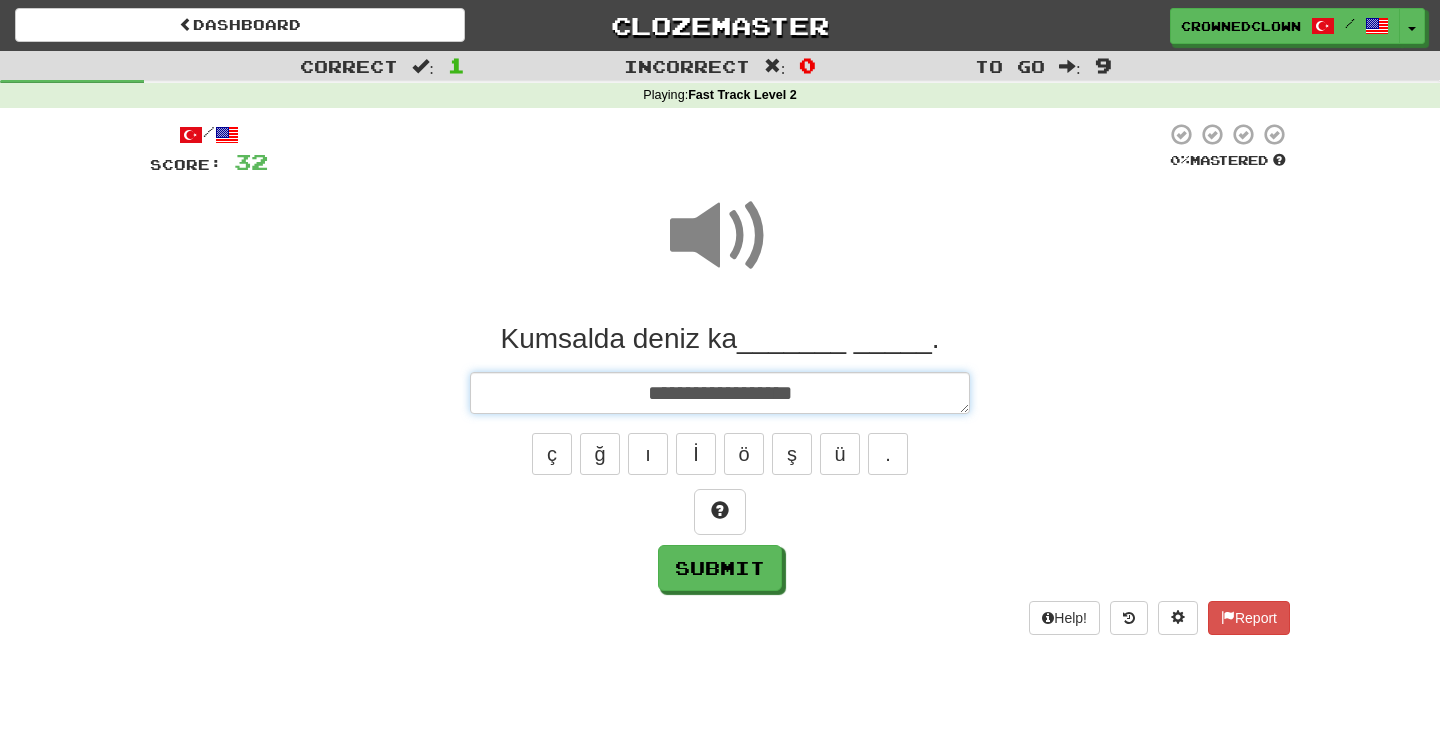 type on "*" 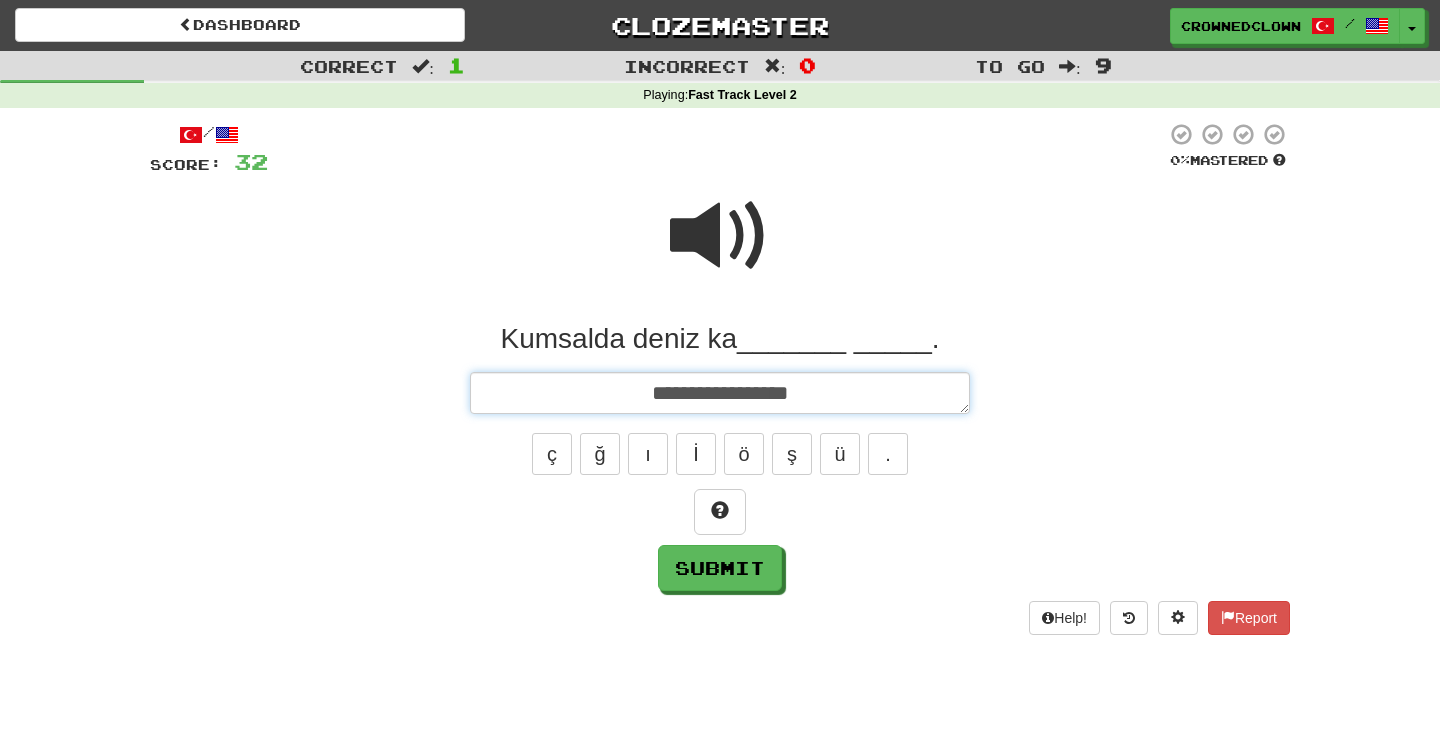 type on "*" 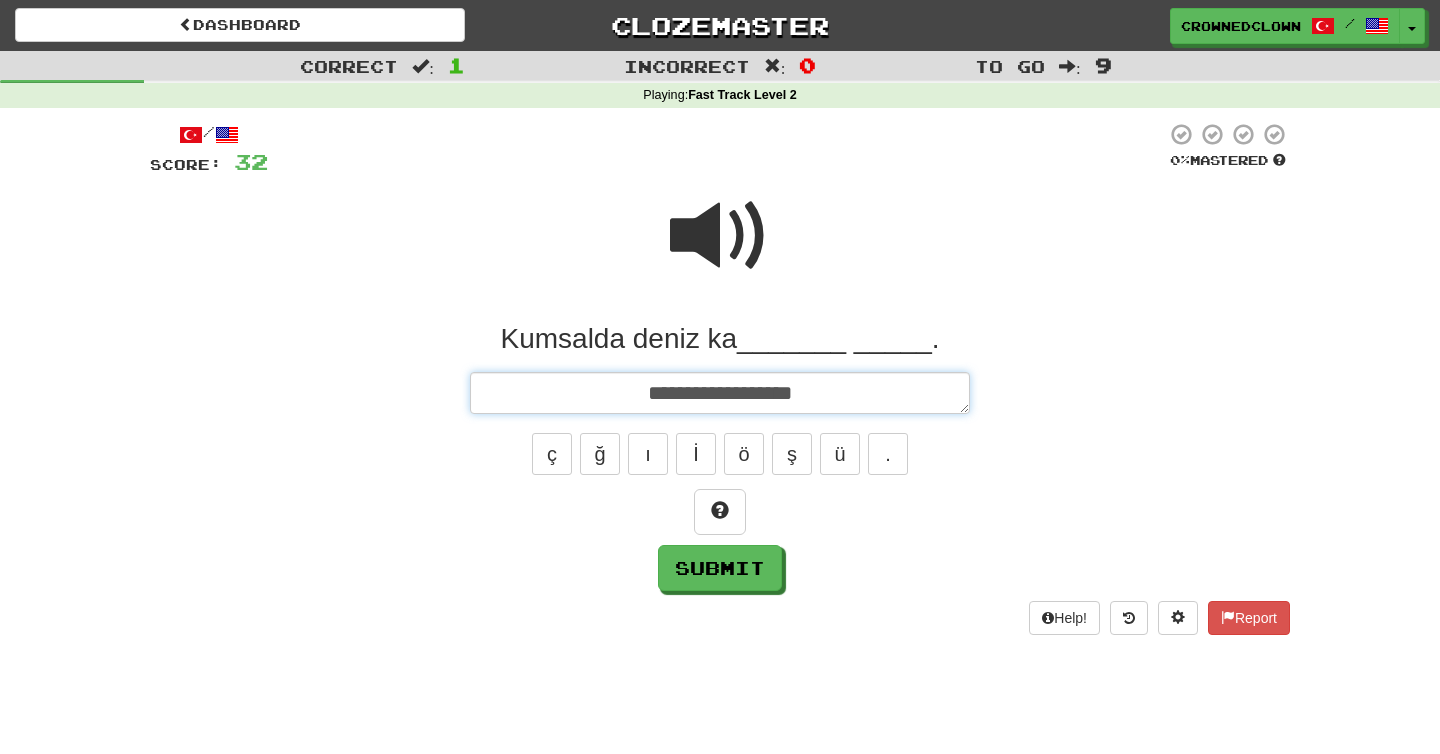 type on "*" 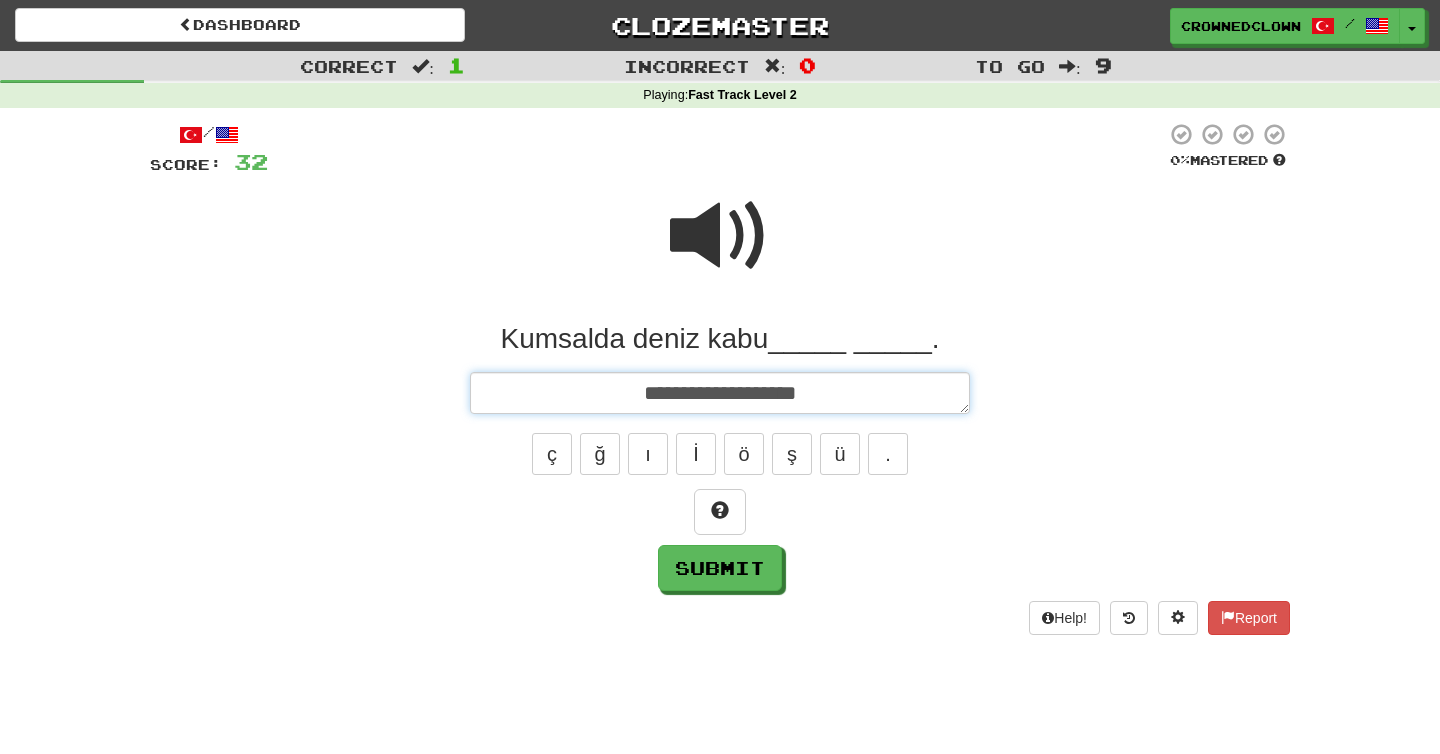 type on "*" 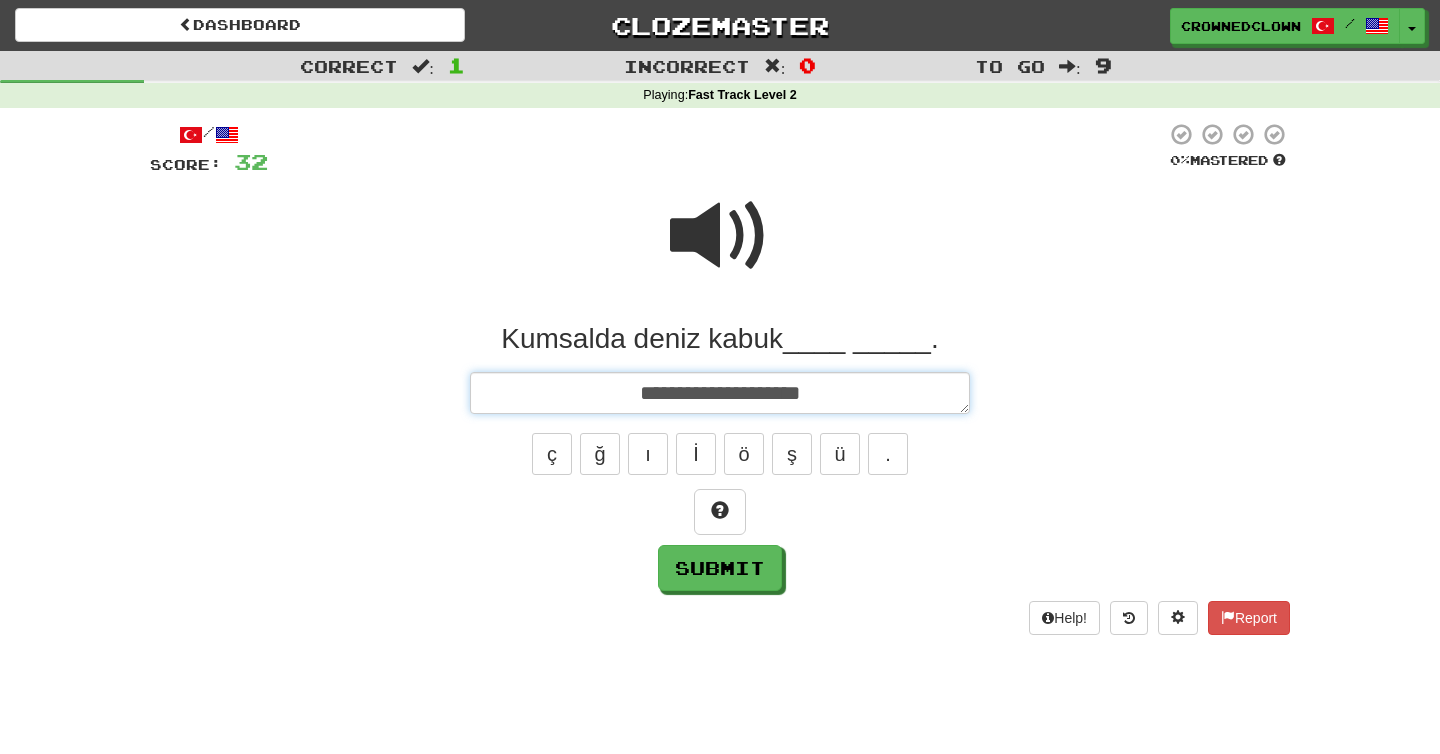 type on "*" 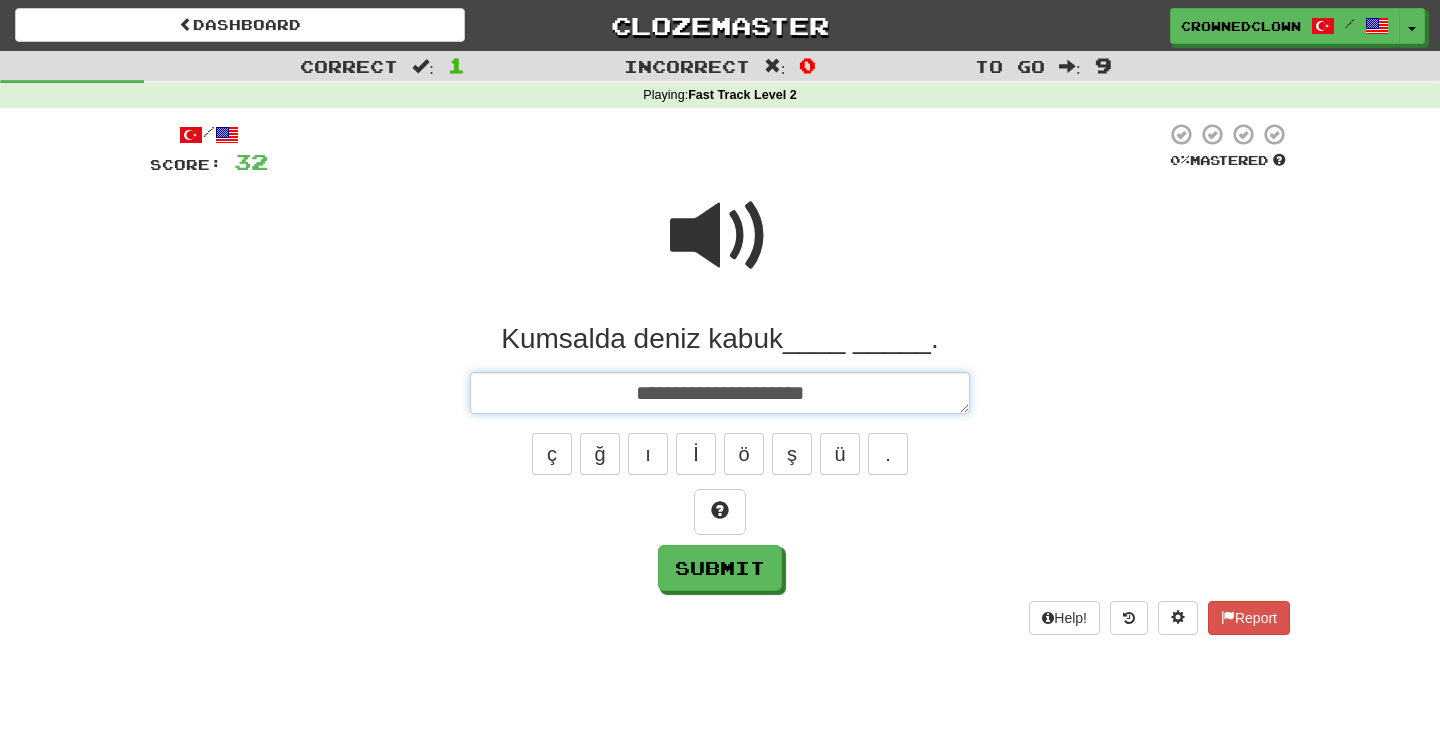 type on "*" 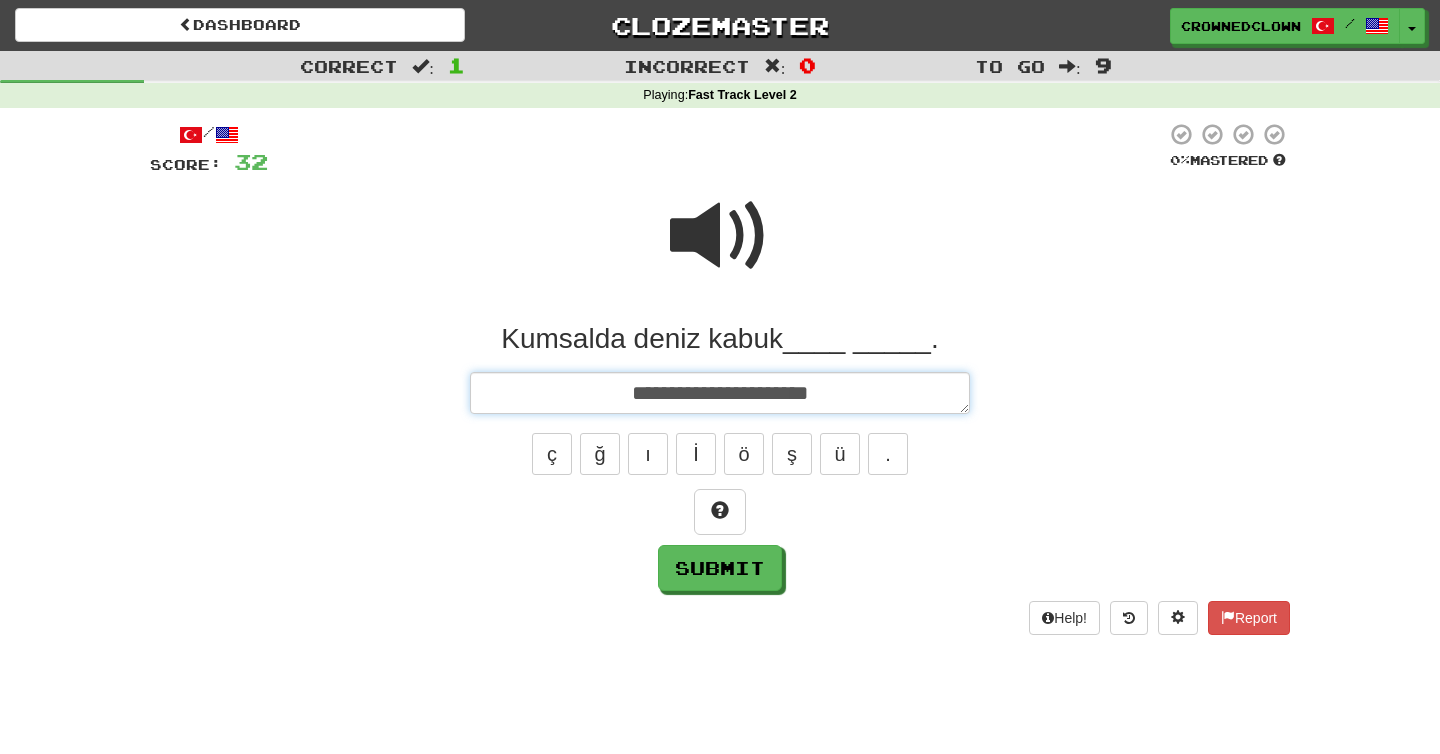 type on "*" 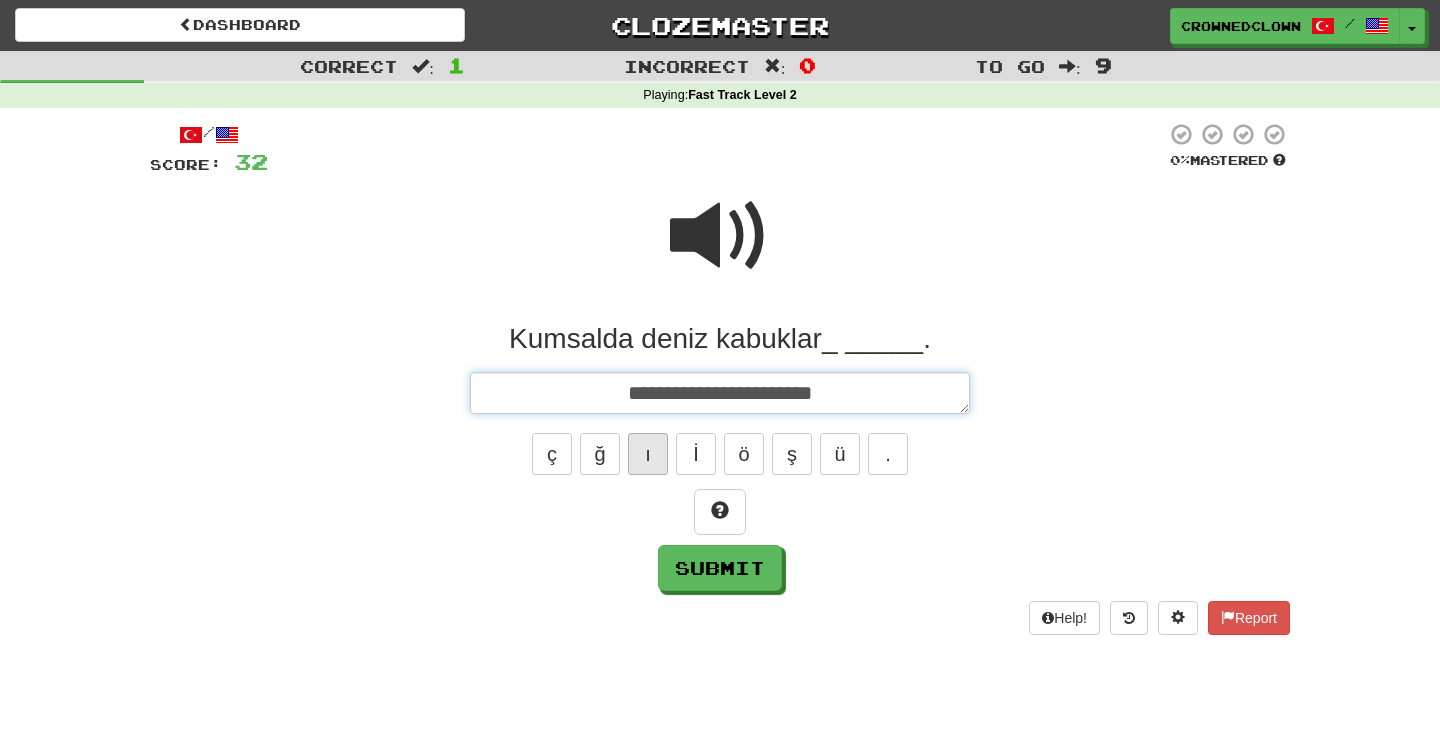 type on "**********" 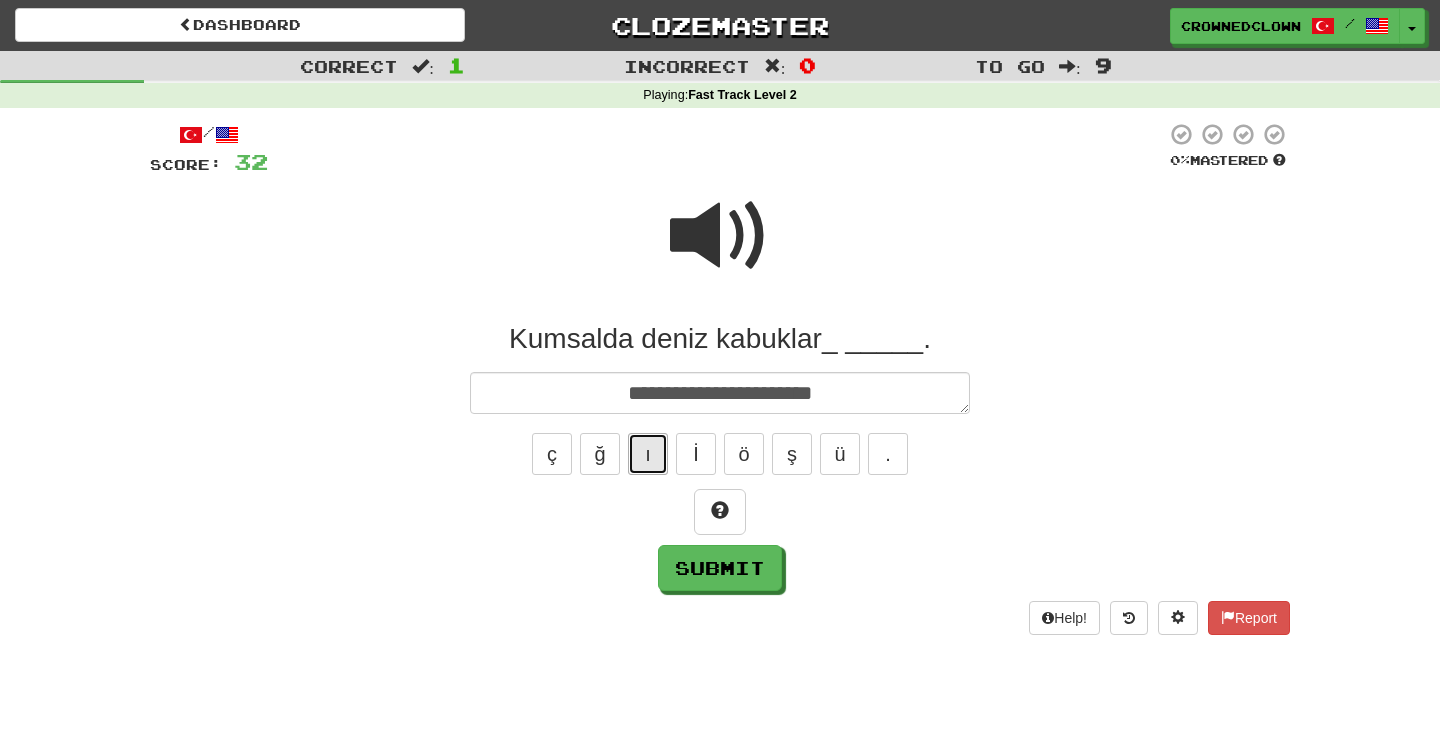 click on "ı" at bounding box center (648, 454) 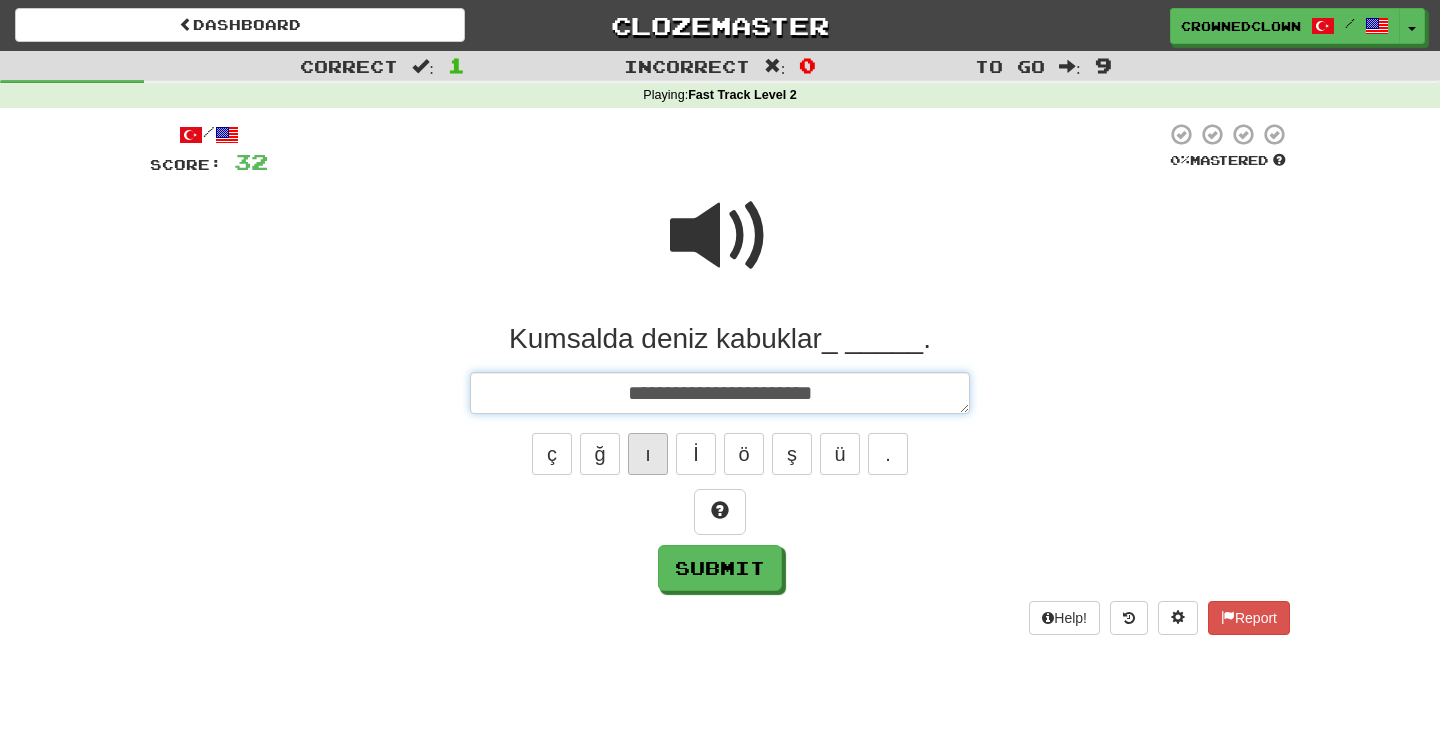 type on "*" 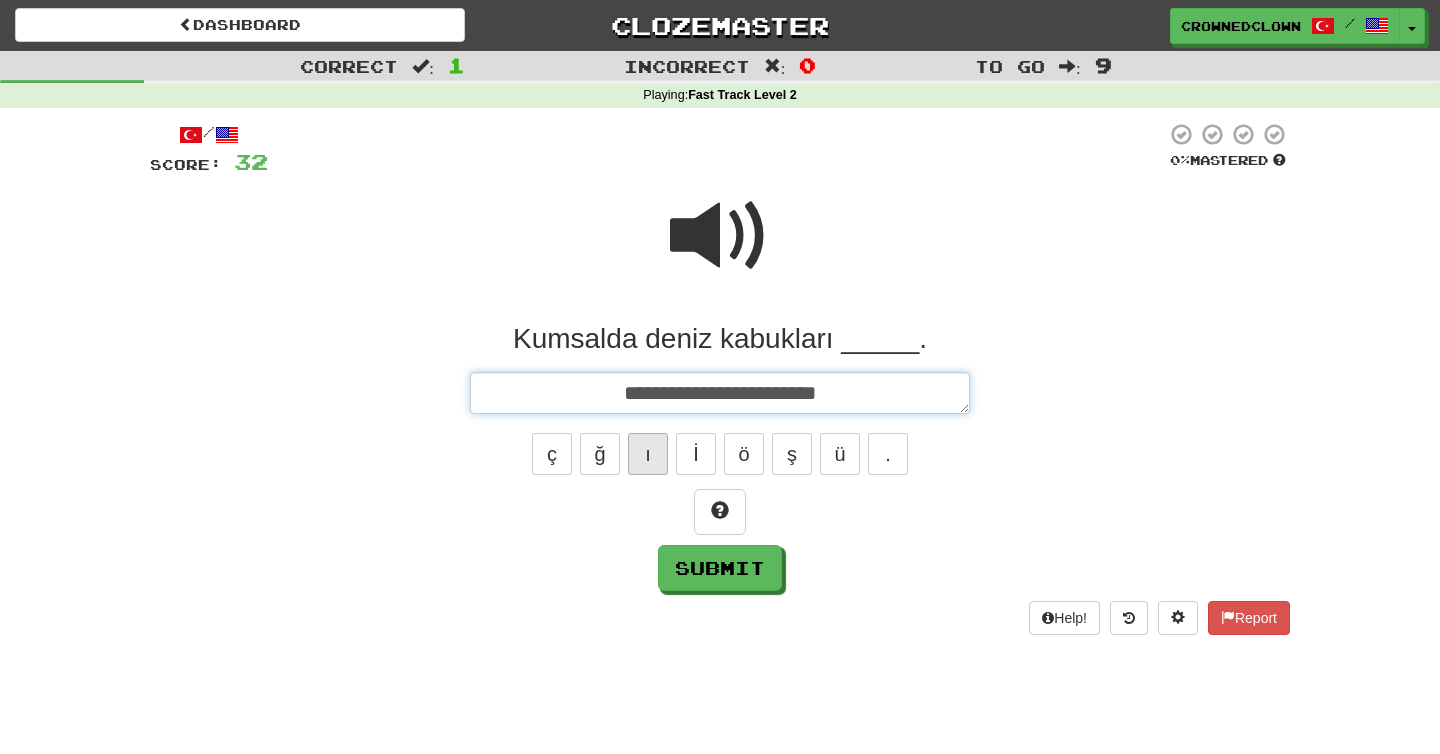 type on "*" 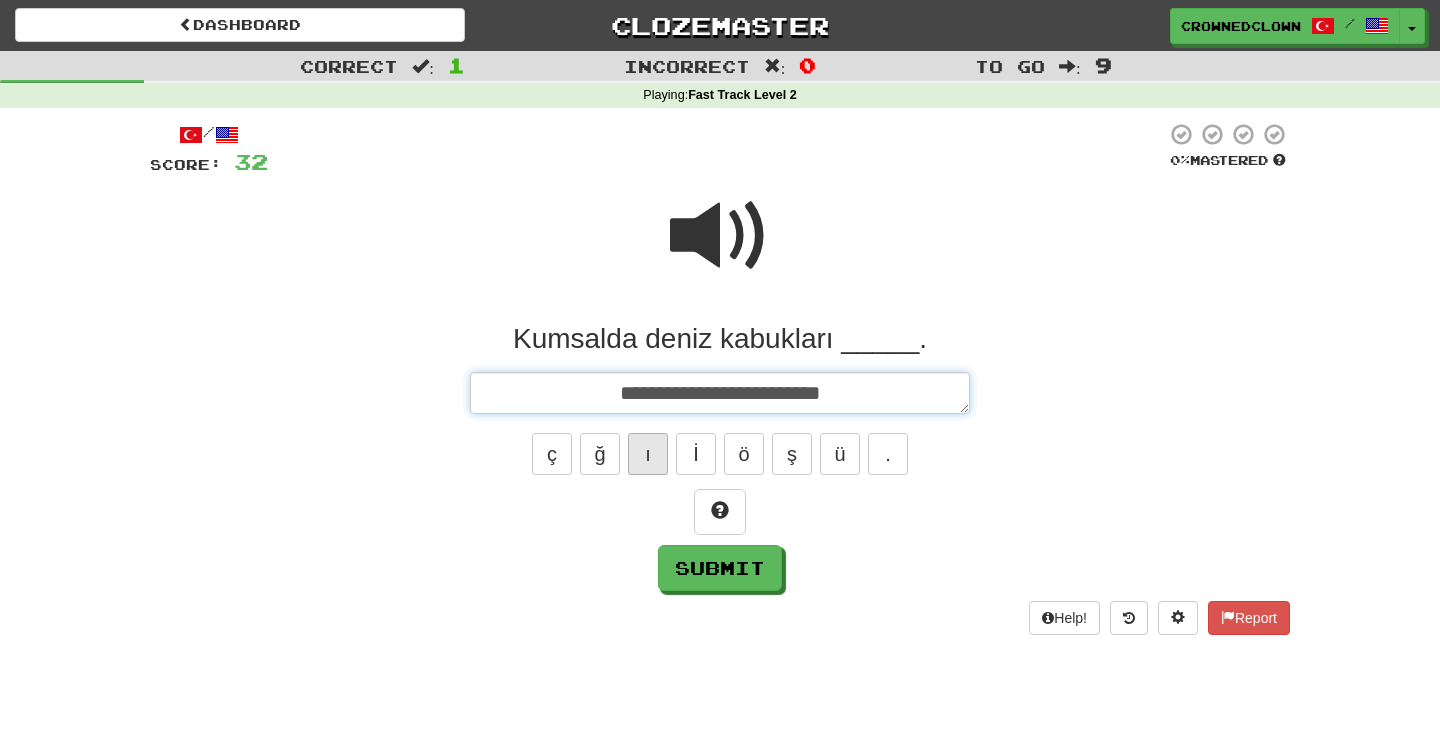 type on "*" 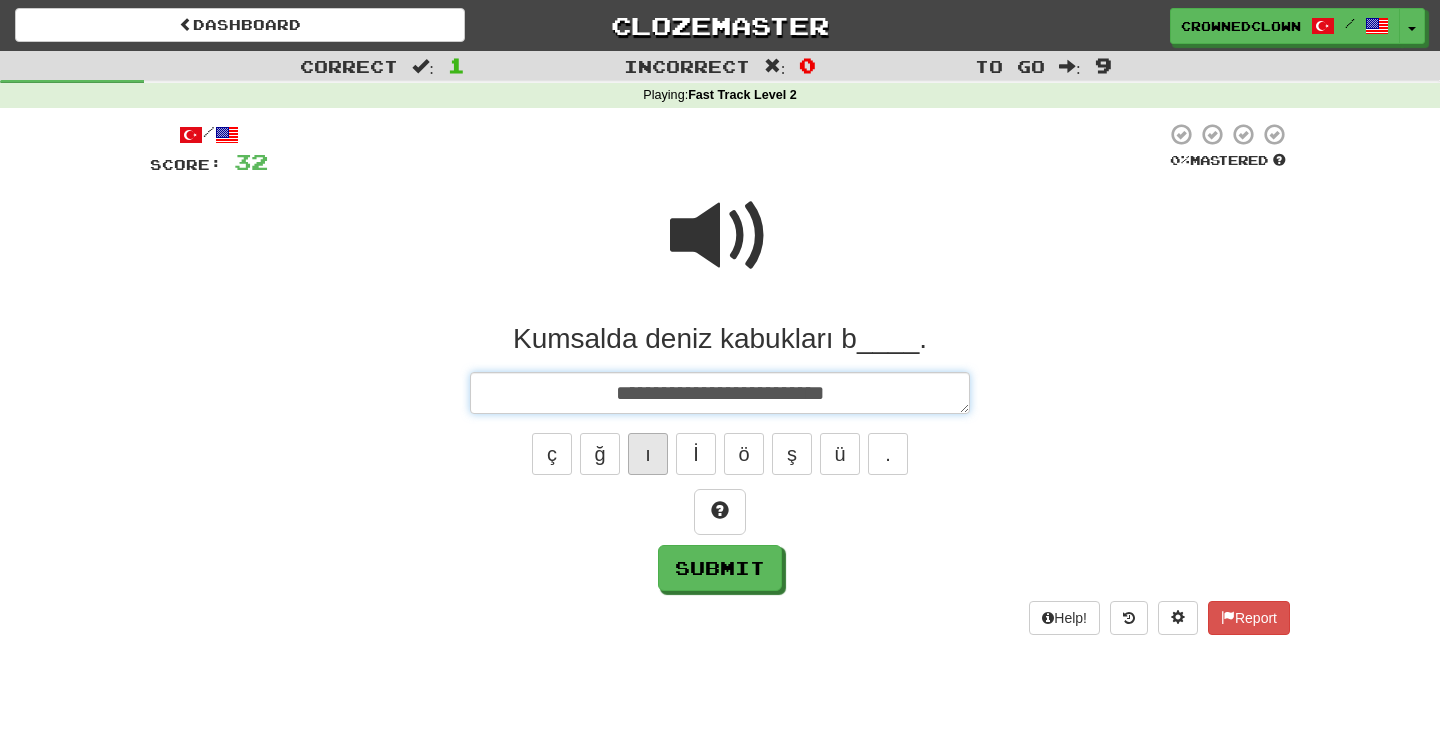 type on "*" 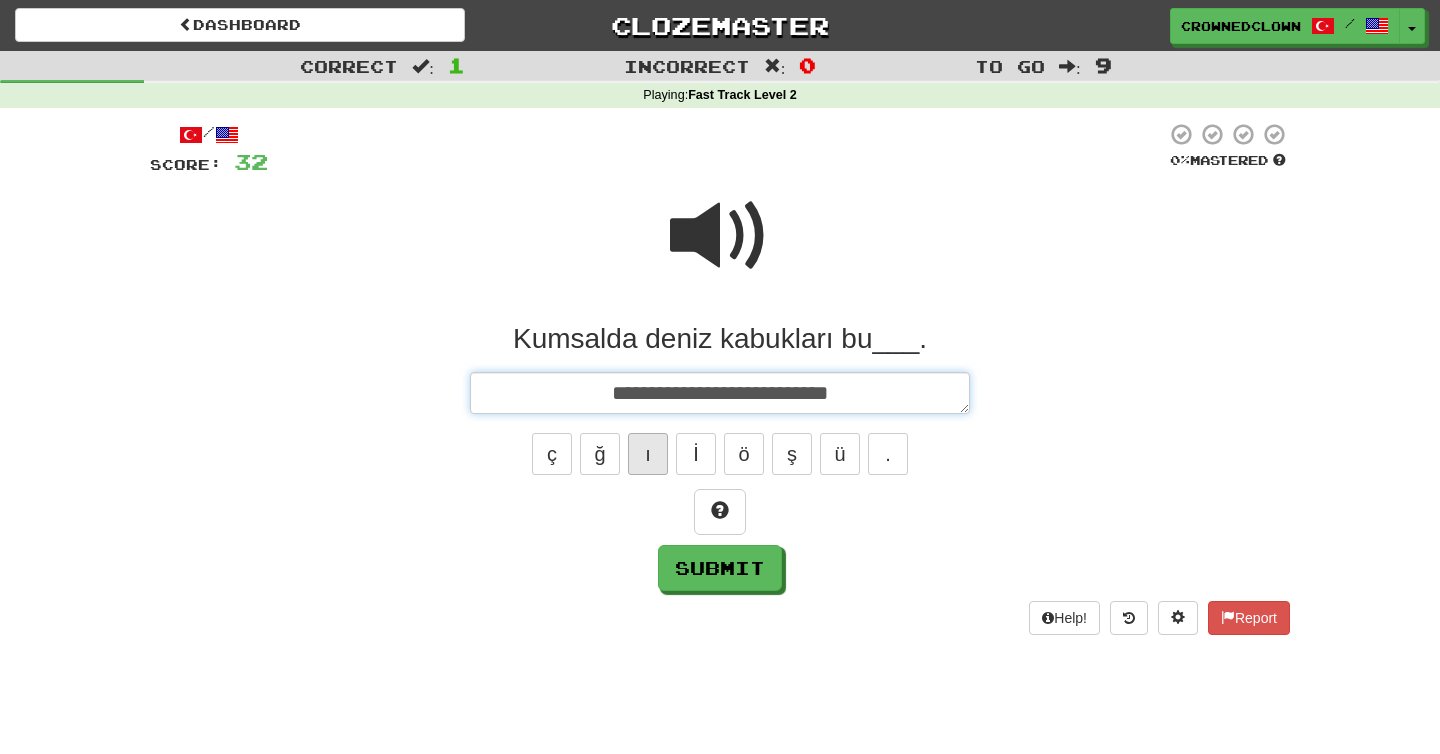 type on "*" 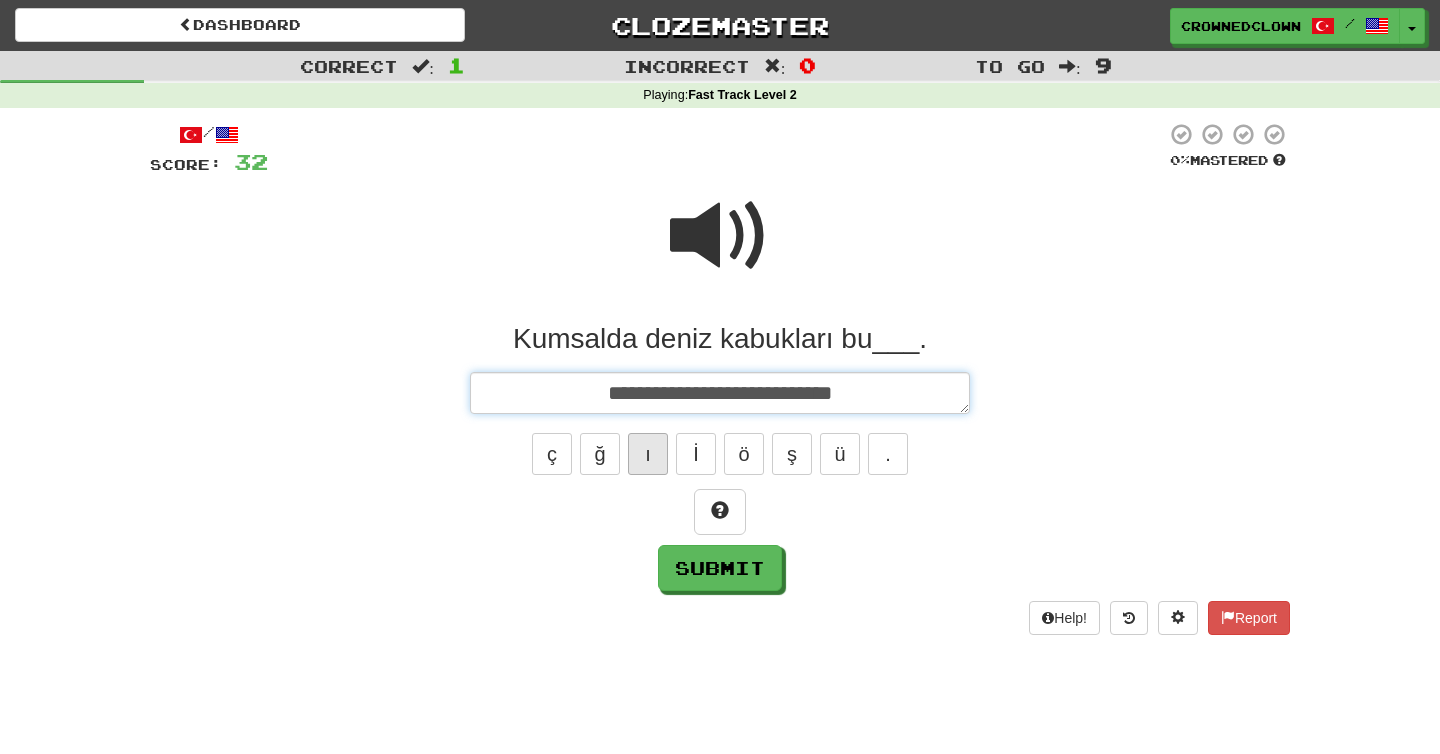 type on "*" 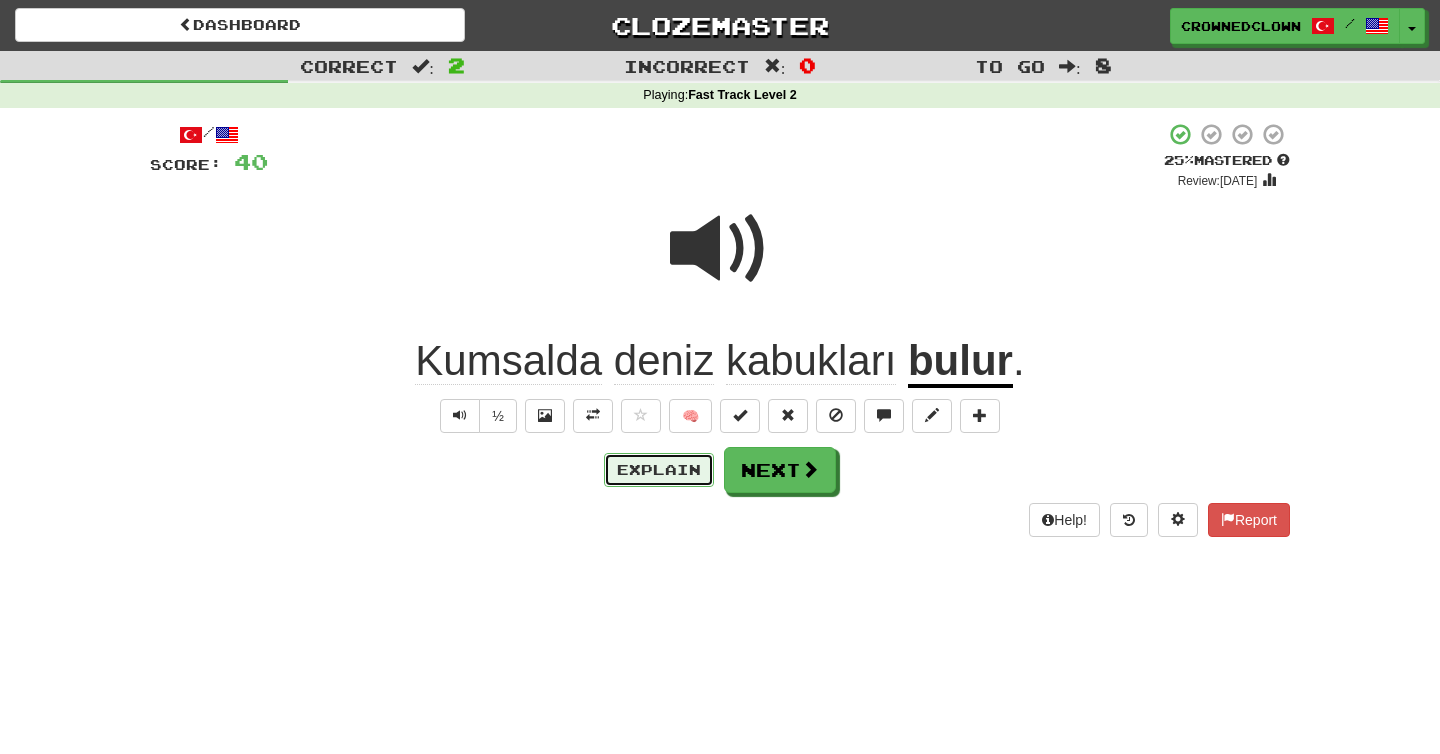 click on "Explain" at bounding box center (659, 470) 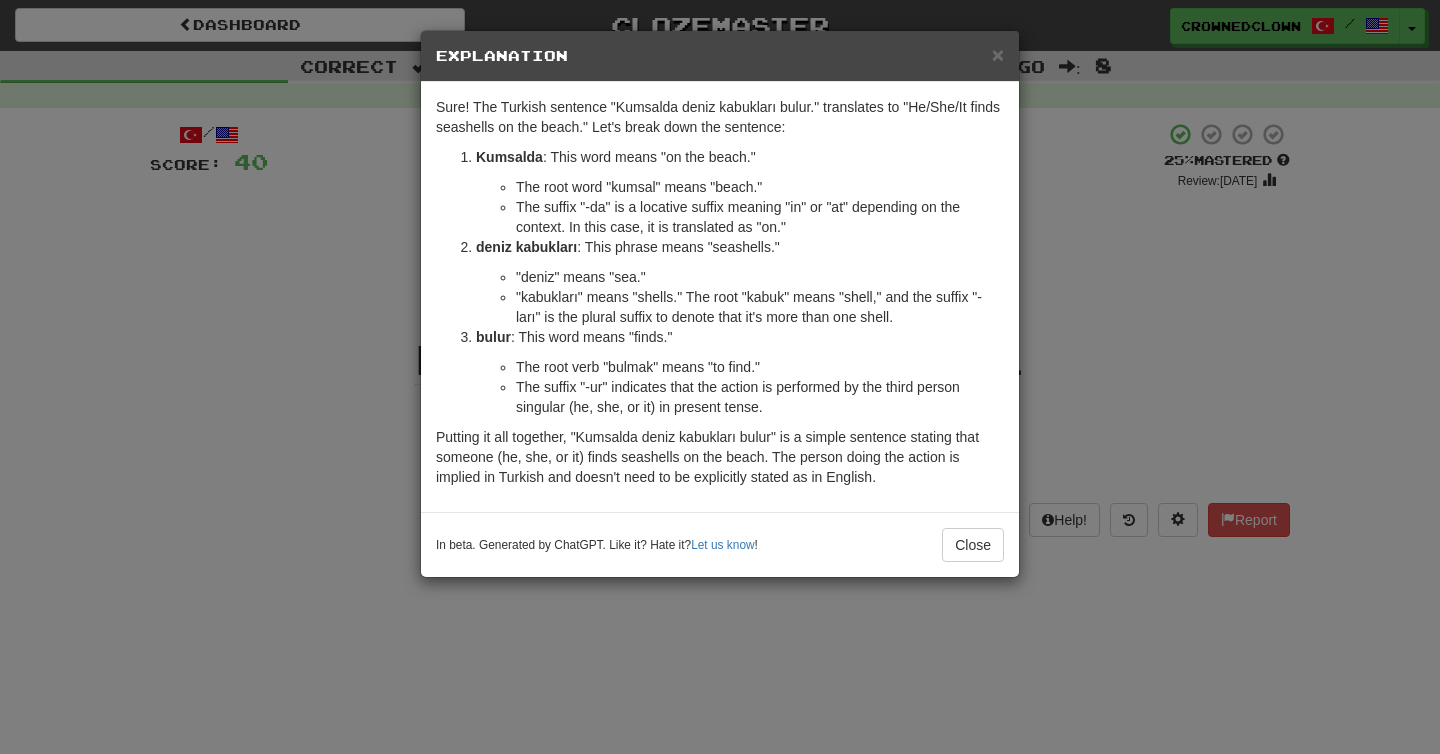 click on "× Explanation Sure! The Turkish sentence "Kumsalda deniz kabukları bulur." translates to "He/She/It finds seashells on the beach." Let's break down the sentence:
Kumsalda : This word means "on the beach."
The root word "kumsal" means "beach."
The suffix "-da" is a locative suffix meaning "in" or "at" depending on the context. In this case, it is translated as "on."
deniz kabukları : This phrase means "seashells."
"deniz" means "sea."
"kabukları" means "shells." The root "kabuk" means "shell," and the suffix "-ları" is the plural suffix to denote that it's more than one shell.
bulur : This word means "finds."
The root verb "bulmak" means "to find."
The suffix "-ur" indicates that the action is performed by the third person singular (he, she, or it) in present tense.
In beta. Generated by ChatGPT. Like it? Hate it?  Let us know ! Close" at bounding box center [720, 377] 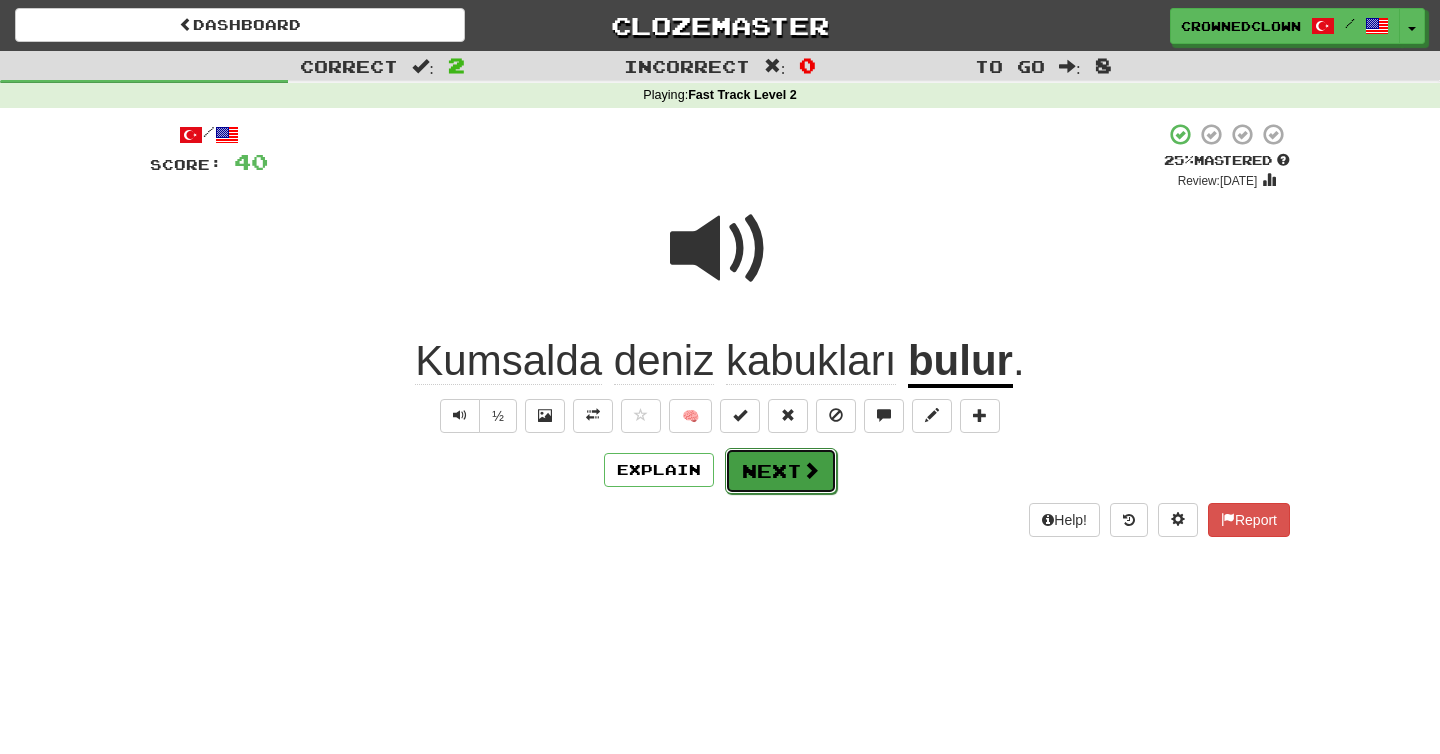 click on "Next" at bounding box center (781, 471) 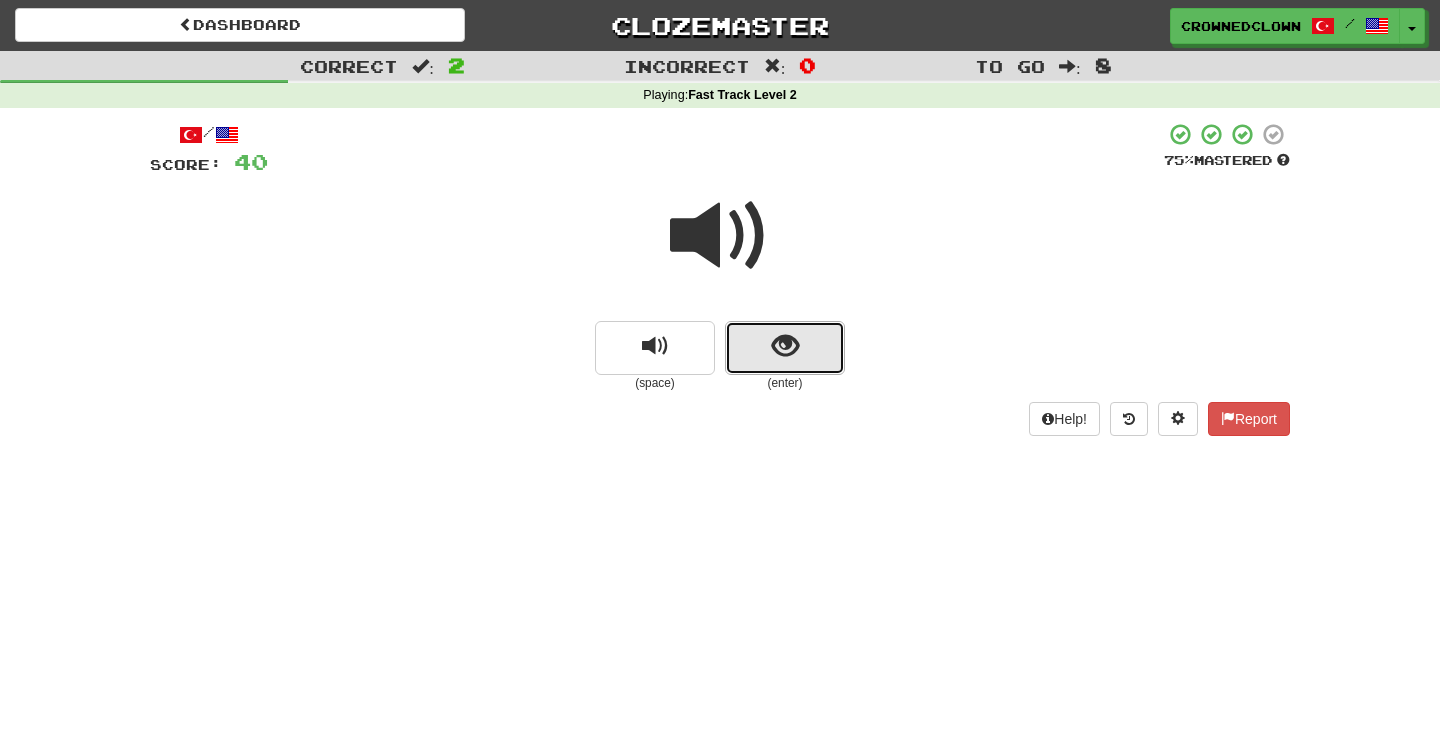 click at bounding box center (785, 348) 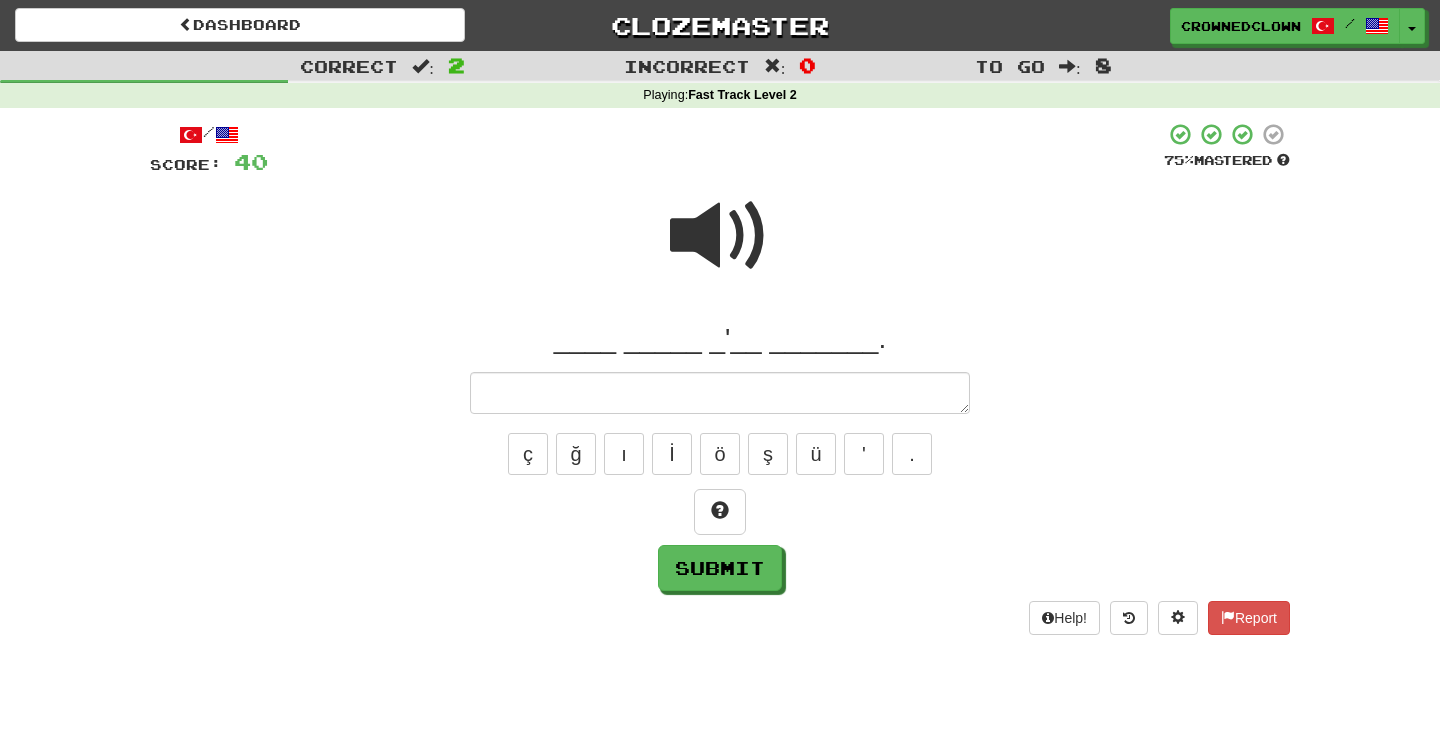 type on "*" 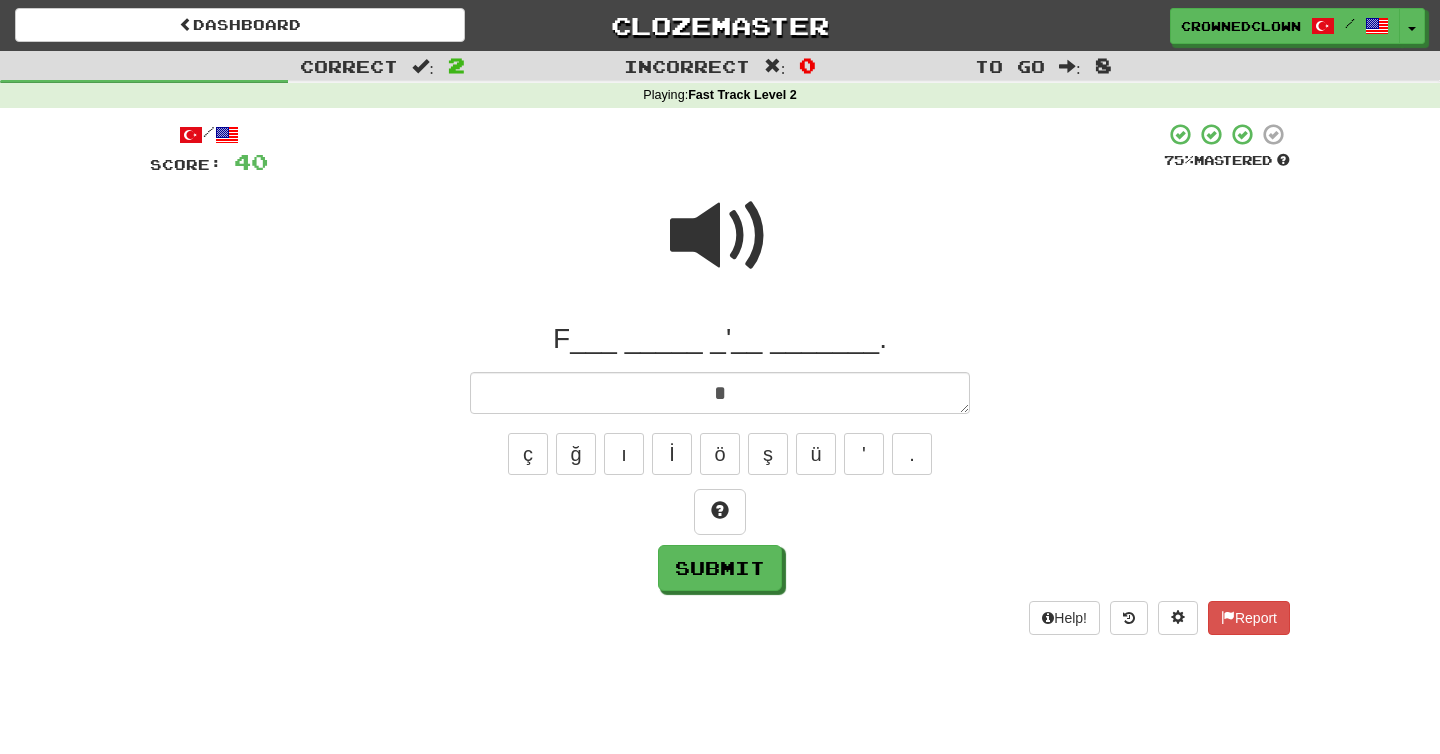 type on "*" 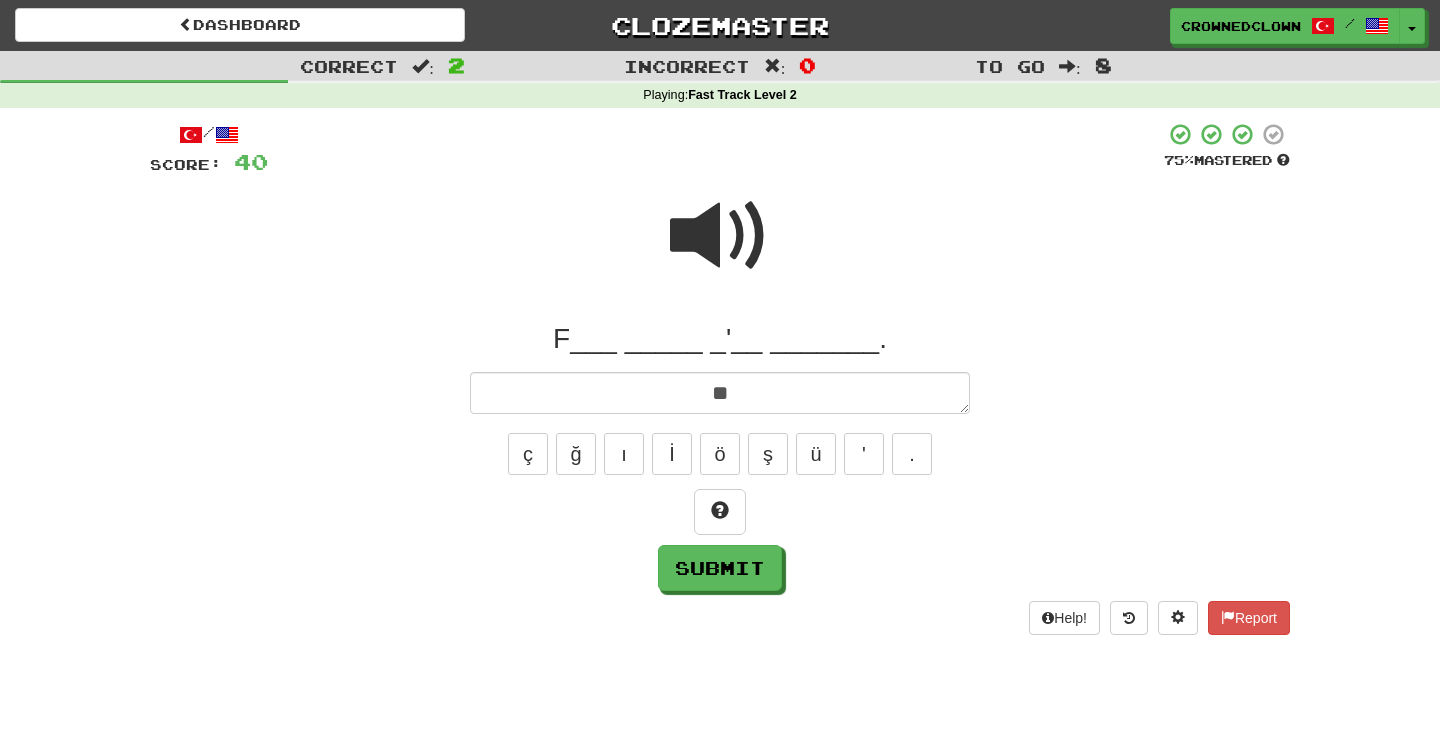 type on "*" 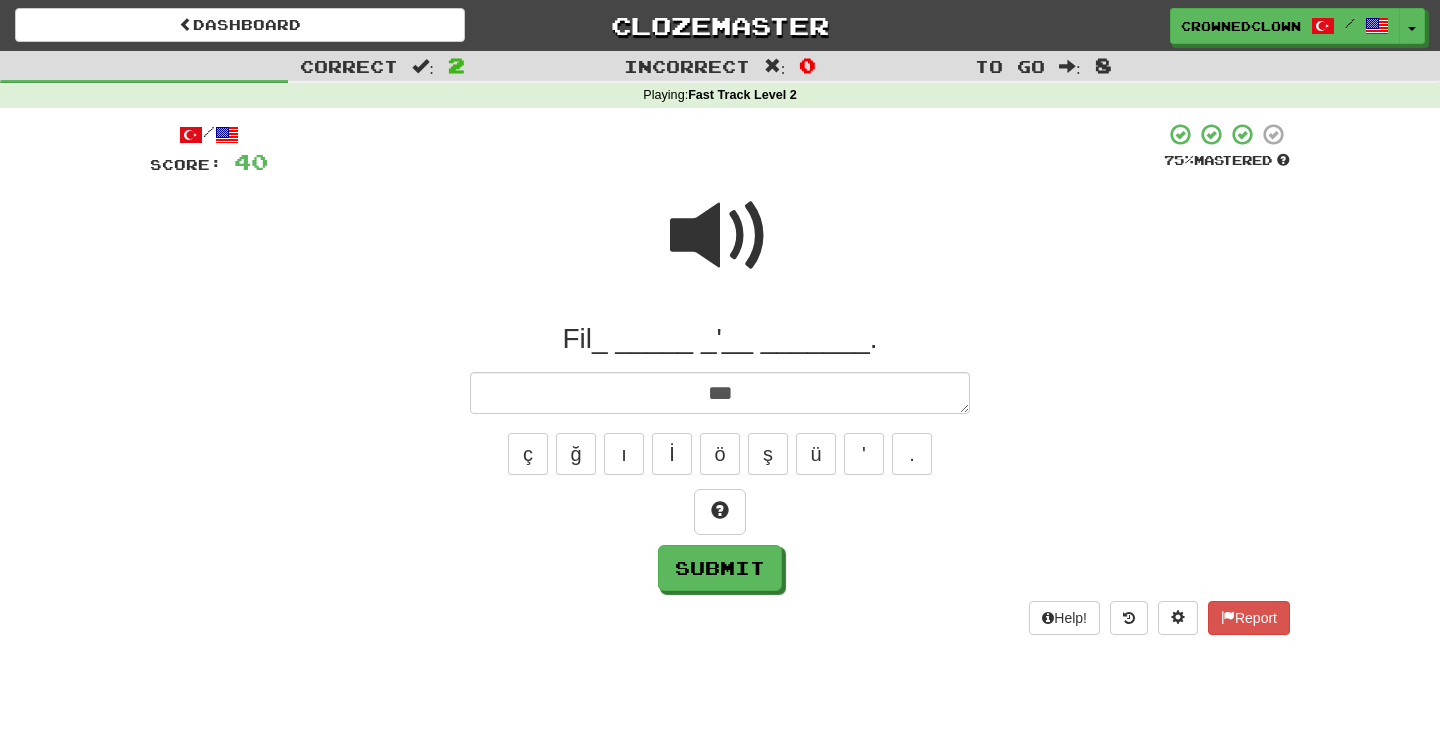 type on "*" 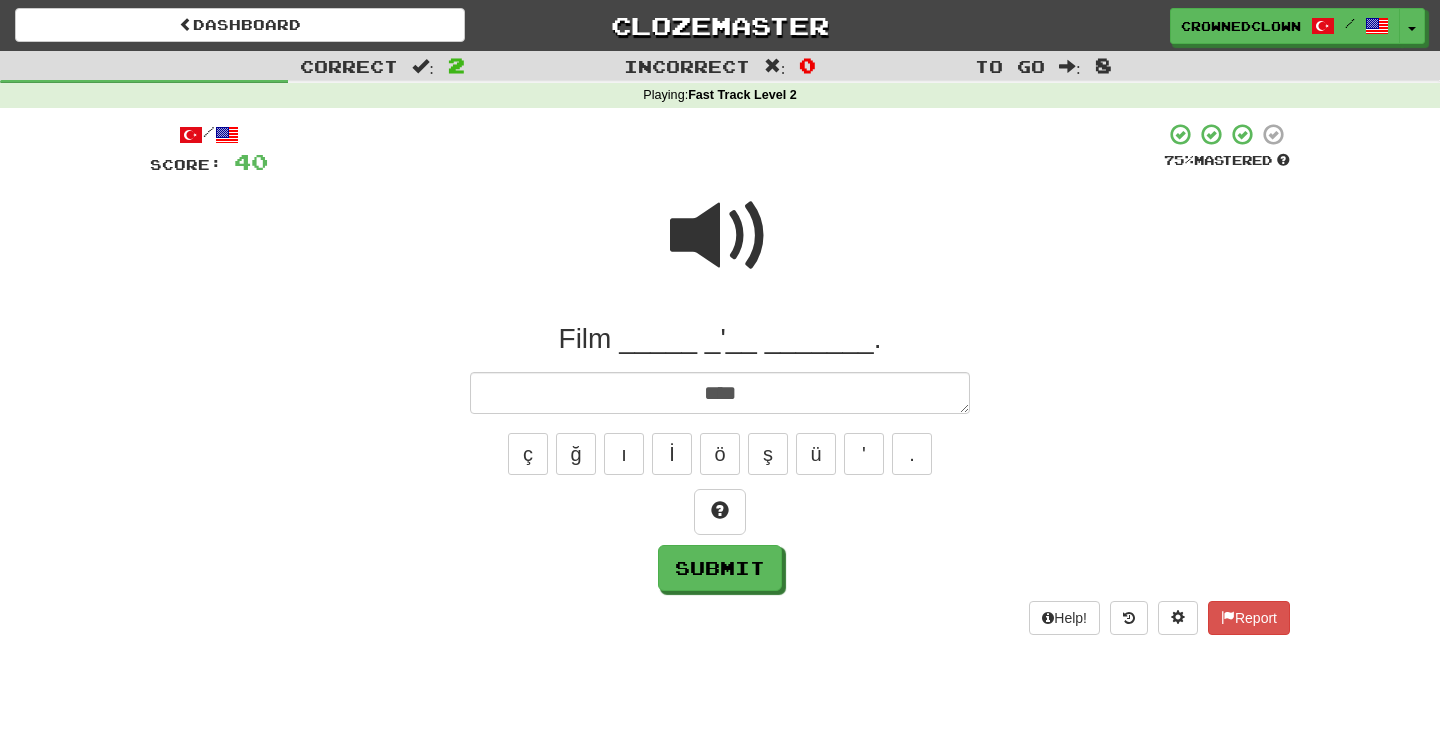 type on "*" 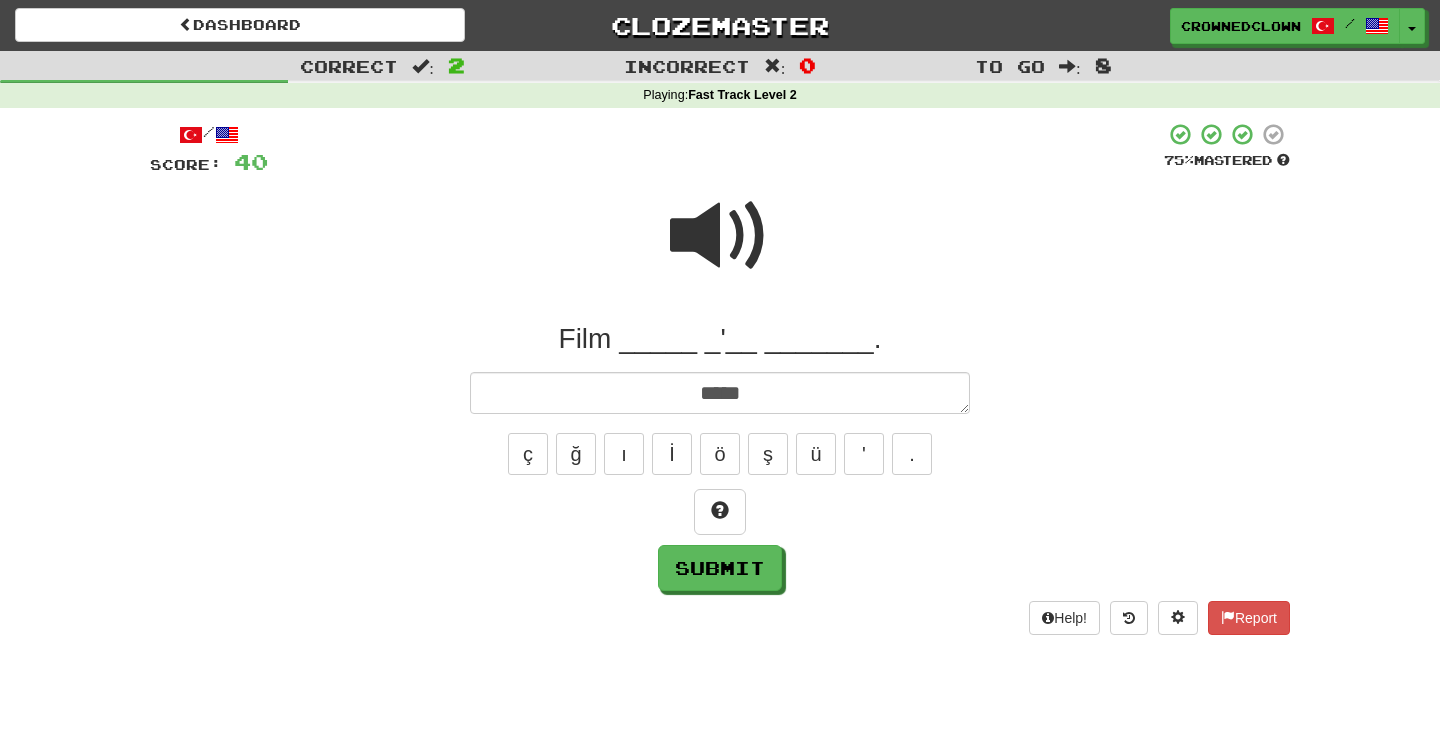 type on "*" 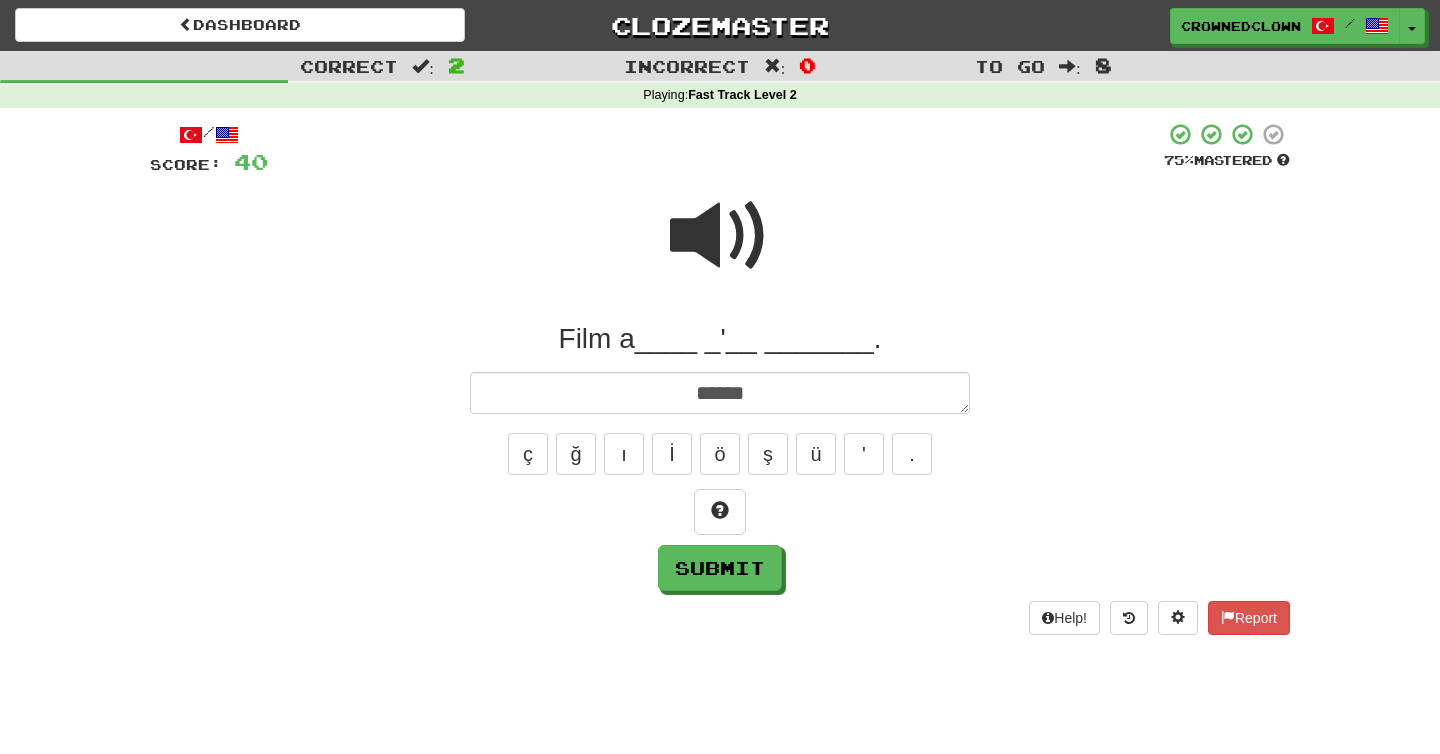 type on "*" 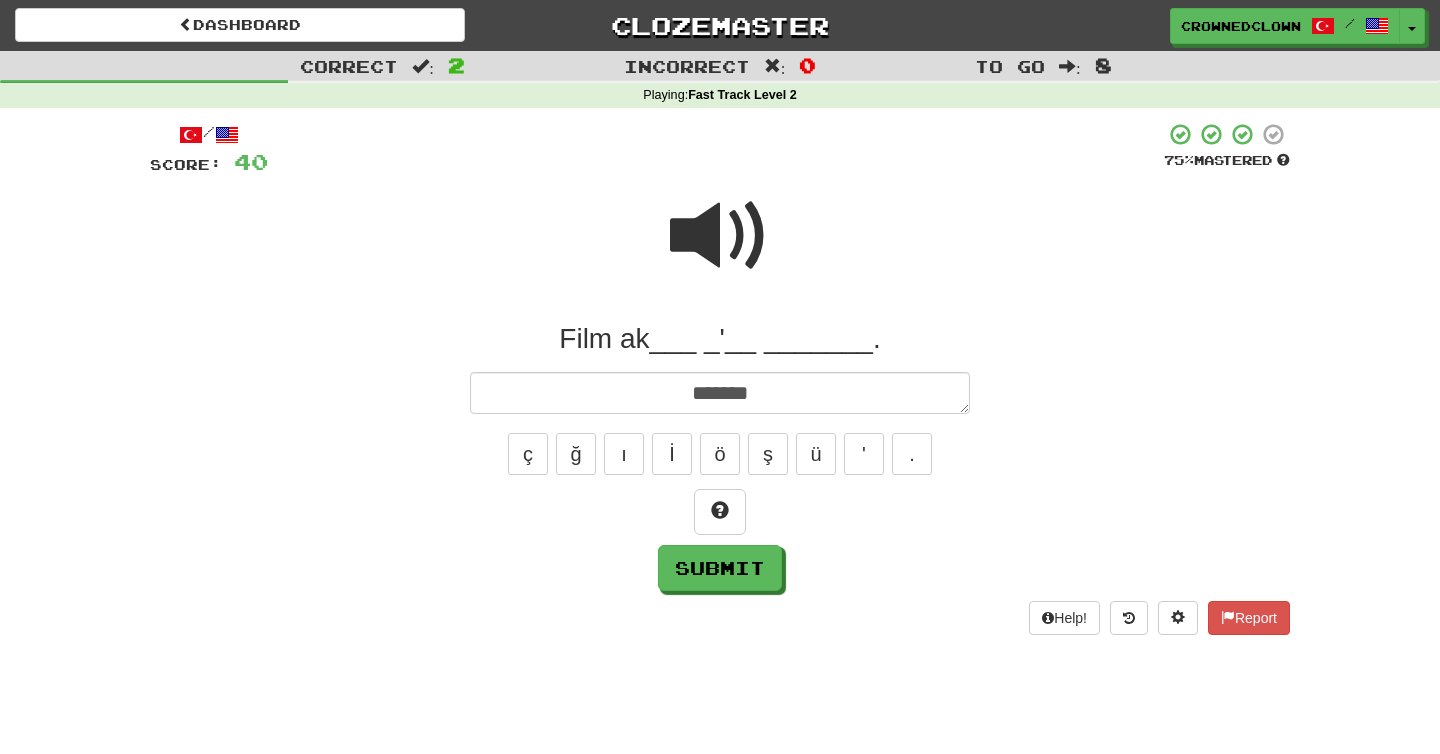 type on "*******" 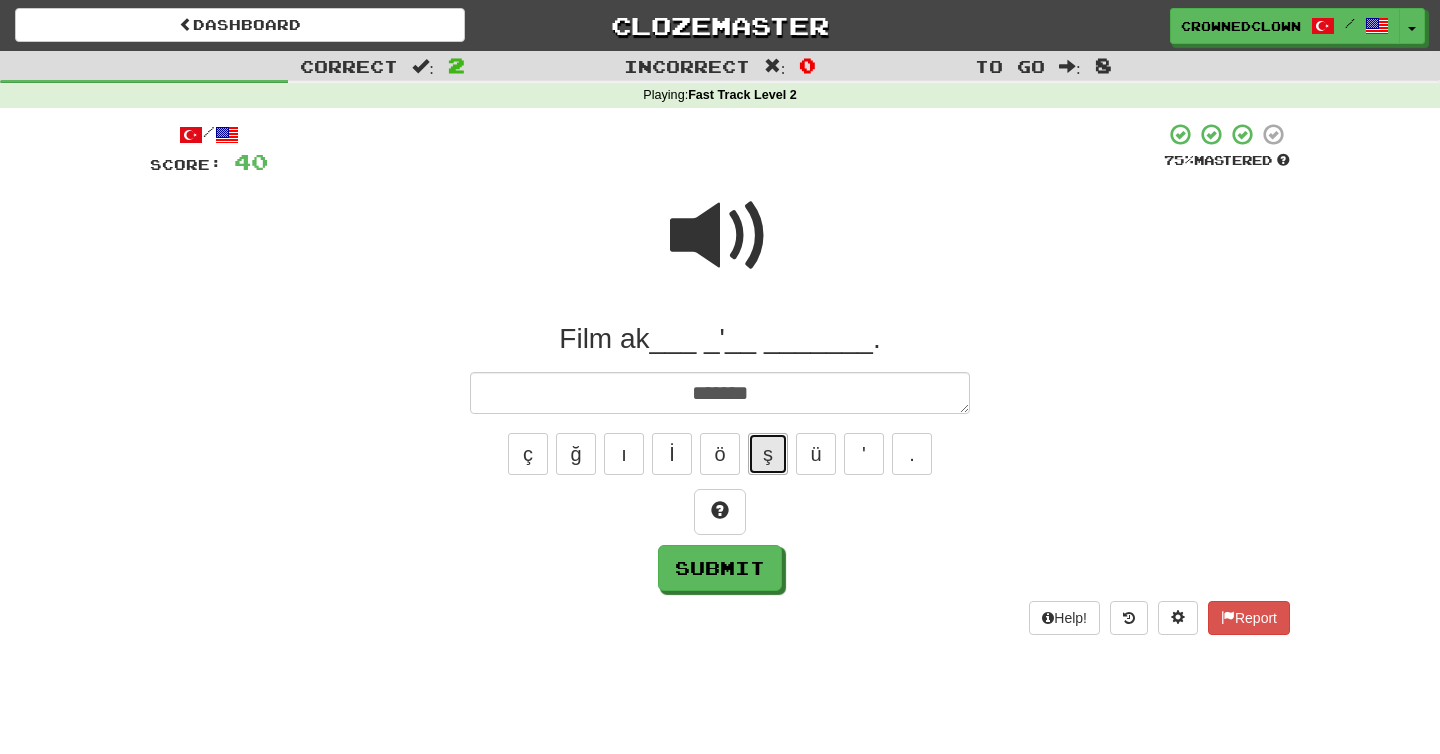 click on "ş" at bounding box center [768, 454] 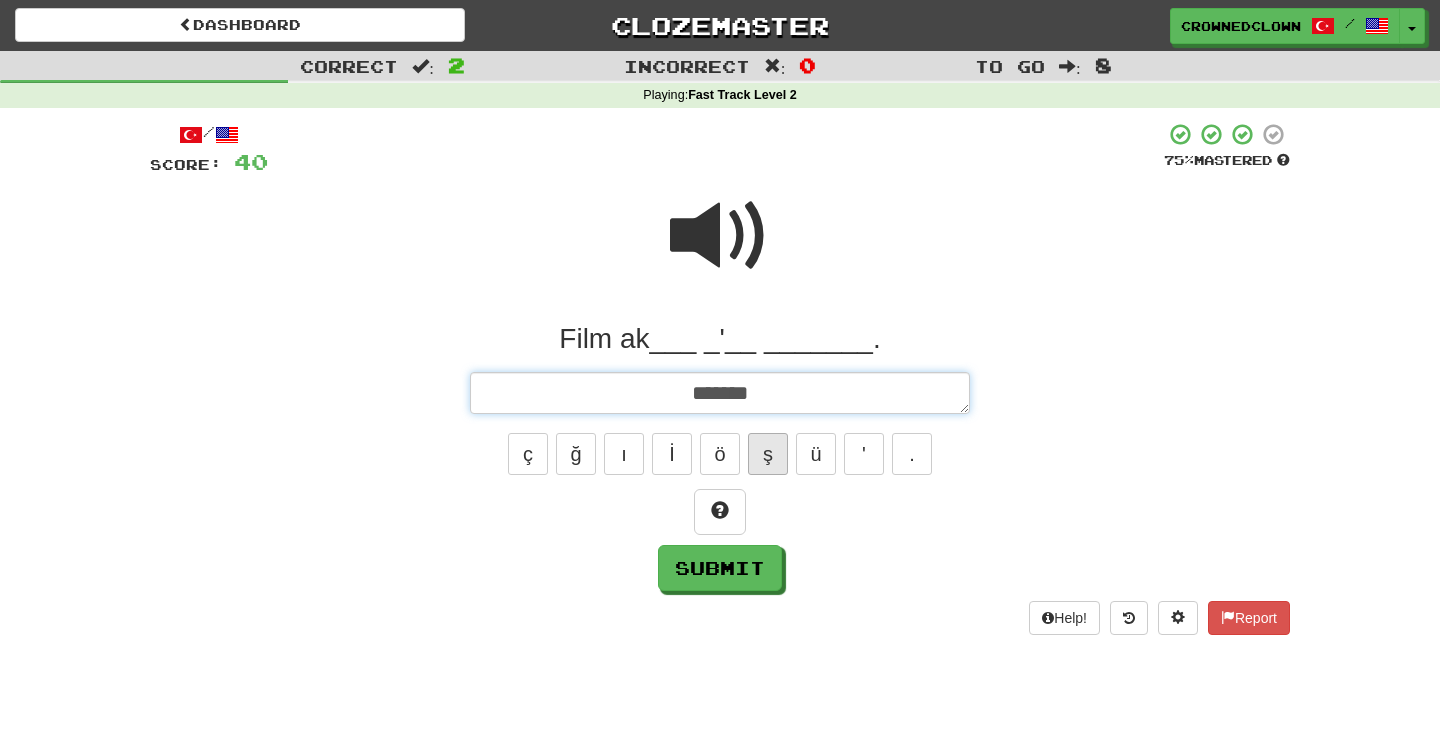 type on "*" 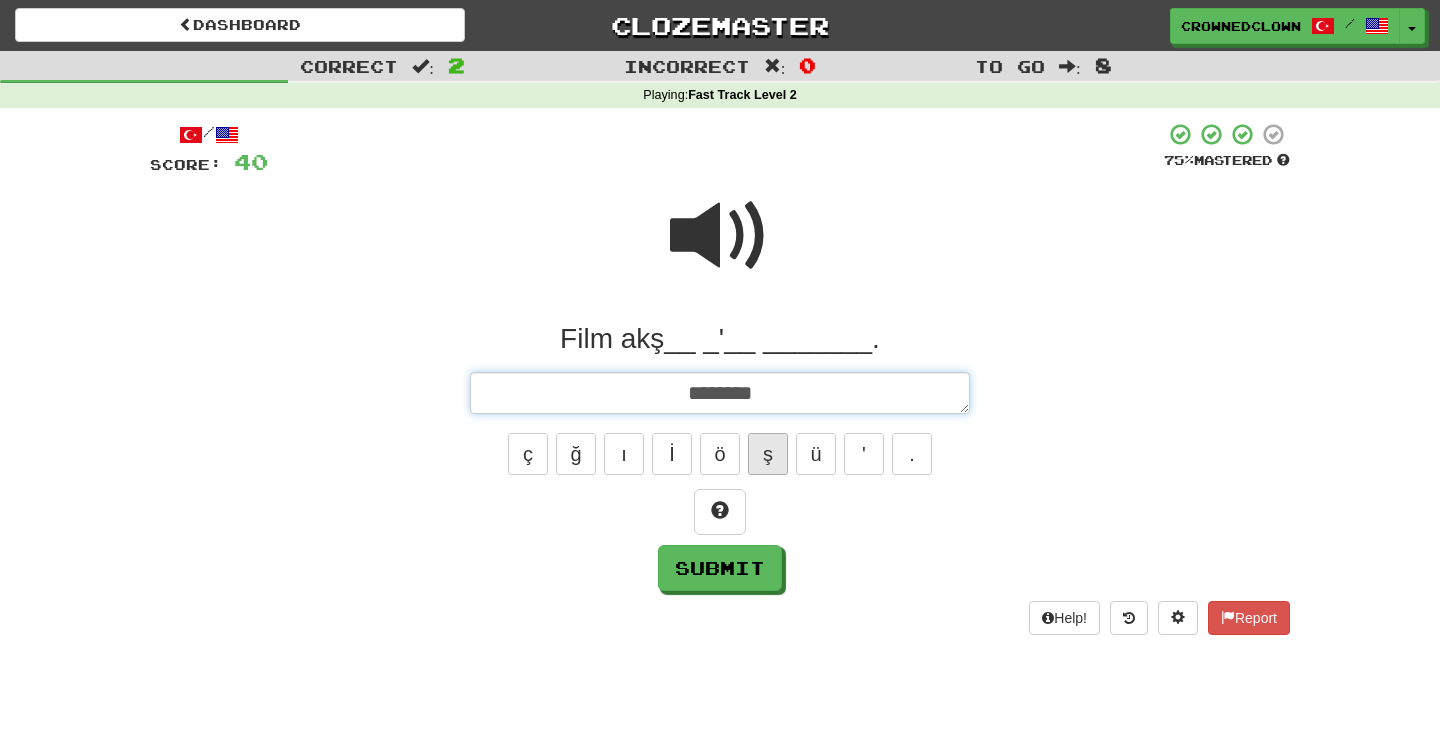 type on "*" 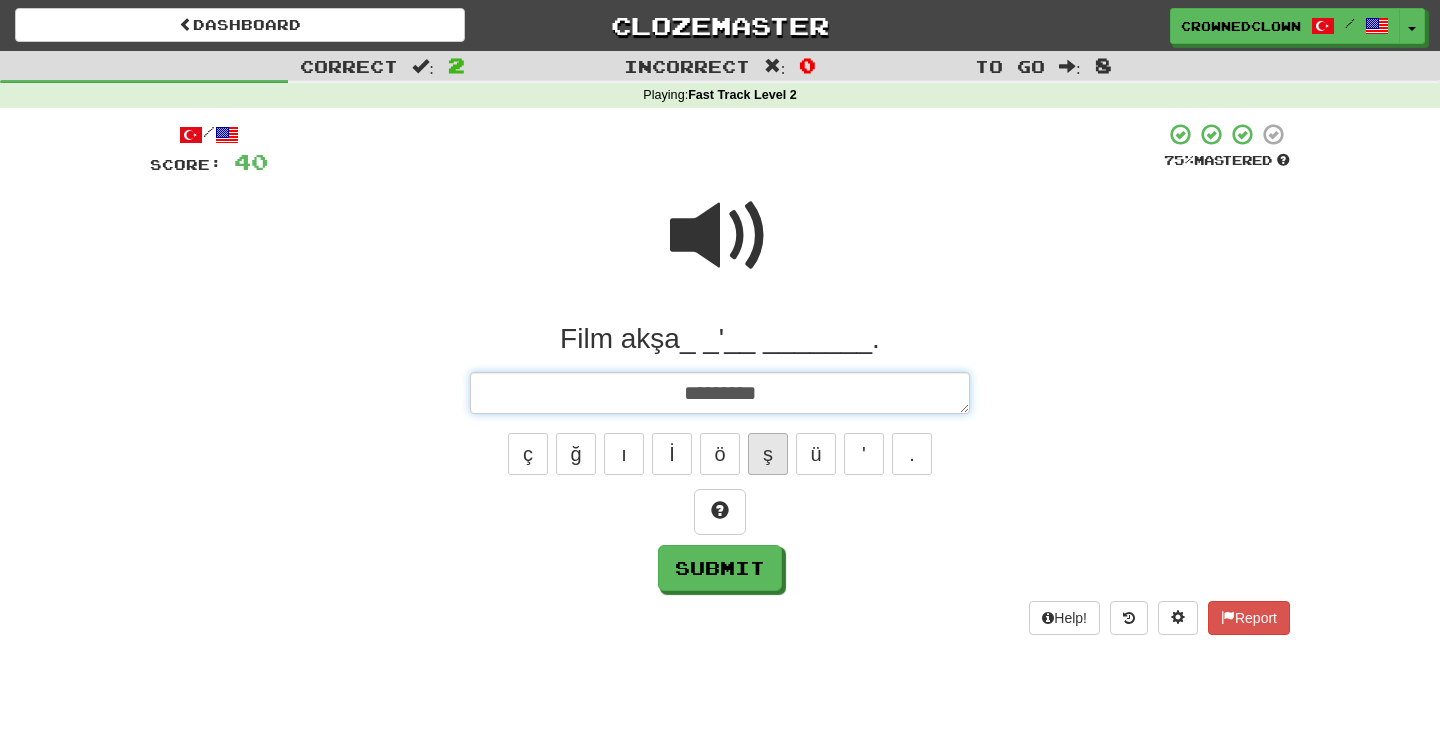 type on "*" 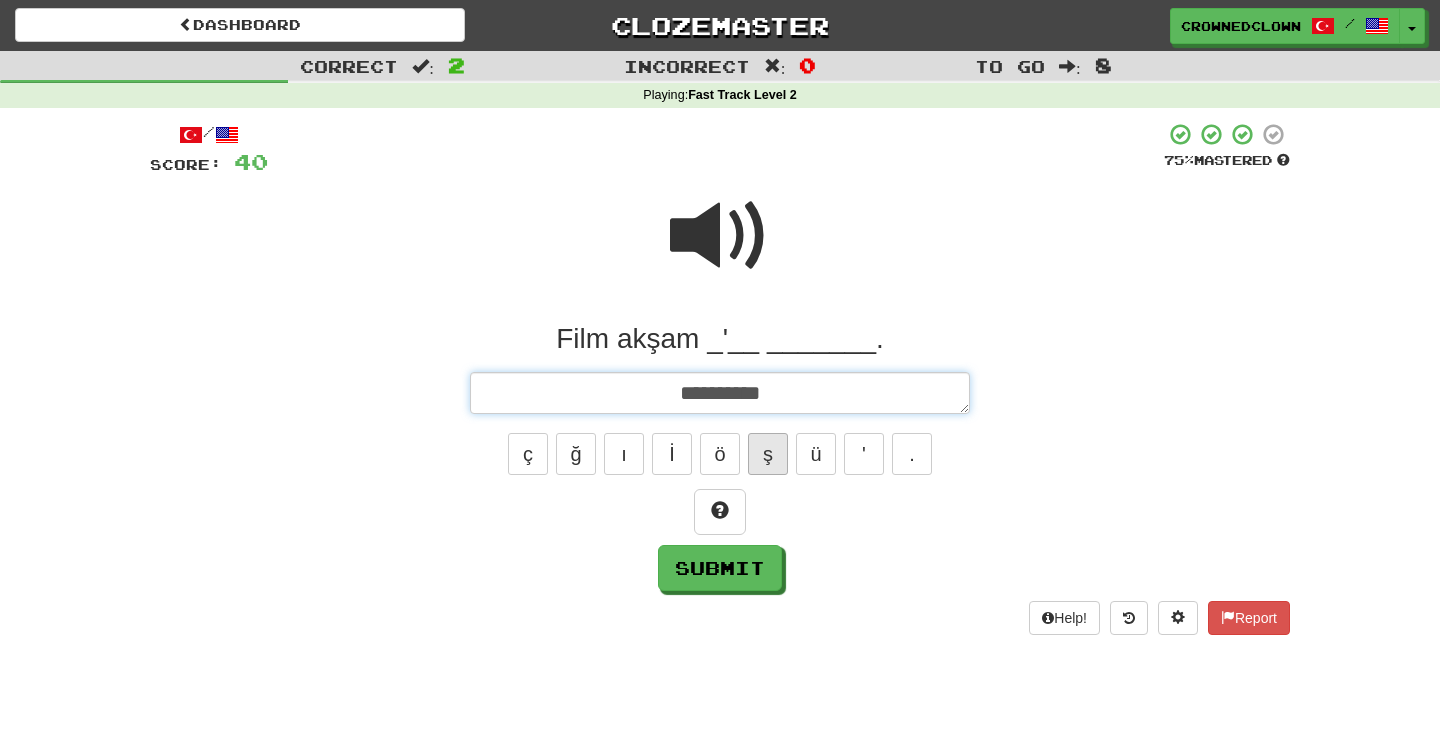 type on "*" 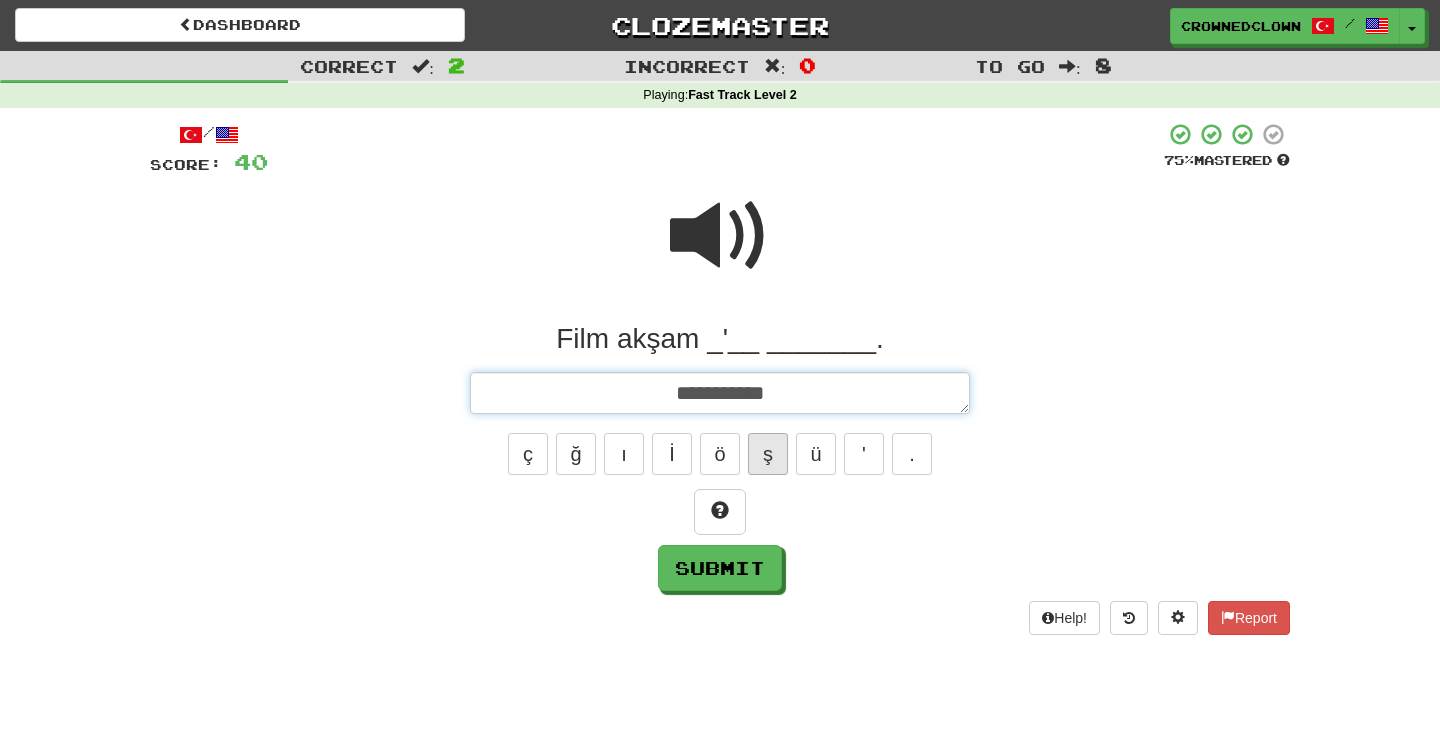 type on "*" 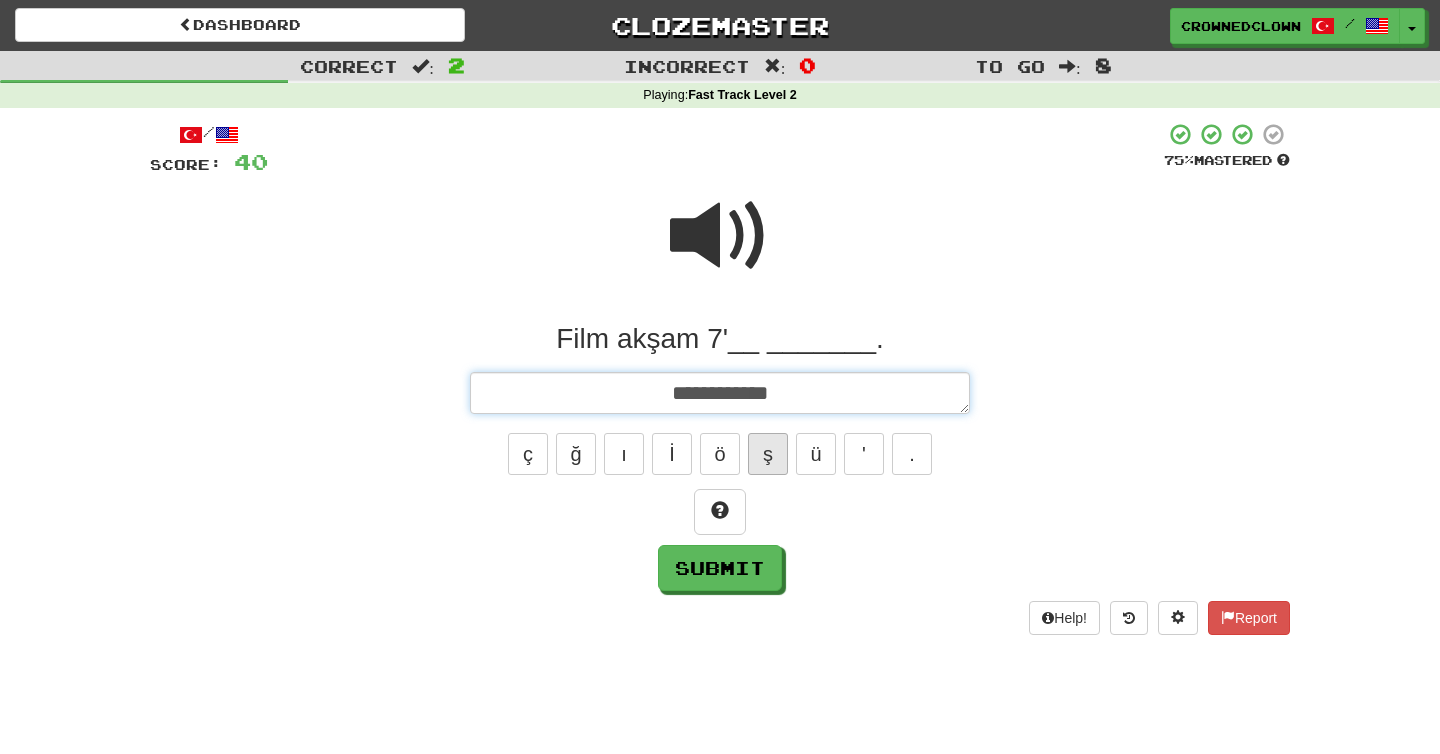 type on "*" 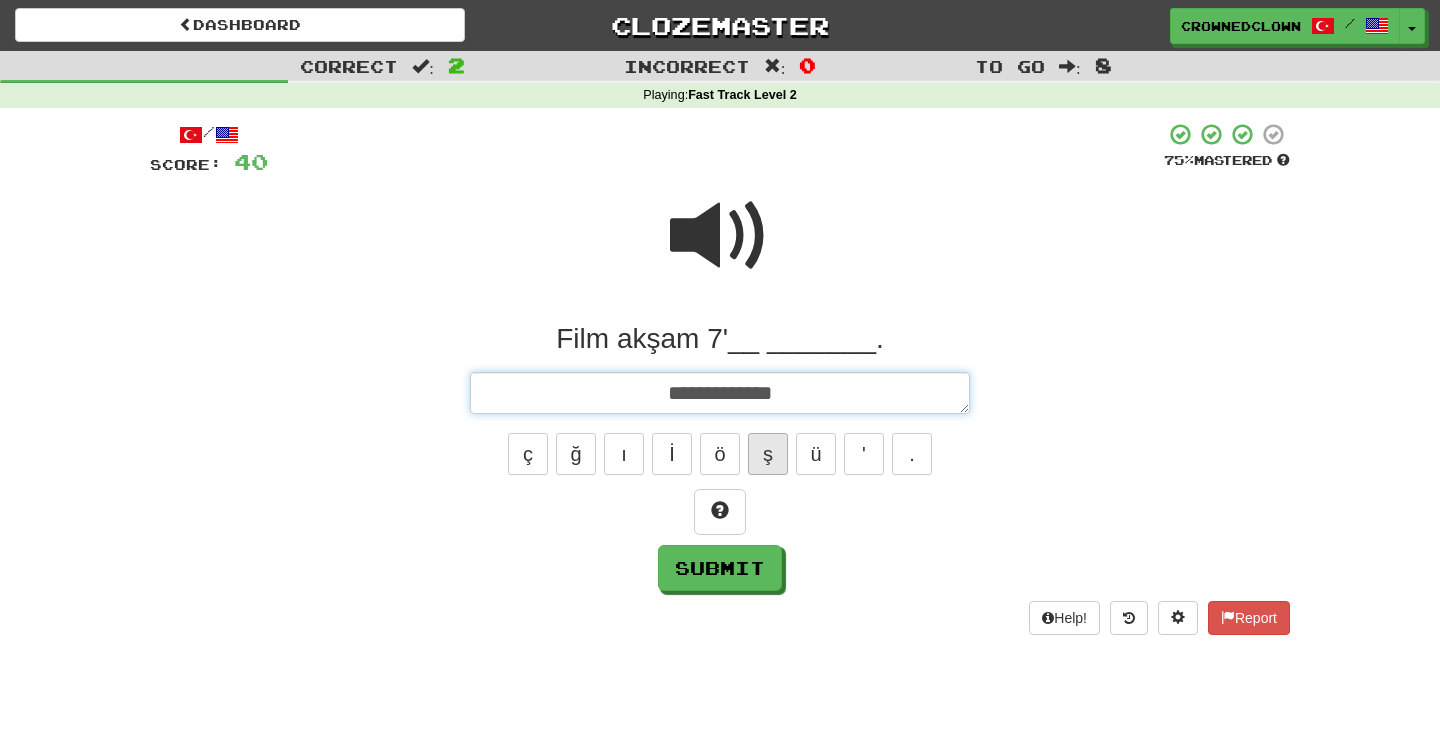 type on "*" 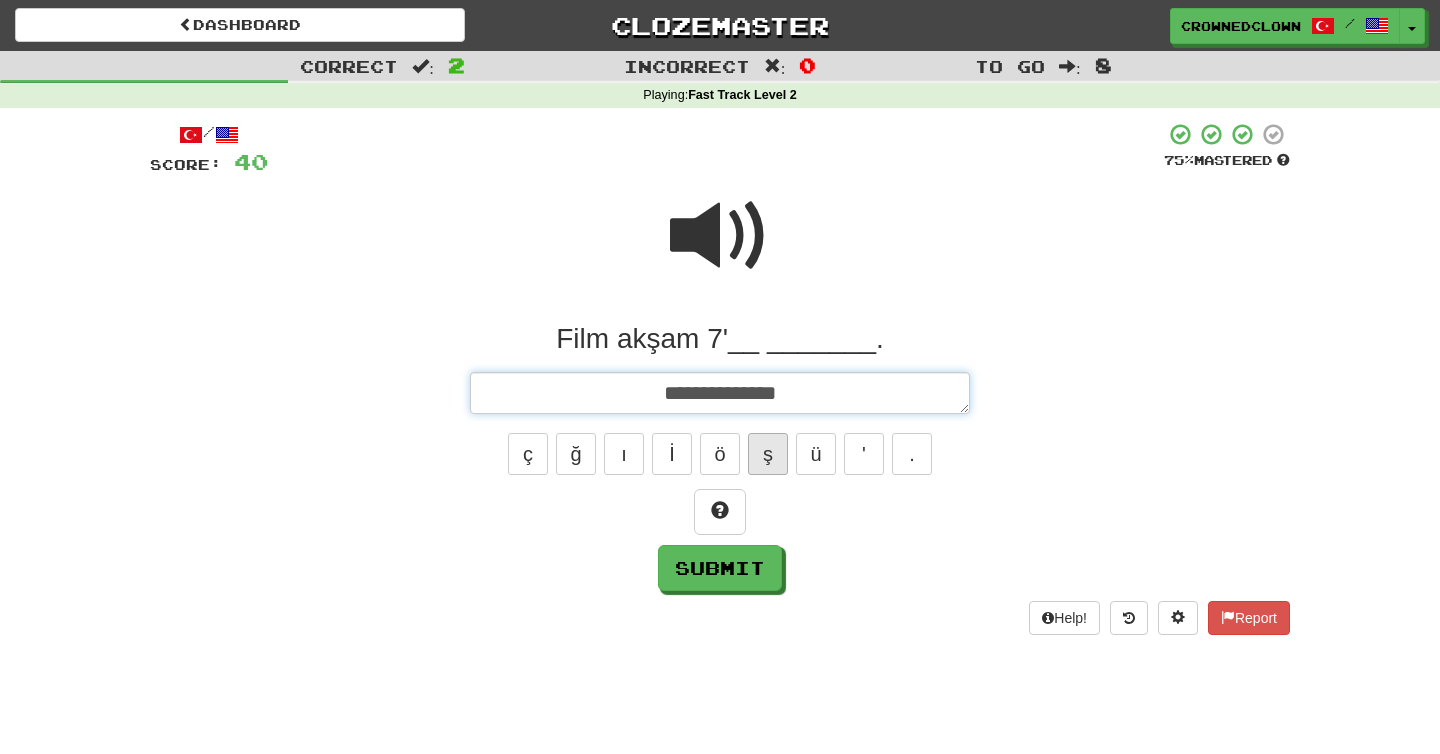 type on "*" 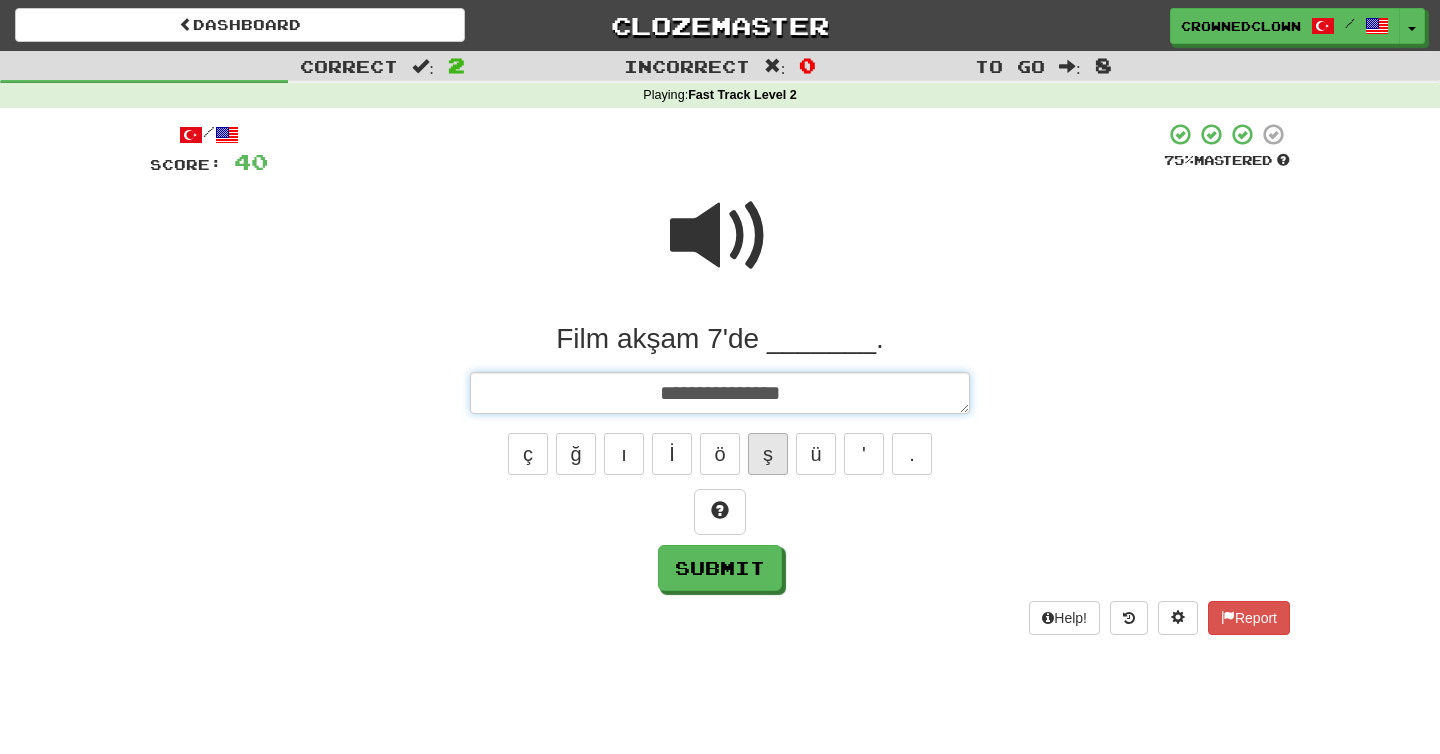 type on "*" 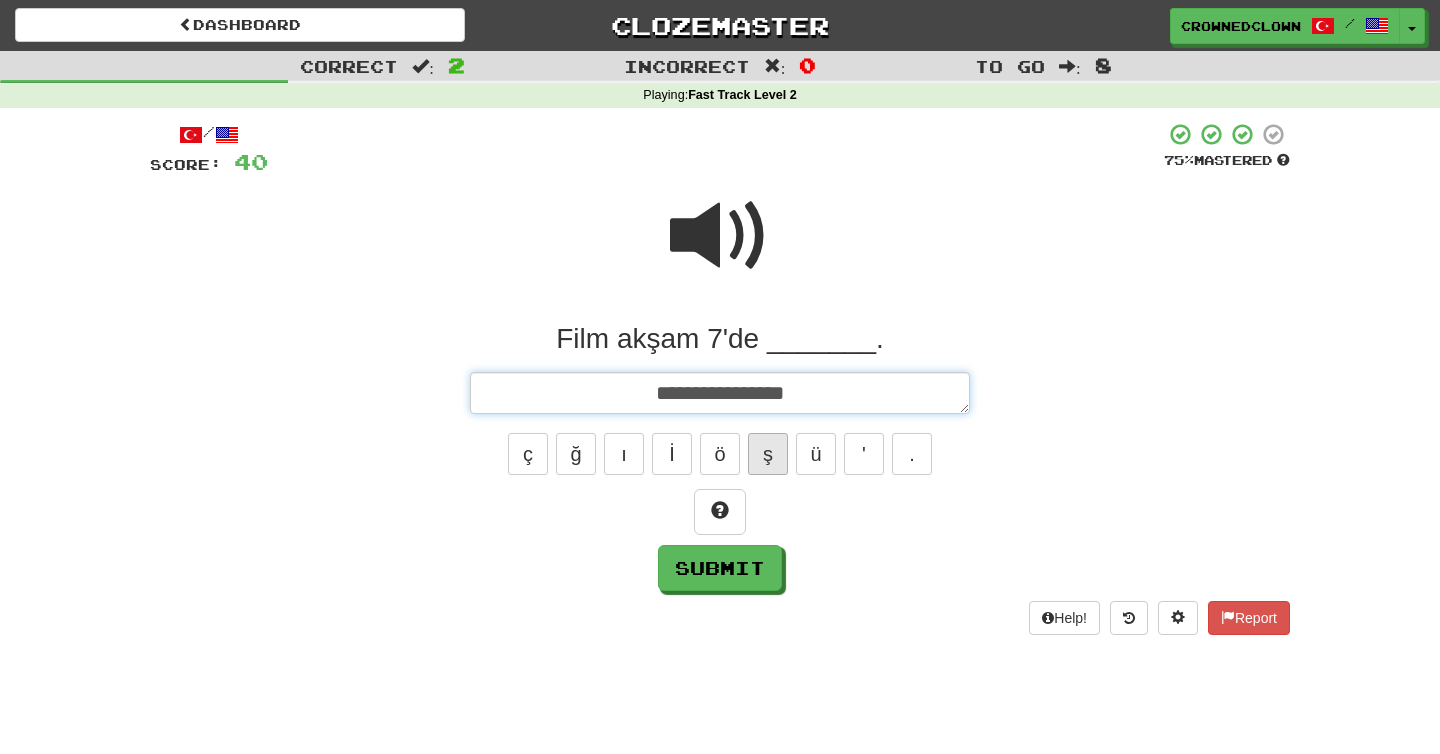 type on "*" 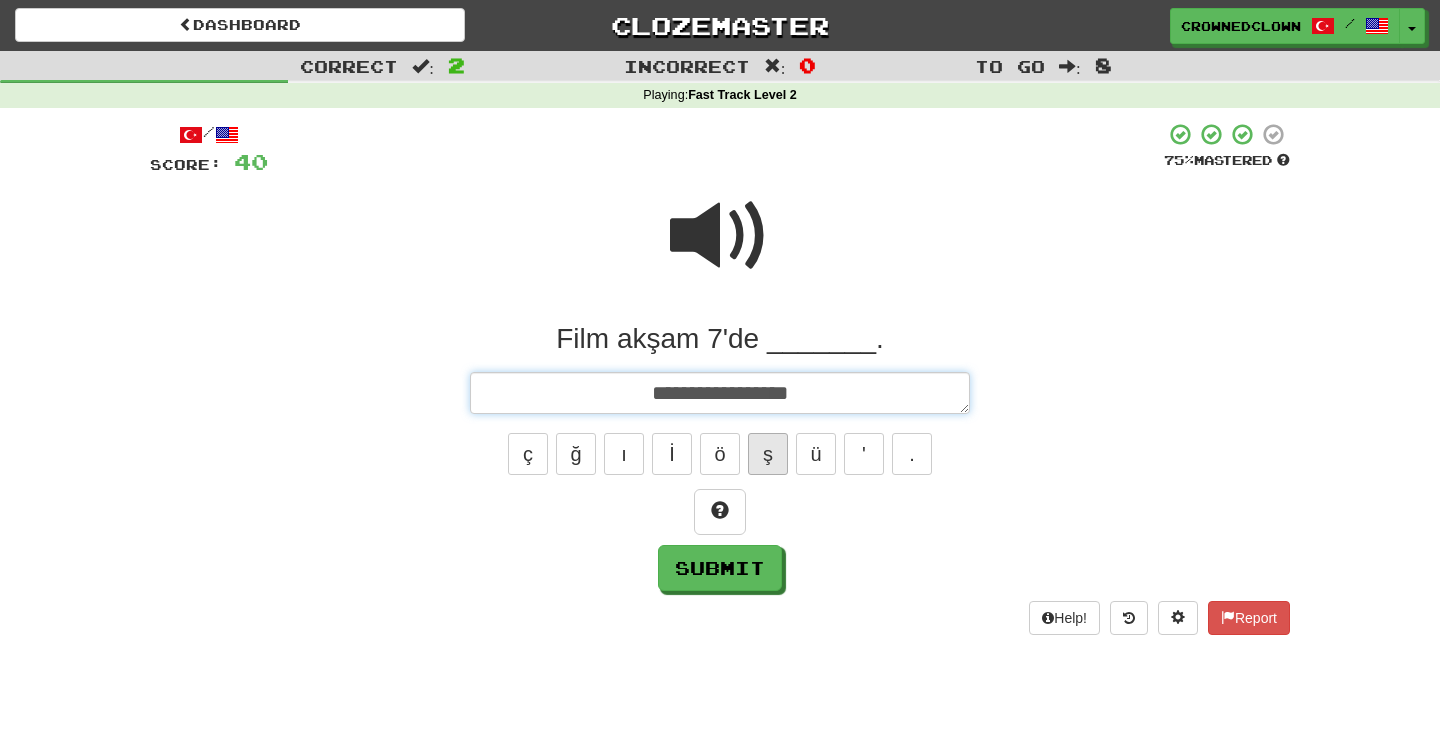 type on "*" 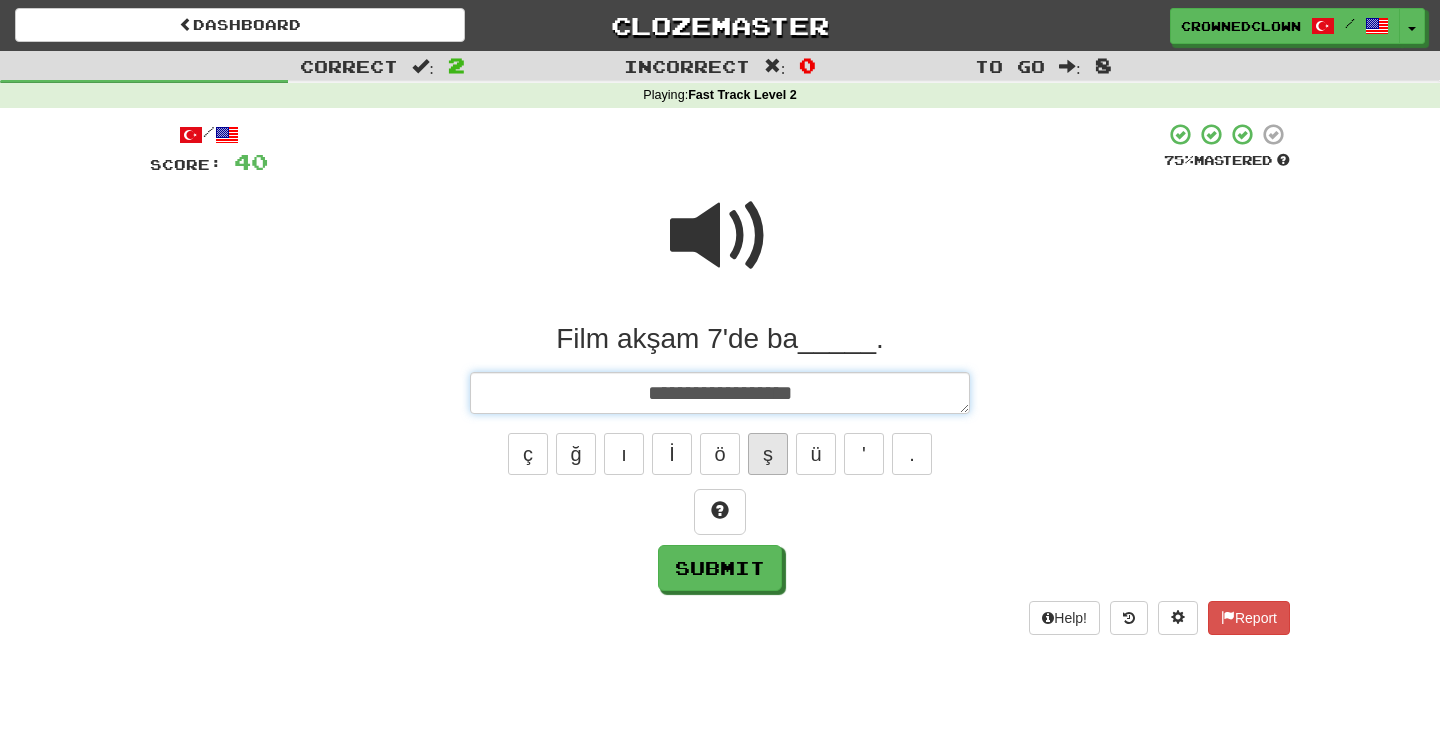 type on "**********" 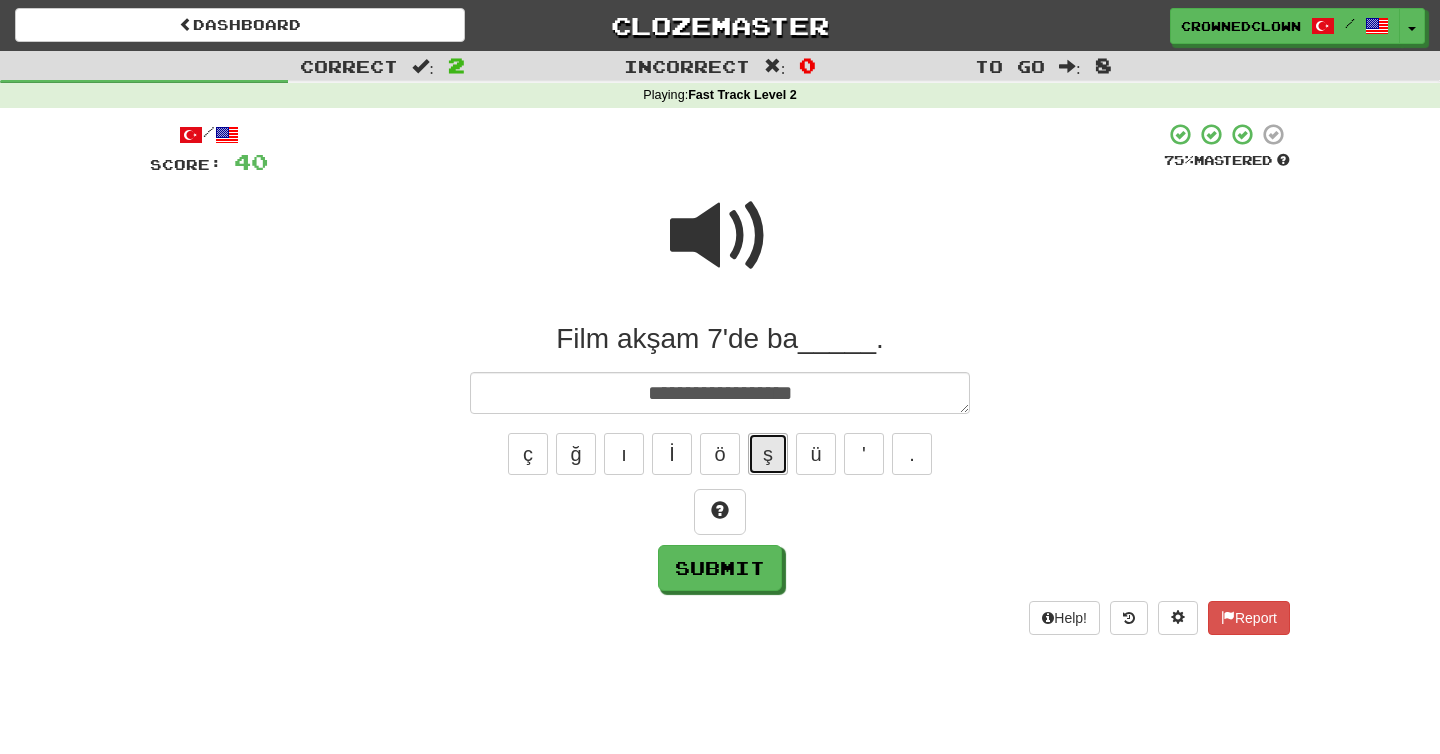 click on "ş" at bounding box center (768, 454) 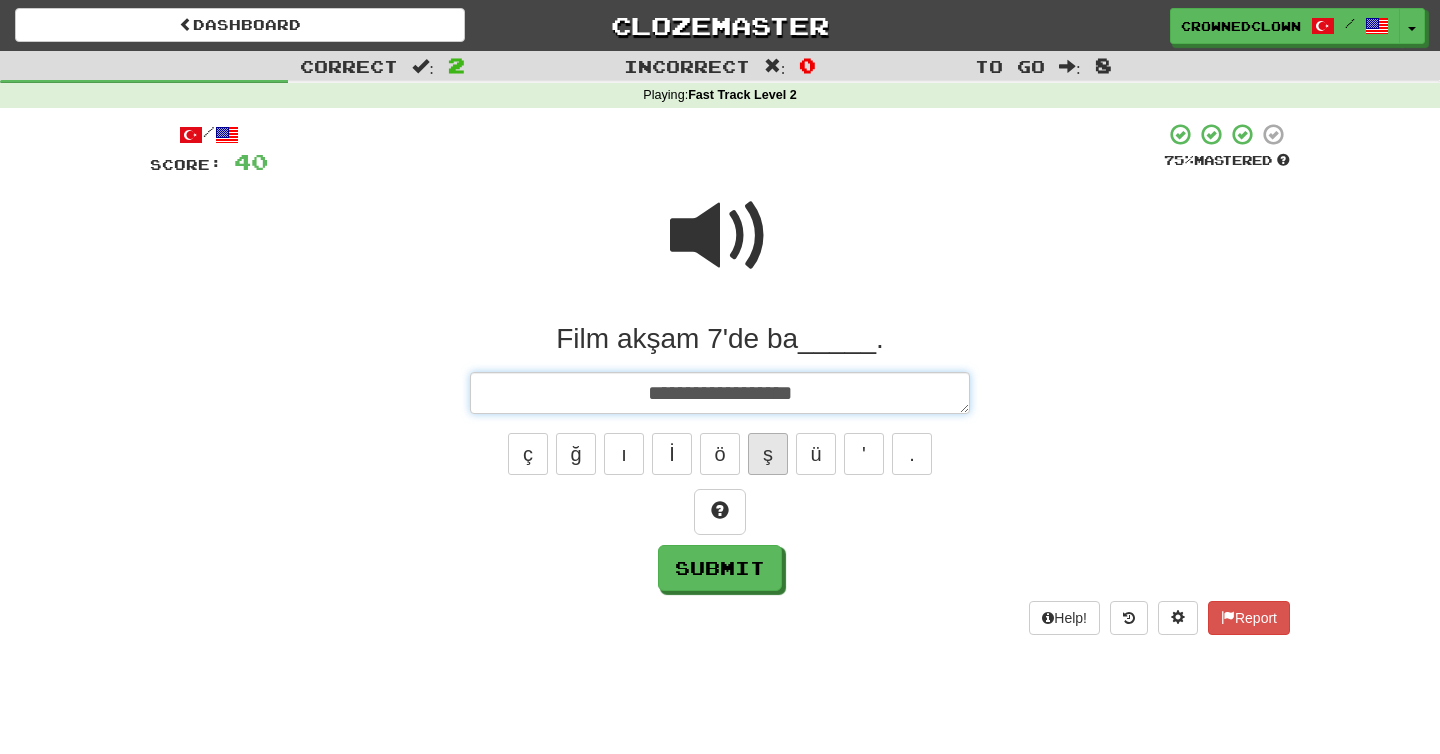 type on "*" 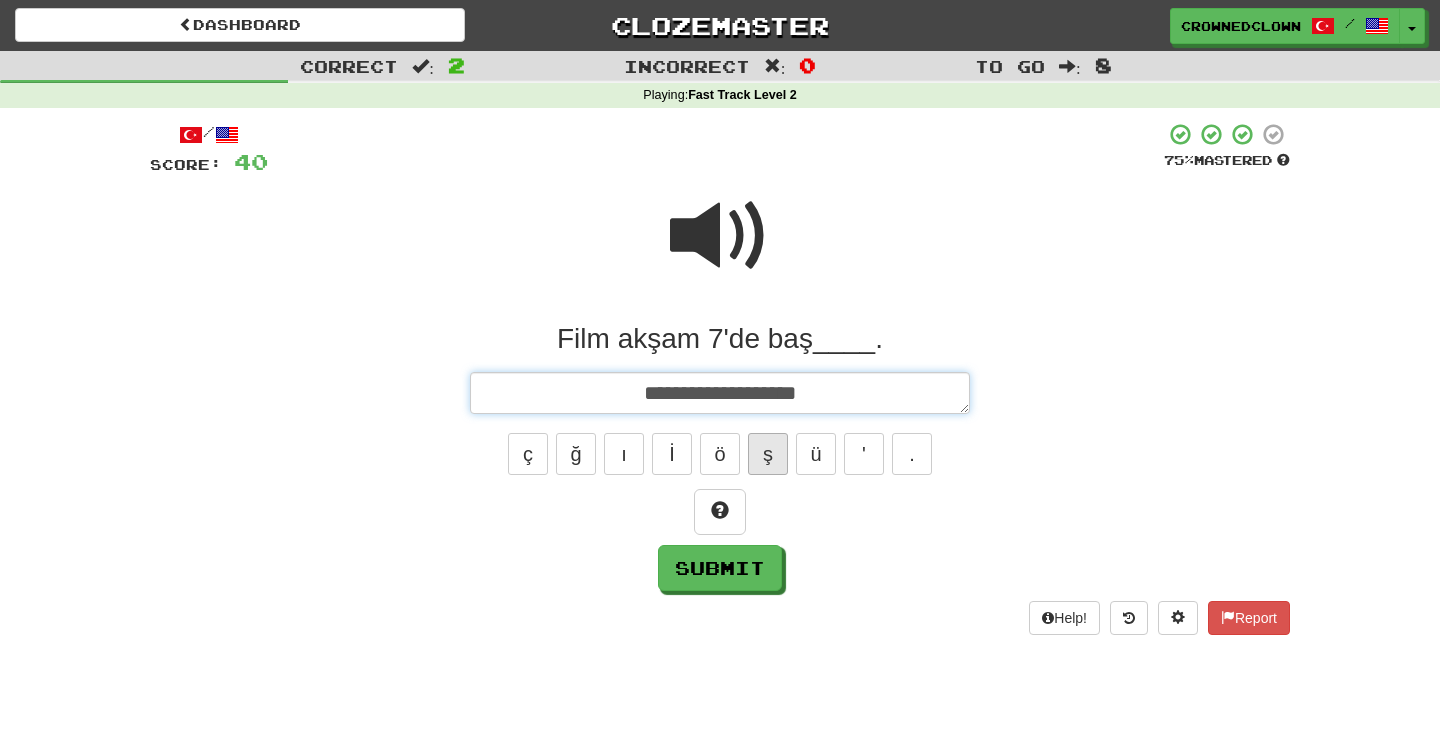 type on "*" 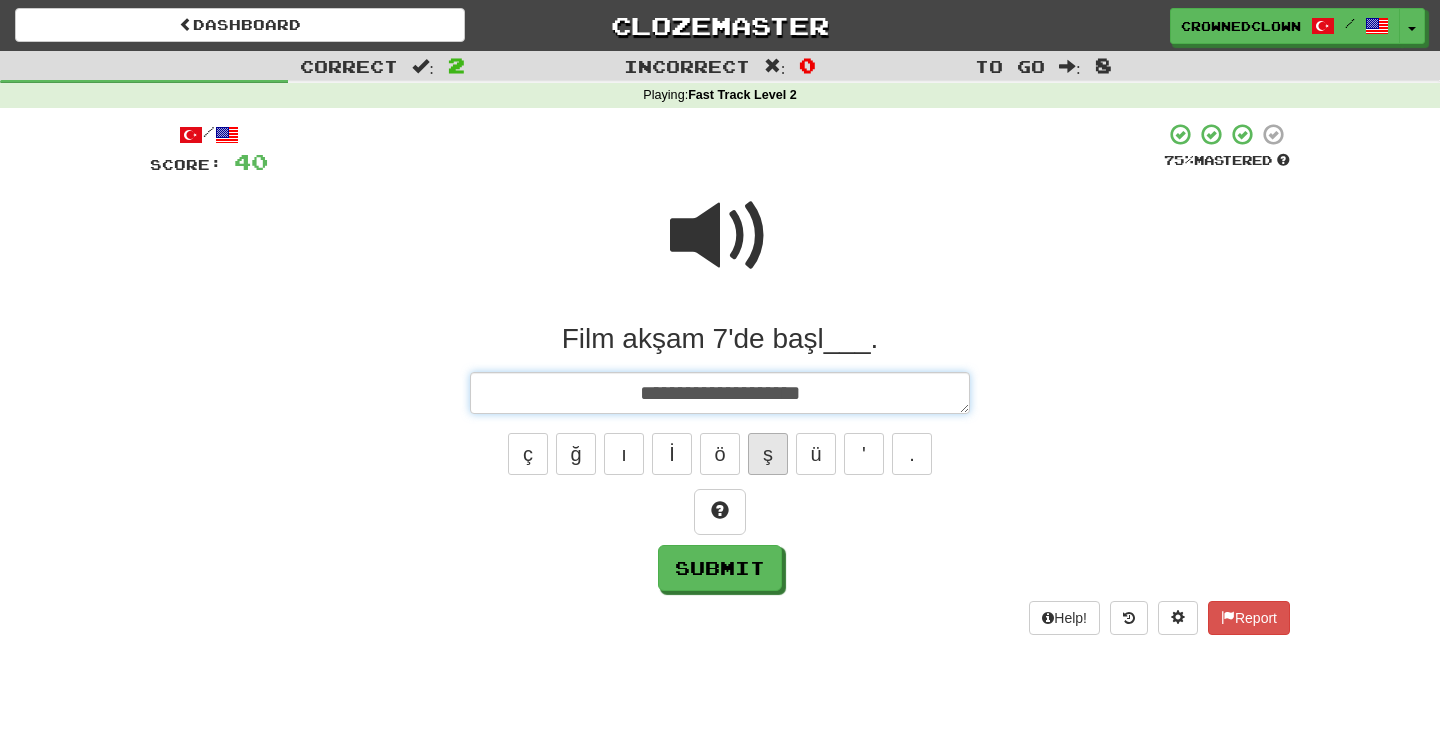 type on "*" 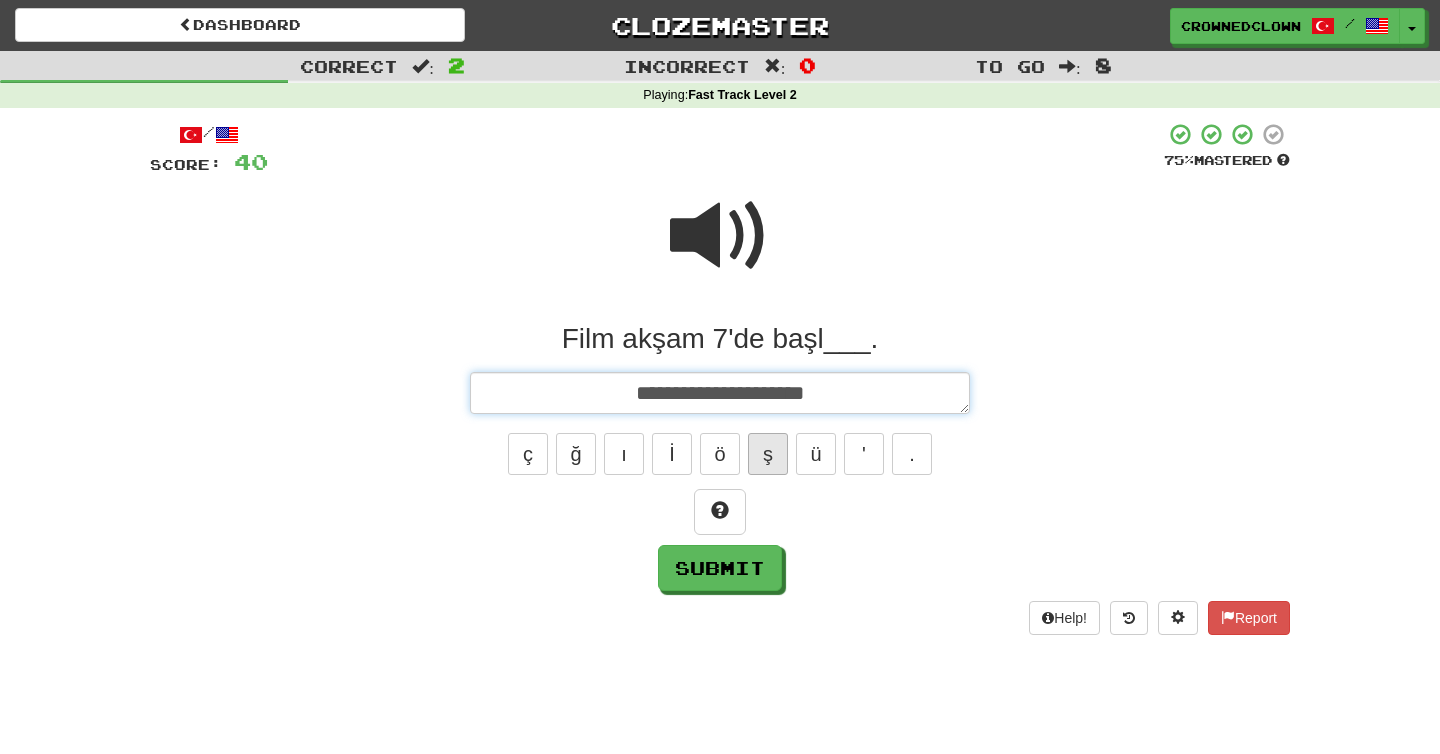 type on "*" 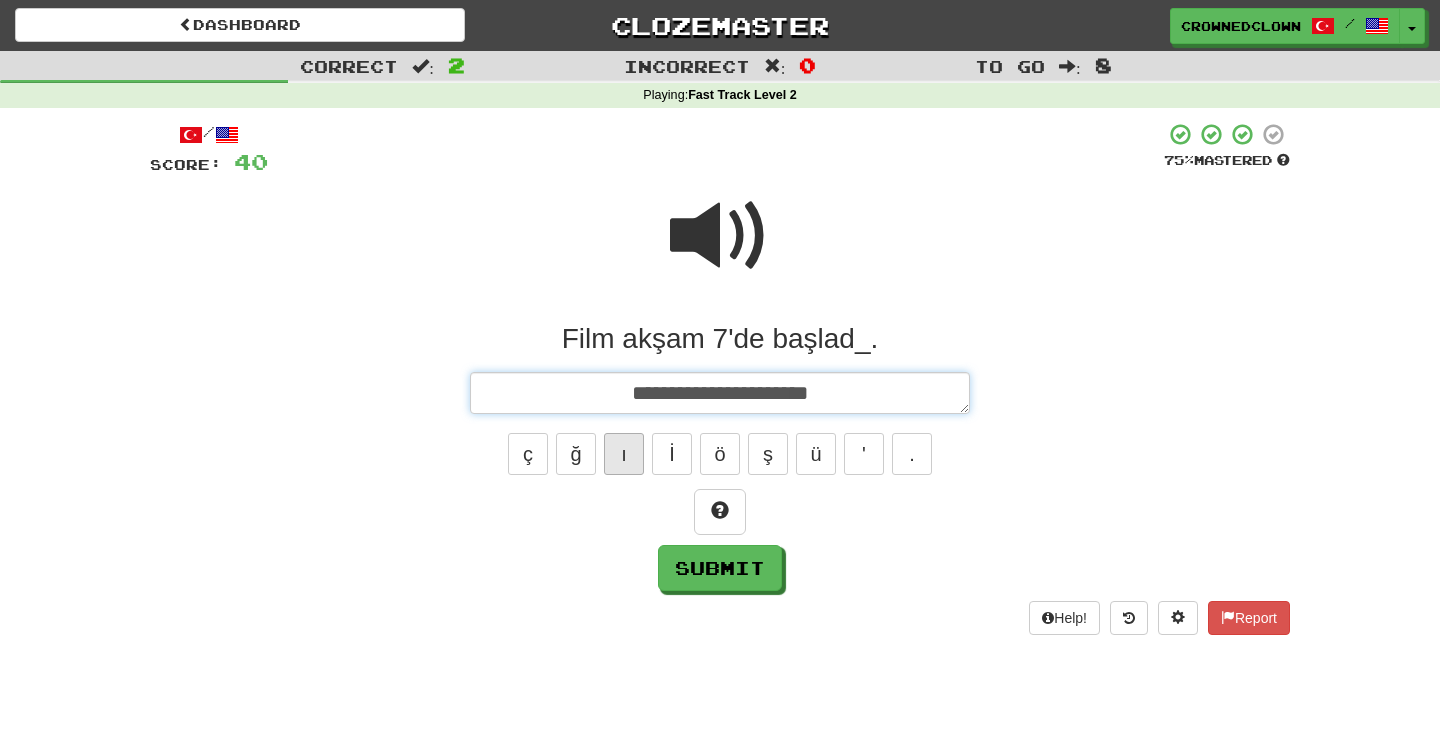 type on "**********" 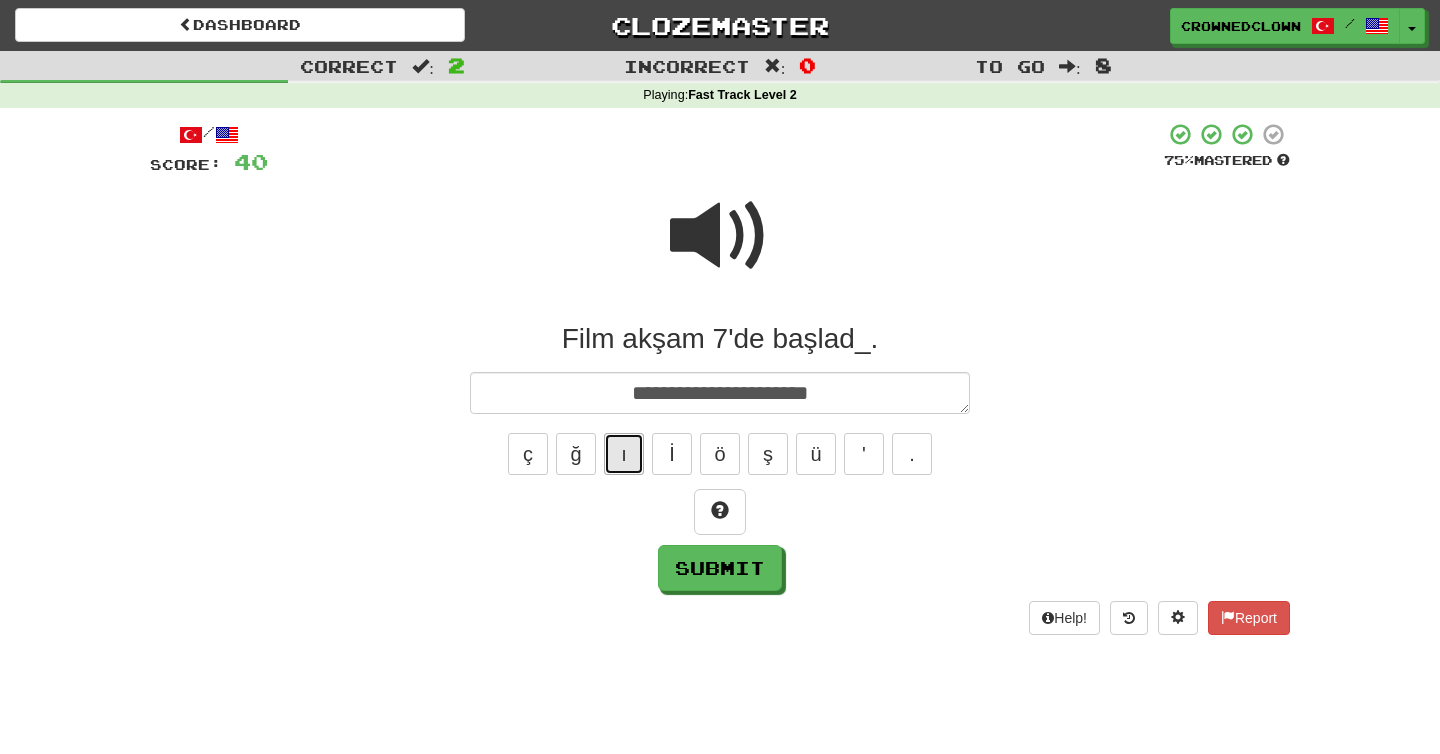 click on "ı" at bounding box center [624, 454] 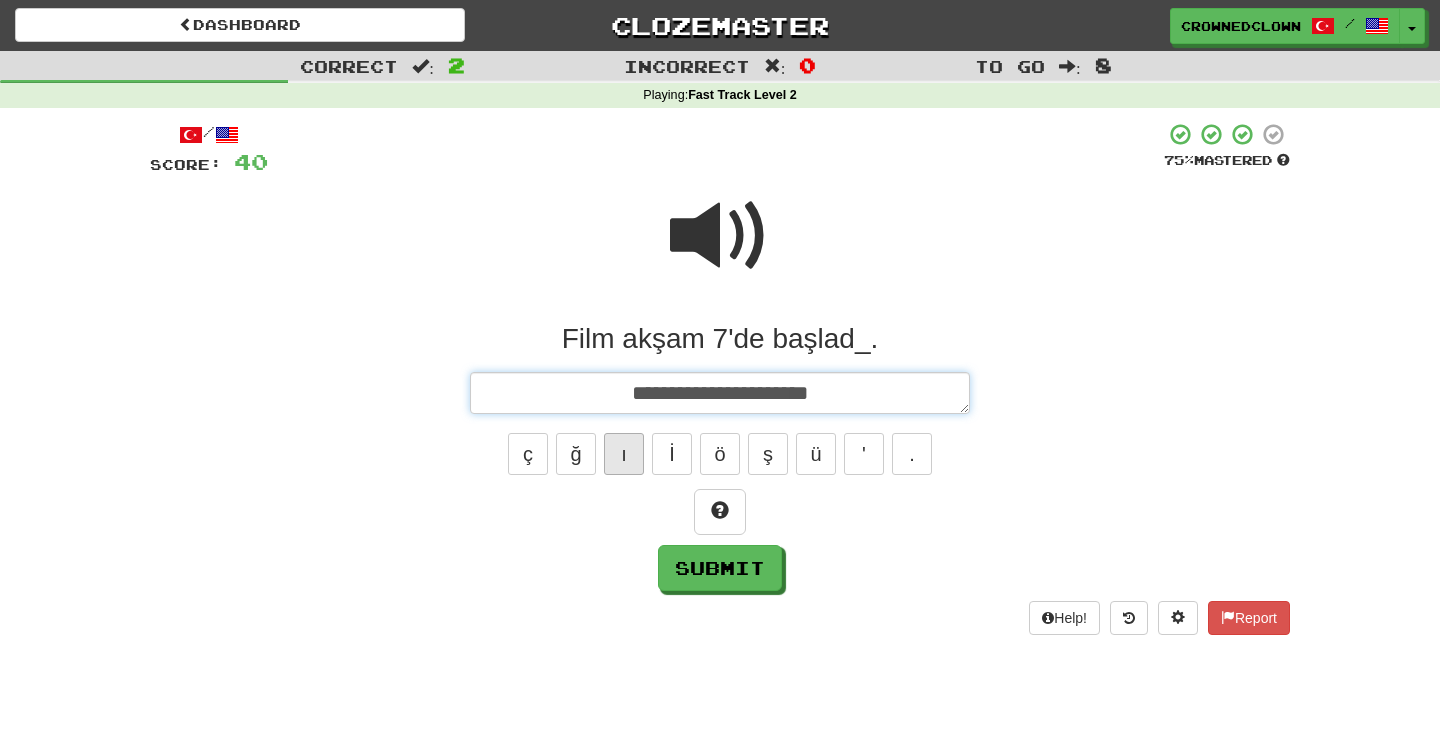 type on "*" 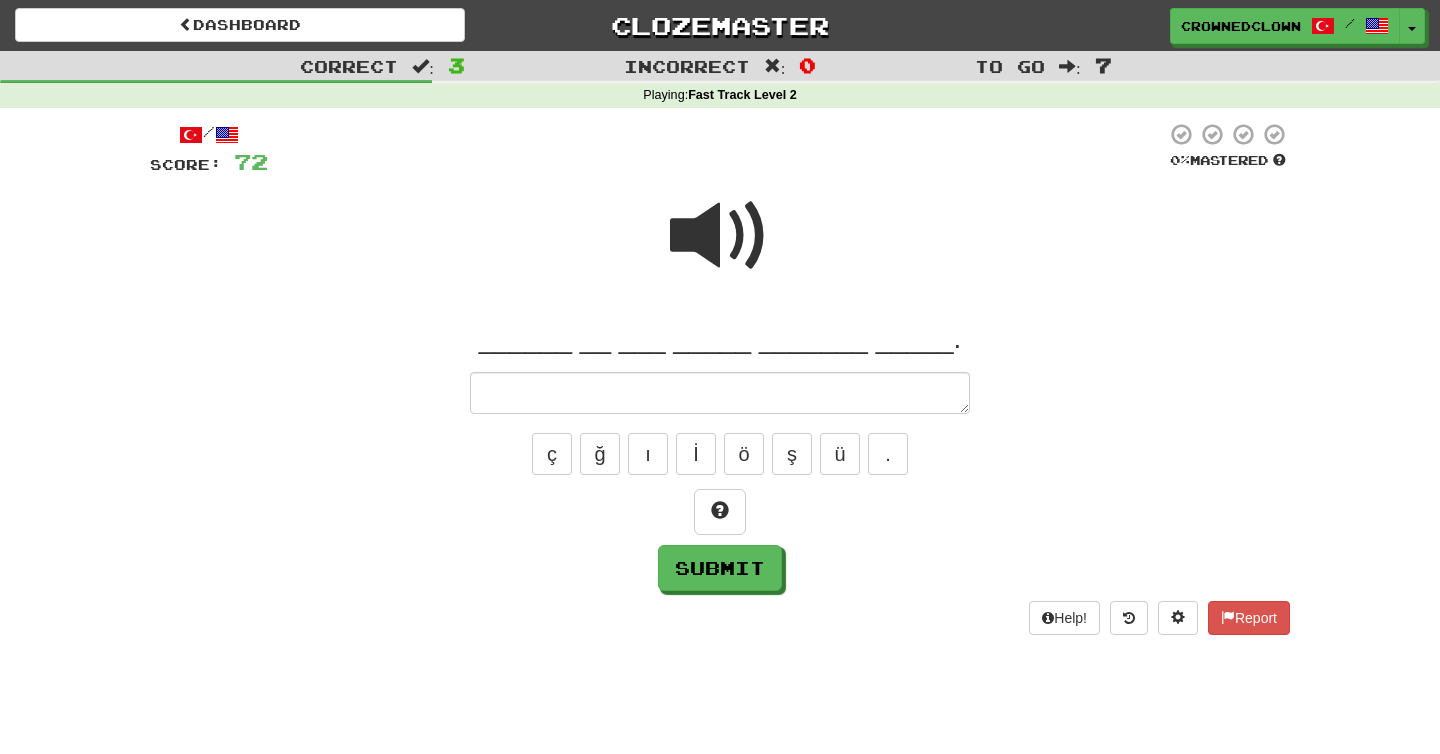 type on "*" 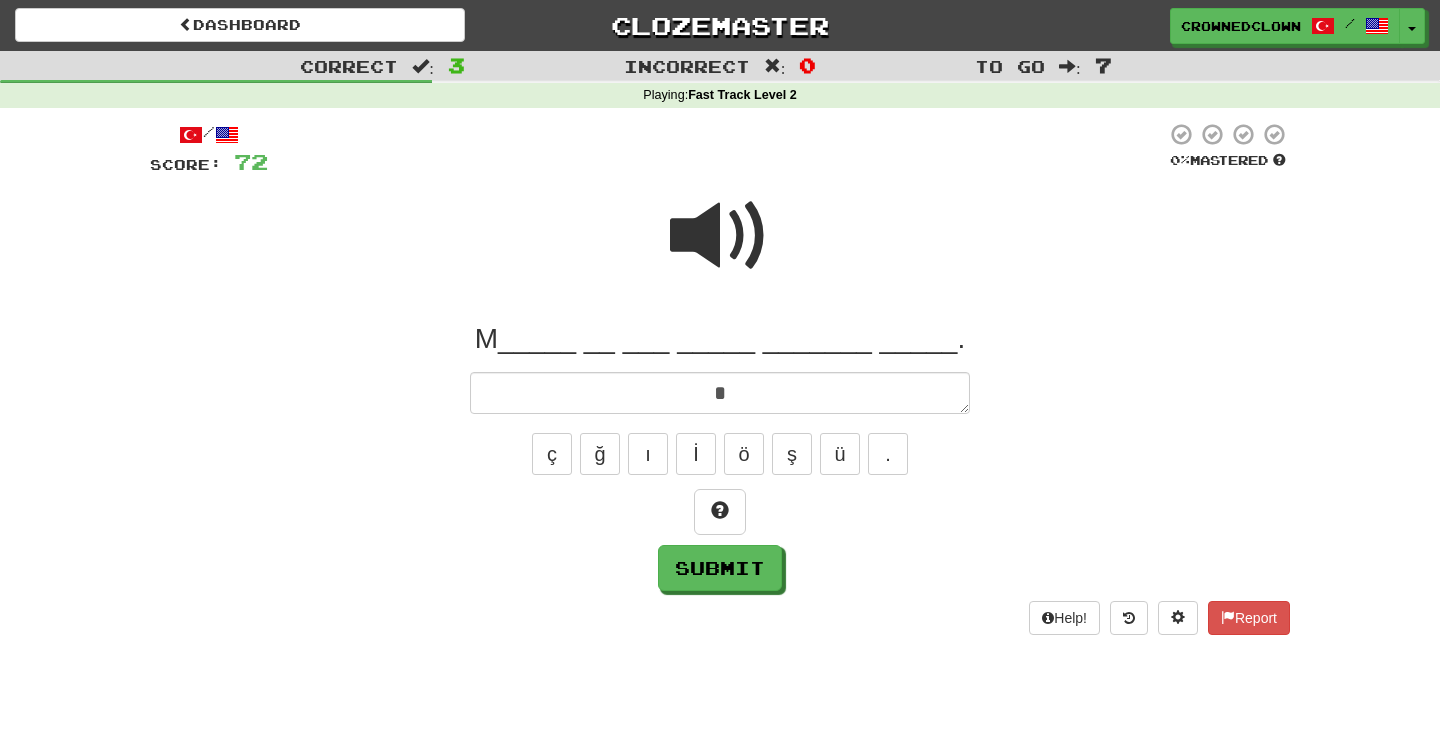 type on "**" 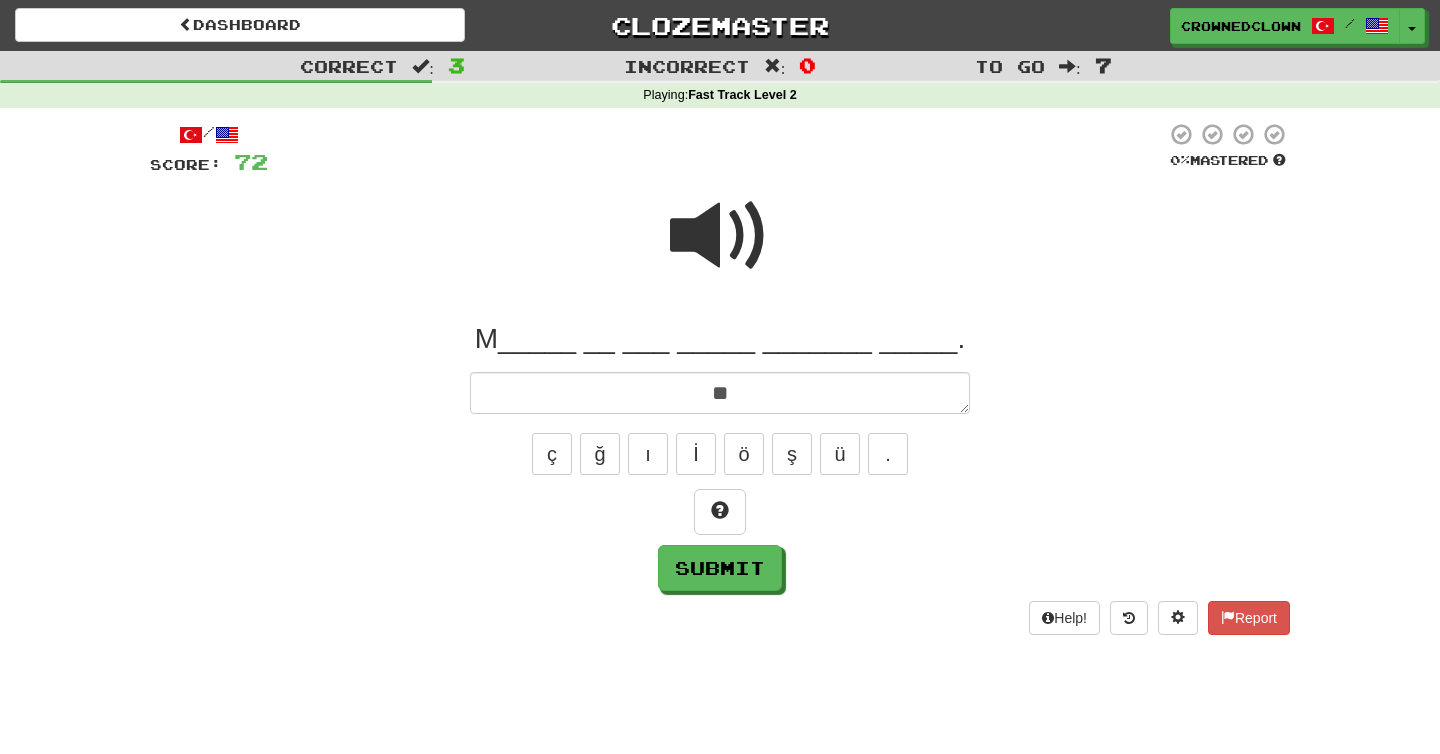 type on "*" 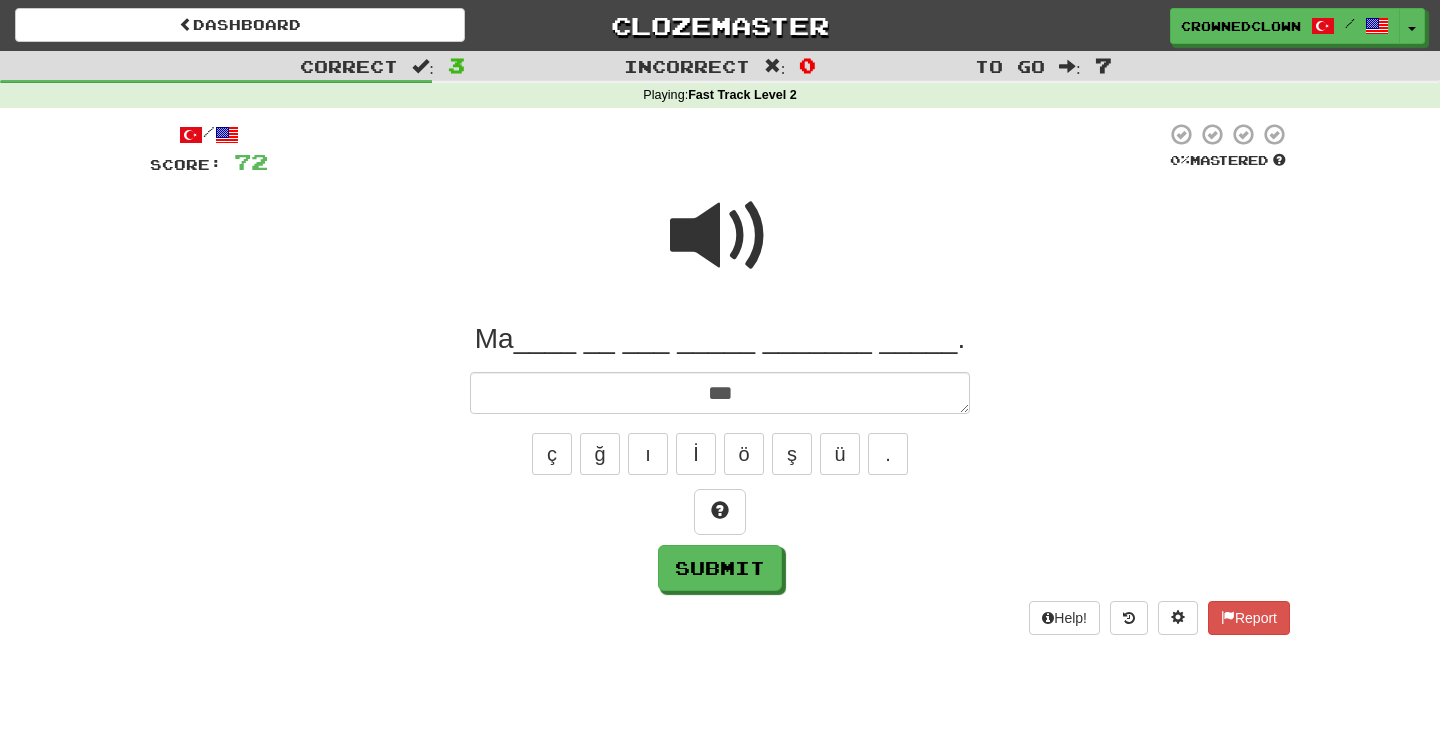 type on "*" 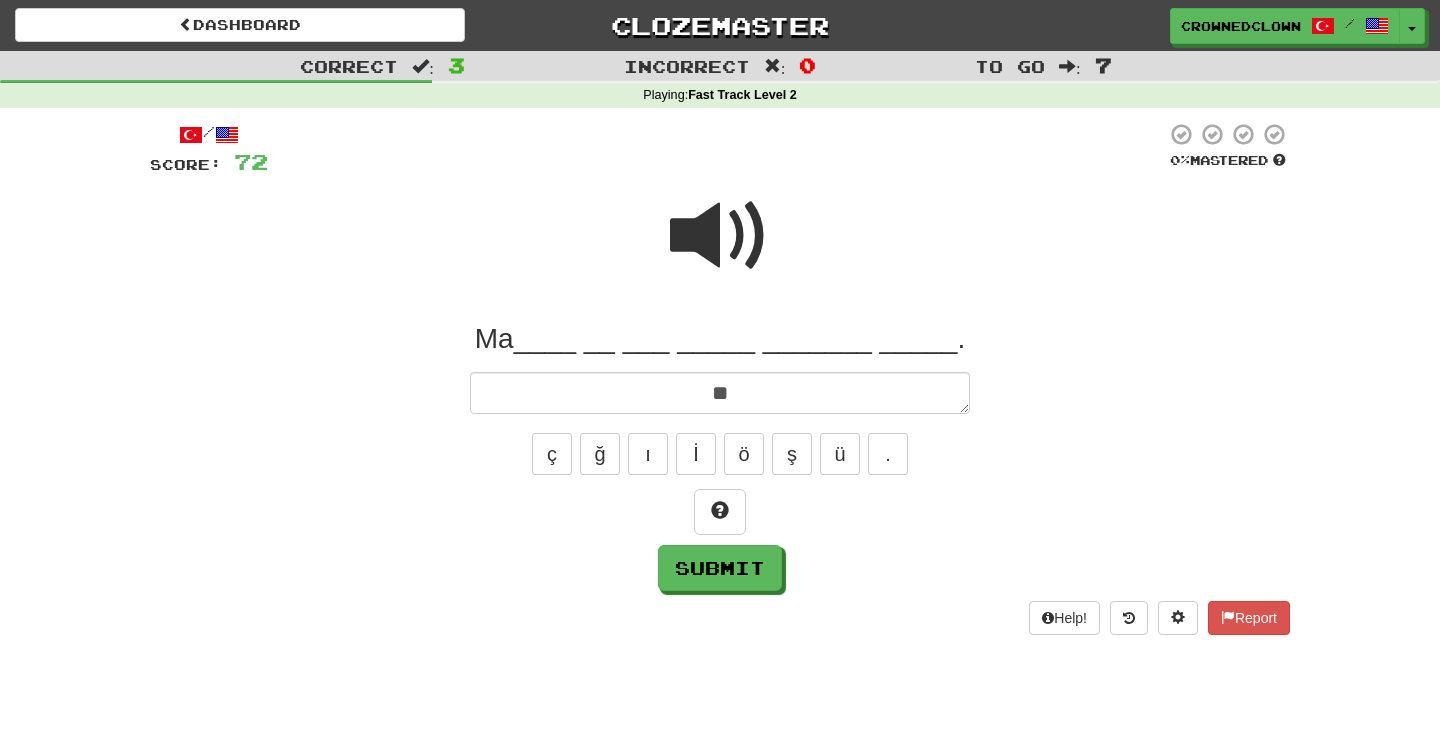 type on "**" 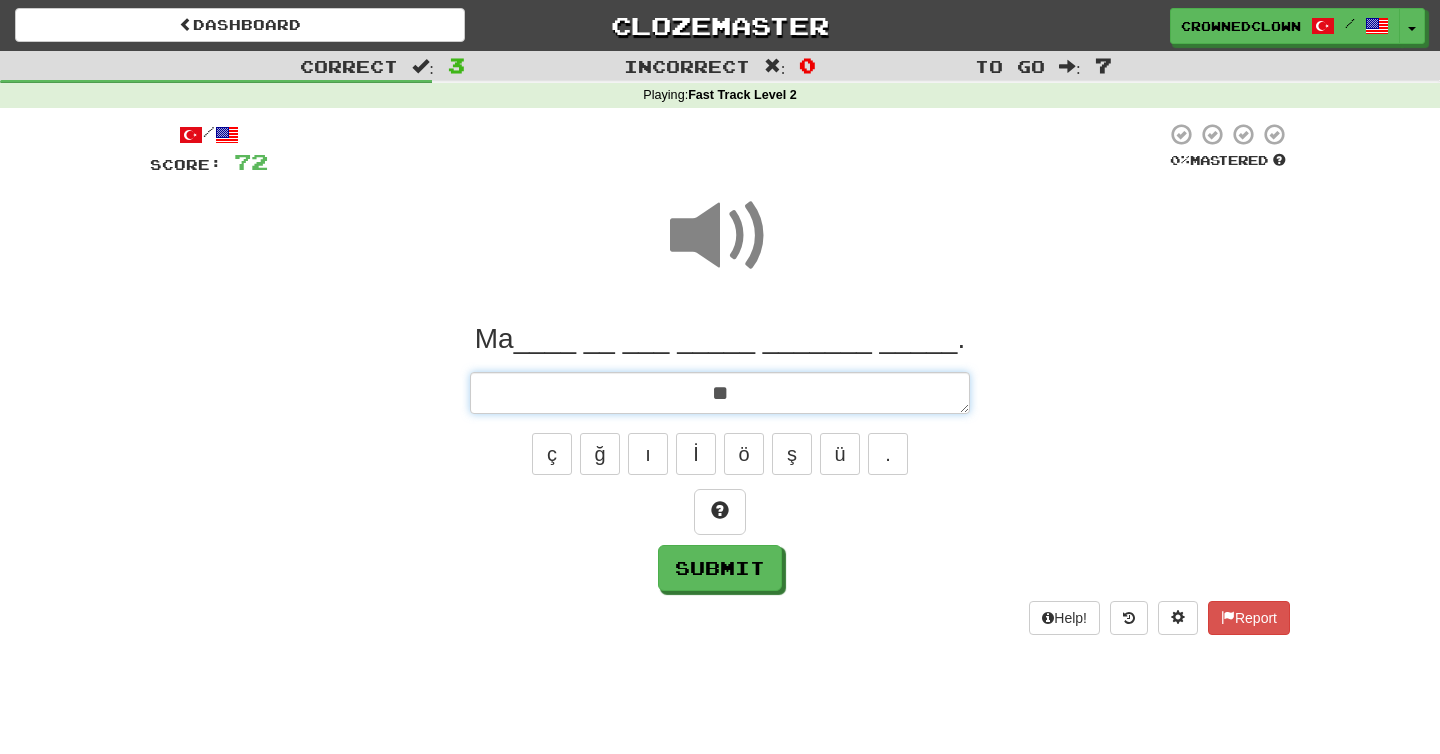 click on "**" at bounding box center (720, 393) 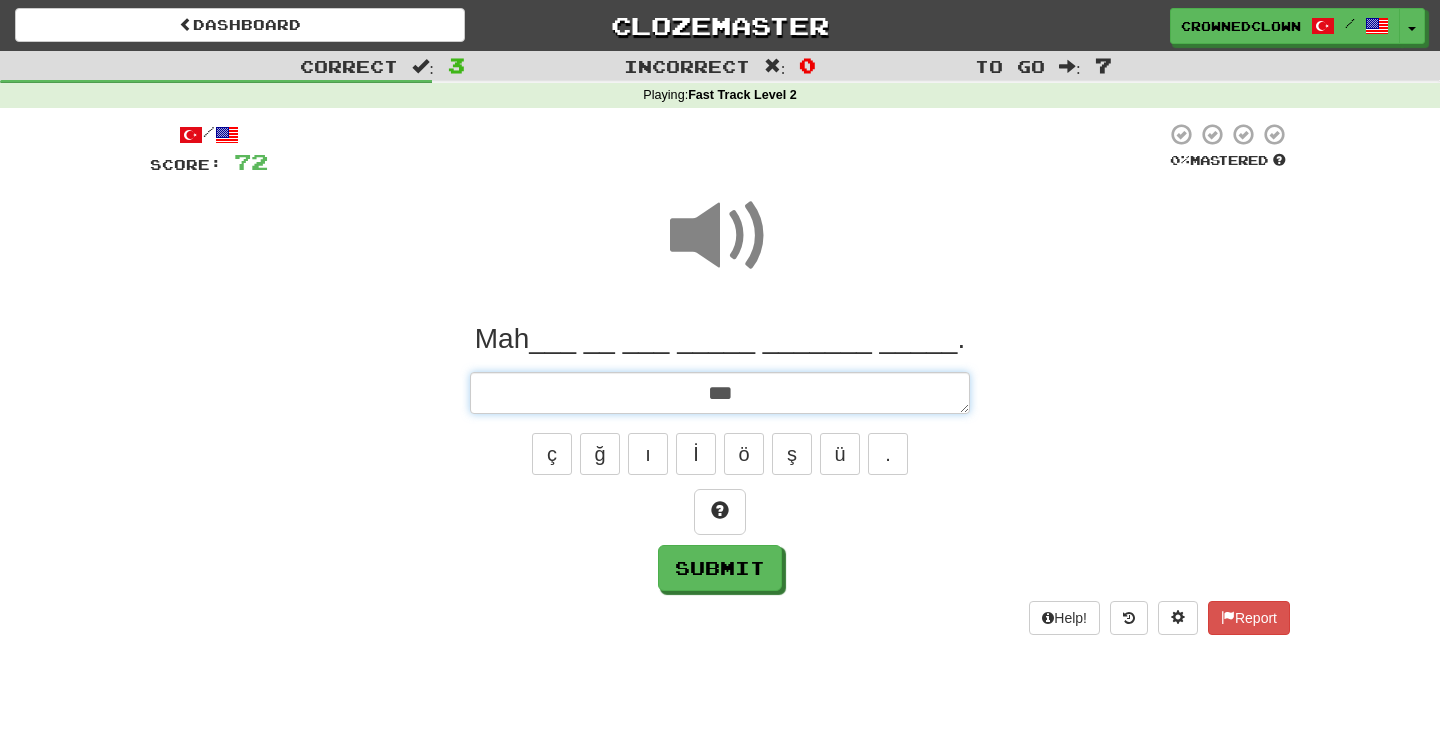 type on "*" 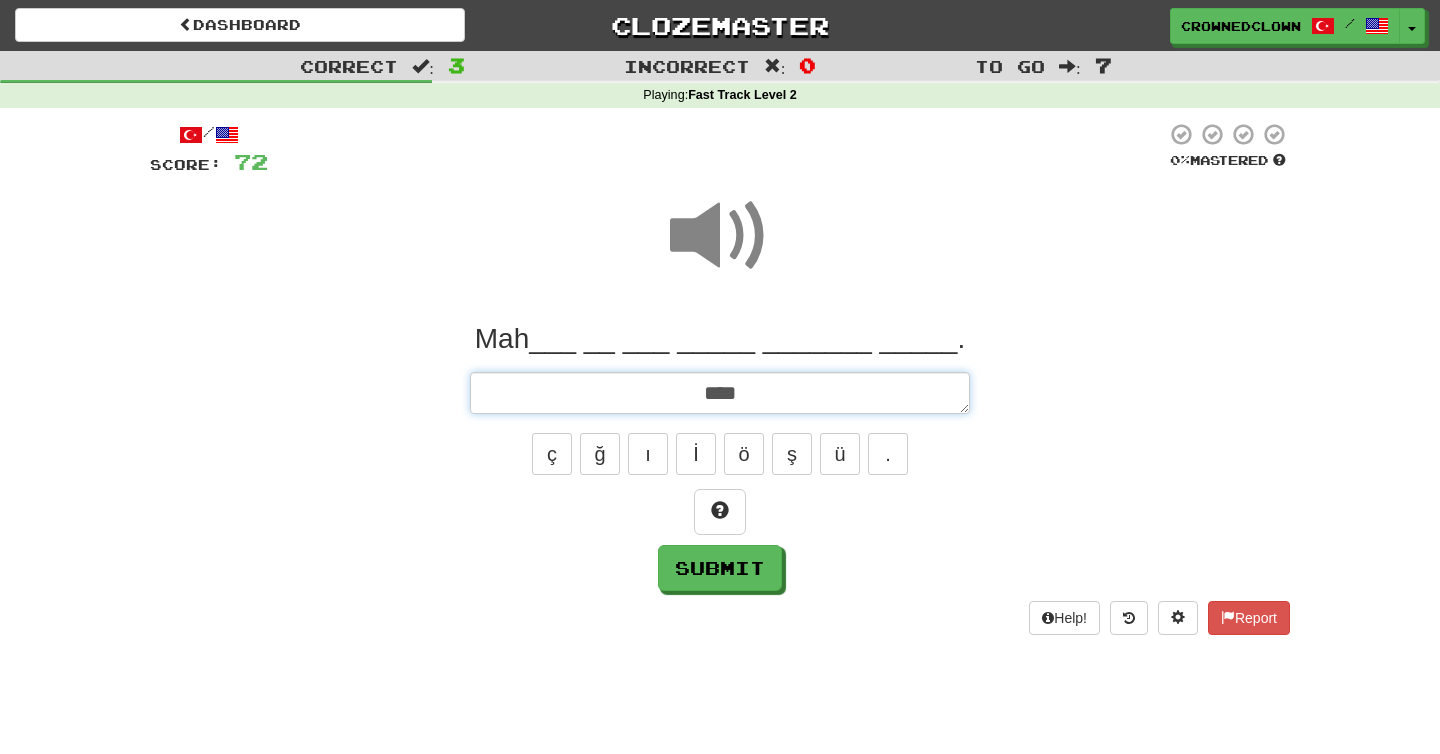 type on "*" 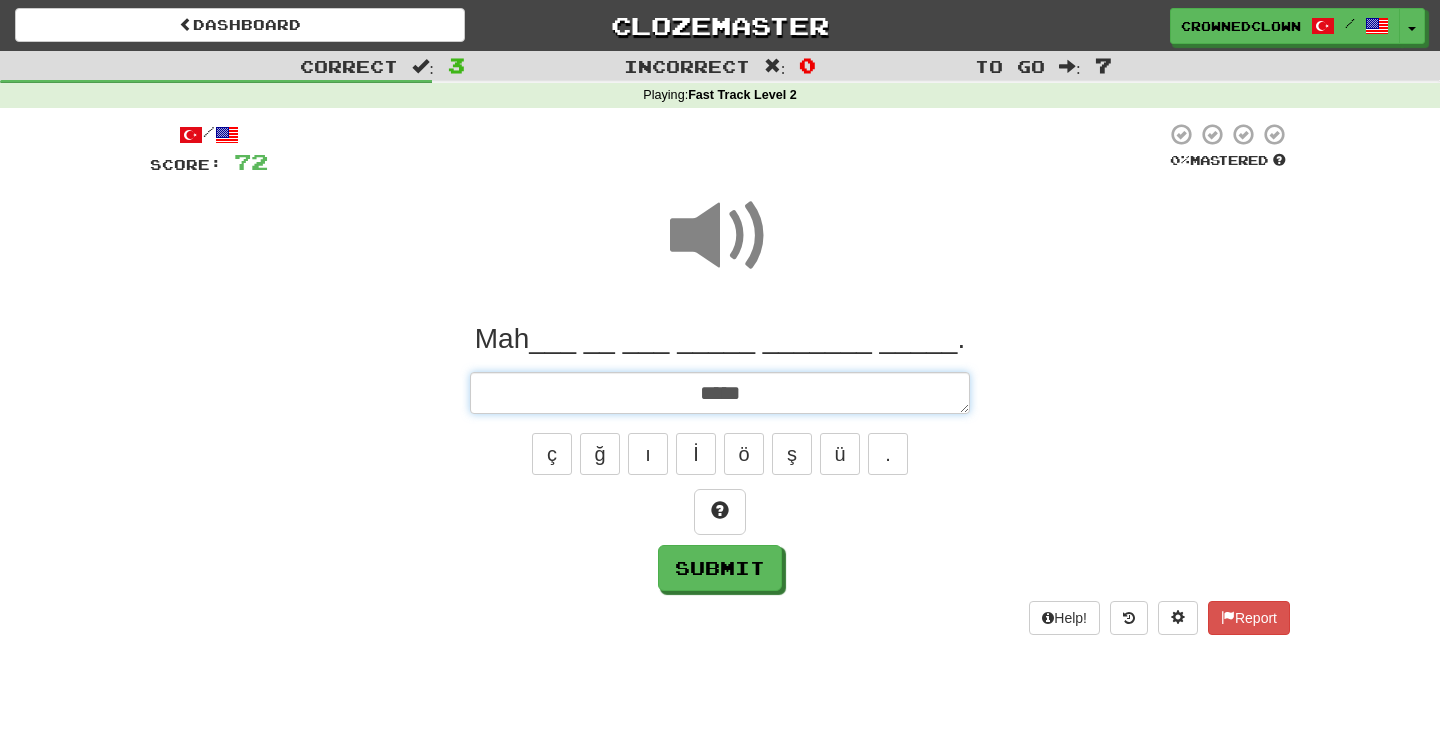type on "*" 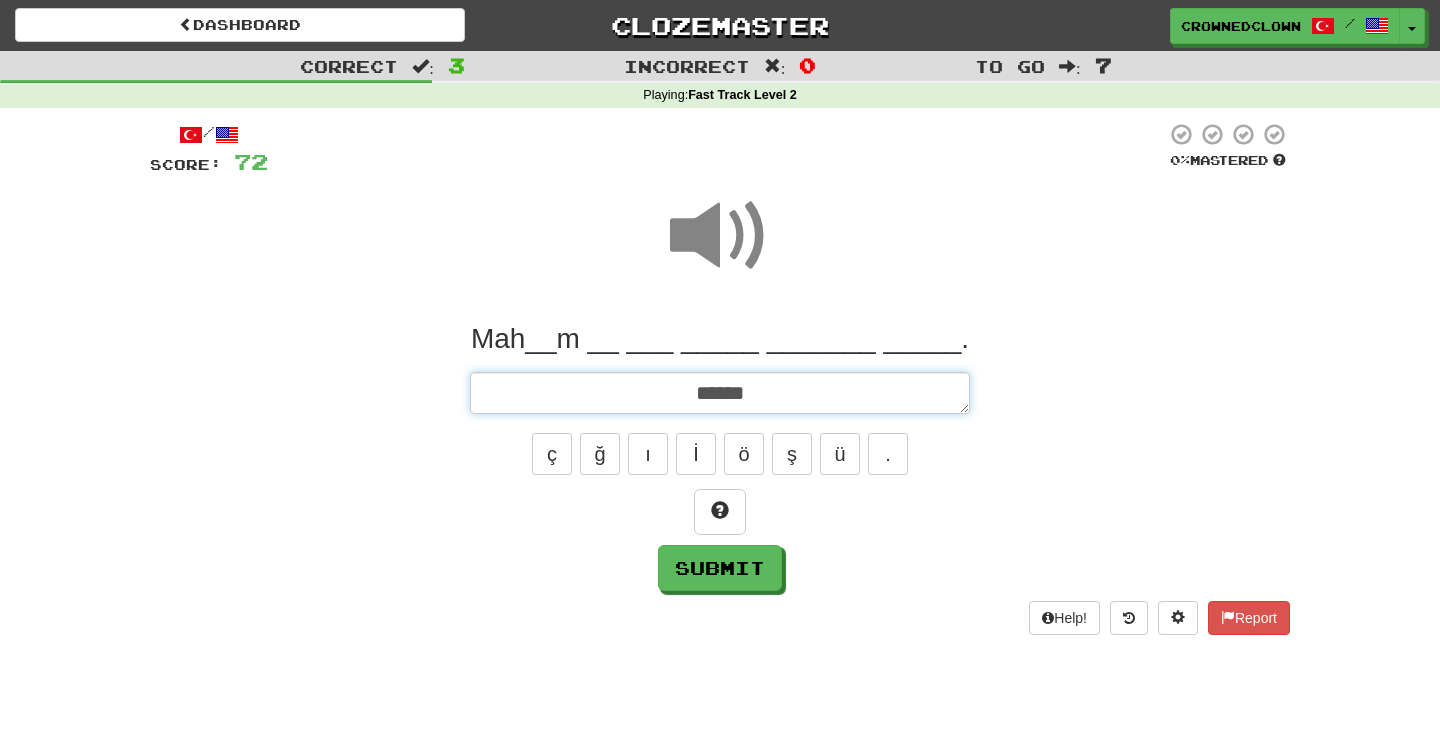 type 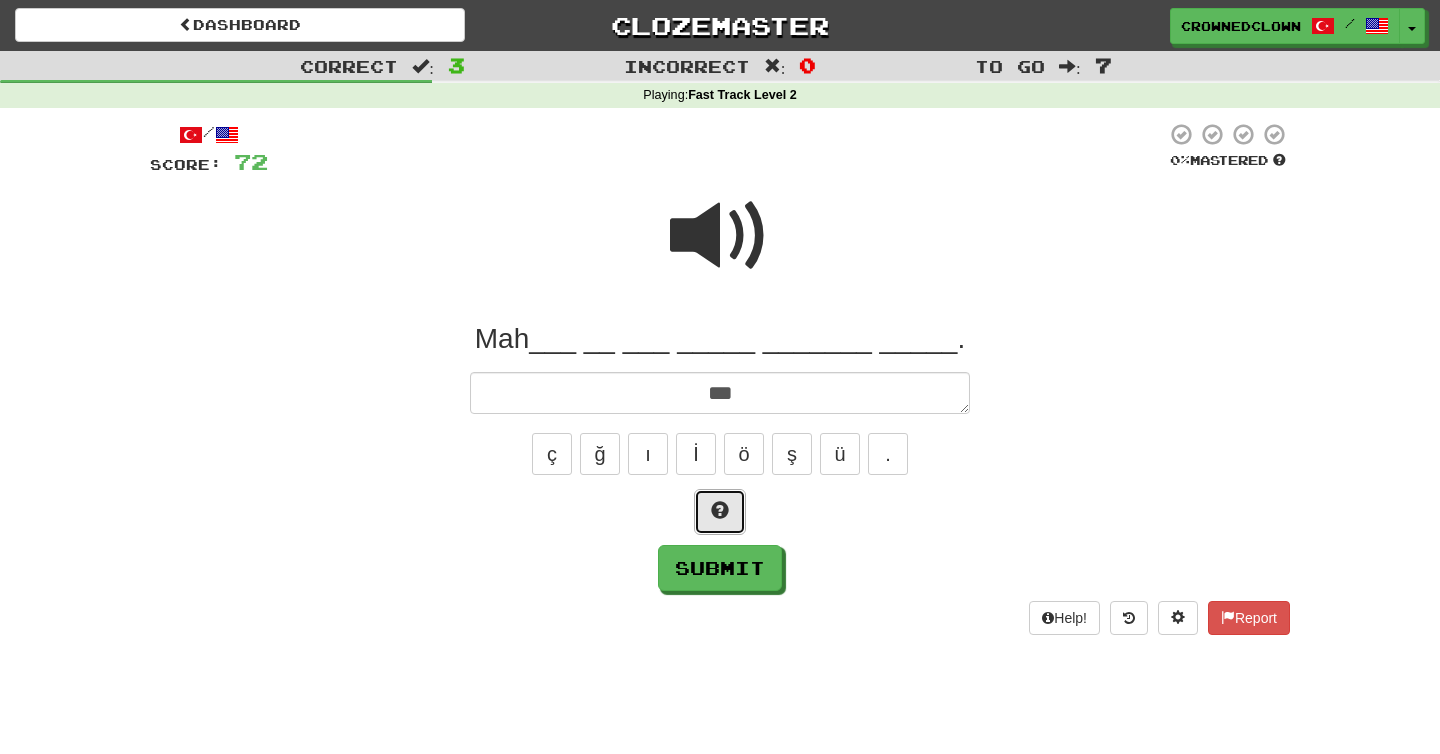 click at bounding box center (720, 510) 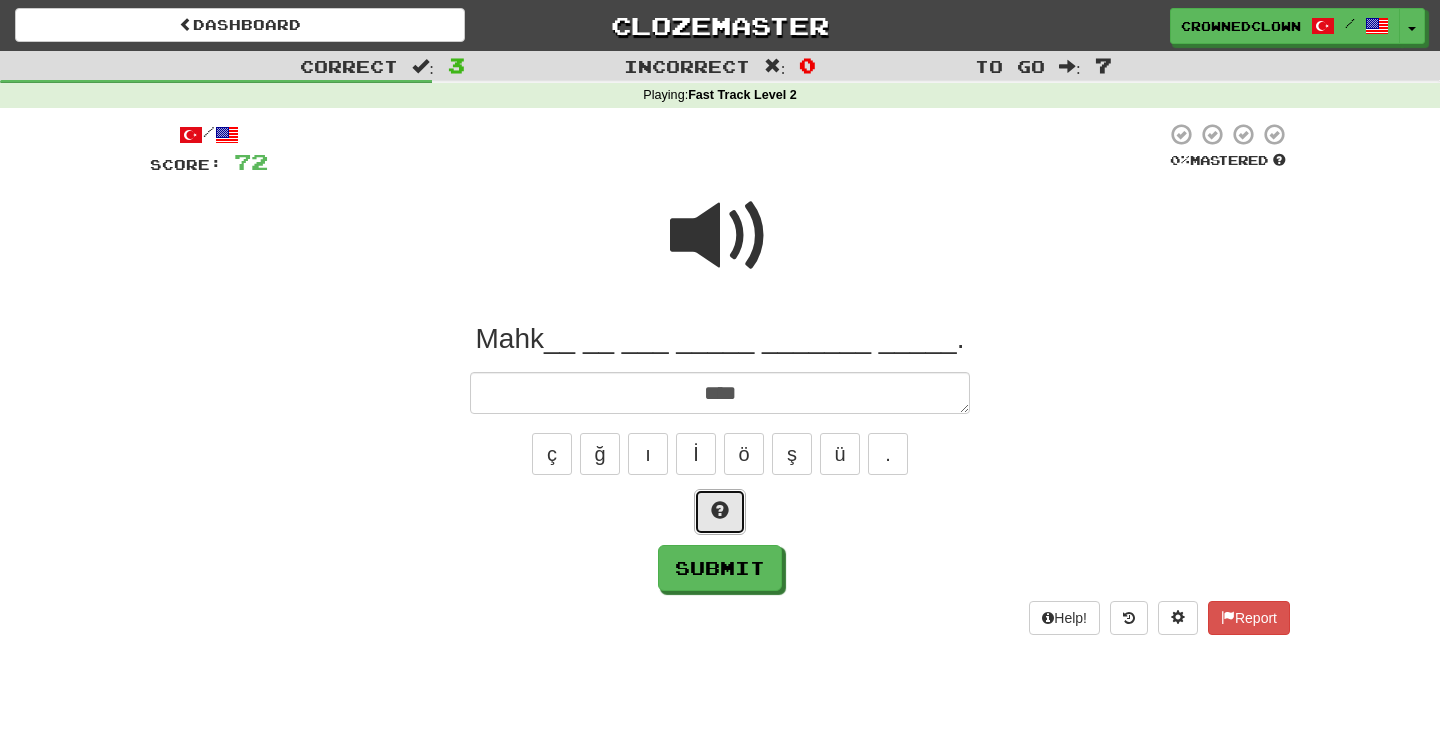 click at bounding box center [720, 510] 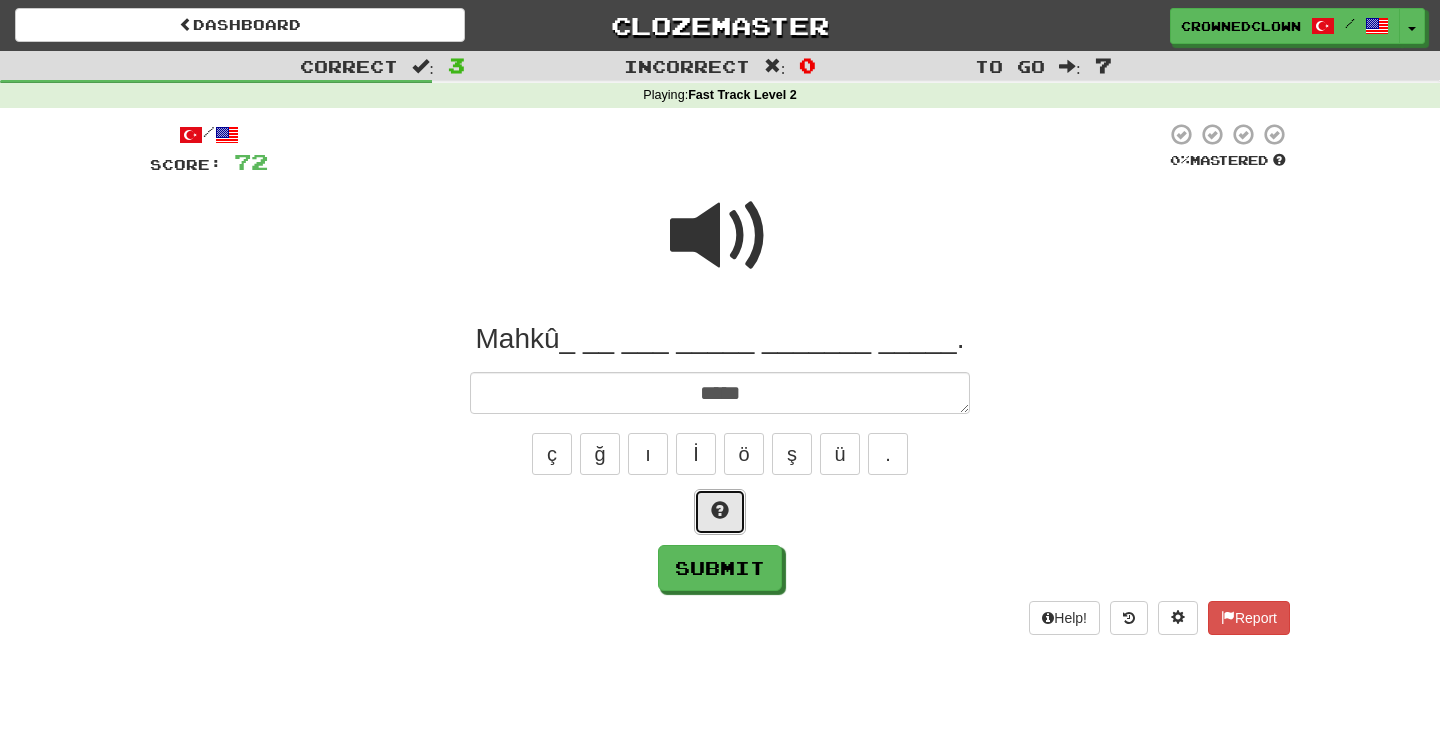click at bounding box center (720, 510) 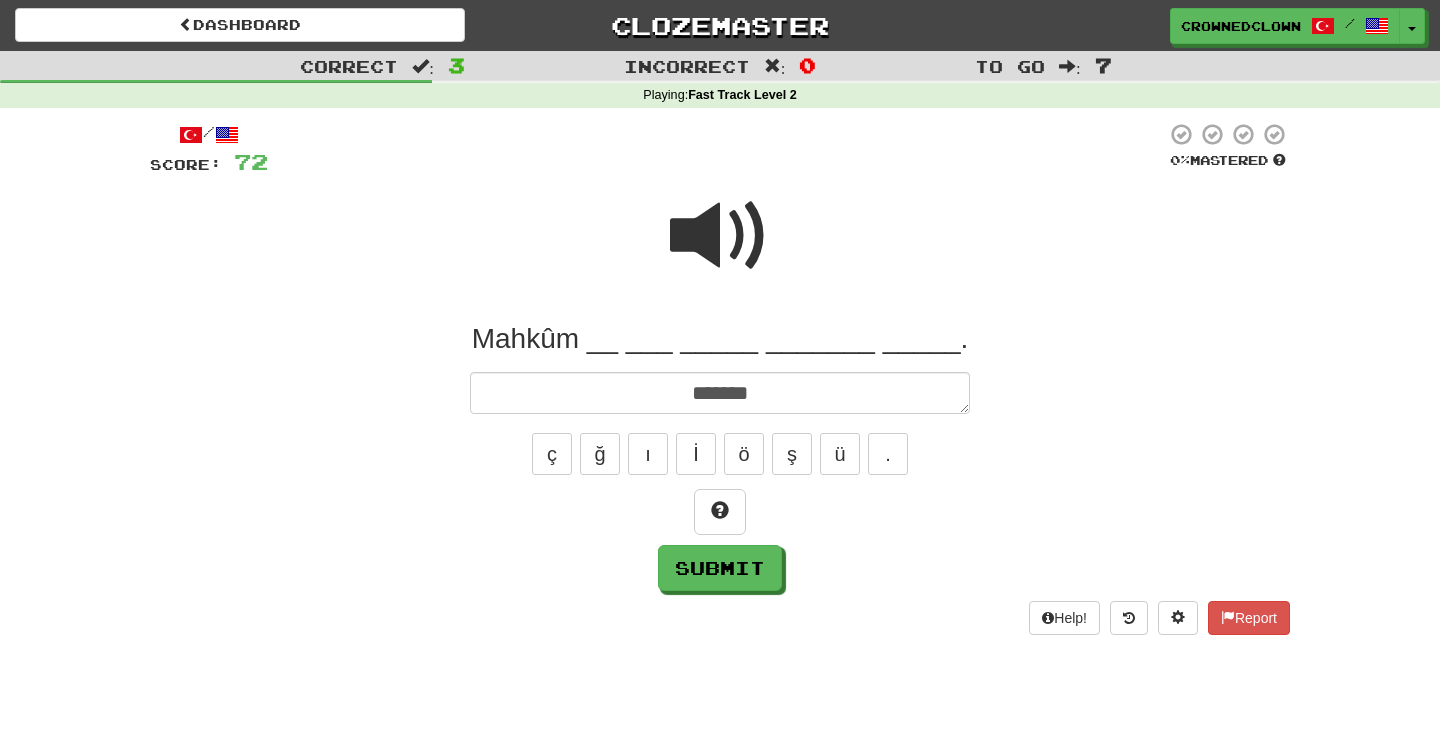 click at bounding box center (720, 249) 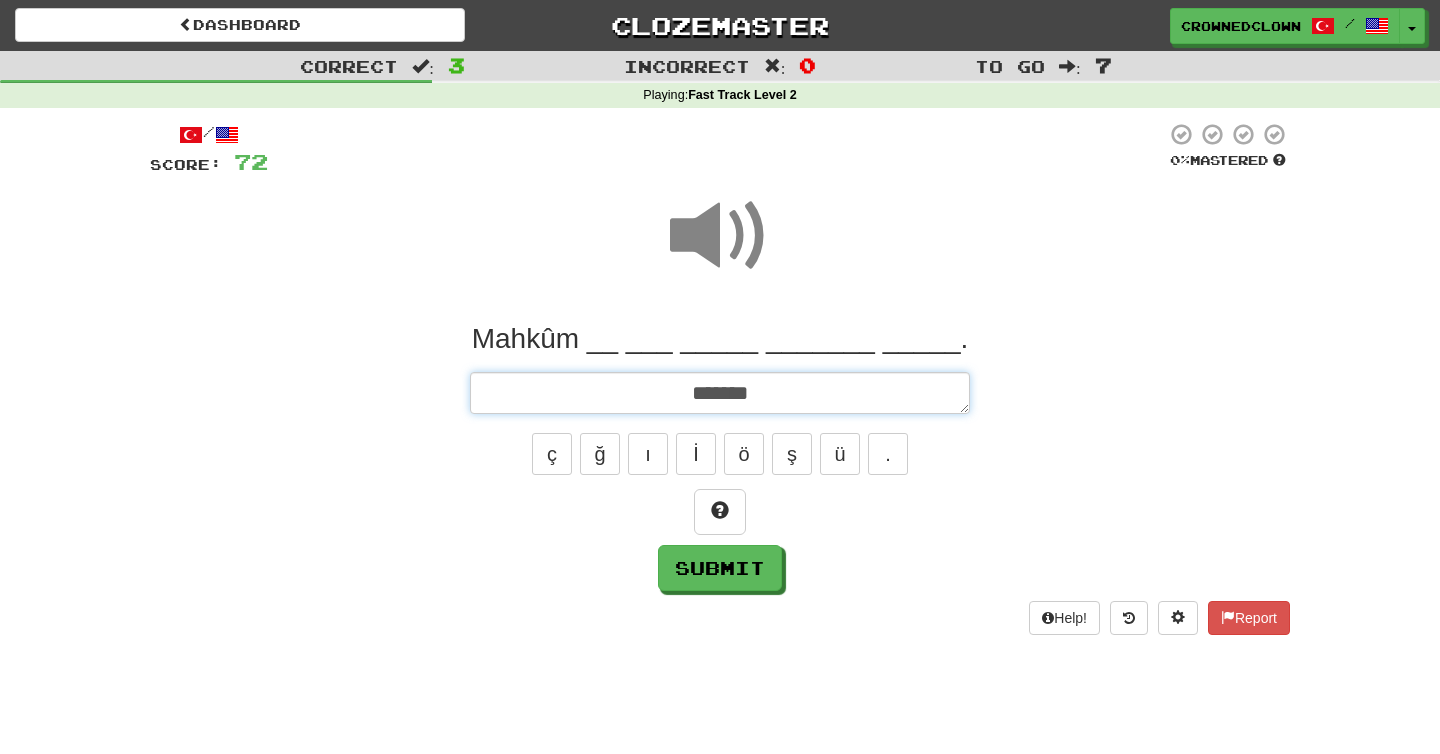click on "******" at bounding box center (720, 393) 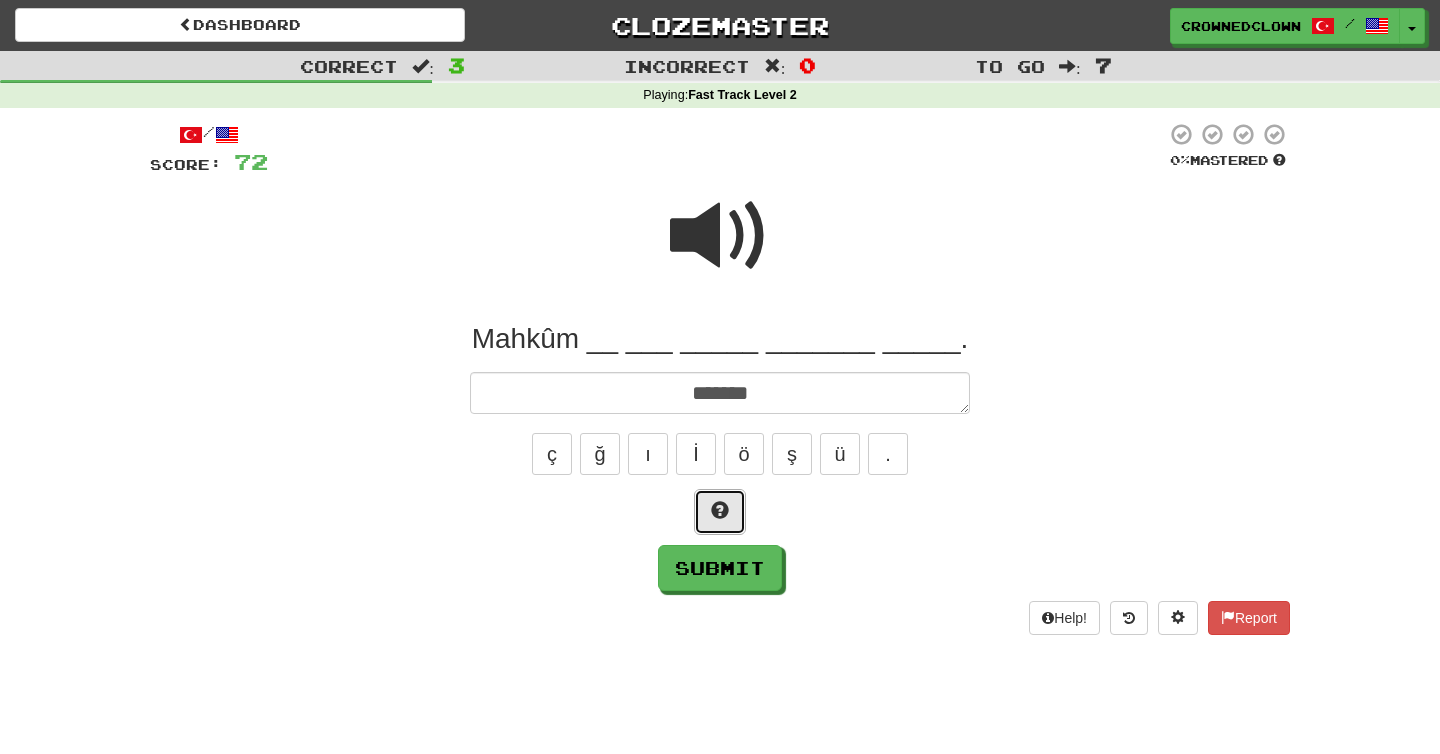 click at bounding box center (720, 510) 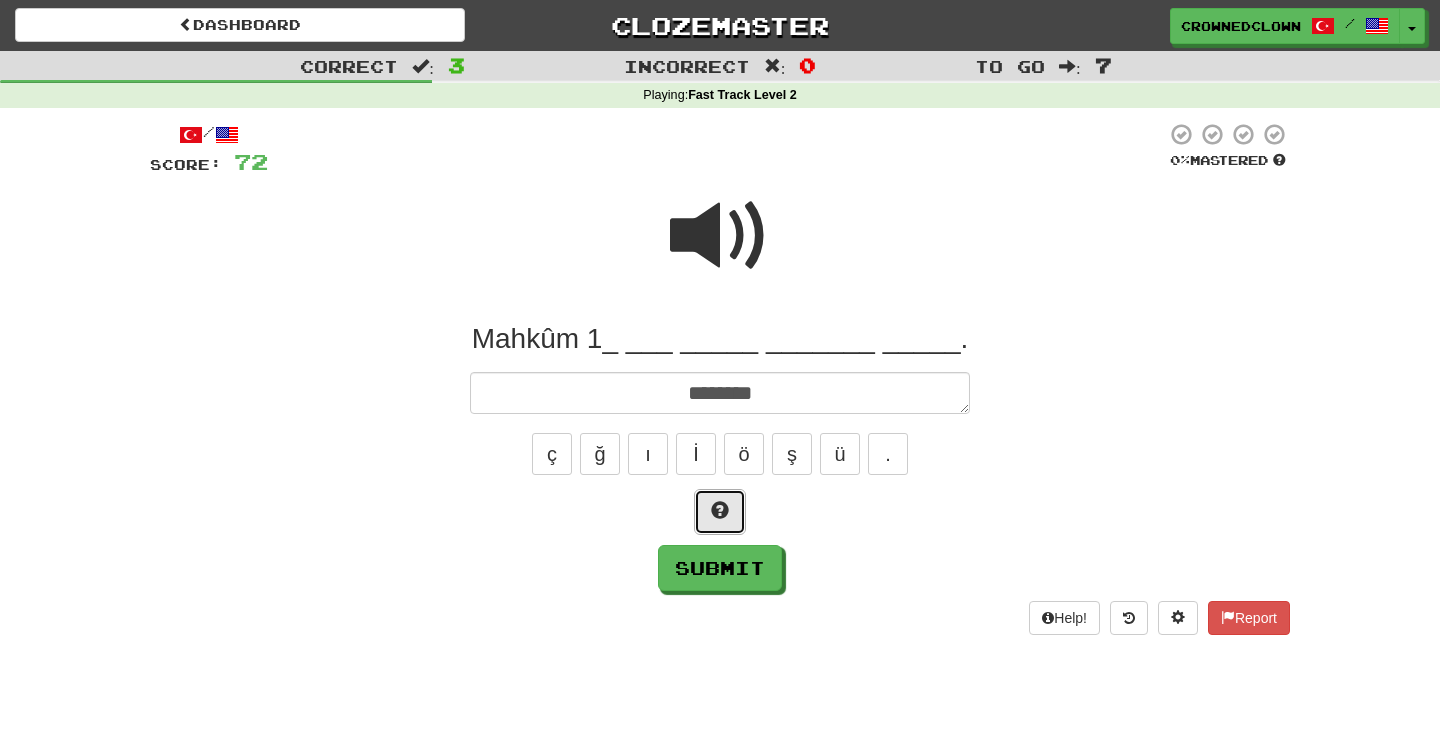 click at bounding box center (720, 510) 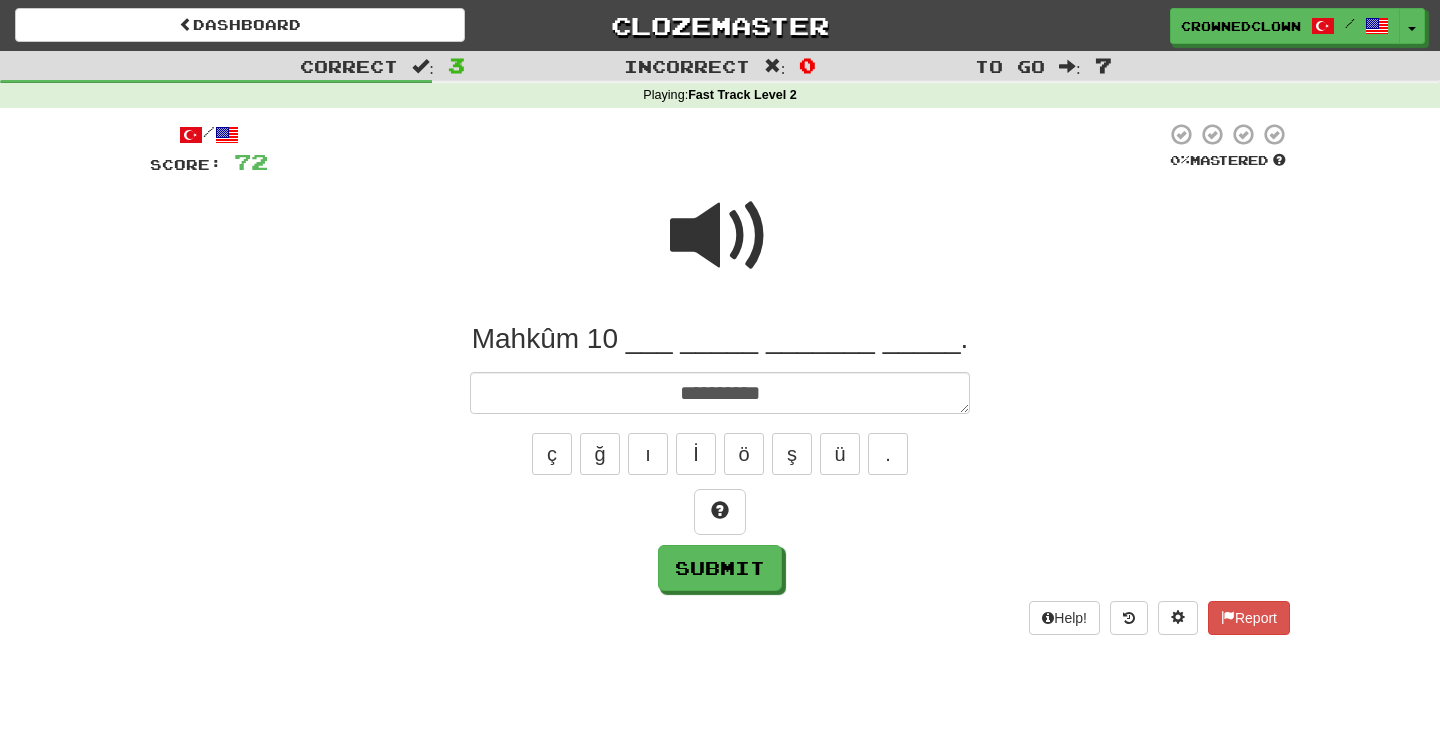 click at bounding box center [720, 236] 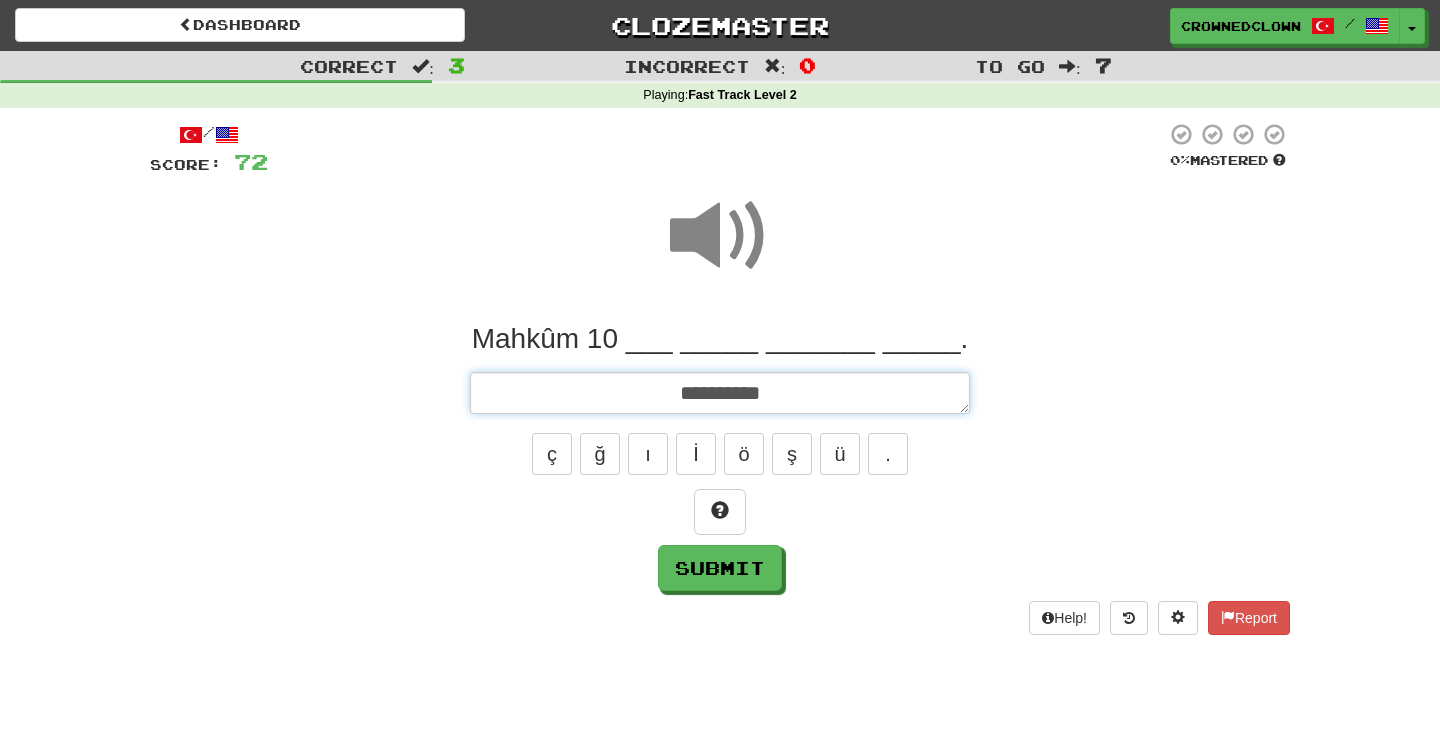 click on "*********" at bounding box center [720, 393] 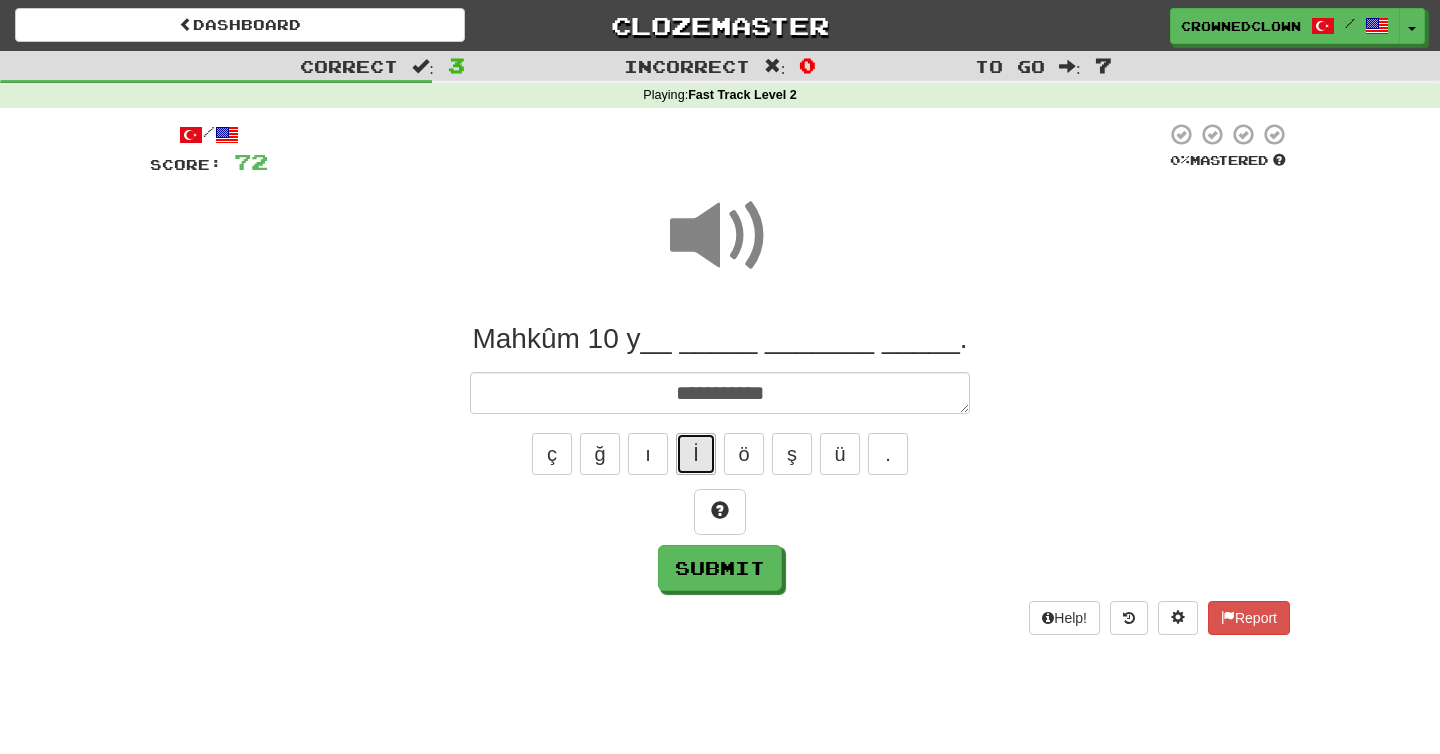 click on "İ" at bounding box center (696, 454) 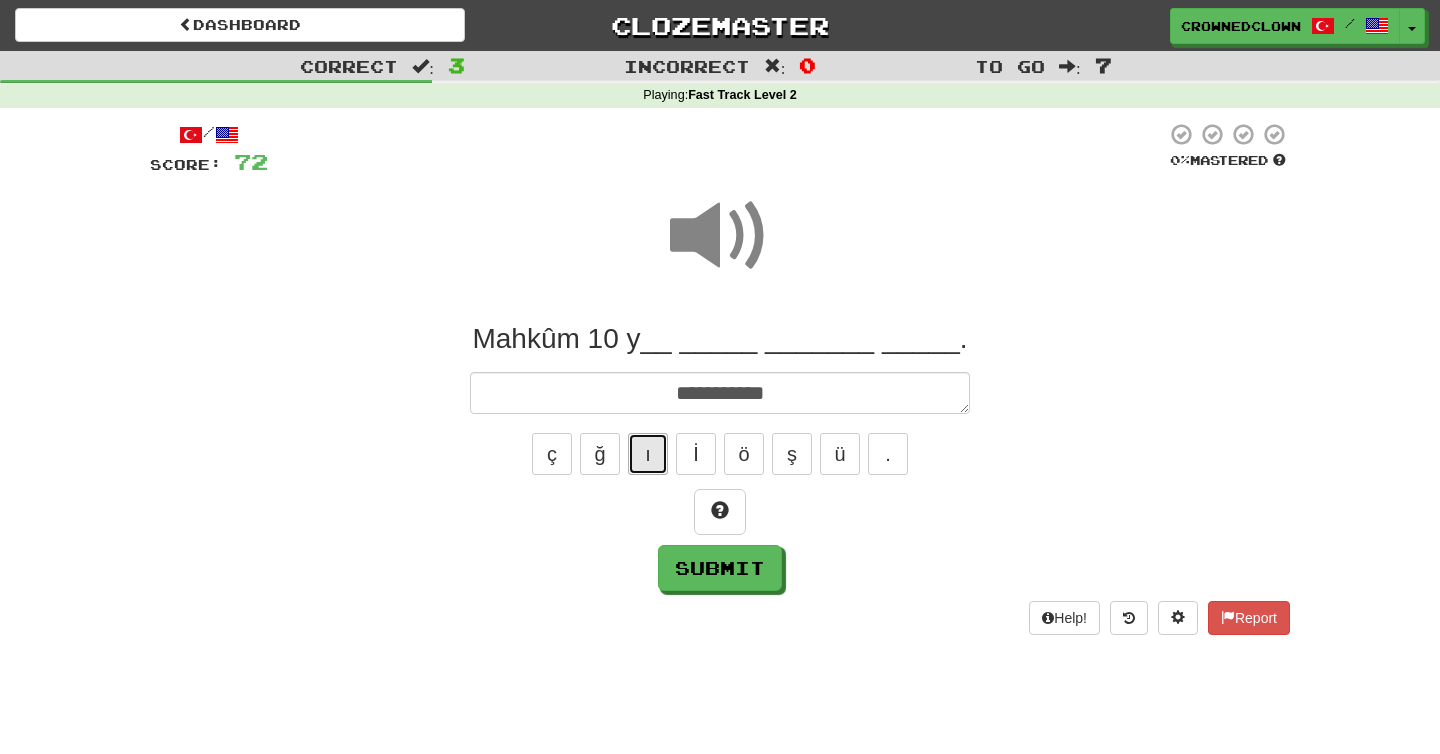 click on "ı" at bounding box center (648, 454) 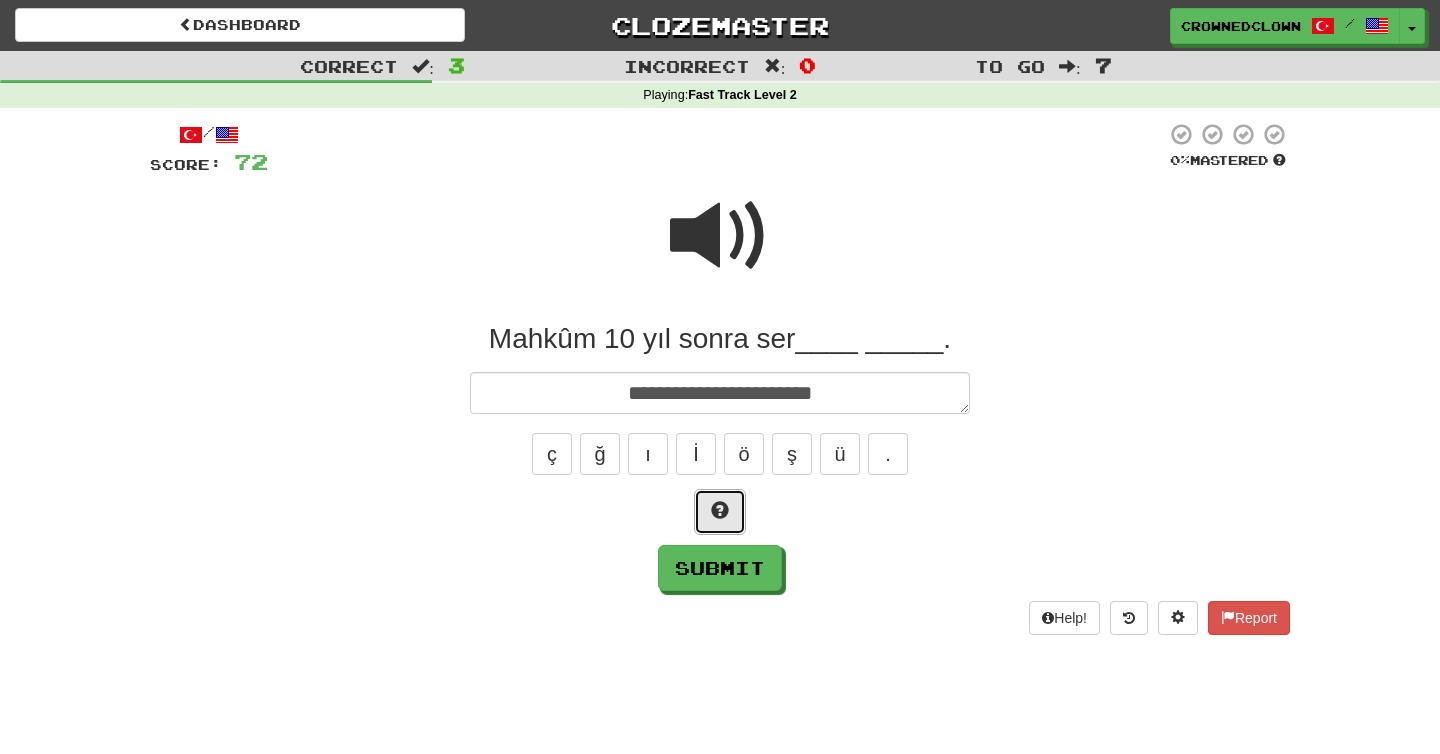 click at bounding box center (720, 512) 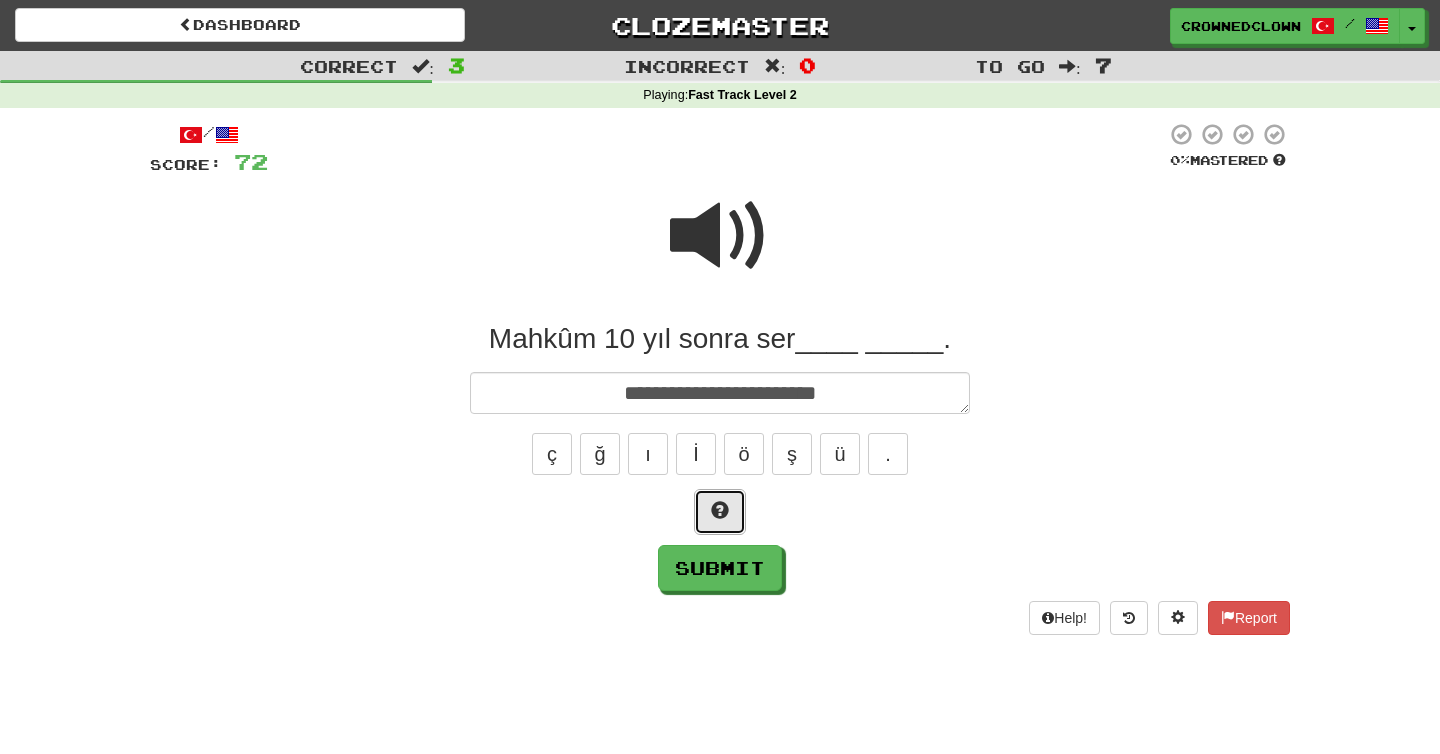 click at bounding box center [720, 512] 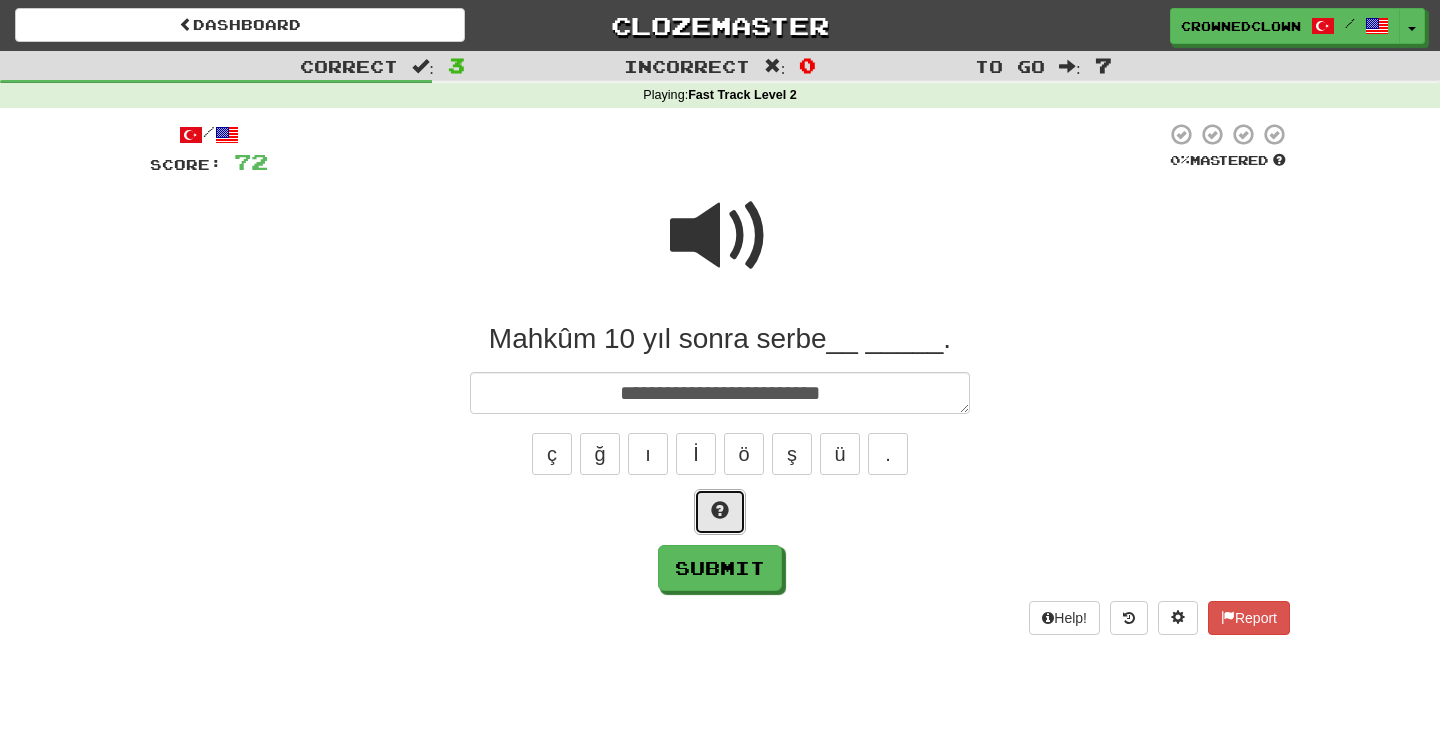 click at bounding box center (720, 512) 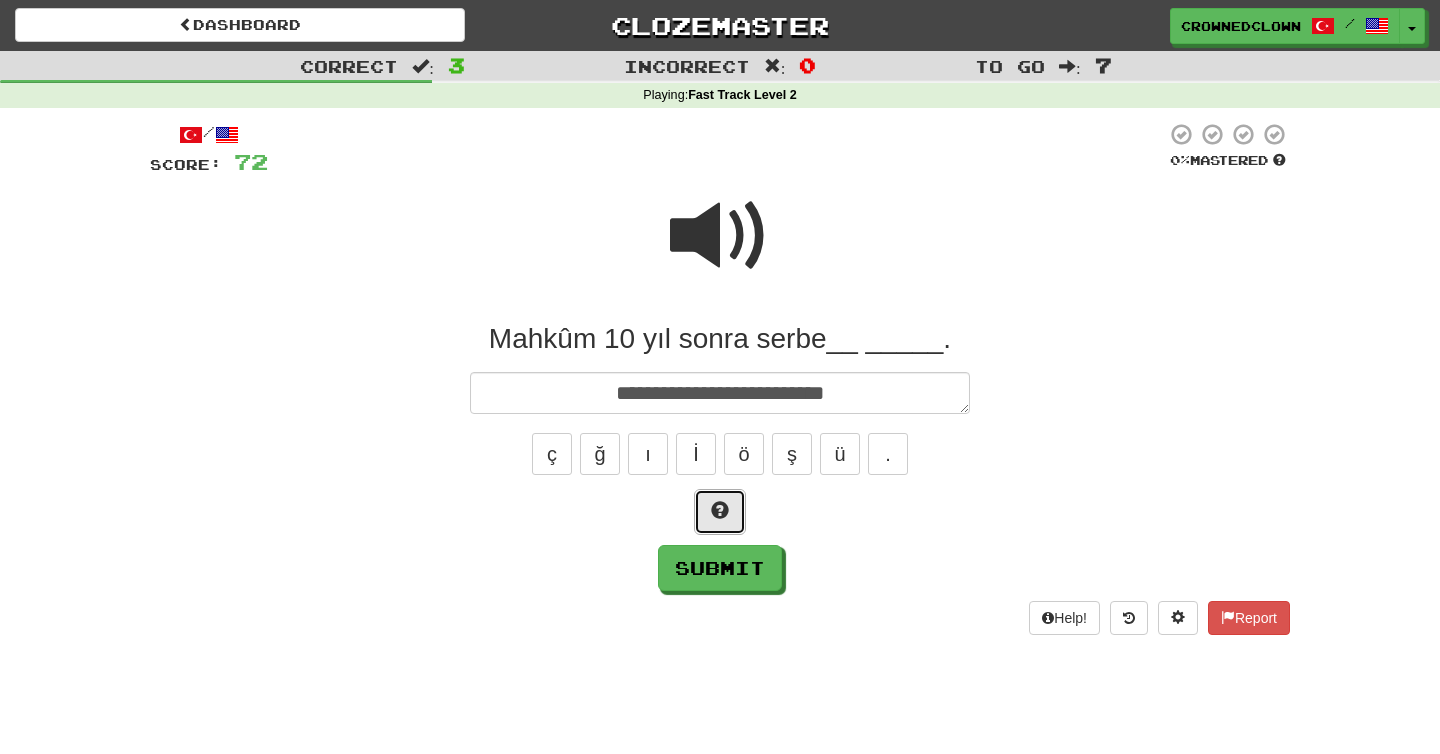 click at bounding box center (720, 512) 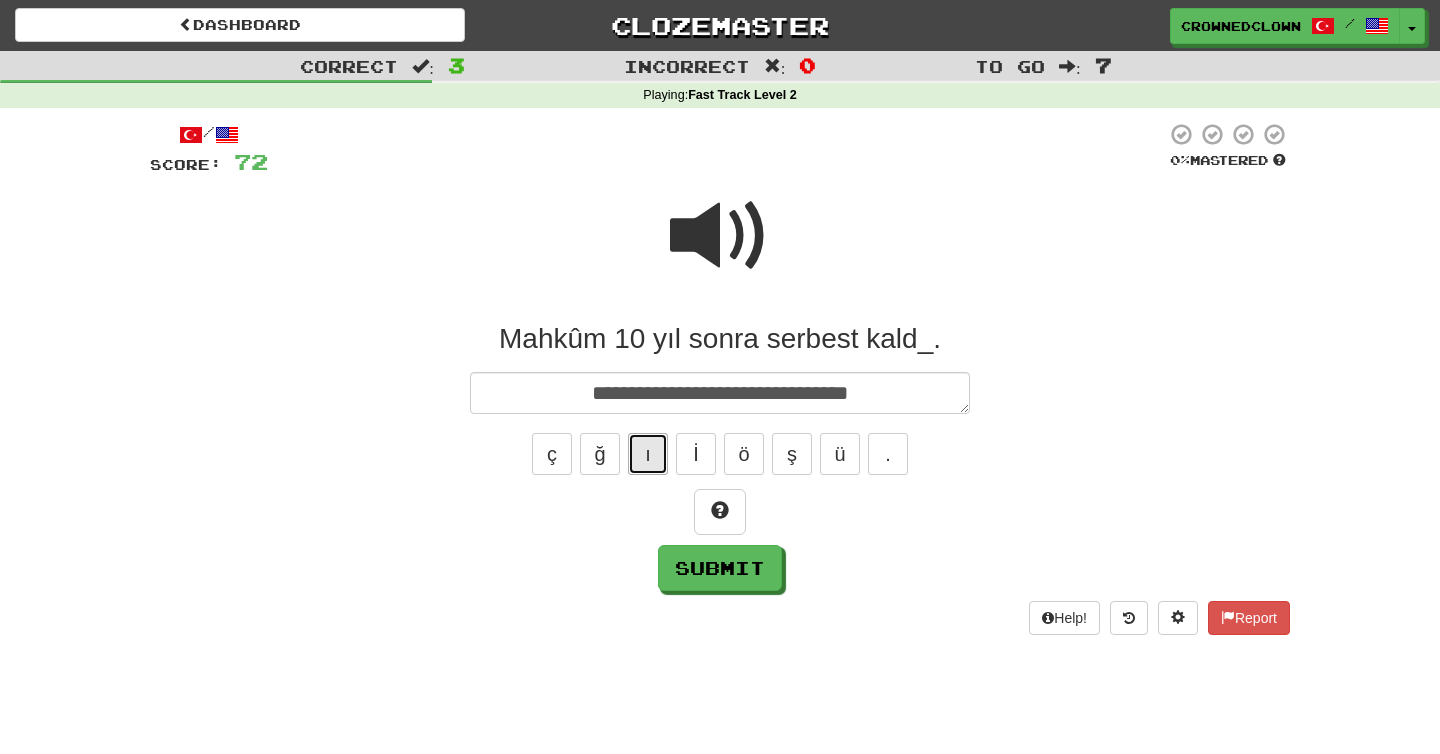 click on "ı" at bounding box center (648, 454) 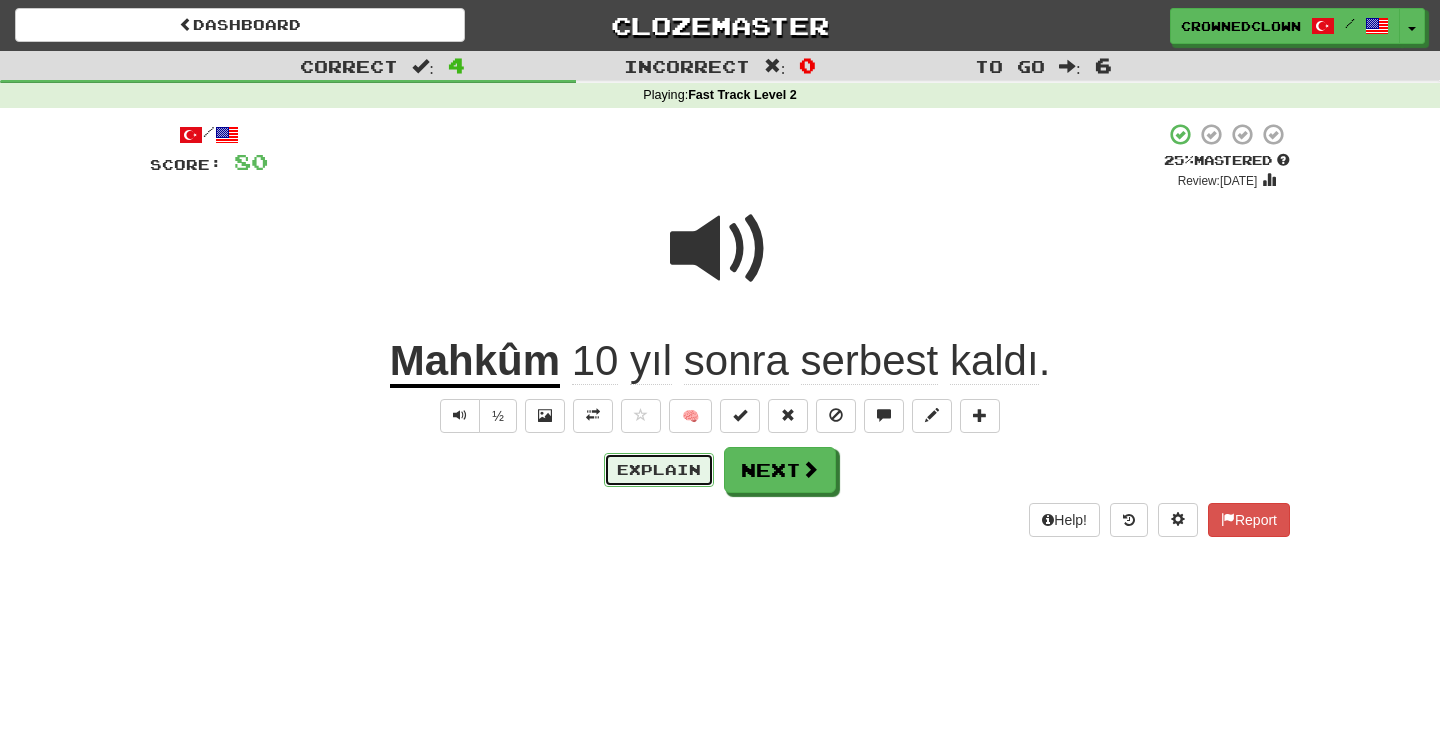 click on "Explain" at bounding box center (659, 470) 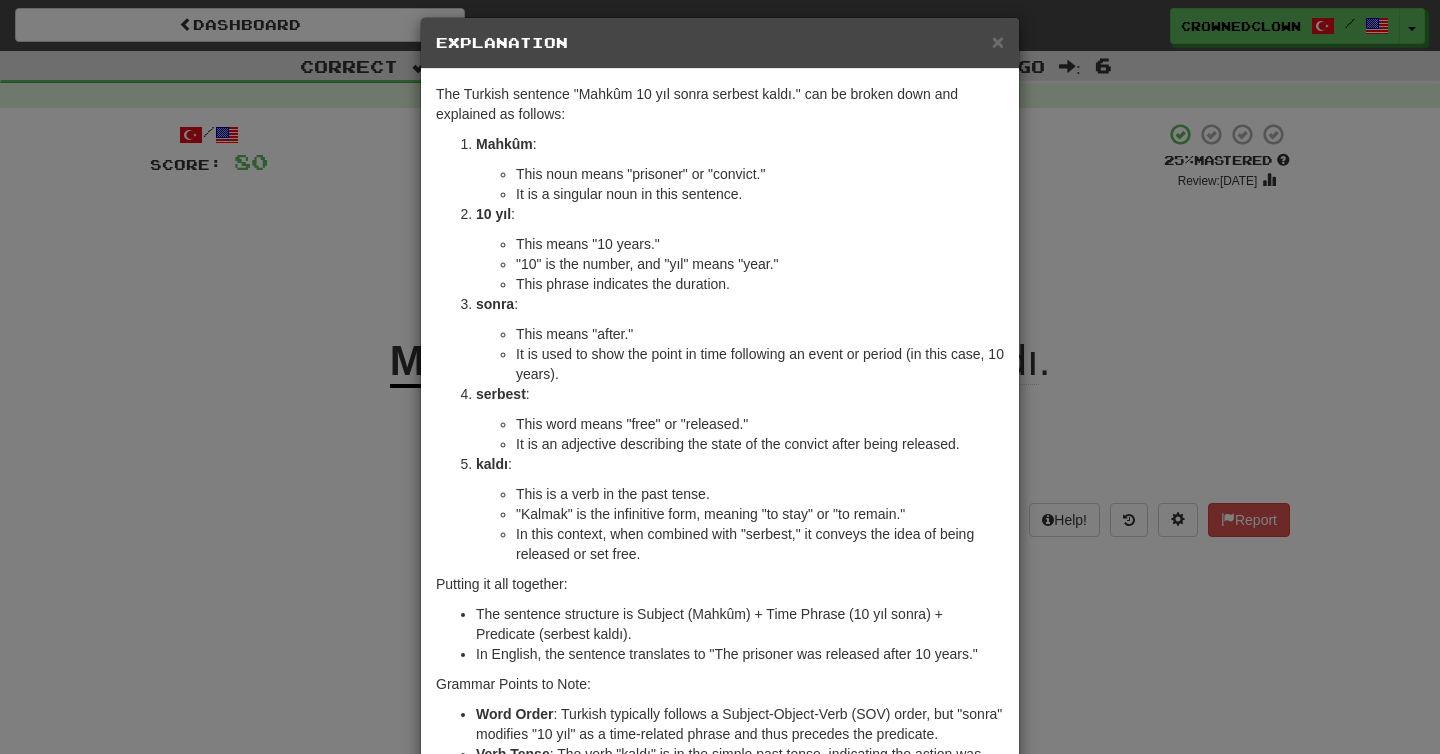 scroll, scrollTop: 14, scrollLeft: 0, axis: vertical 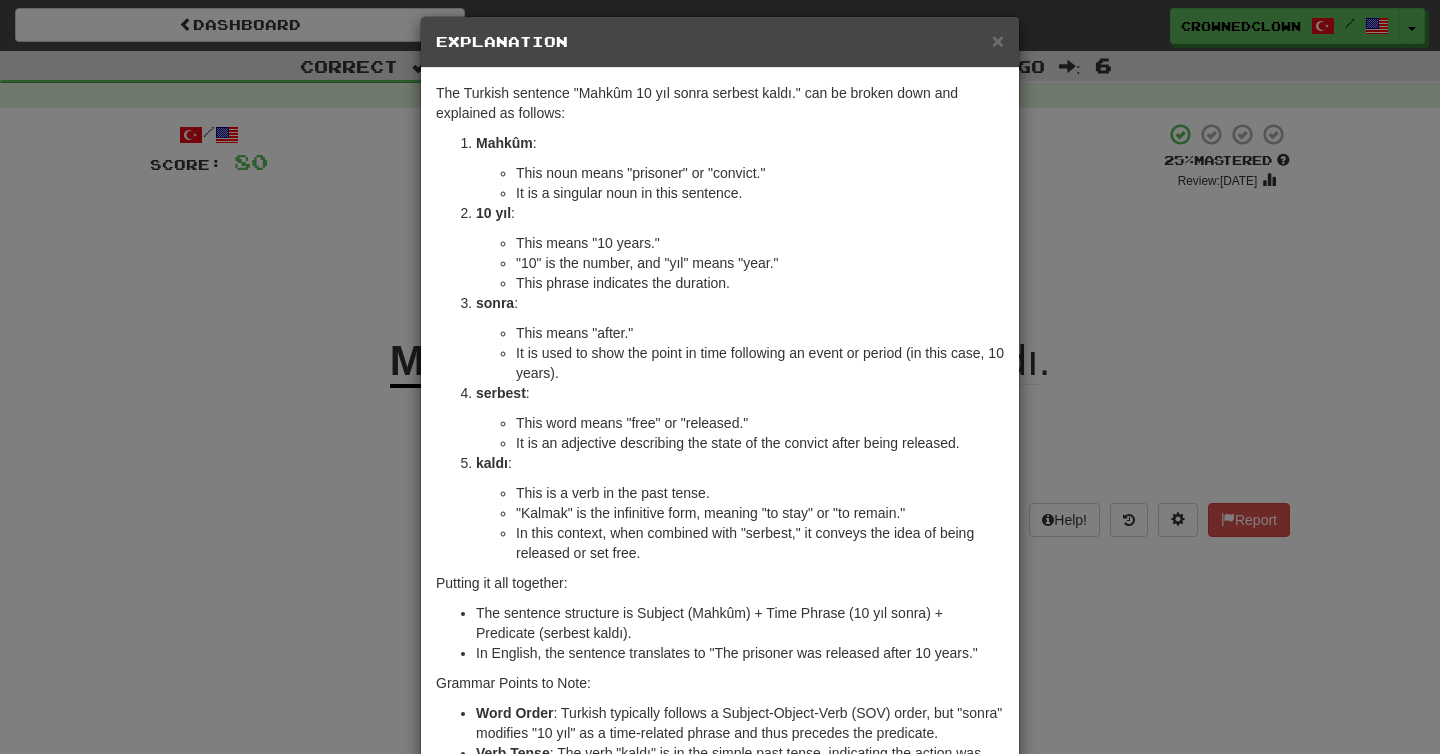 click on "× Explanation The Turkish sentence "Mahkûm 10 yıl sonra serbest kaldı." can be broken down and explained as follows:
Mahkûm :
This noun means "prisoner" or "convict."
It is a singular noun in this sentence.
10 yıl :
This means "10 years."
"10" is the number, and "yıl" means "year."
This phrase indicates the duration.
sonra :
This means "after."
It is used to show the point in time following an event or period (in this case, 10 years).
serbest :
This word means "free" or "released."
It is an adjective describing the state of the convict after being released.
kaldı :
This is a verb in the past tense.
"Kalmak" is the infinitive form, meaning "to stay" or "to remain."
In this context, when combined with "serbest," it conveys the idea of being released or set free.
Putting it all together:
The sentence structure is Subject (Mahkûm) + Time Phrase (10 yıl sonra) + Predicate (serbest kaldı).
Grammar Points to Note:" at bounding box center (720, 377) 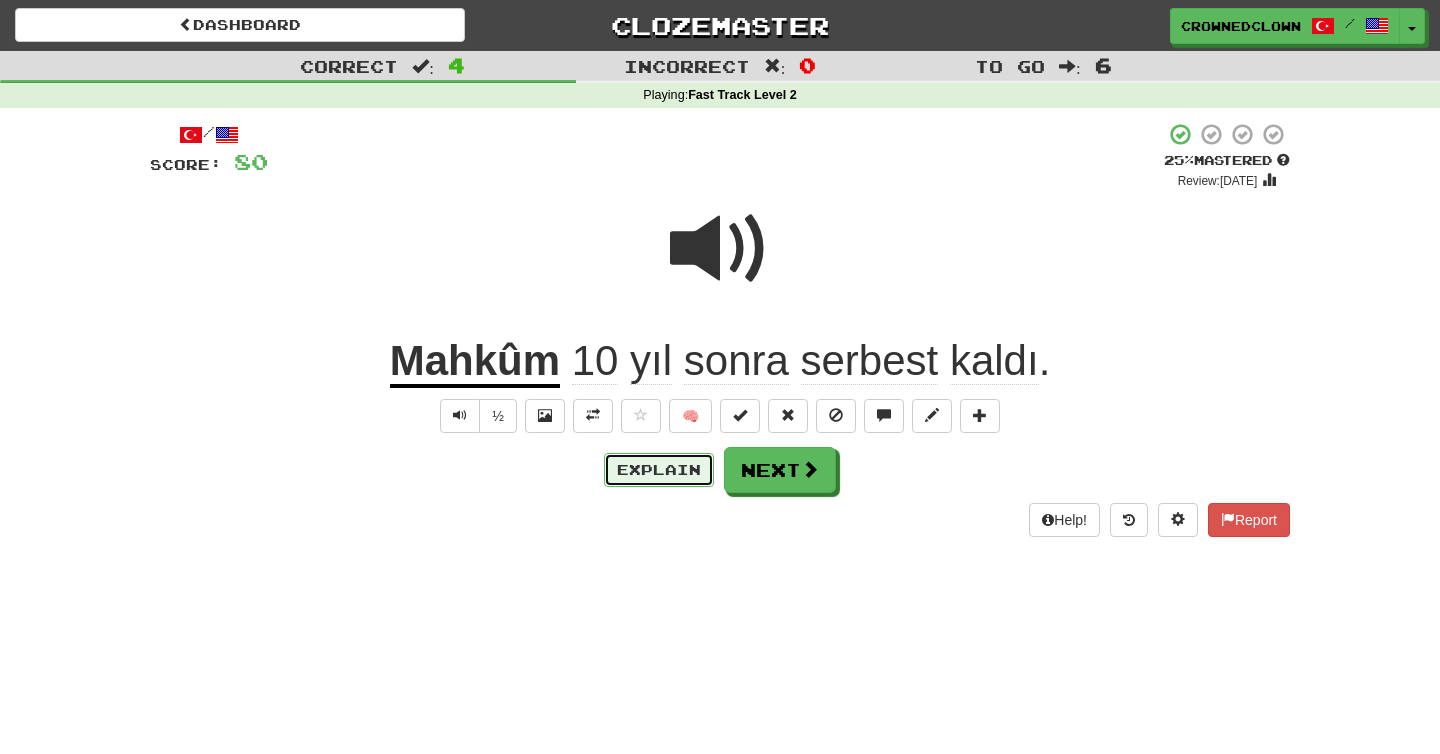 click on "Explain" at bounding box center [659, 470] 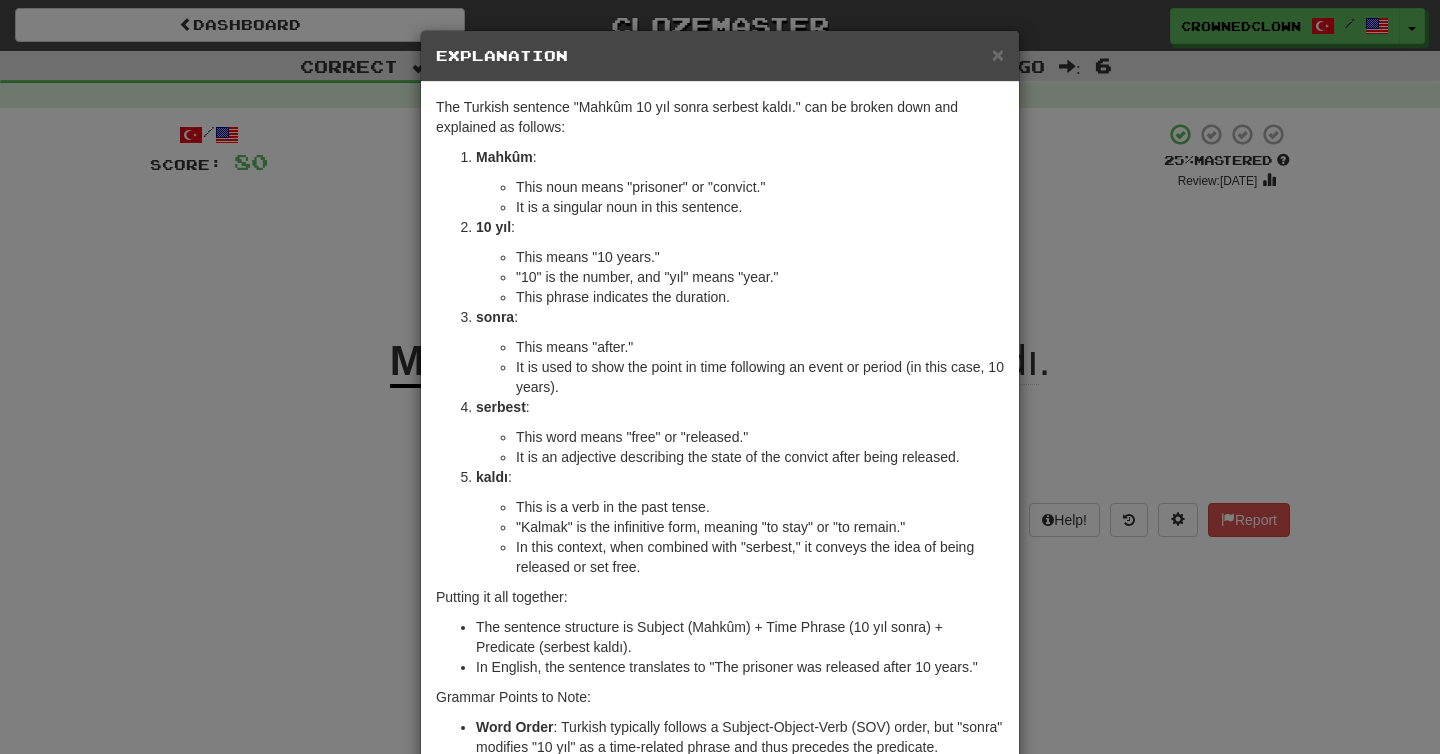 click on "× Explanation The Turkish sentence "Mahkûm 10 yıl sonra serbest kaldı." can be broken down and explained as follows:
Mahkûm :
This noun means "prisoner" or "convict."
It is a singular noun in this sentence.
10 yıl :
This means "10 years."
"10" is the number, and "yıl" means "year."
This phrase indicates the duration.
sonra :
This means "after."
It is used to show the point in time following an event or period (in this case, 10 years).
serbest :
This word means "free" or "released."
It is an adjective describing the state of the convict after being released.
kaldı :
This is a verb in the past tense.
"Kalmak" is the infinitive form, meaning "to stay" or "to remain."
In this context, when combined with "serbest," it conveys the idea of being released or set free.
Putting it all together:
The sentence structure is Subject (Mahkûm) + Time Phrase (10 yıl sonra) + Predicate (serbest kaldı).
Grammar Points to Note:" at bounding box center [720, 377] 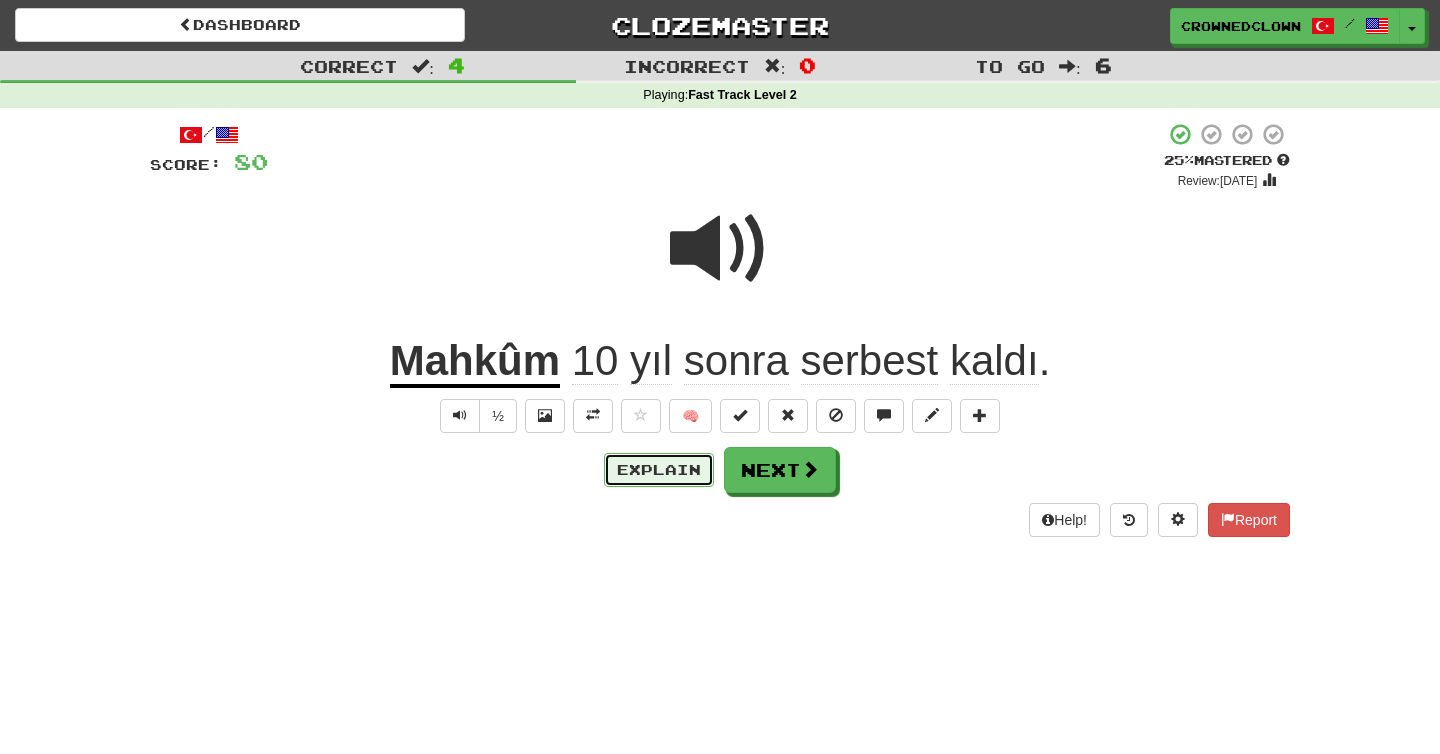 click on "Explain" at bounding box center (659, 470) 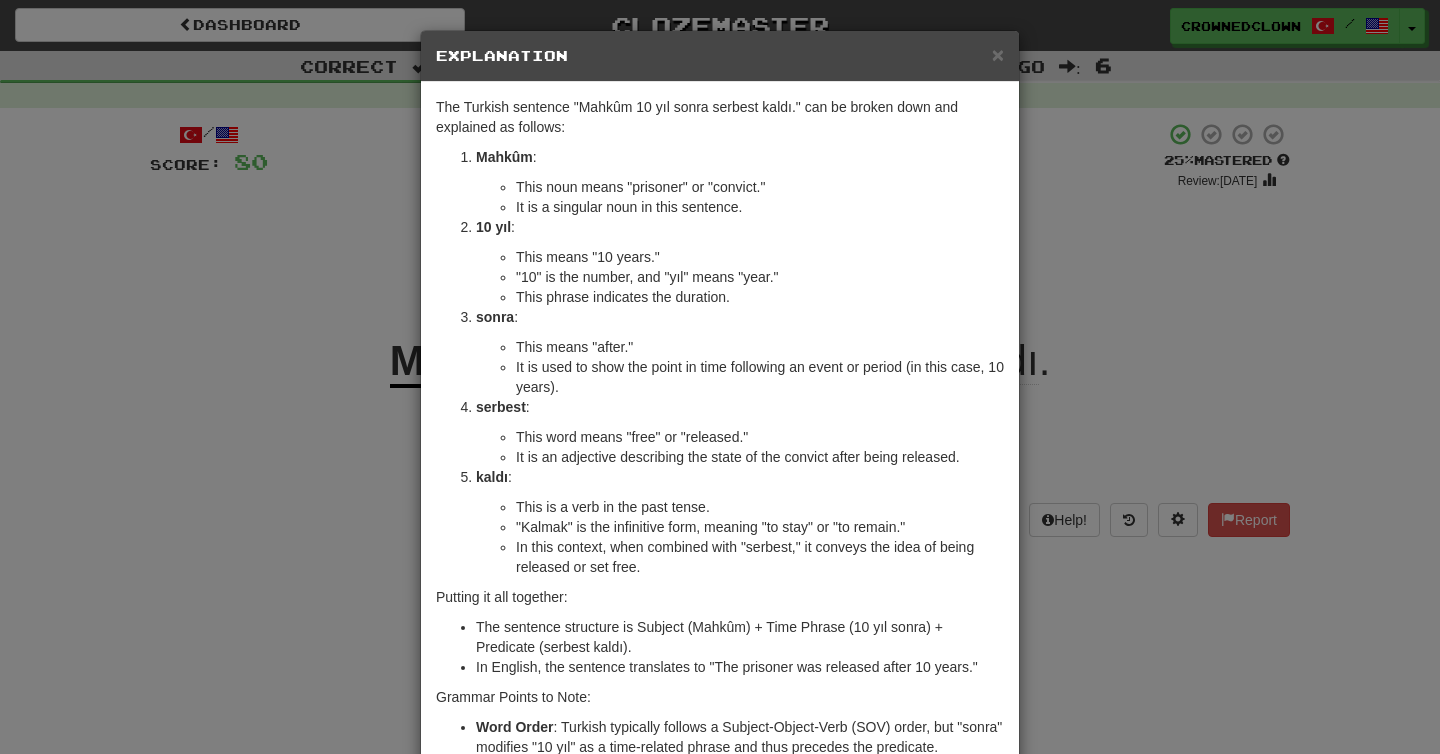 scroll, scrollTop: 254, scrollLeft: 0, axis: vertical 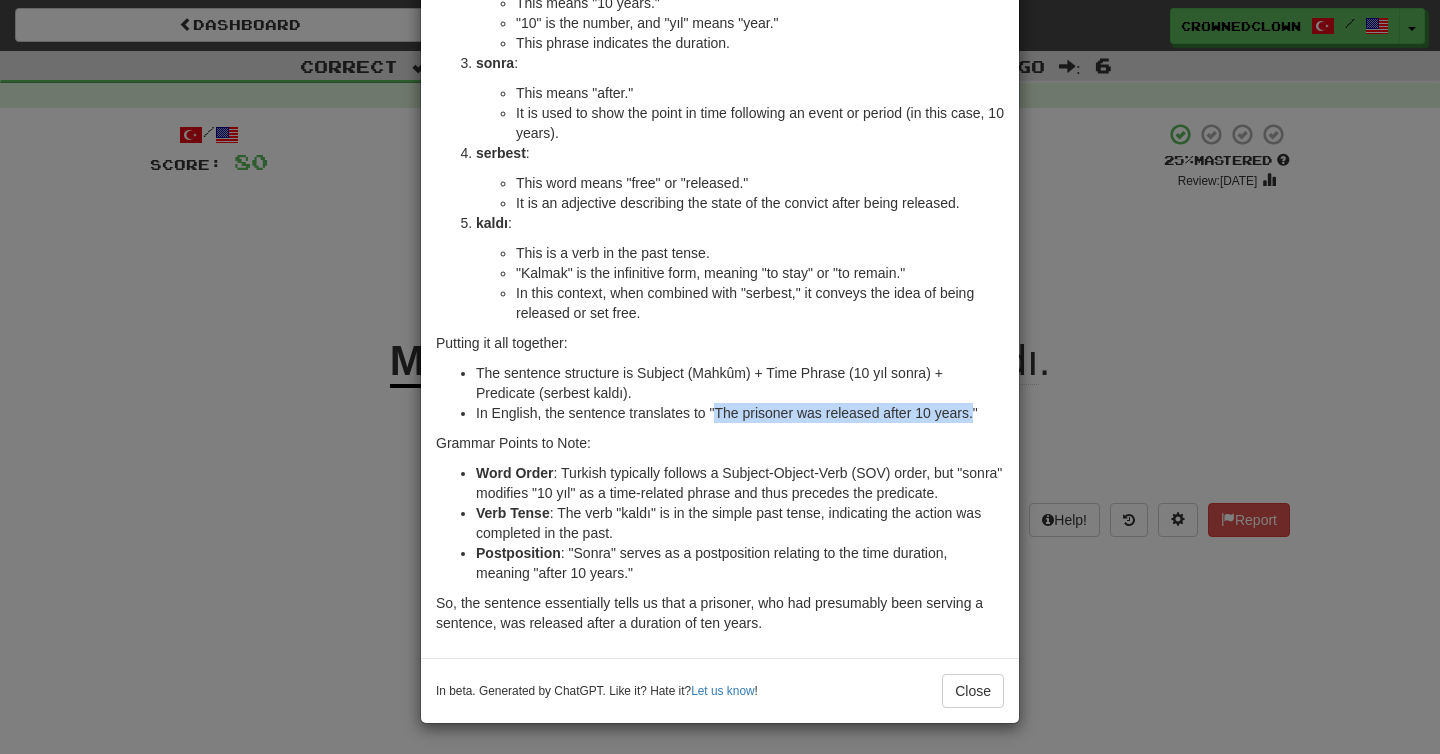 drag, startPoint x: 715, startPoint y: 410, endPoint x: 975, endPoint y: 414, distance: 260.03076 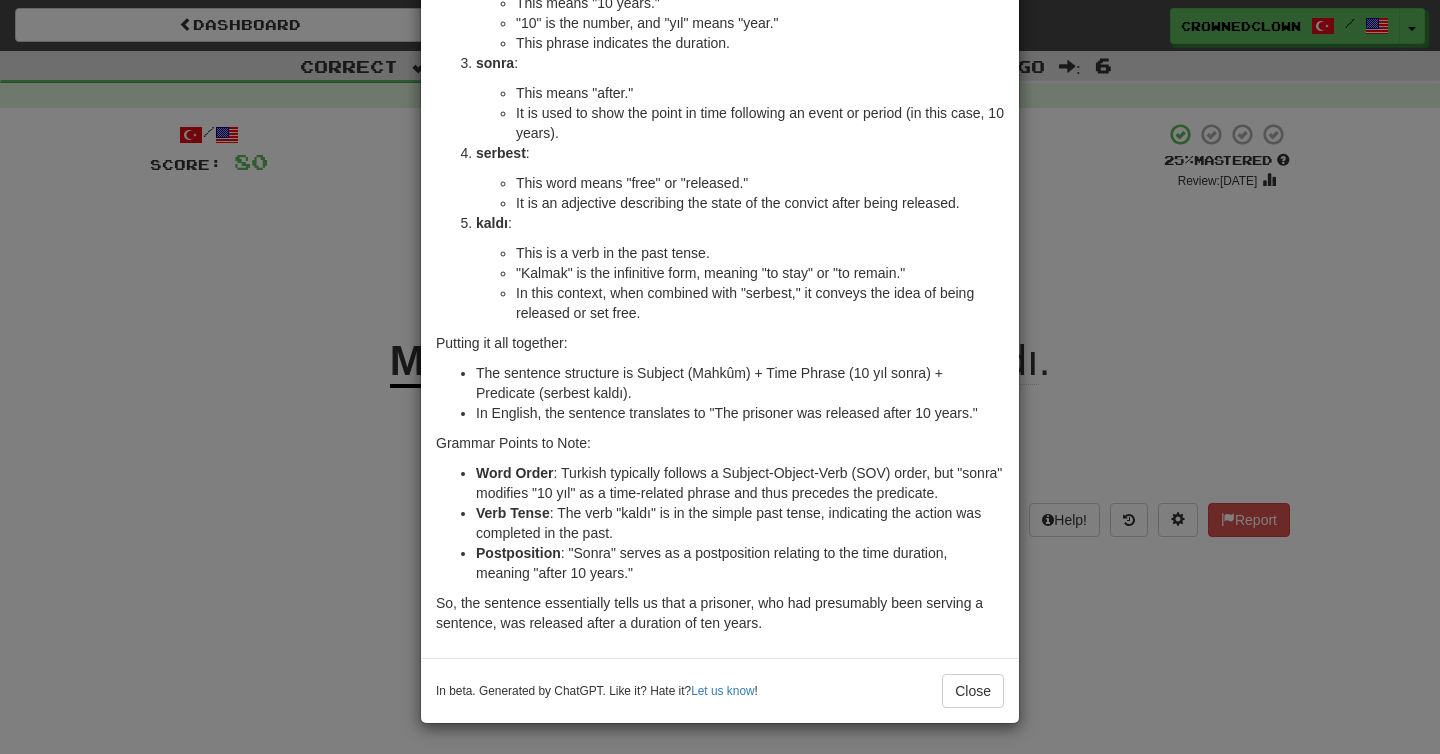 click on "× Explanation The Turkish sentence "Mahkûm 10 yıl sonra serbest kaldı." can be broken down and explained as follows:
Mahkûm :
This noun means "prisoner" or "convict."
It is a singular noun in this sentence.
10 yıl :
This means "10 years."
"10" is the number, and "yıl" means "year."
This phrase indicates the duration.
sonra :
This means "after."
It is used to show the point in time following an event or period (in this case, 10 years).
serbest :
This word means "free" or "released."
It is an adjective describing the state of the convict after being released.
kaldı :
This is a verb in the past tense.
"Kalmak" is the infinitive form, meaning "to stay" or "to remain."
In this context, when combined with "serbest," it conveys the idea of being released or set free.
Putting it all together:
The sentence structure is Subject (Mahkûm) + Time Phrase (10 yıl sonra) + Predicate (serbest kaldı).
Grammar Points to Note:" at bounding box center [720, 377] 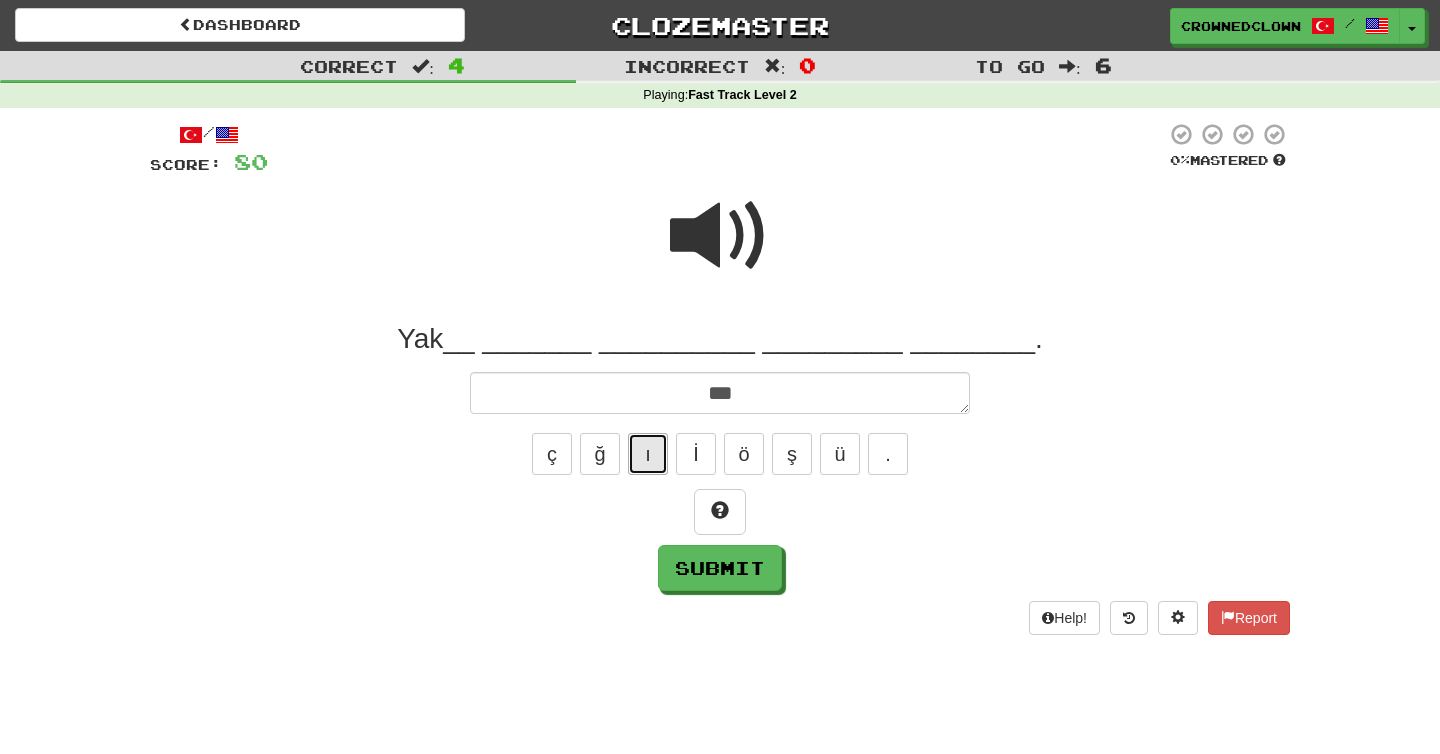 click on "ı" at bounding box center (648, 454) 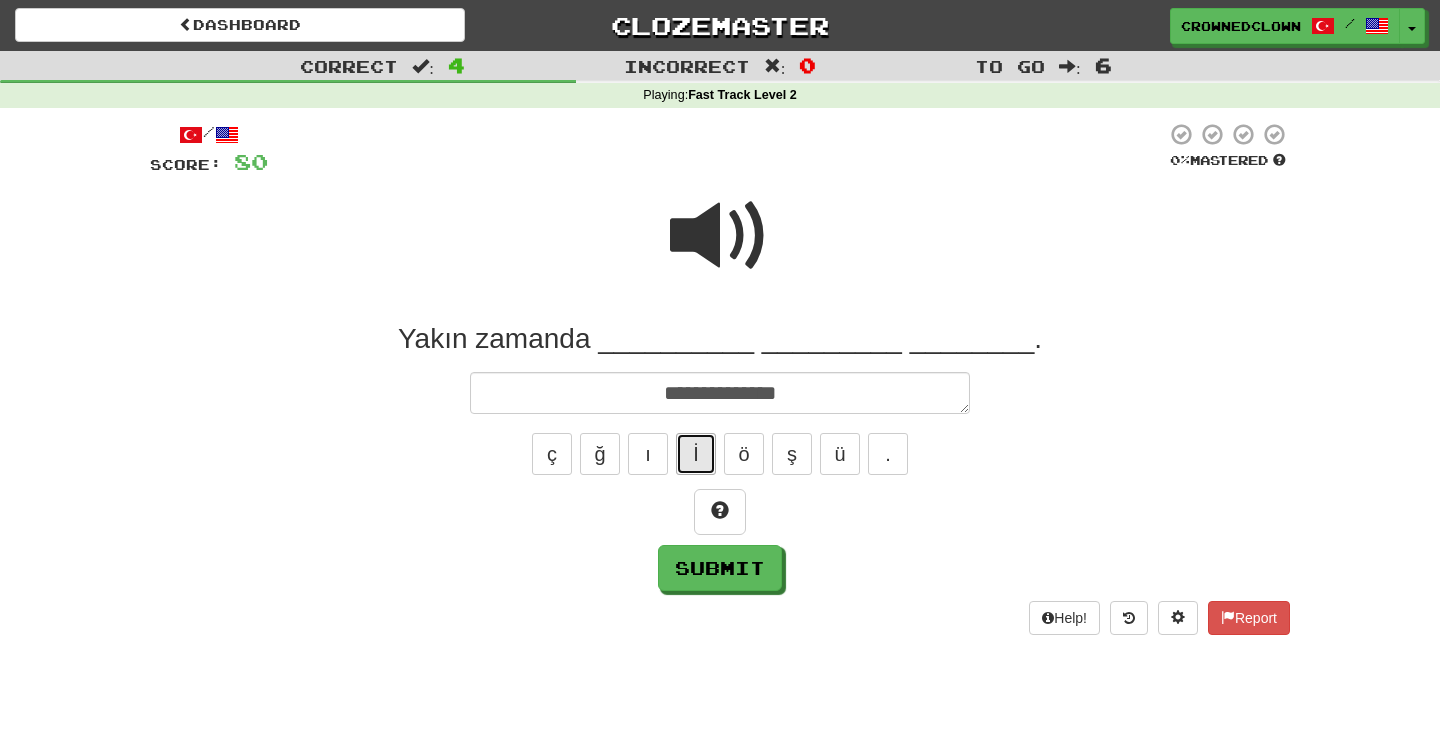 click on "İ" at bounding box center (696, 454) 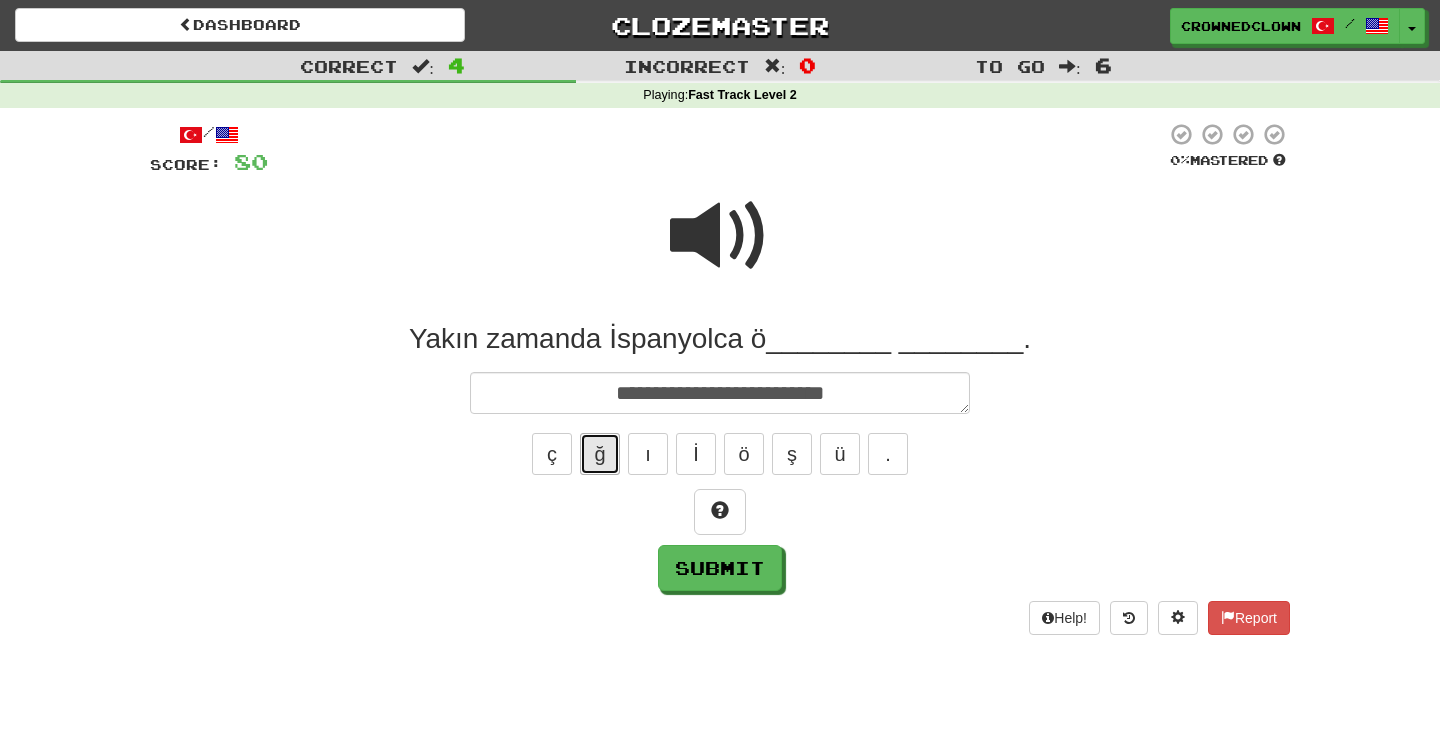 click on "ğ" at bounding box center (600, 454) 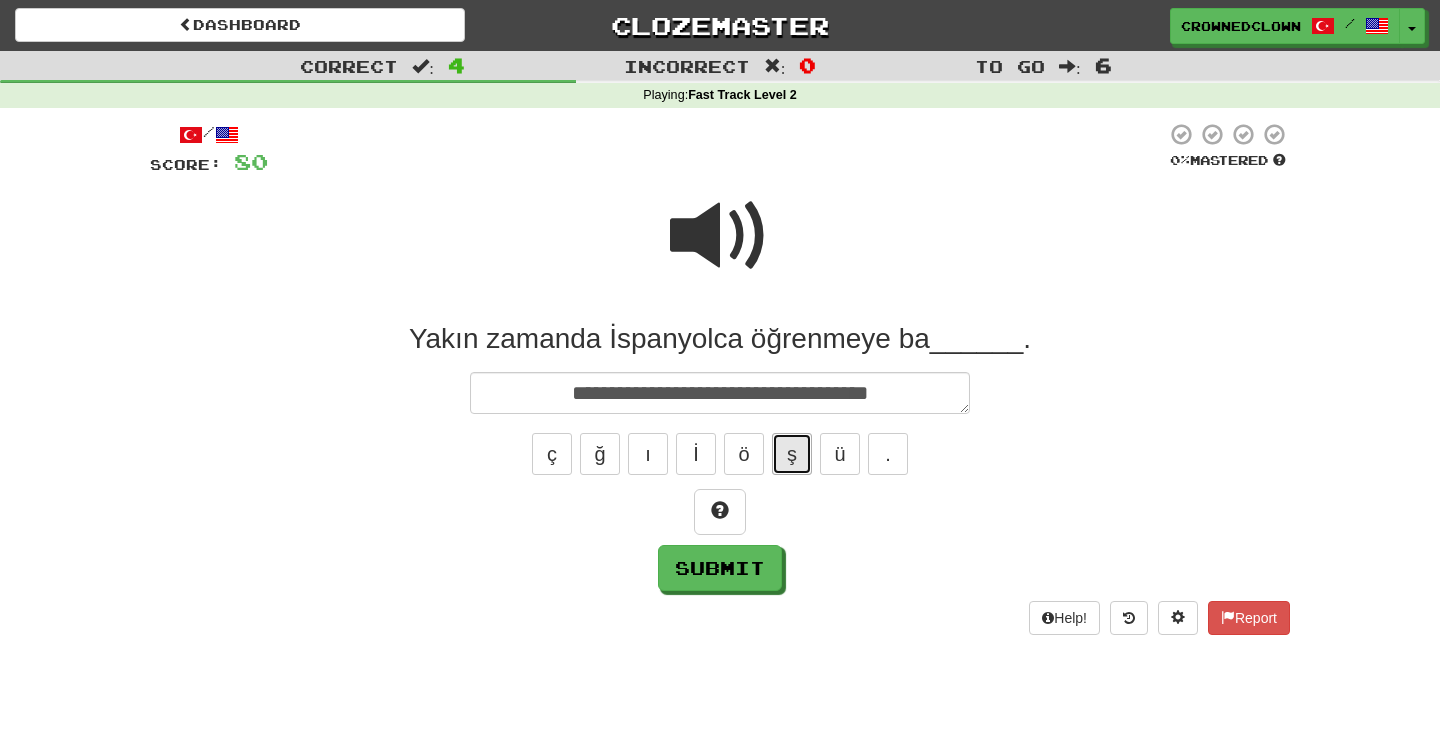 click on "ş" at bounding box center (792, 454) 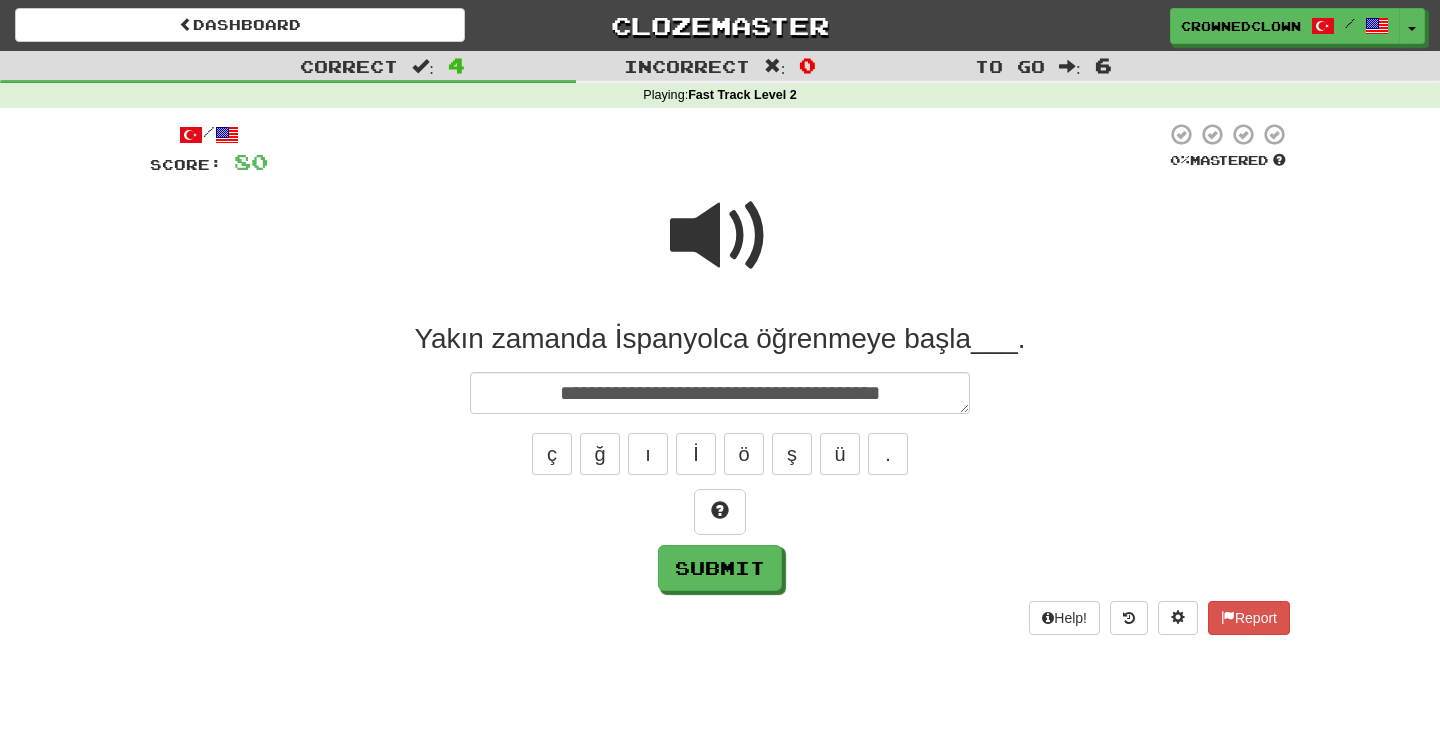 click at bounding box center (720, 236) 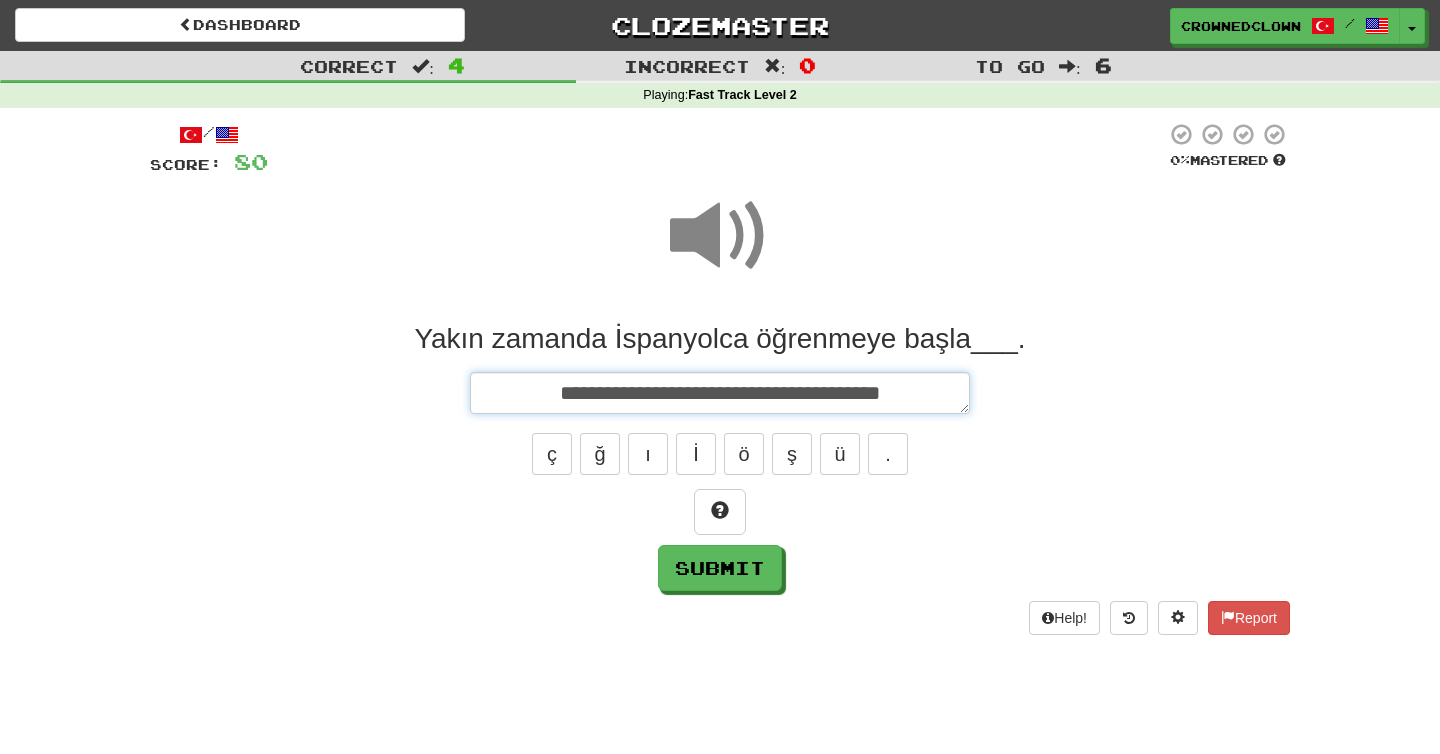 click on "**********" at bounding box center (720, 393) 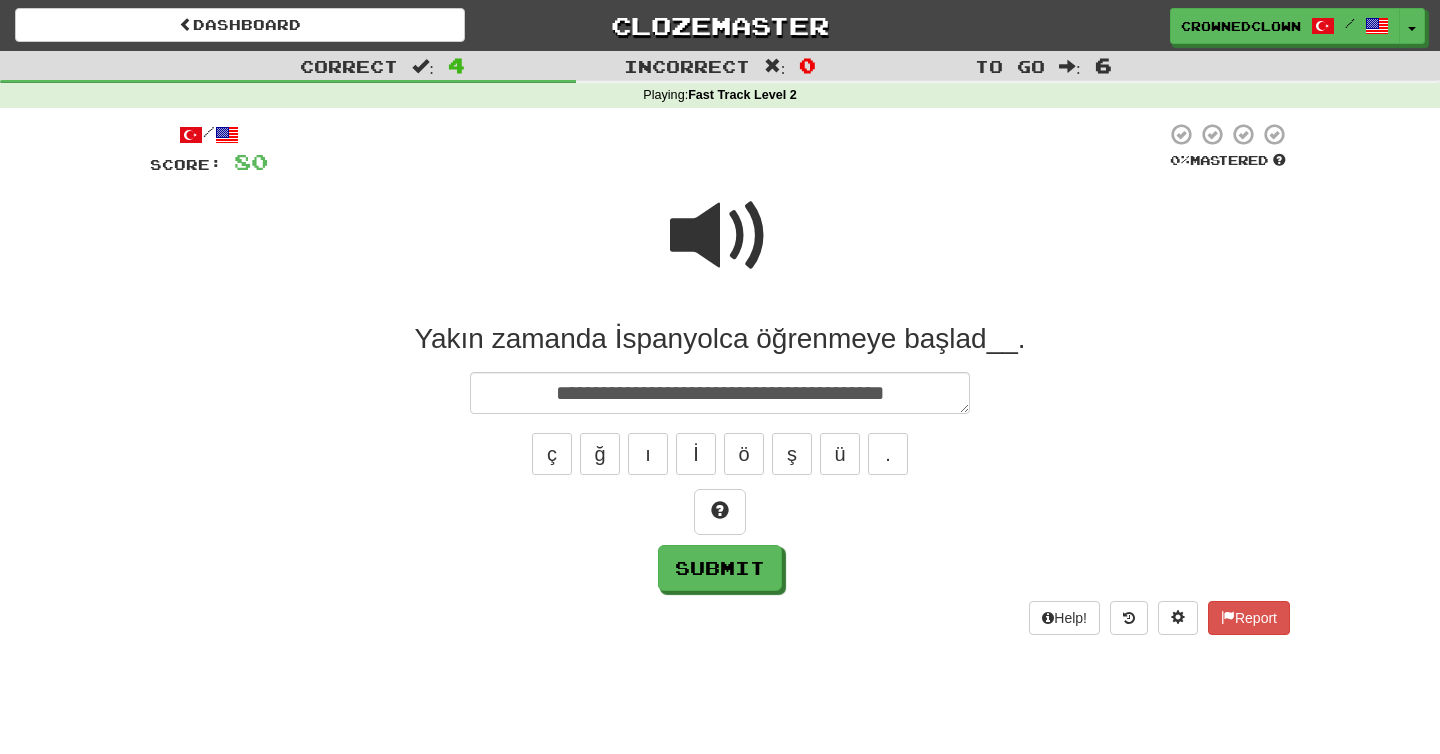 click on "ç ğ ı İ ö ş ü ." at bounding box center (720, 454) 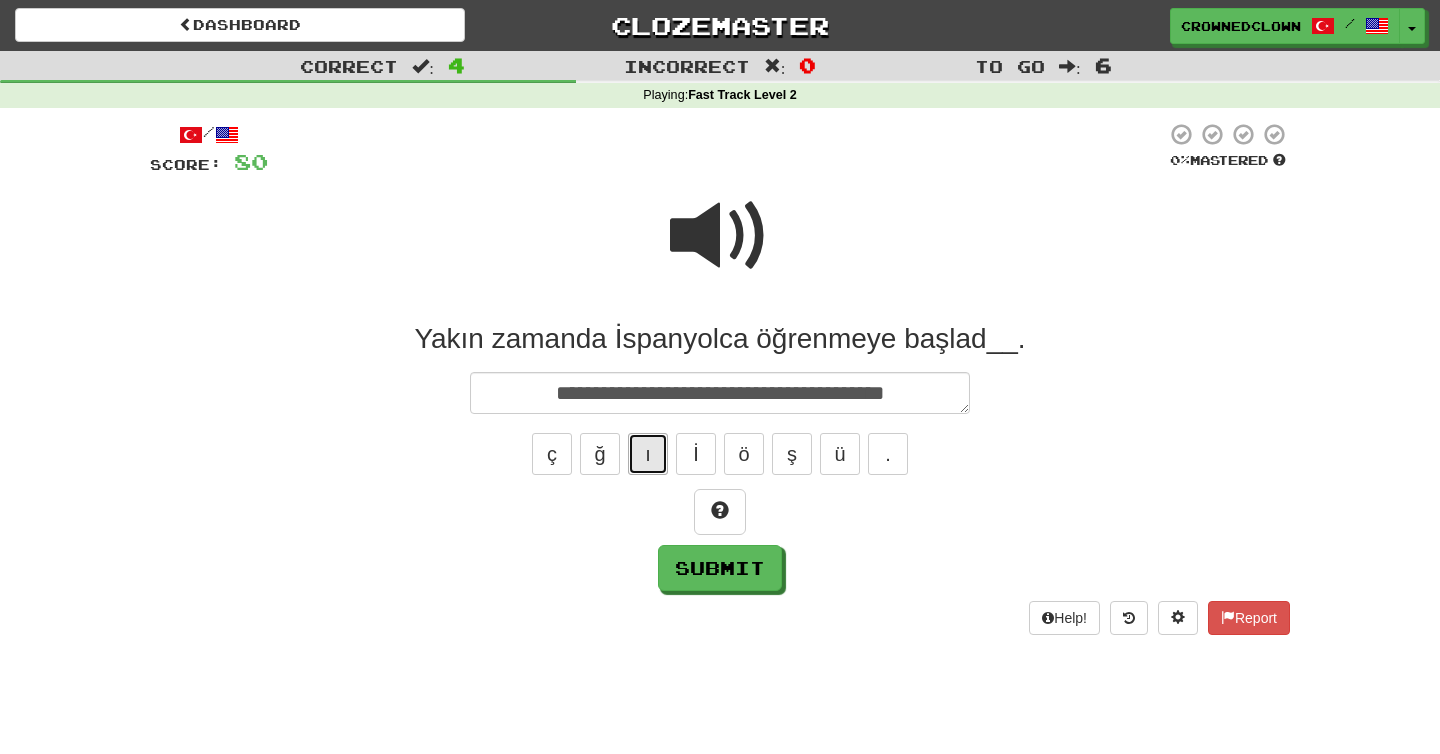 click on "ı" at bounding box center (648, 454) 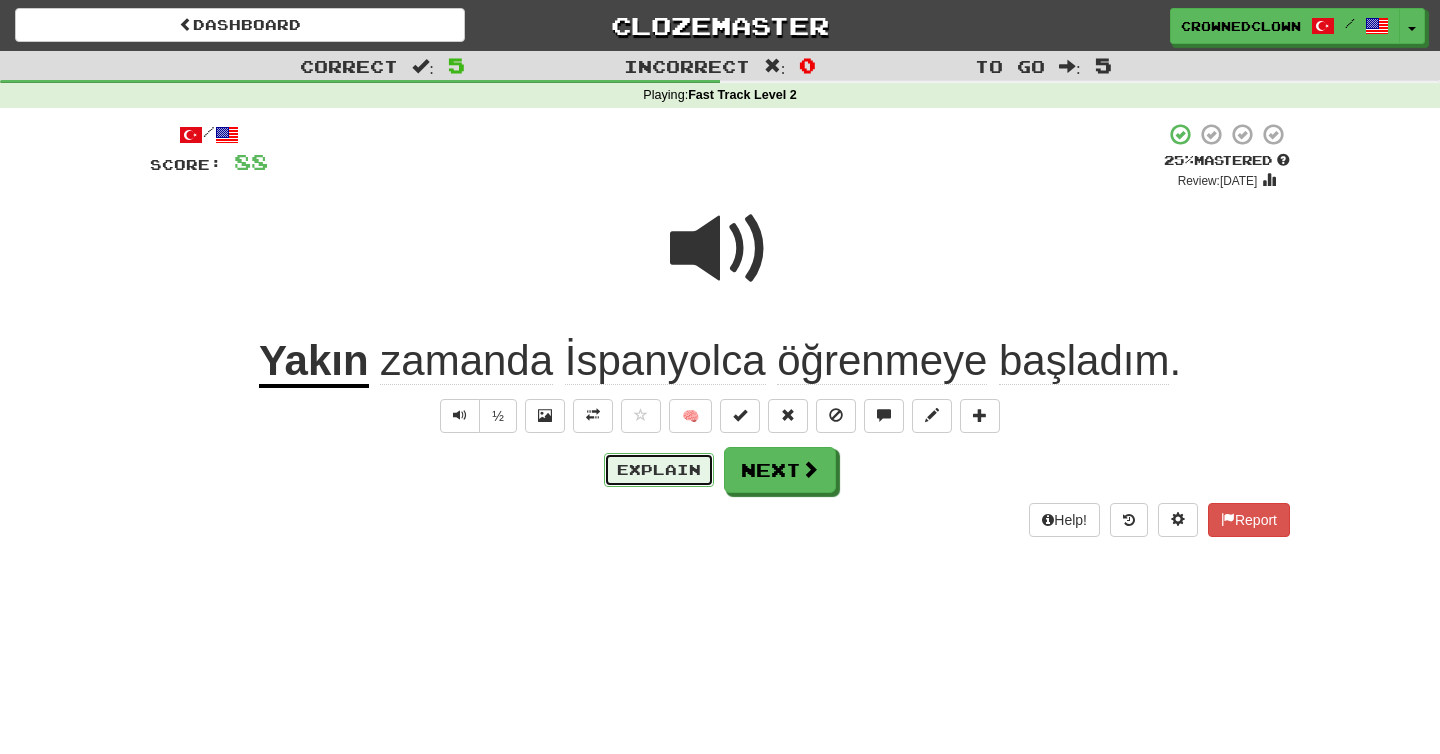 click on "Explain" at bounding box center (659, 470) 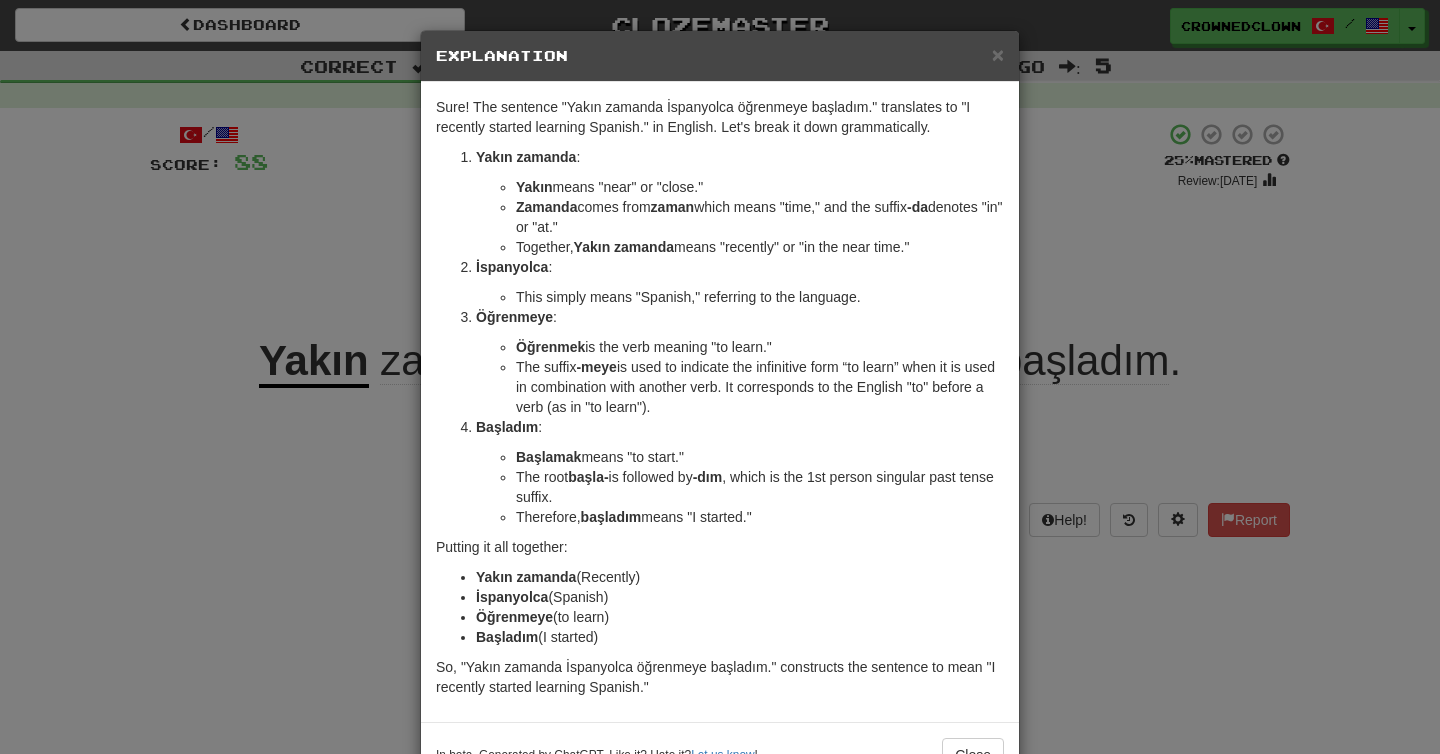 click on "× Explanation Sure! The sentence "Yakın zamanda İspanyolca öğrenmeye başladım." translates to "I recently started learning Spanish." in English. Let's break it down grammatically.
Yakın zamanda :
Yakın  means "near" or "close."
Zamanda  comes from  zaman  which means "time," and the suffix  -da  denotes "in" or "at."
Together,  Yakın zamanda  means "recently" or "in the near time."
İspanyolca :
This simply means "Spanish," referring to the language.
Öğrenmeye :
Öğrenmek  is the verb meaning "to learn."
The suffix  -meye  is used to indicate the infinitive form “to learn” when it is used in combination with another verb. It corresponds to the English "to" before a verb (as in "to learn").
Başladım :
Başlamak  means "to start."
The root  başla-  is followed by  -dım , which is the 1st person singular past tense suffix.
Therefore,  başladım  means "I started."
Putting it all together:
Yakın zamanda  (Recently)" at bounding box center [720, 377] 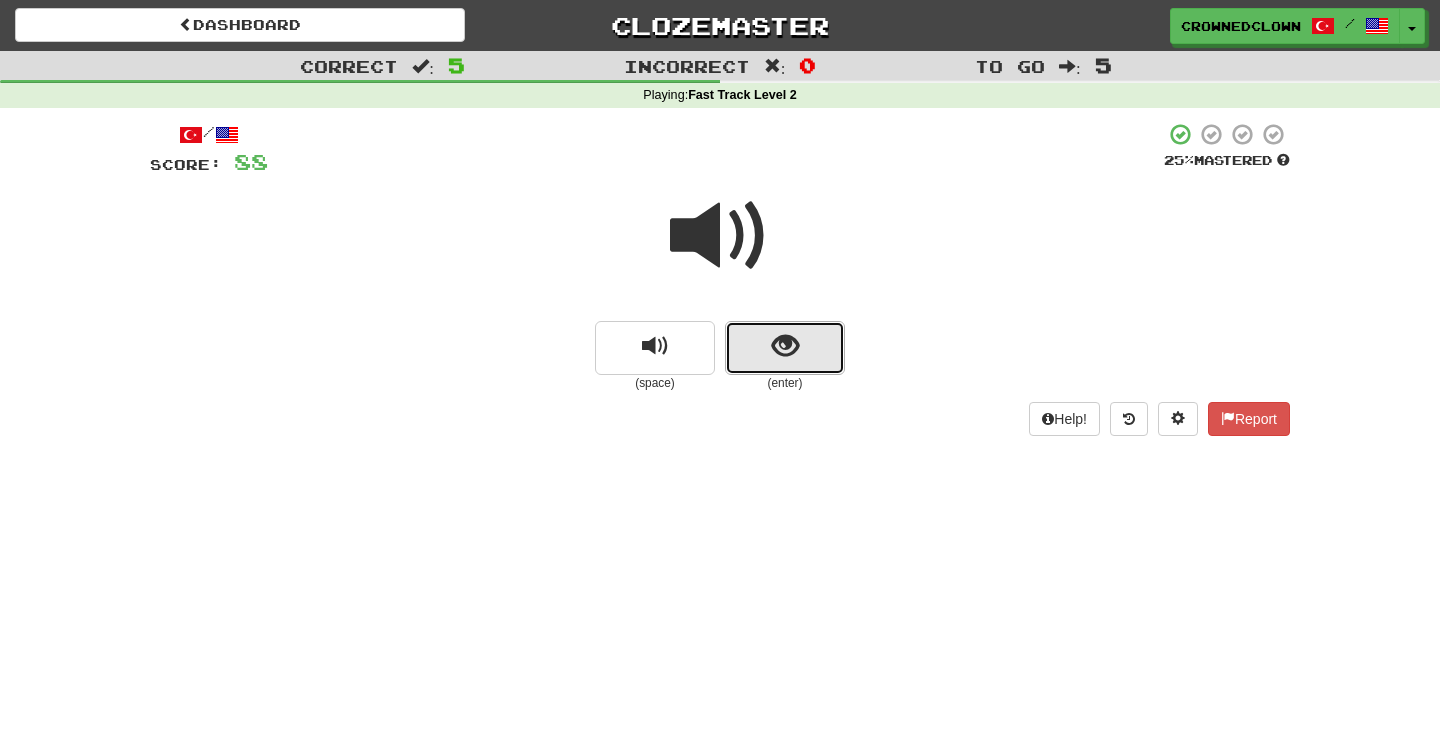 click at bounding box center [785, 348] 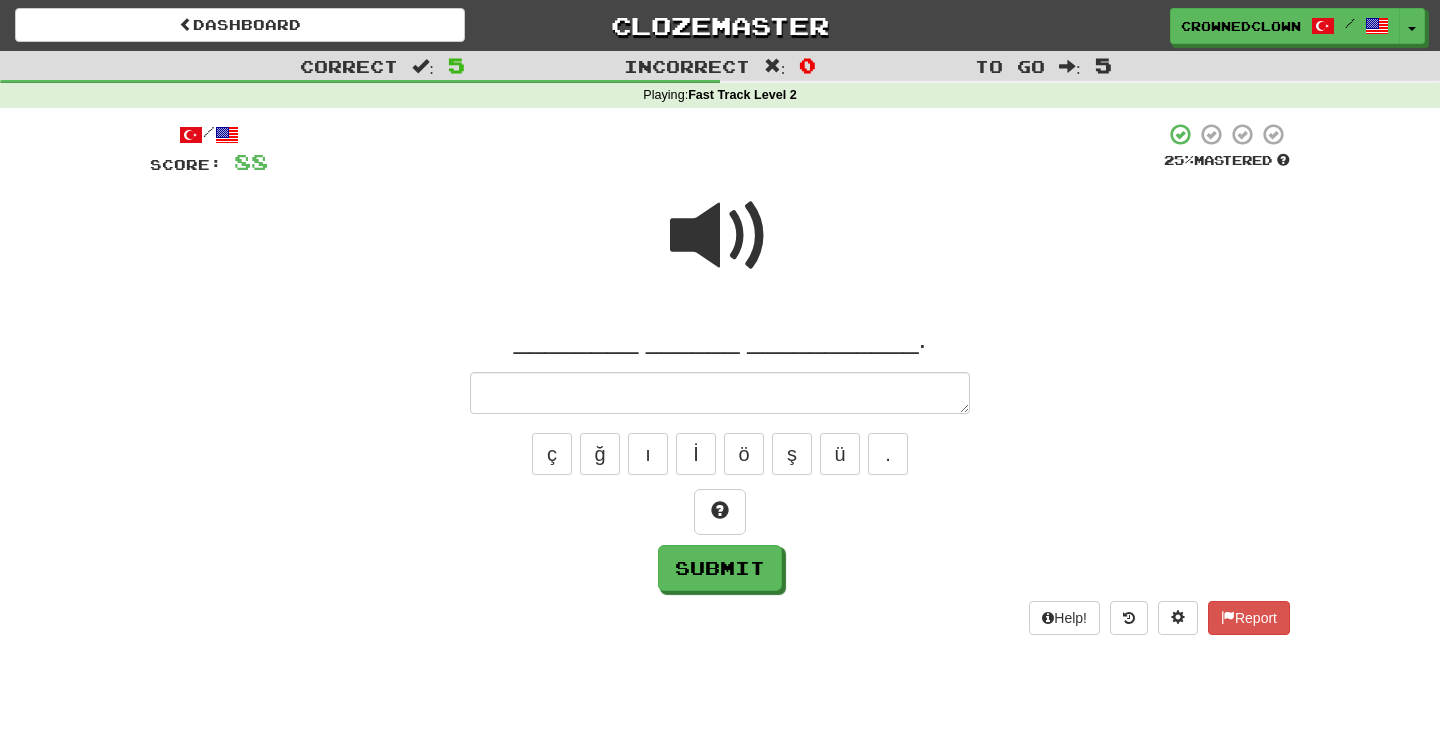 click at bounding box center (720, 236) 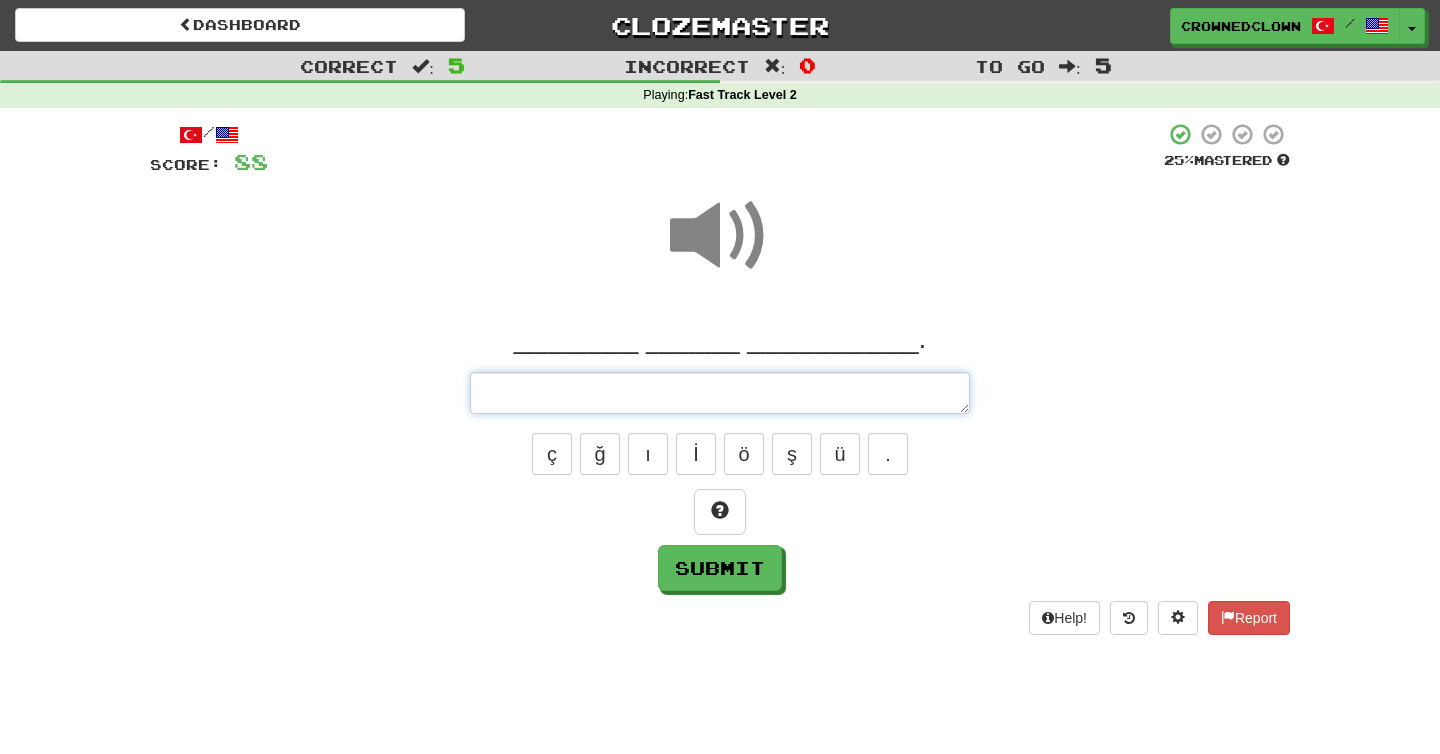 click at bounding box center [720, 393] 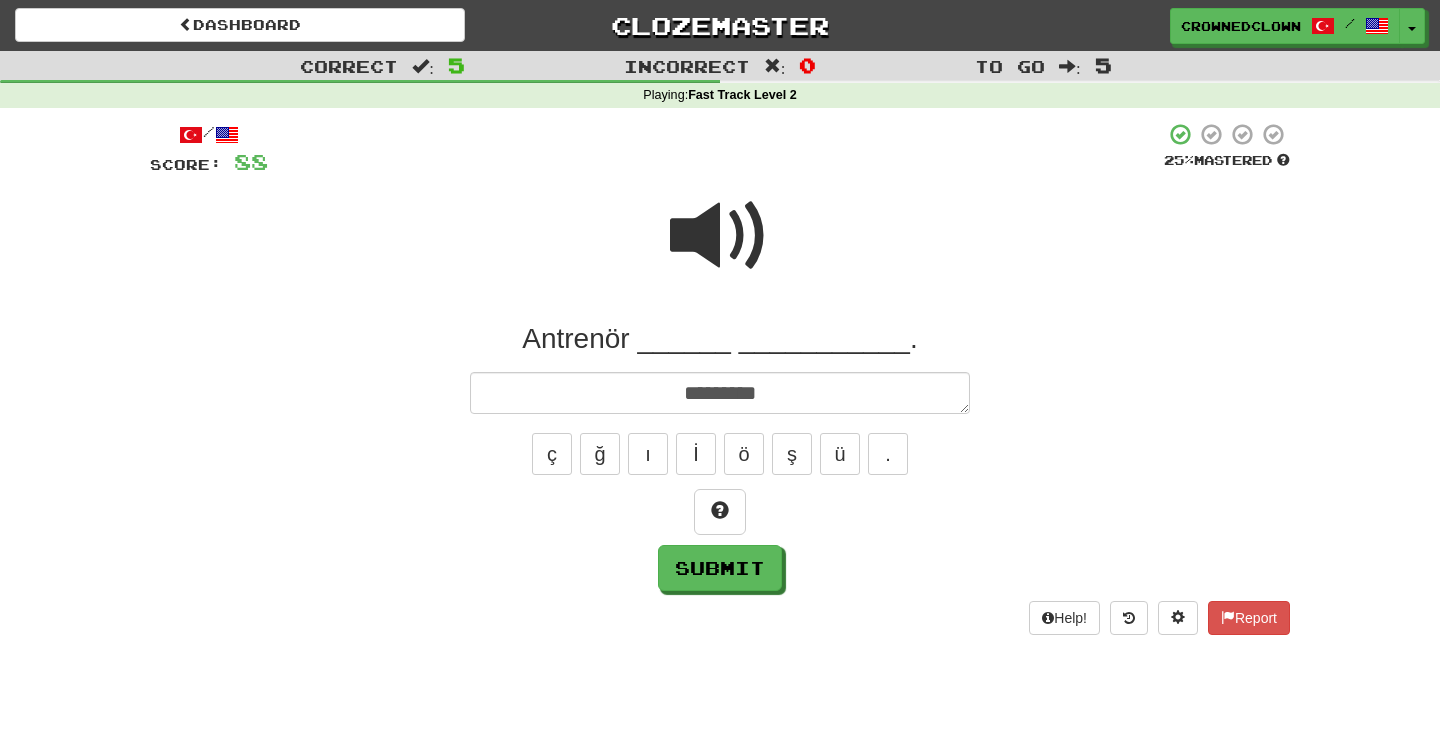 click at bounding box center (720, 236) 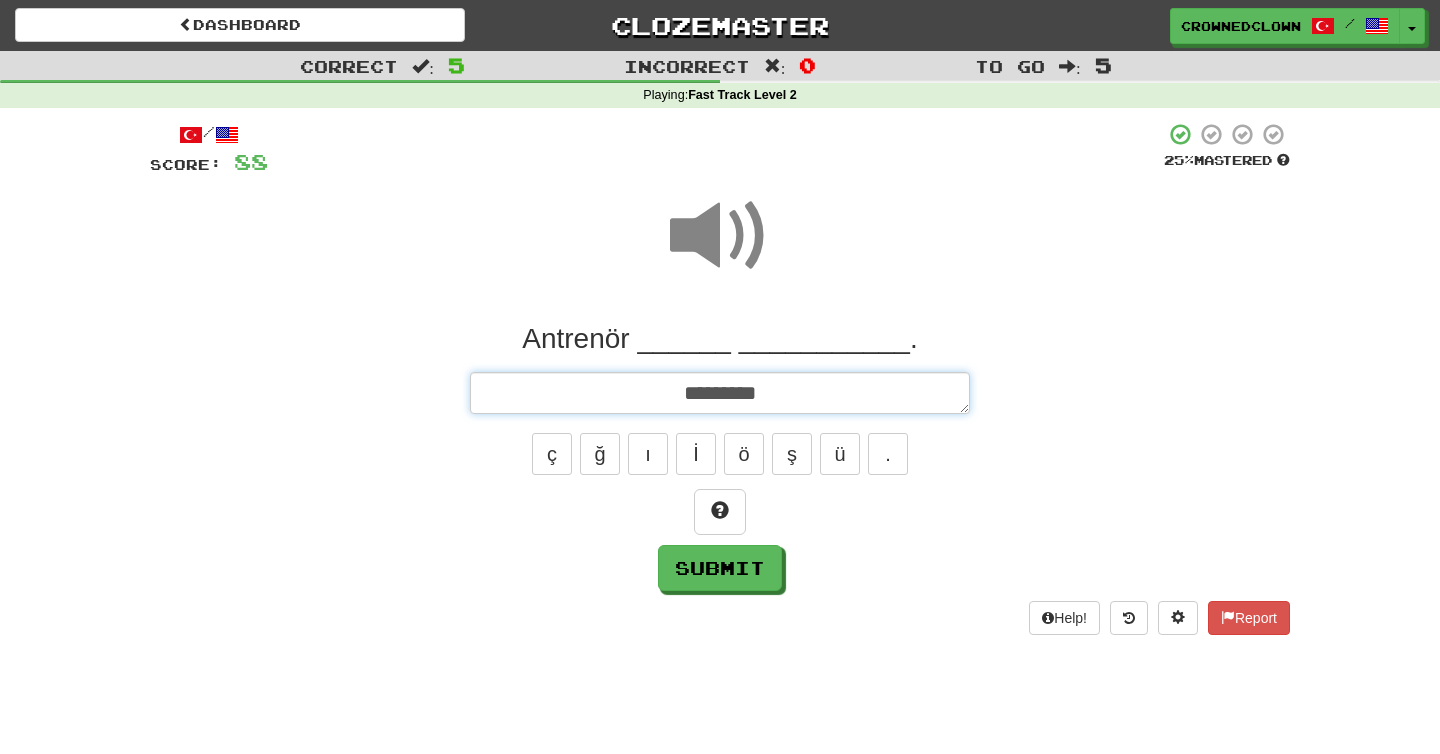 click on "********" at bounding box center [720, 393] 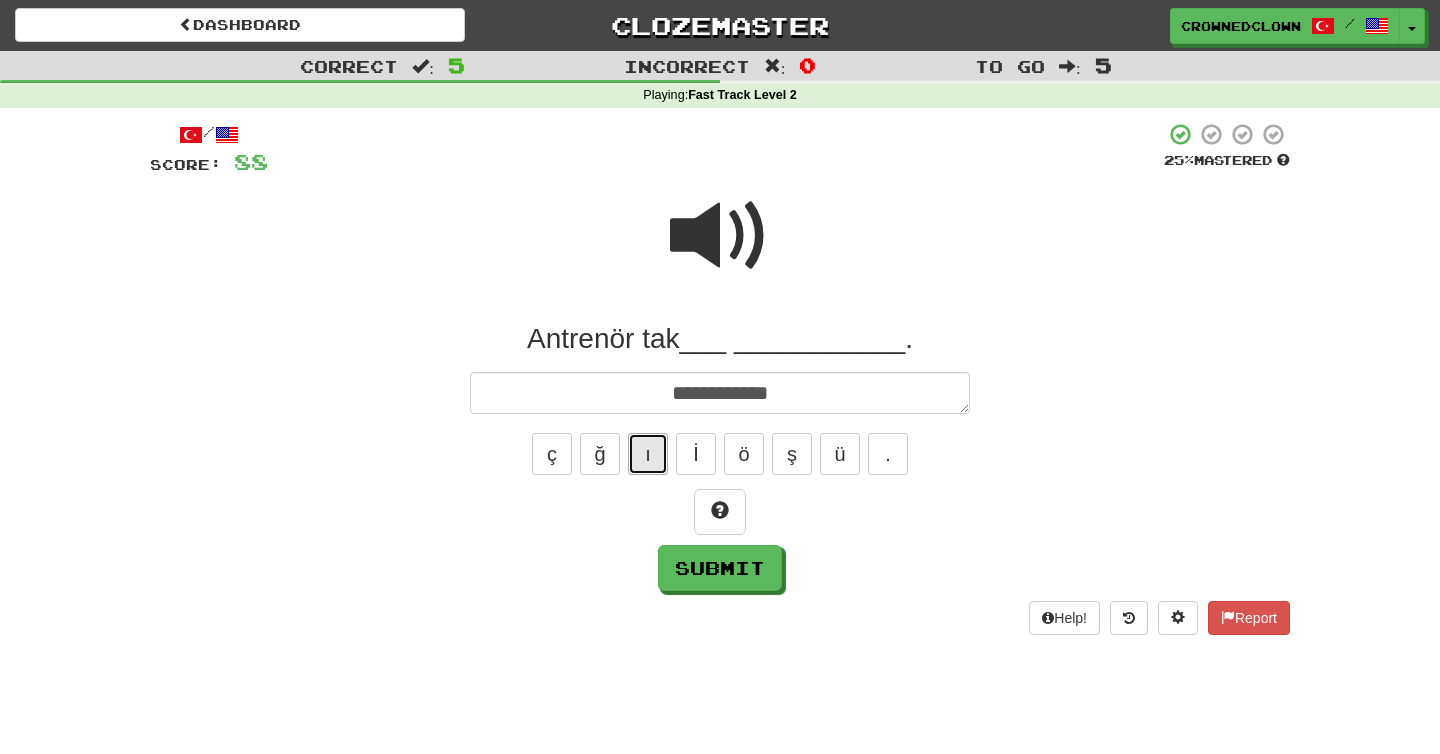 click on "ı" at bounding box center [648, 454] 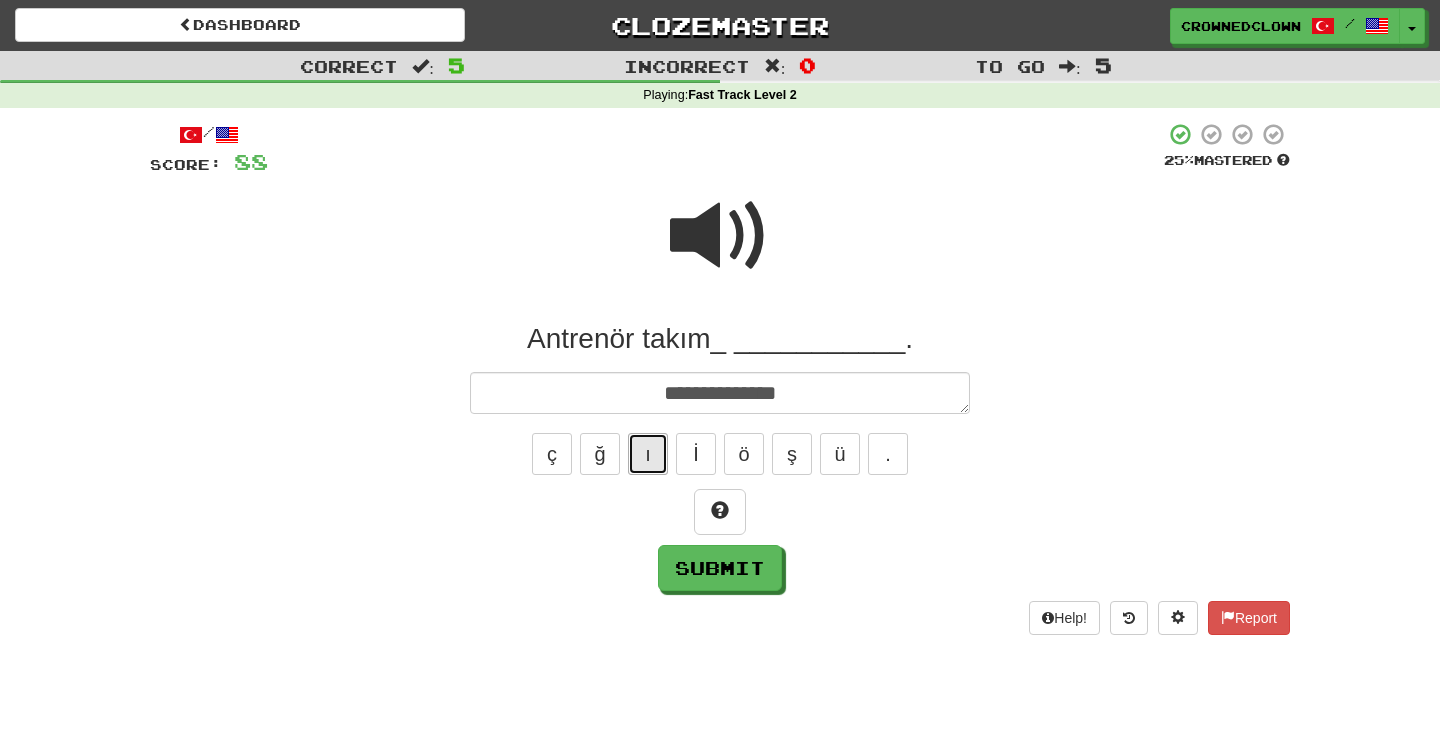 click on "ı" at bounding box center [648, 454] 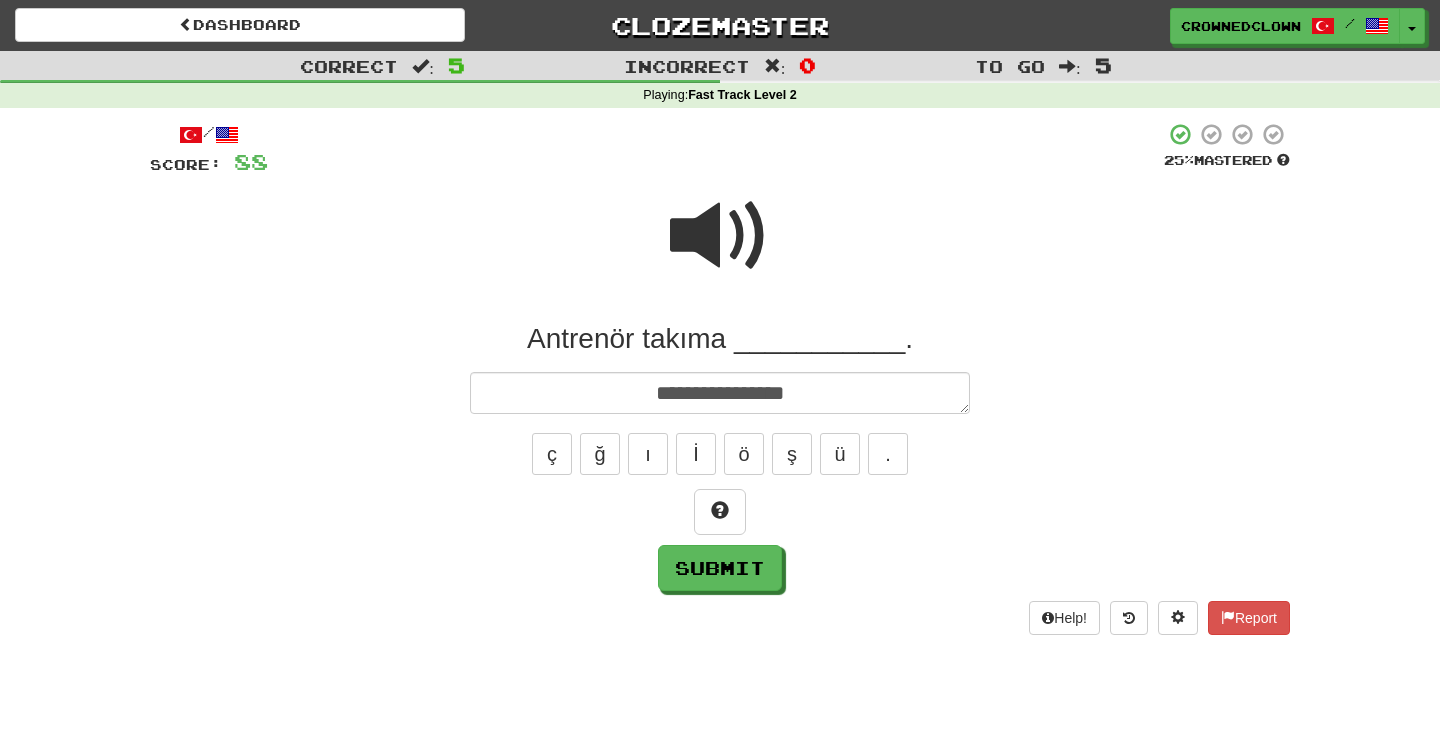 click at bounding box center [720, 249] 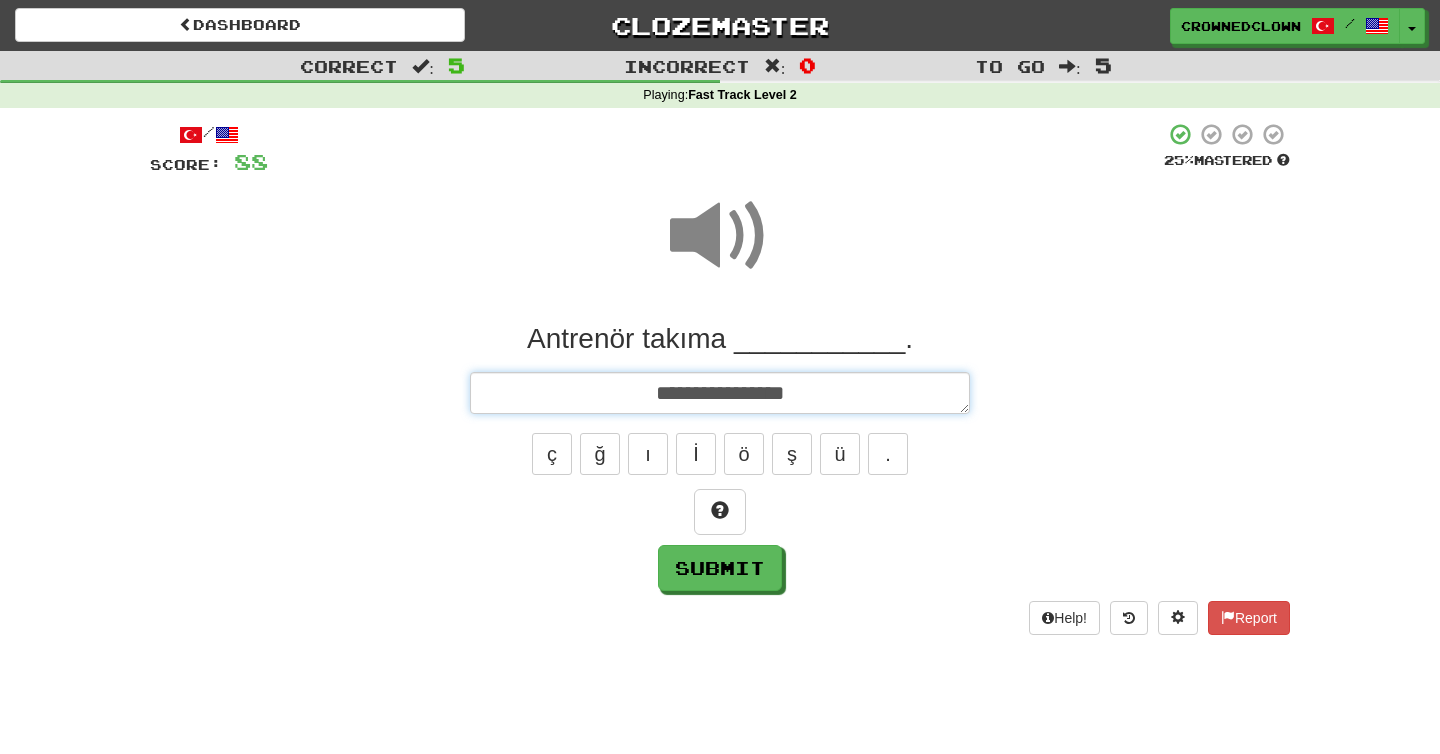 click on "**********" at bounding box center (720, 393) 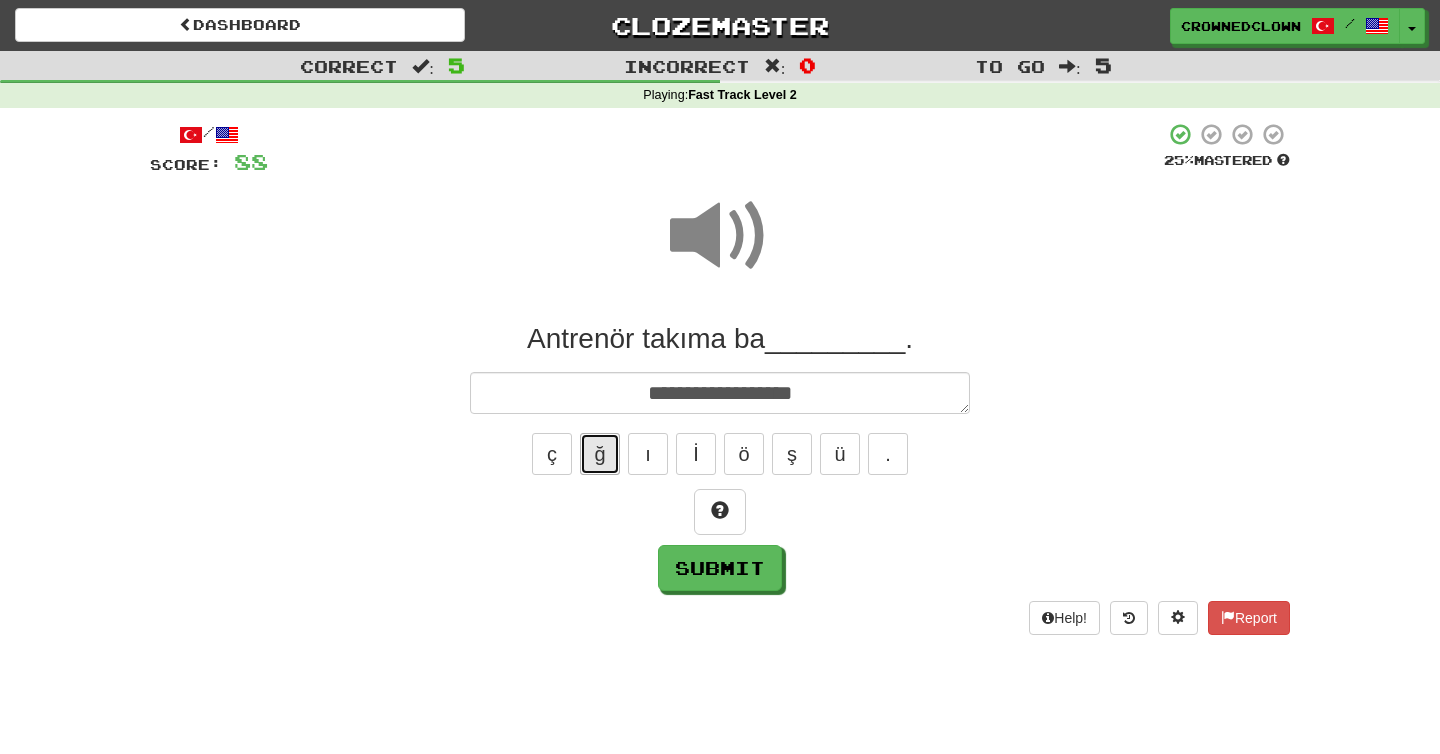 click on "ğ" at bounding box center [600, 454] 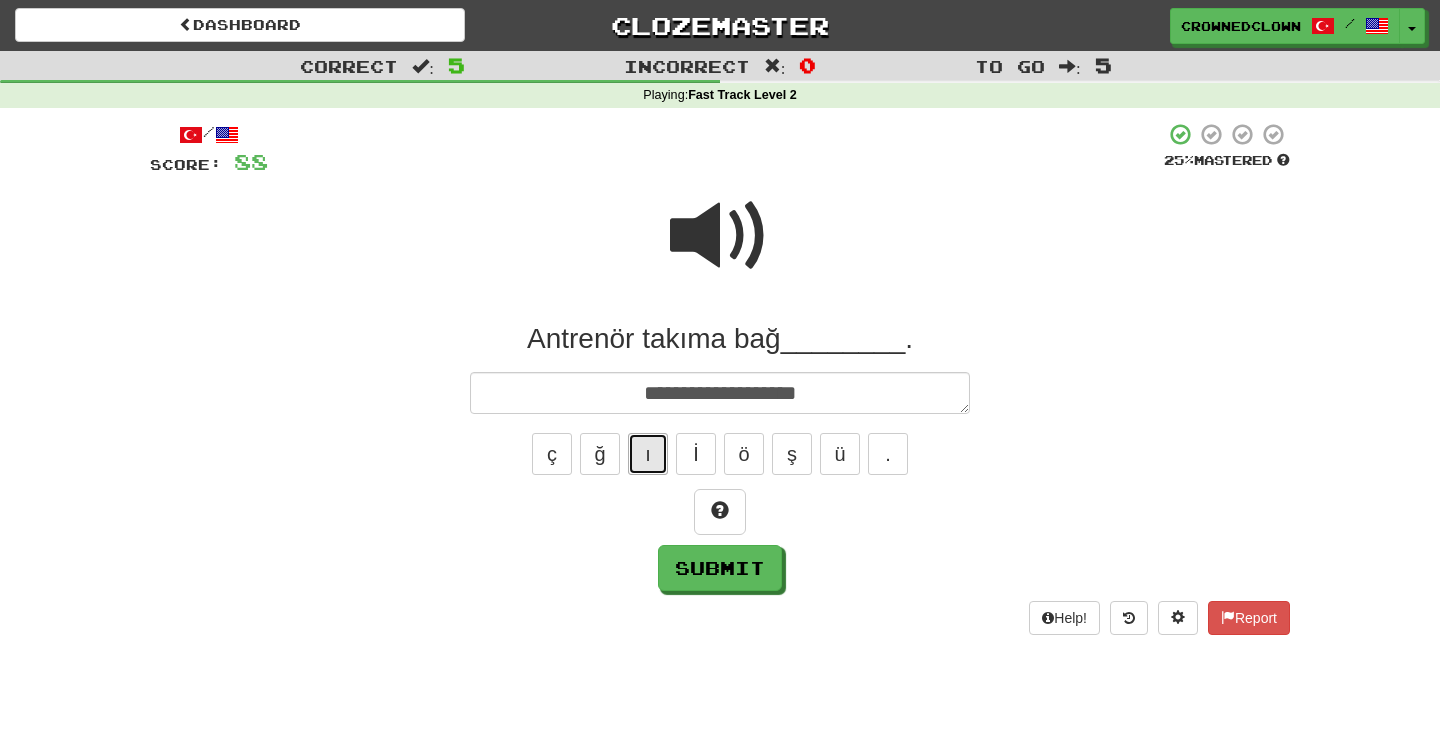 click on "ı" at bounding box center [648, 454] 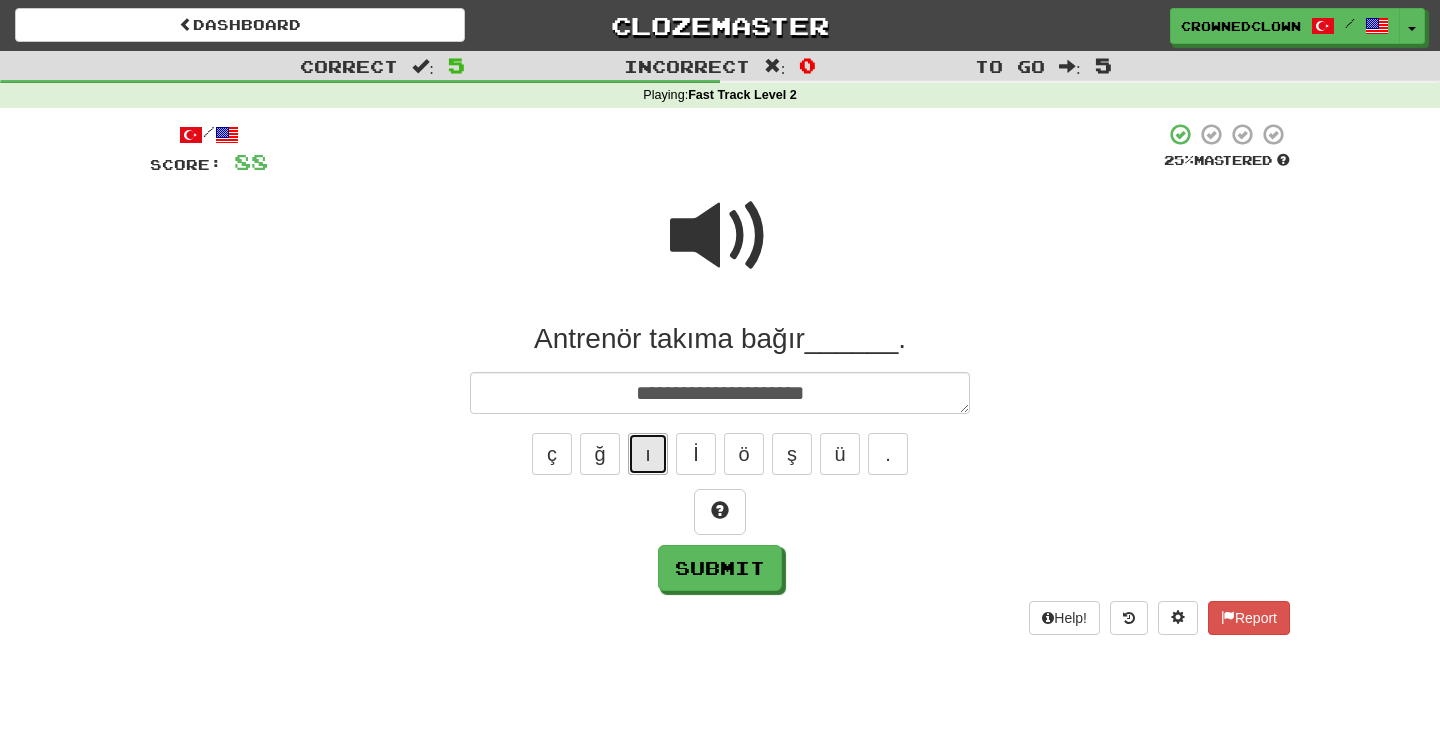 click on "ı" at bounding box center [648, 454] 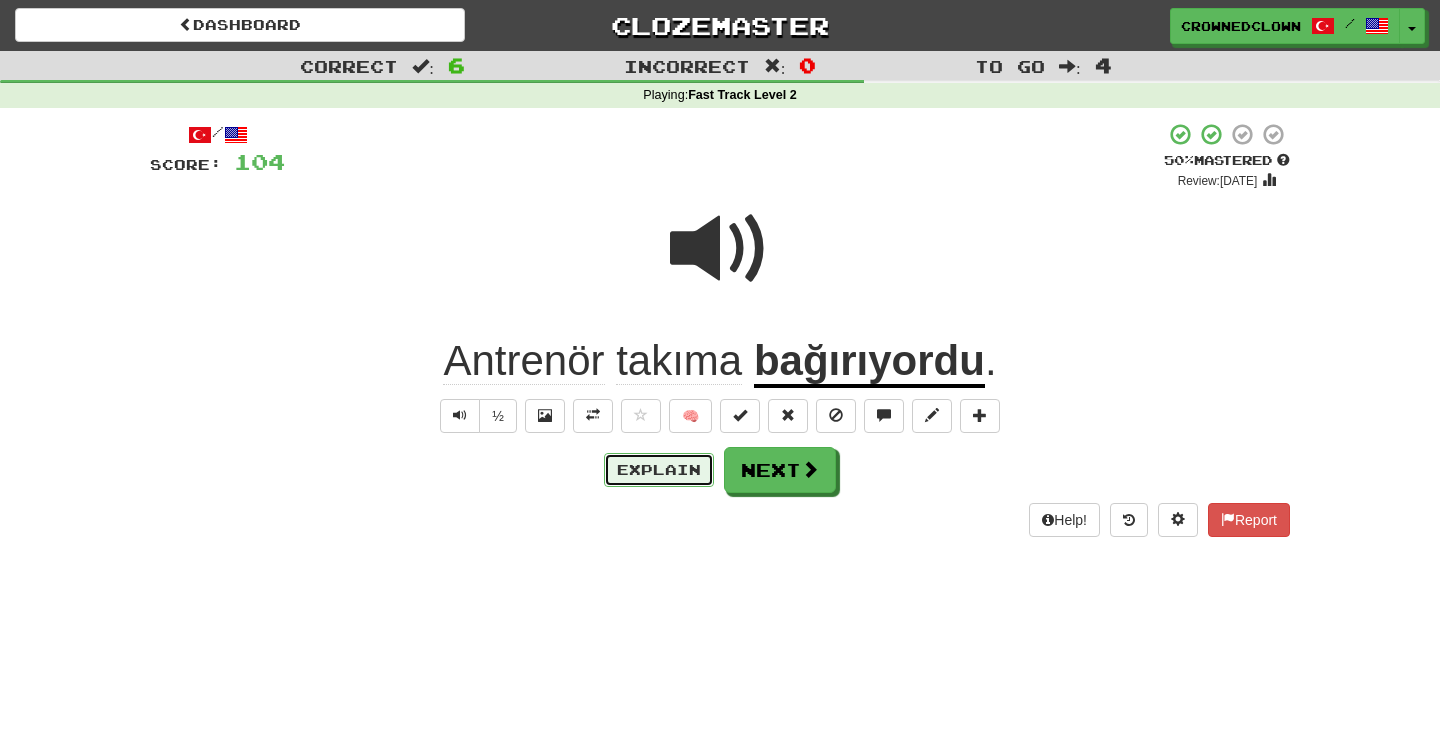 click on "Explain" at bounding box center (659, 470) 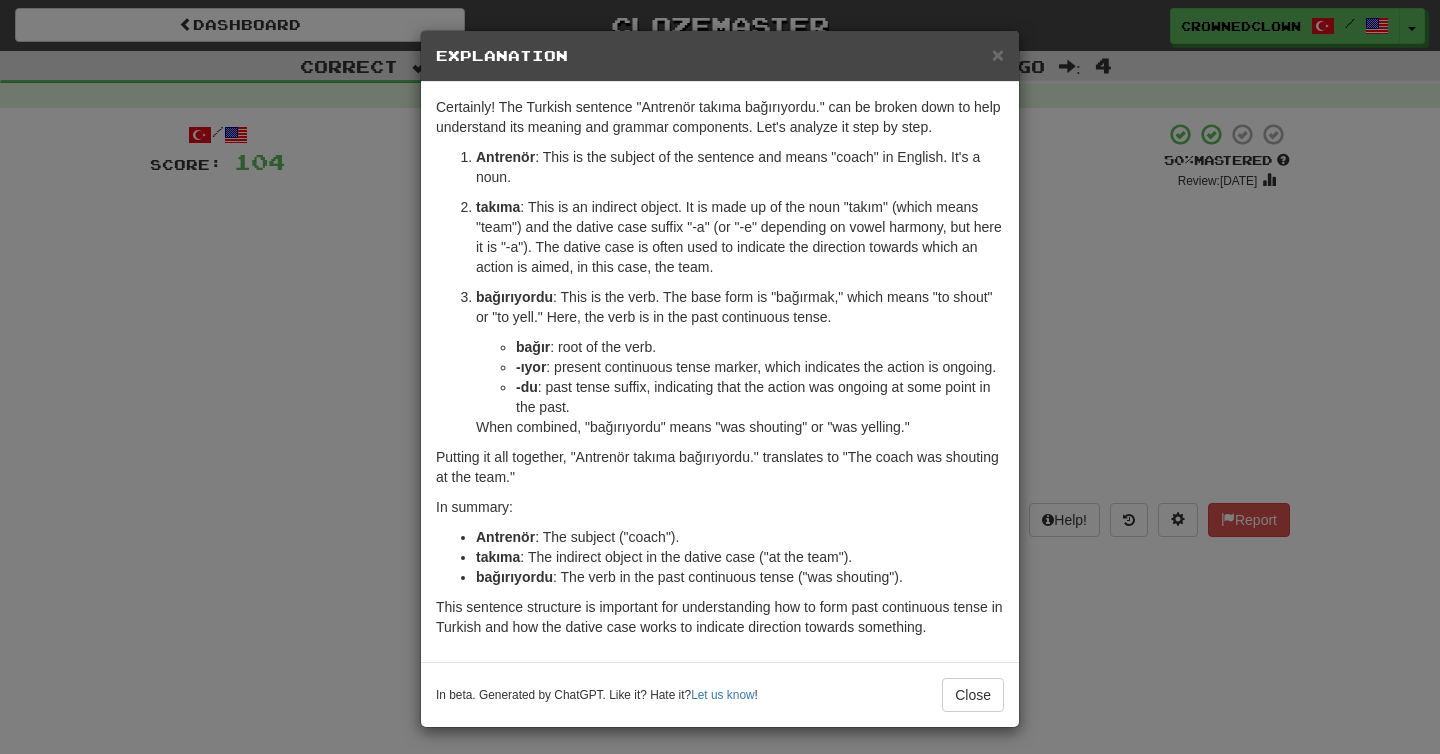 click on "× Explanation Certainly! The Turkish sentence "Antrenör takıma bağırıyordu." can be broken down to help understand its meaning and grammar components. Let's analyze it step by step.
Antrenör : This is the subject of the sentence and means "coach" in English. It's a noun.
takıma : This is an indirect object. It is made up of the noun "takım" (which means "team") and the dative case suffix "-a" (or "-e" depending on vowel harmony, but here it is "-a"). The dative case is often used to indicate the direction towards which an action is aimed, in this case, the team.
bağırıyordu : This is the verb. The base form is "bağırmak," which means "to shout" or "to yell." Here, the verb is in the past continuous tense.
bağır : root of the verb.
-ıyor : present continuous tense marker, which indicates the action is ongoing.
-du : past tense suffix, indicating that the action was ongoing at some point in the past.
In summary:
Antrenör : The subject ("coach")." at bounding box center (720, 377) 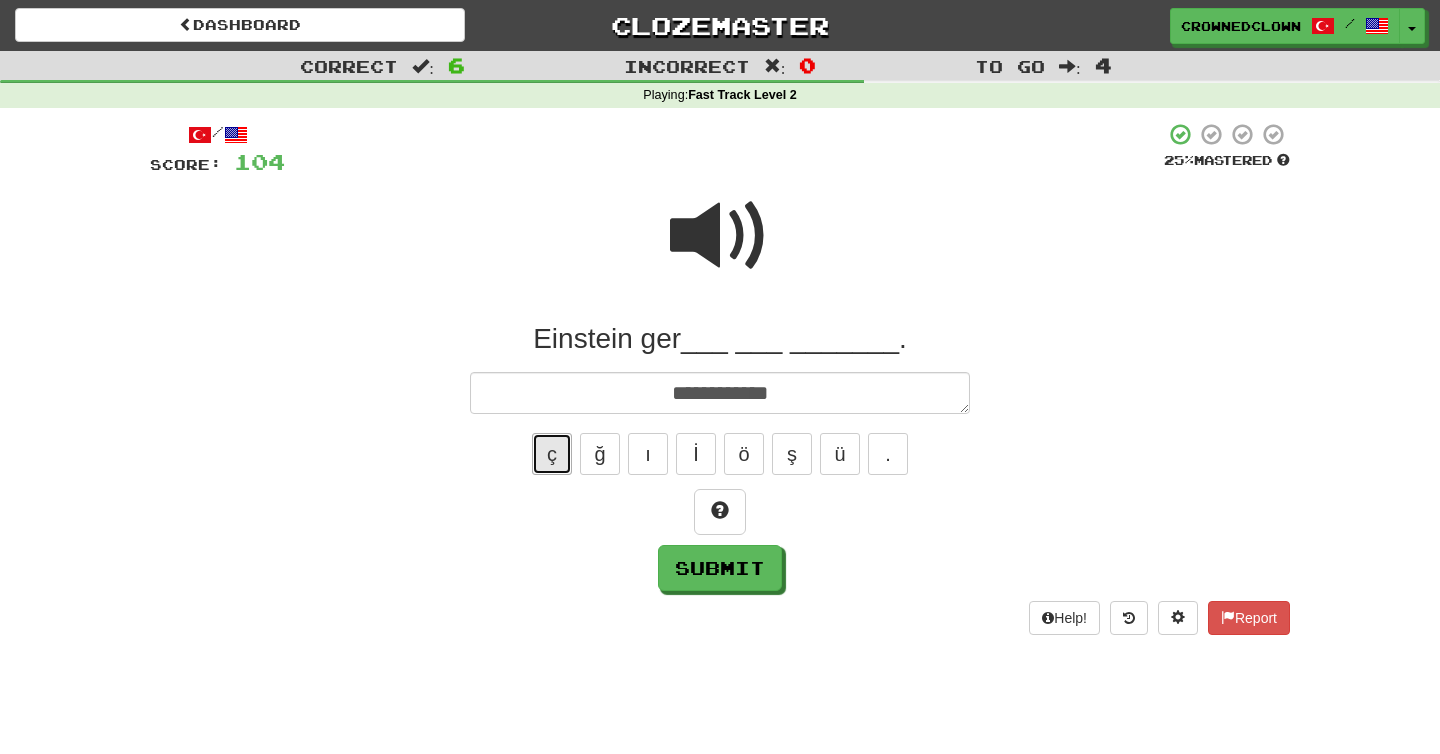 click on "ç" at bounding box center [552, 454] 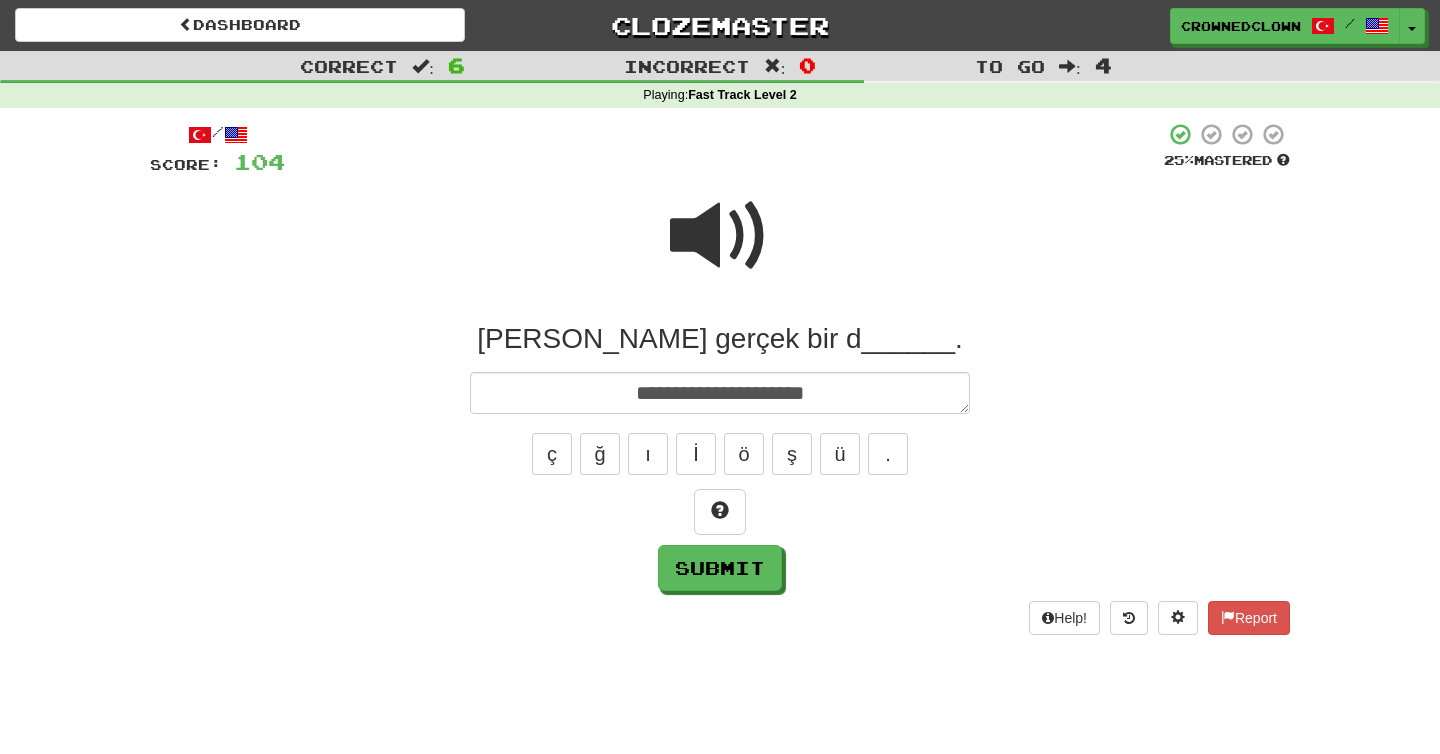click at bounding box center (720, 236) 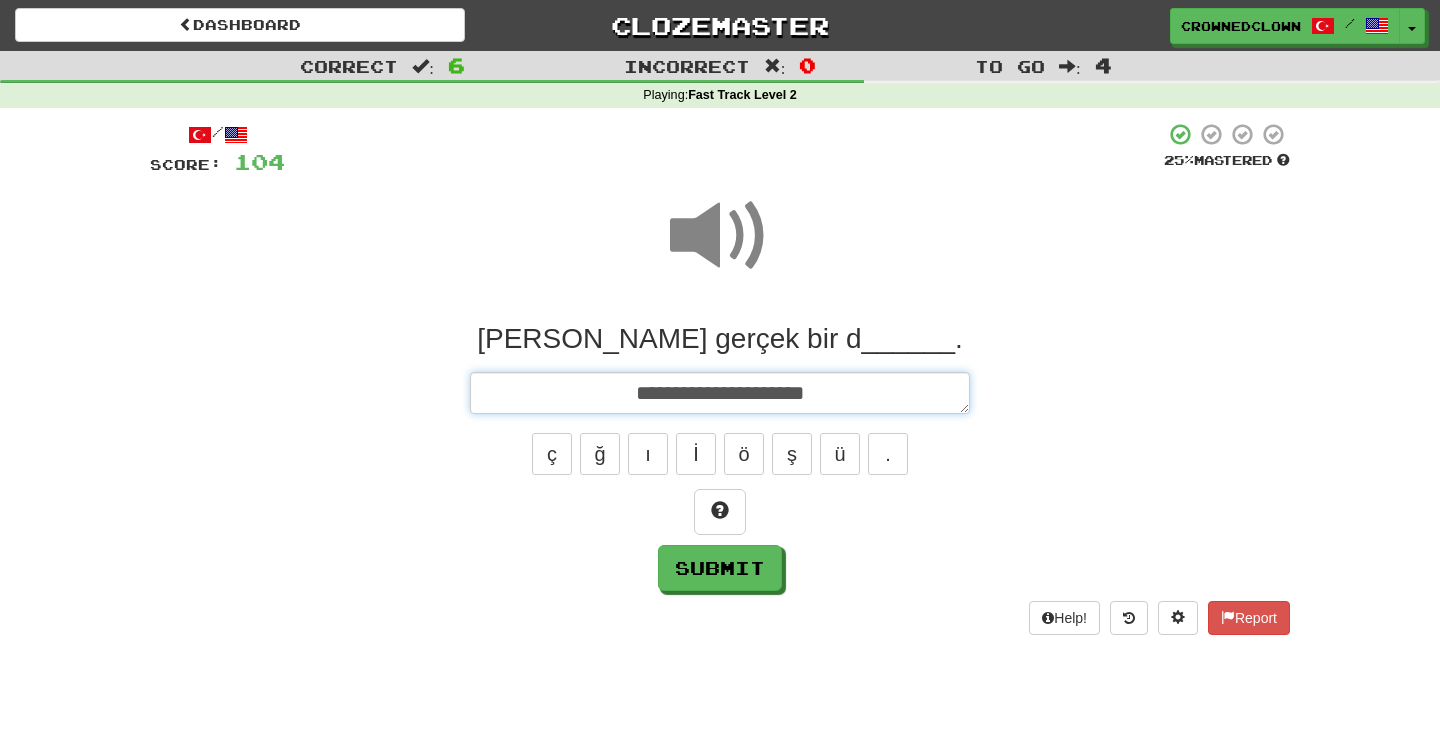 click on "**********" at bounding box center (720, 393) 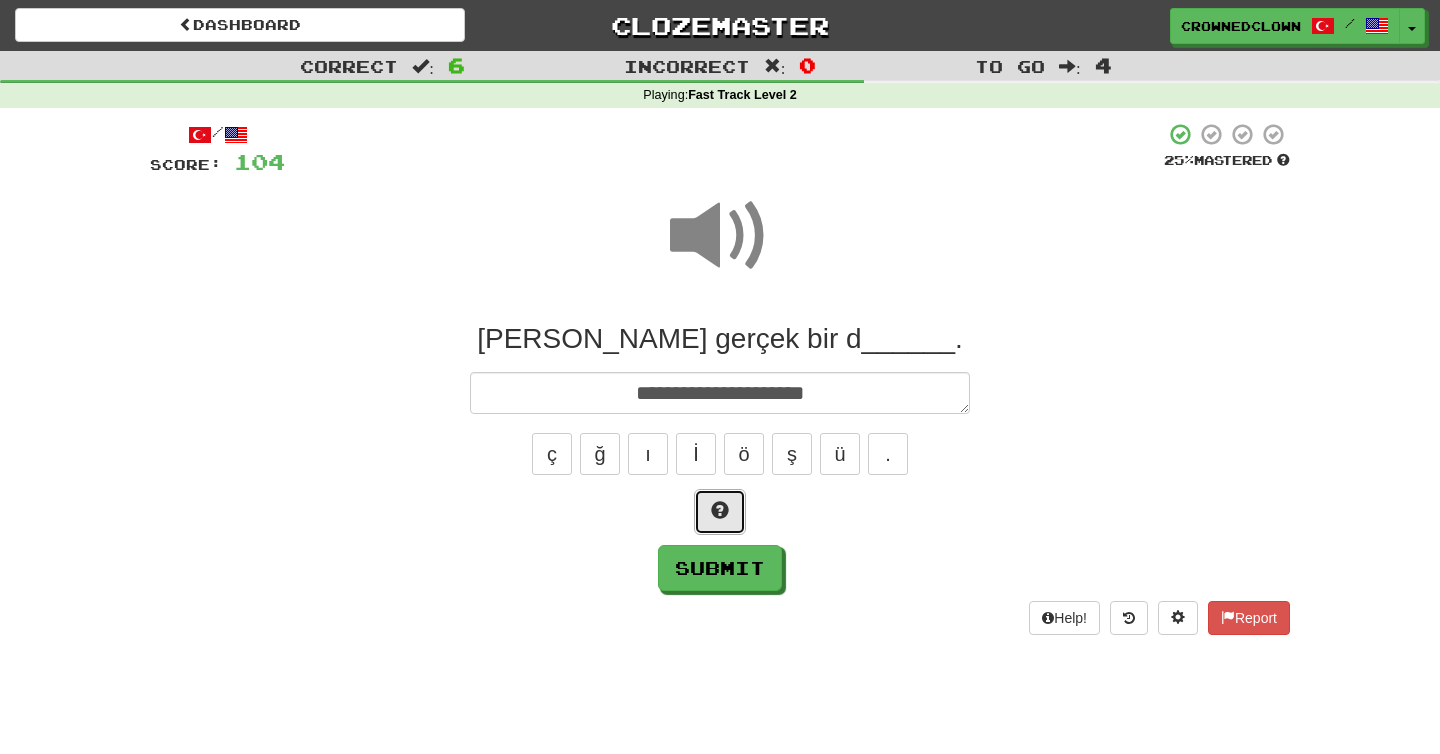 click at bounding box center [720, 512] 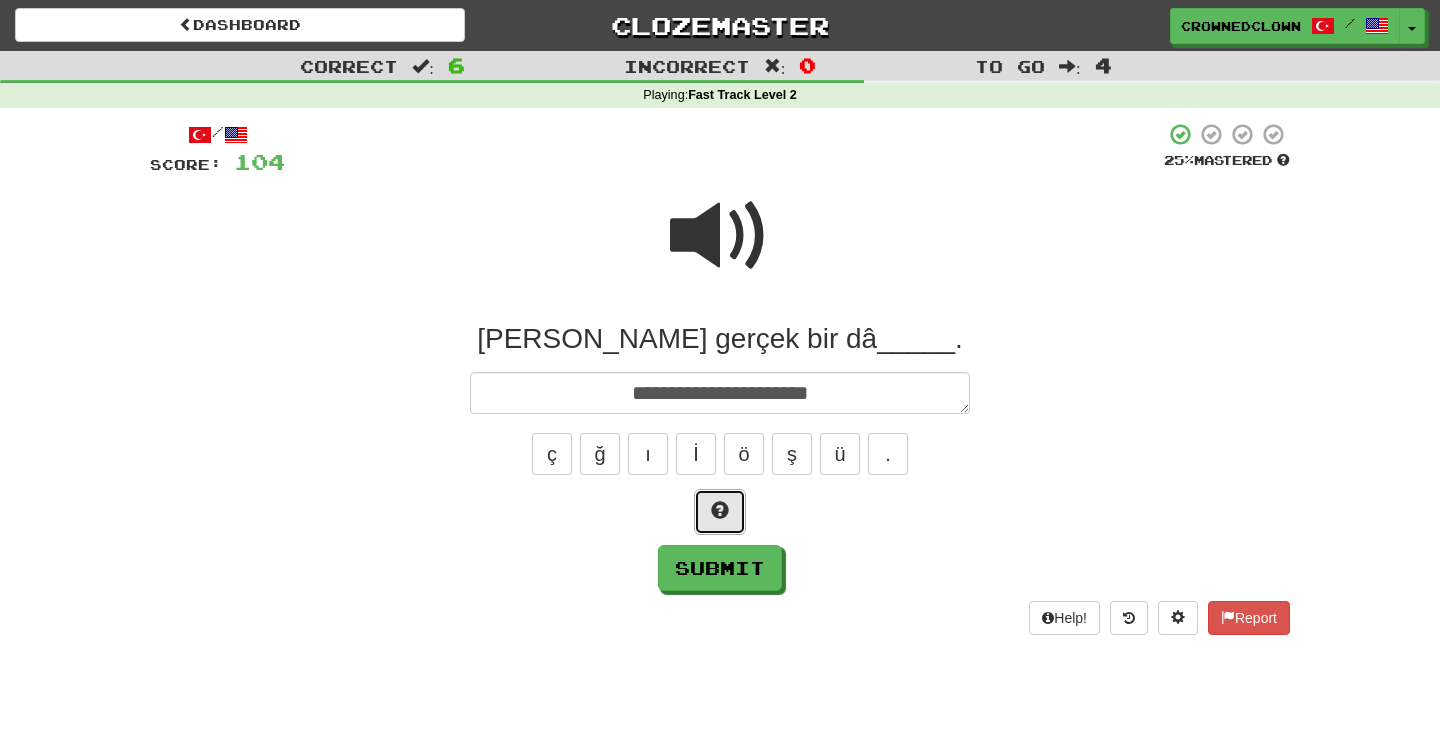 click at bounding box center [720, 512] 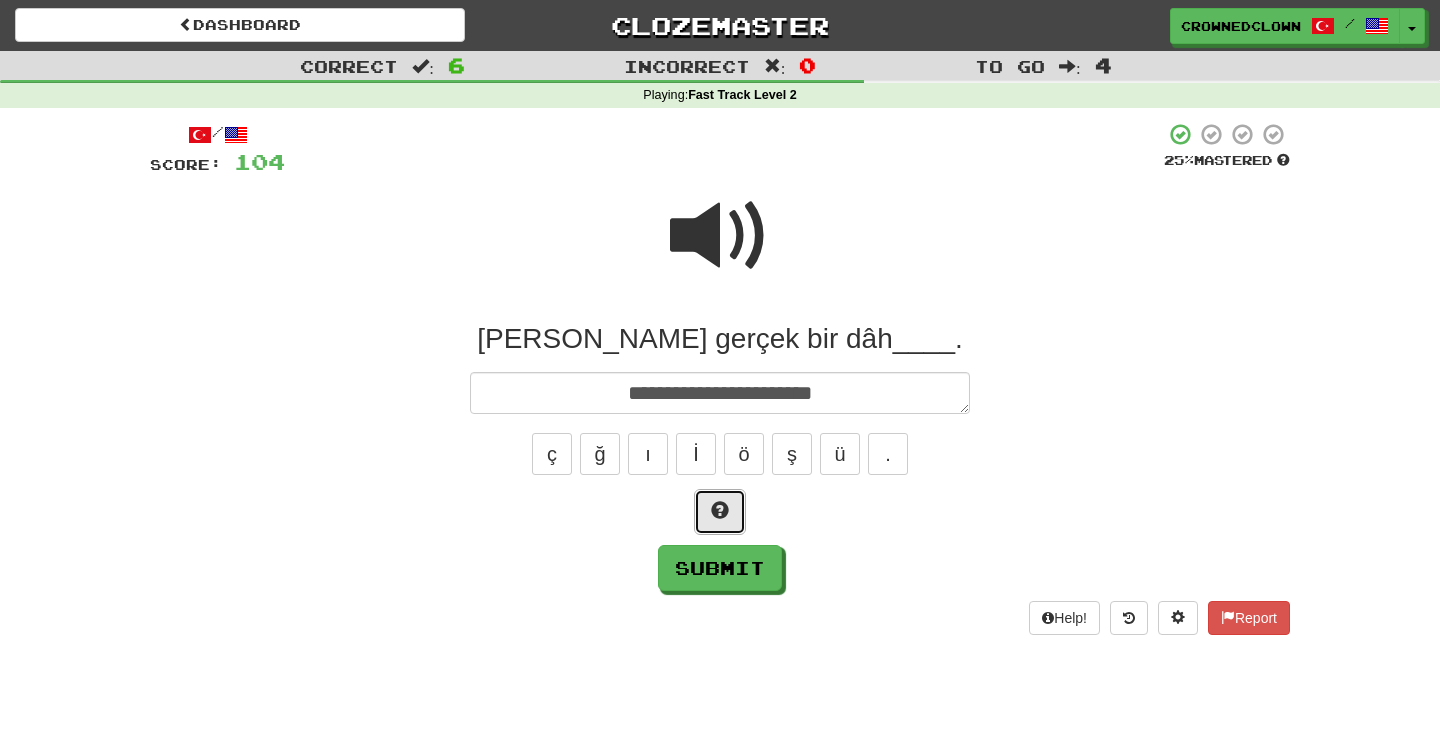 click at bounding box center [720, 512] 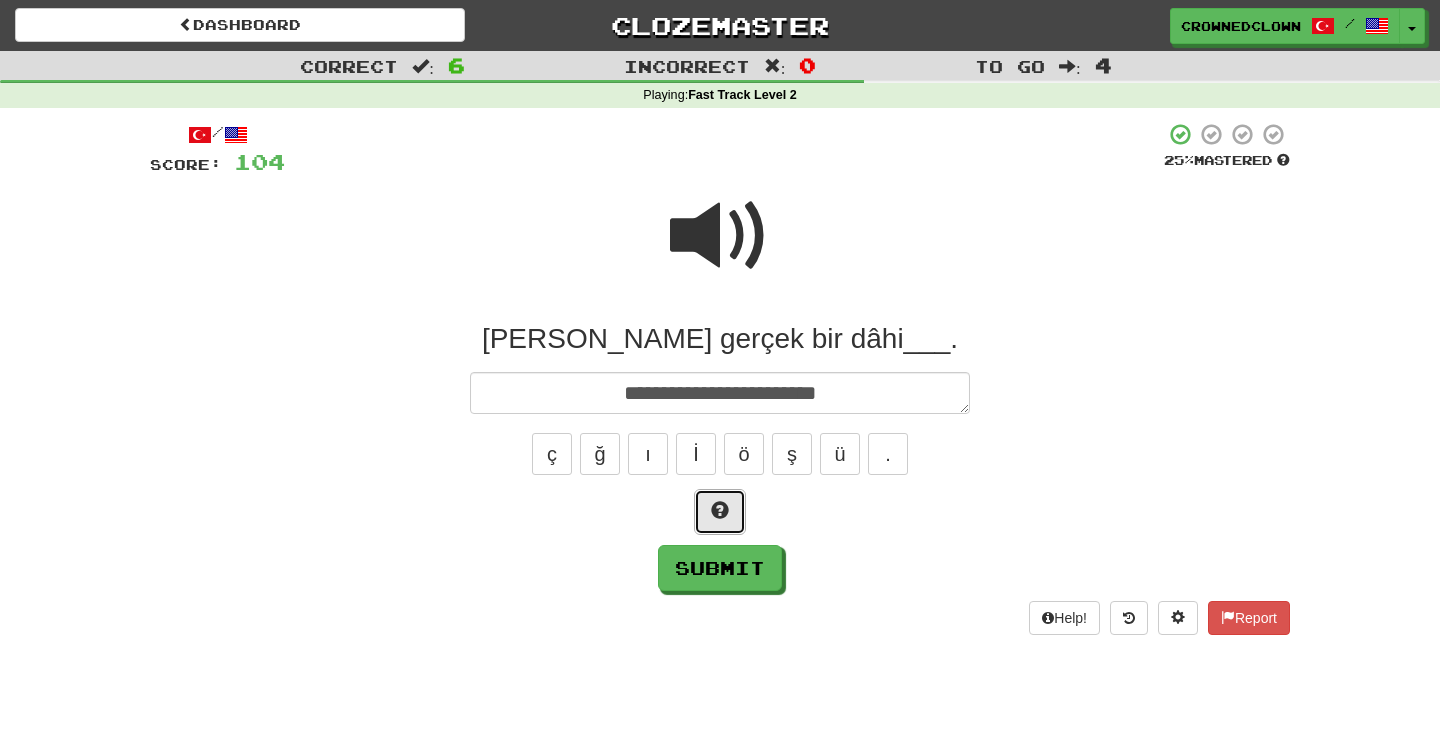 click at bounding box center [720, 512] 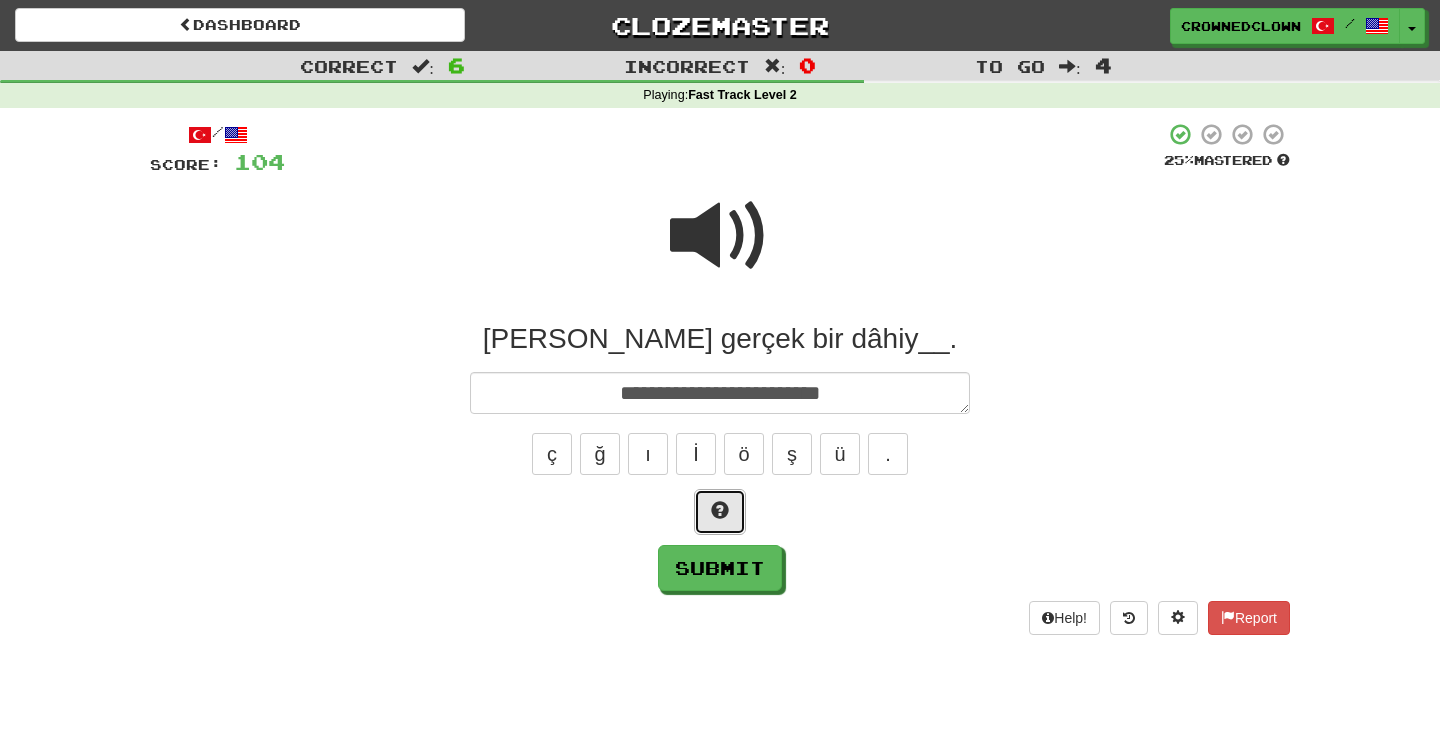 click at bounding box center (720, 512) 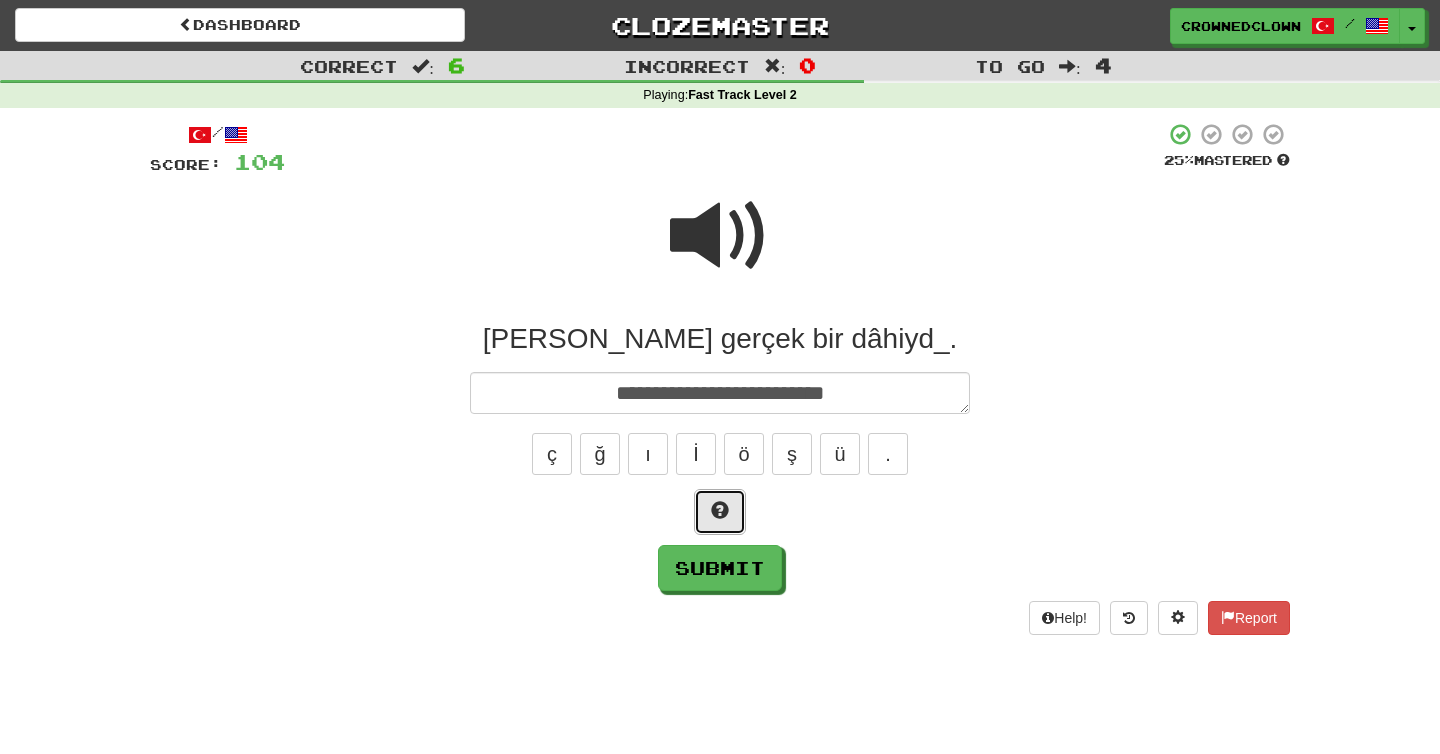 click at bounding box center [720, 512] 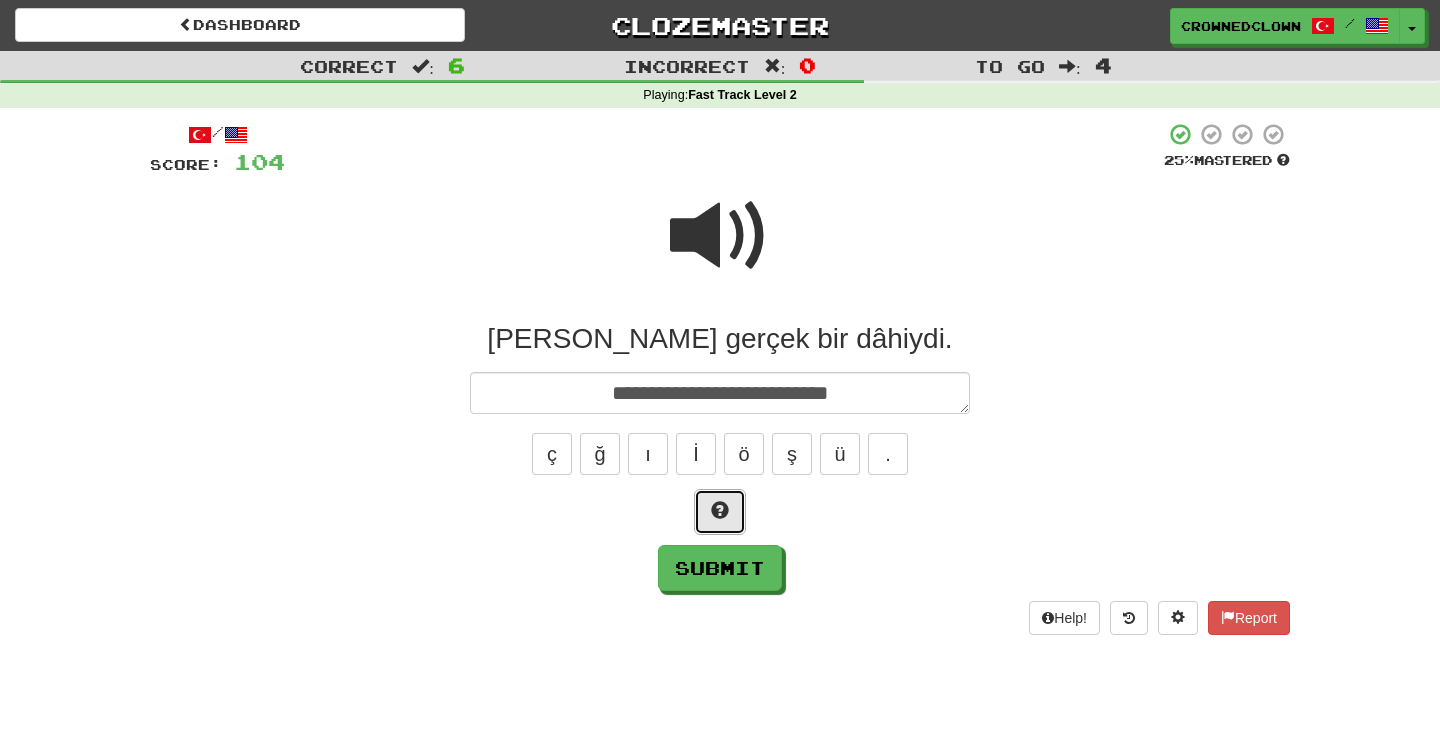 click at bounding box center (720, 512) 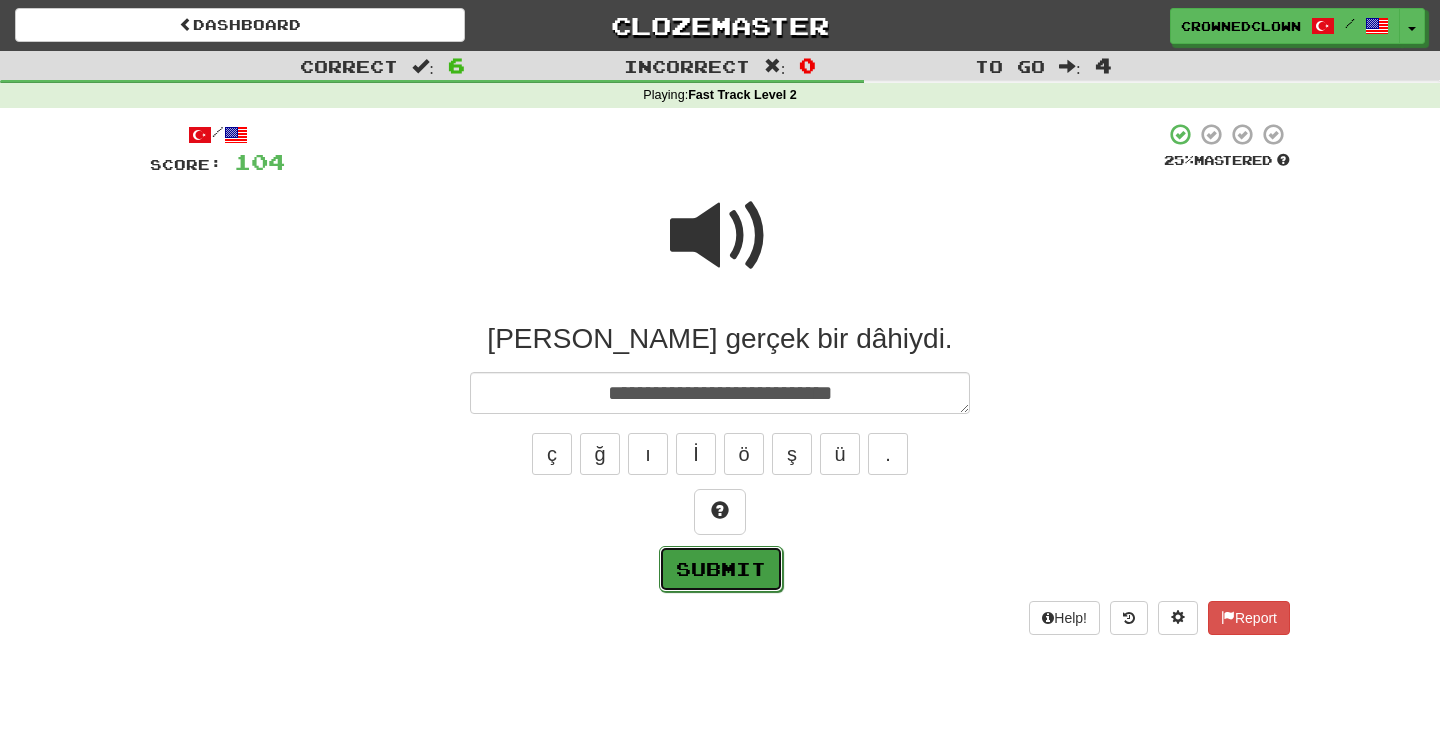 click on "Submit" at bounding box center [721, 569] 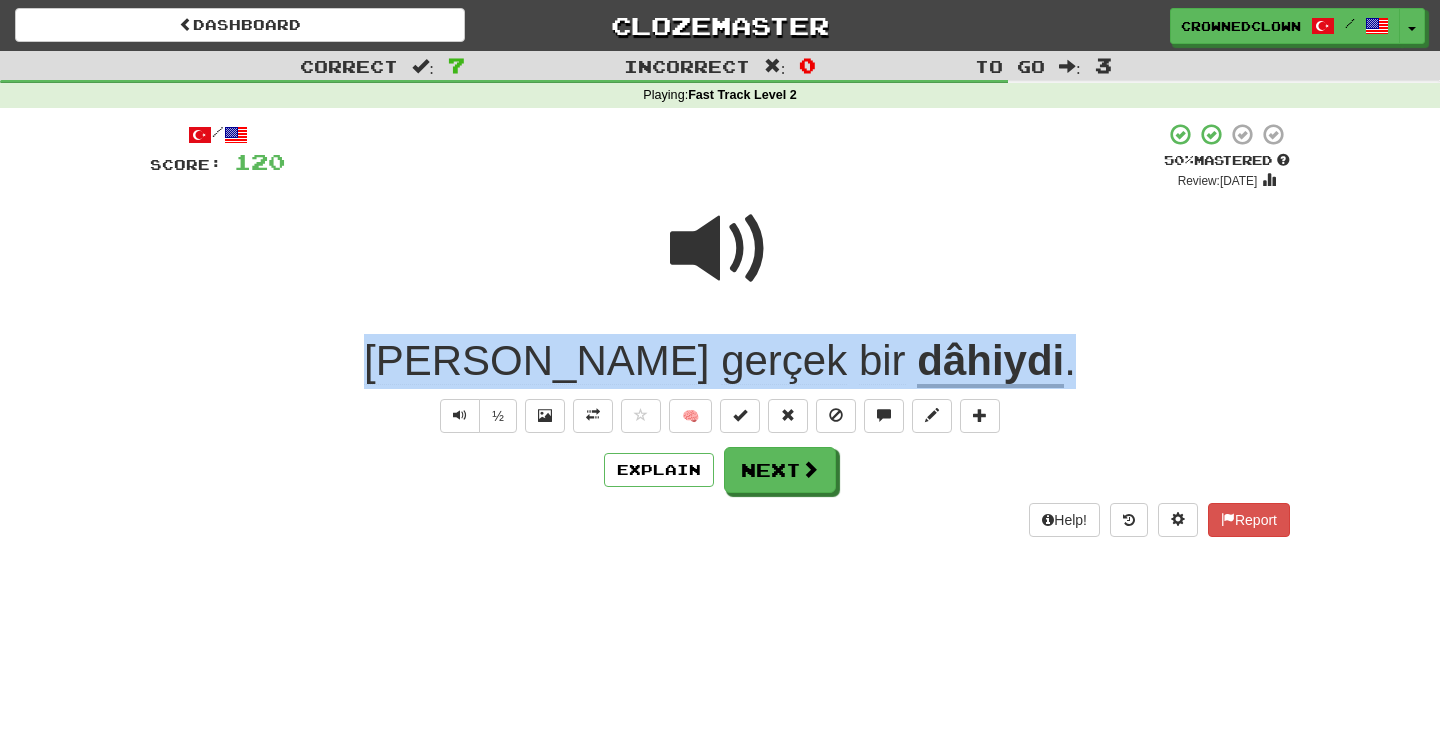 drag, startPoint x: 452, startPoint y: 349, endPoint x: 1134, endPoint y: 349, distance: 682 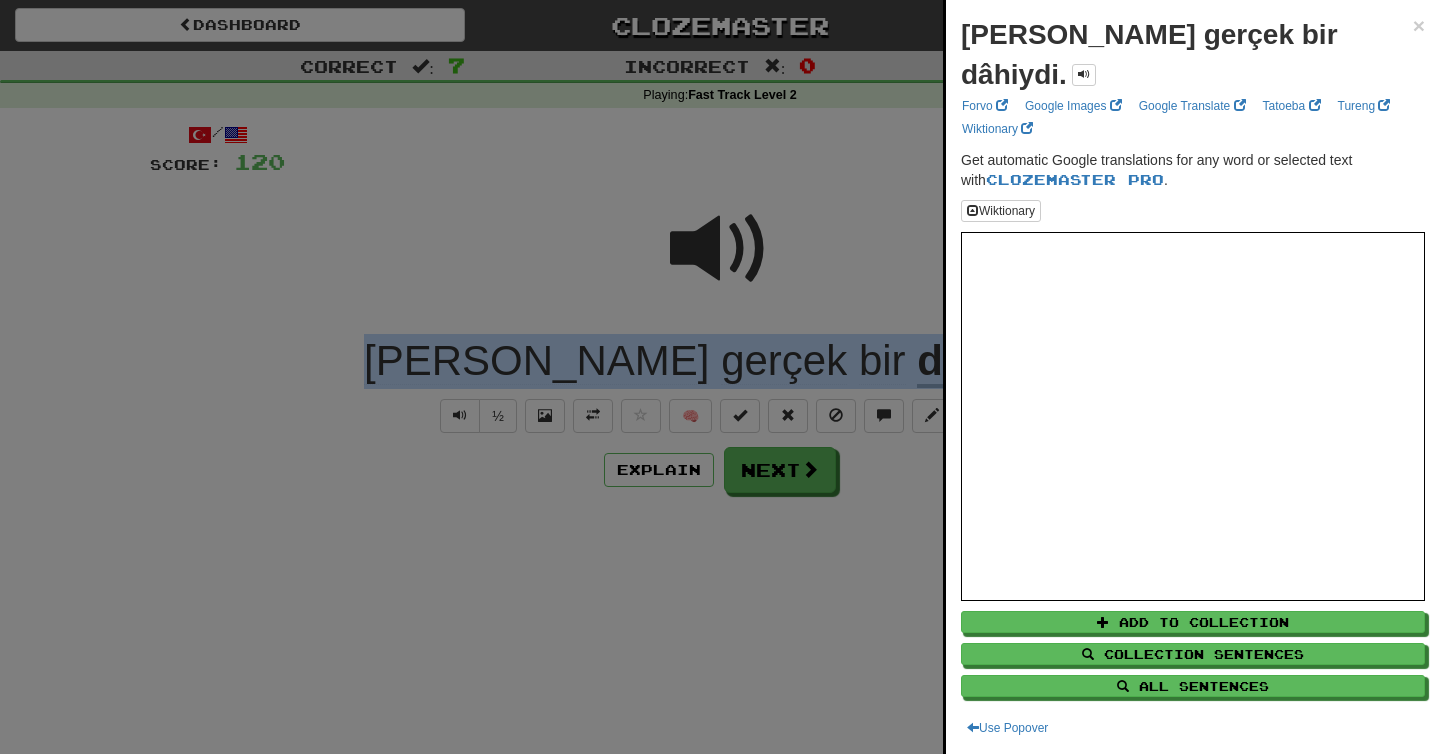 copy on "Einstein   gerçek   bir   dâhiydi ." 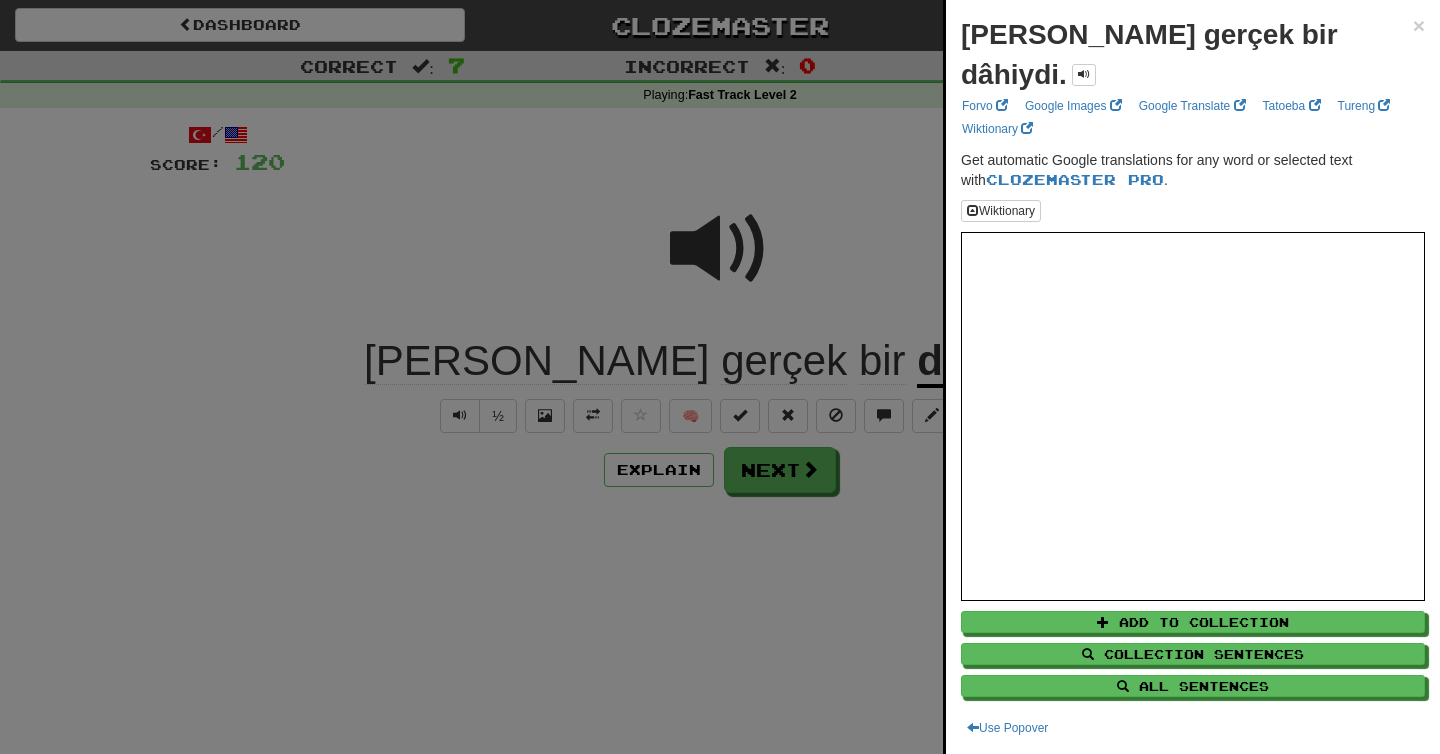 click at bounding box center (720, 377) 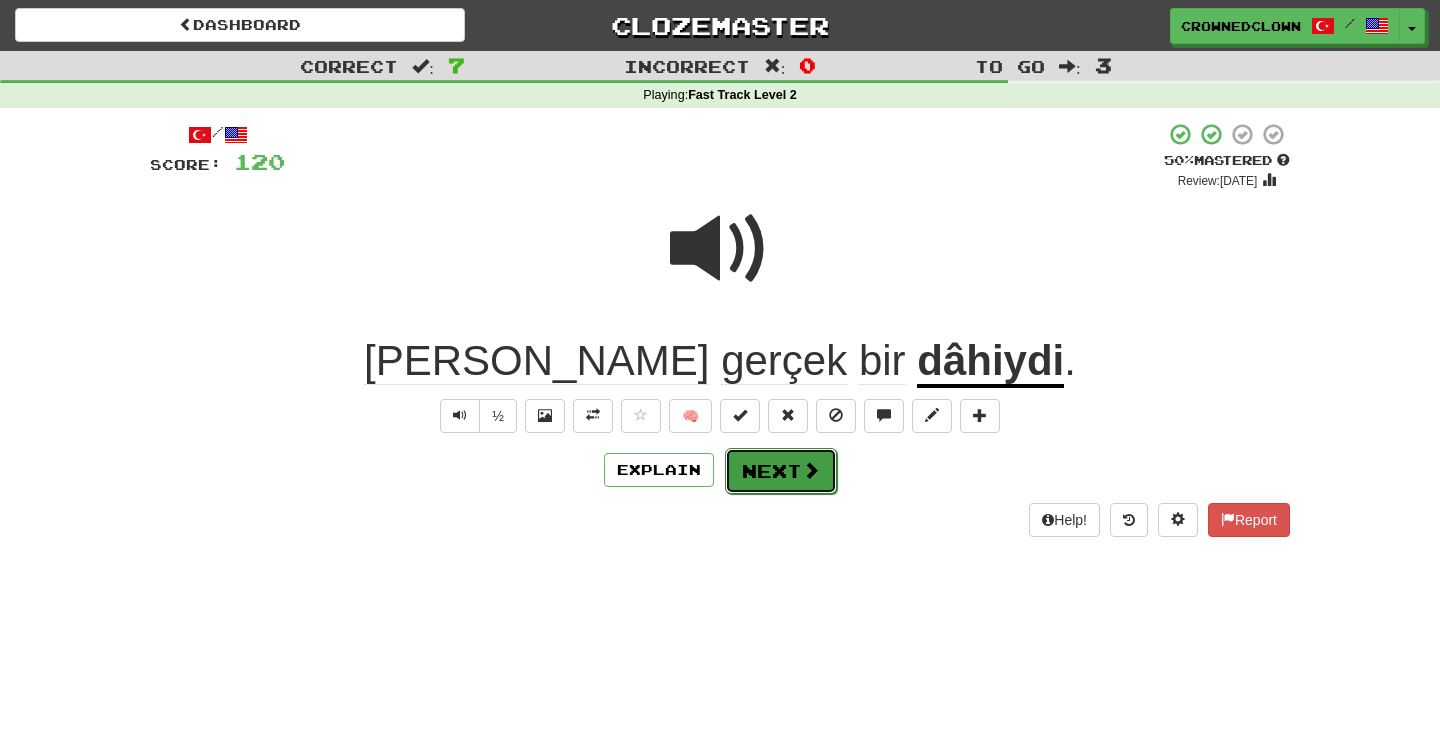 click on "Next" at bounding box center [781, 471] 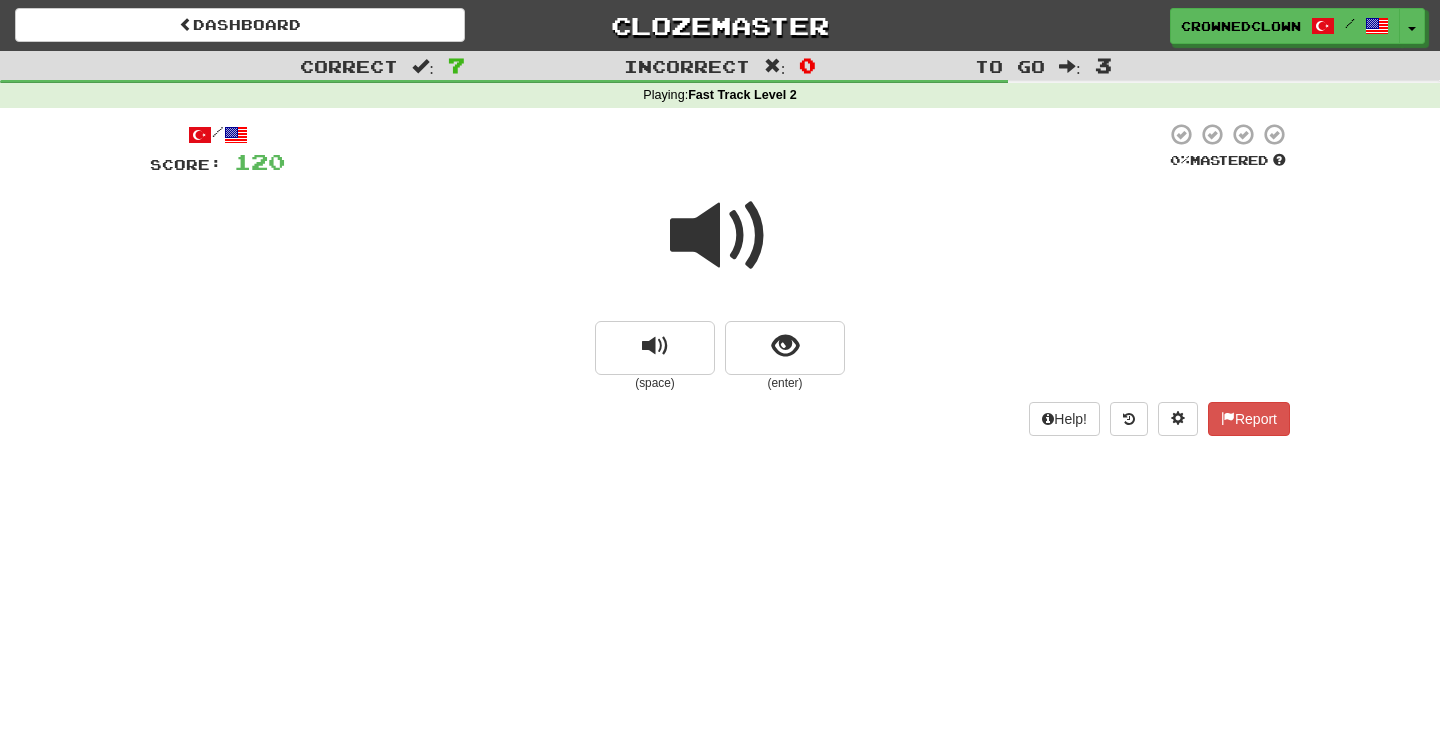 click at bounding box center [720, 236] 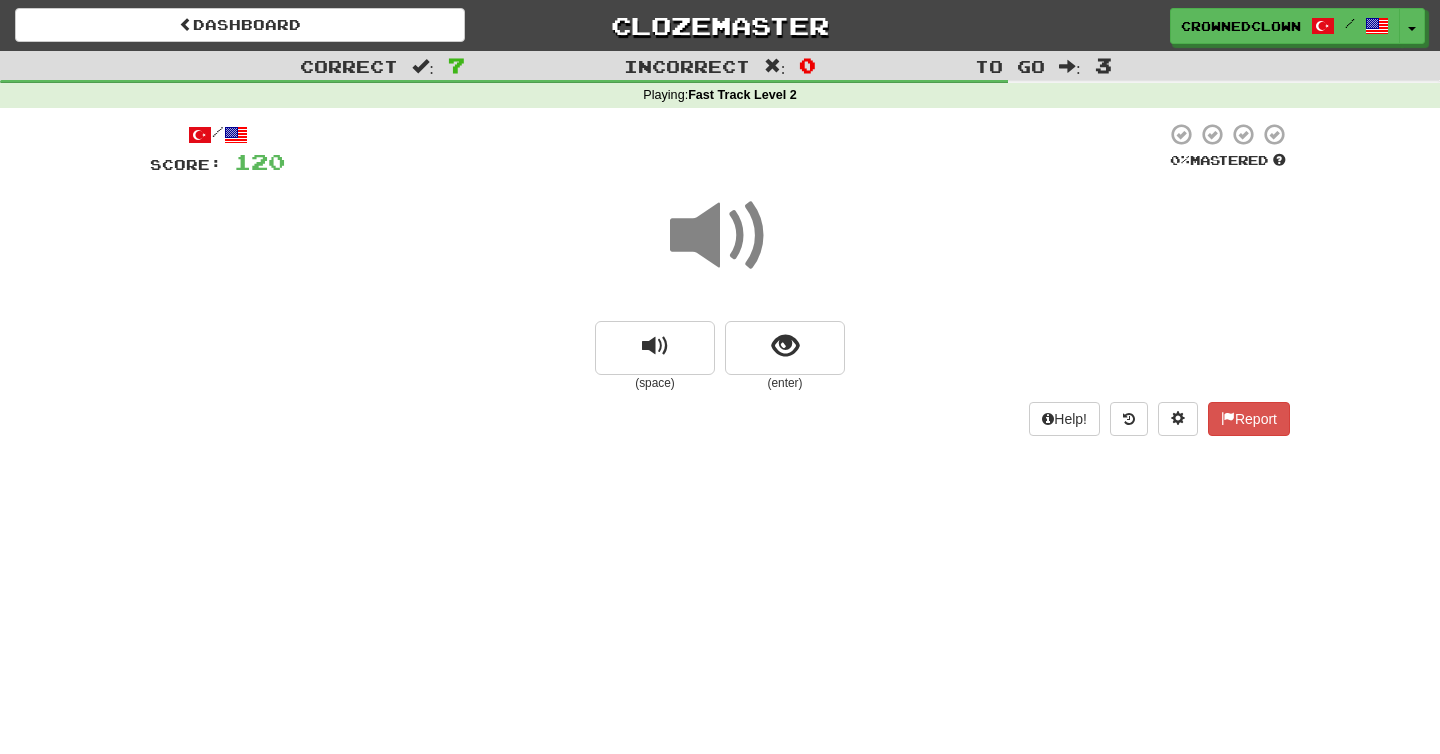 click on "(enter)" at bounding box center (785, 383) 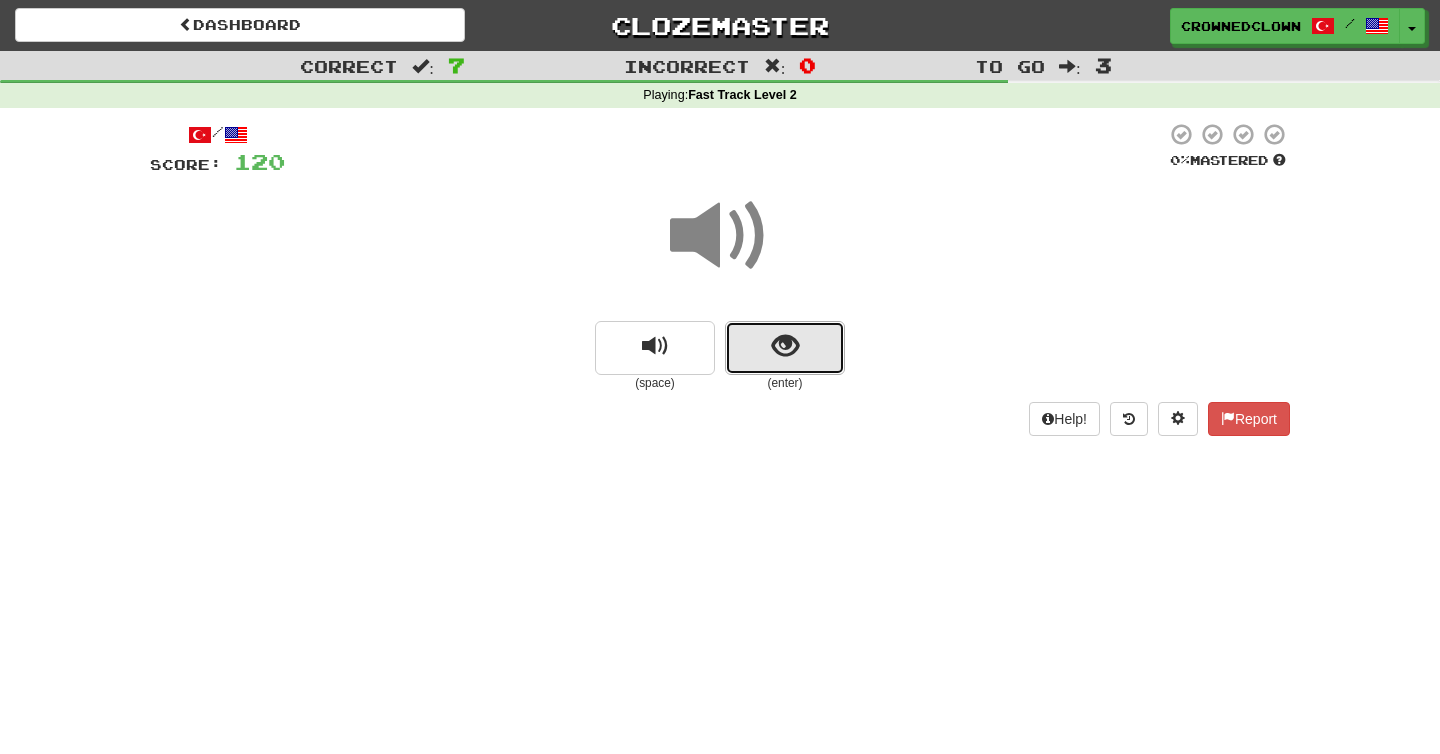 click at bounding box center (785, 348) 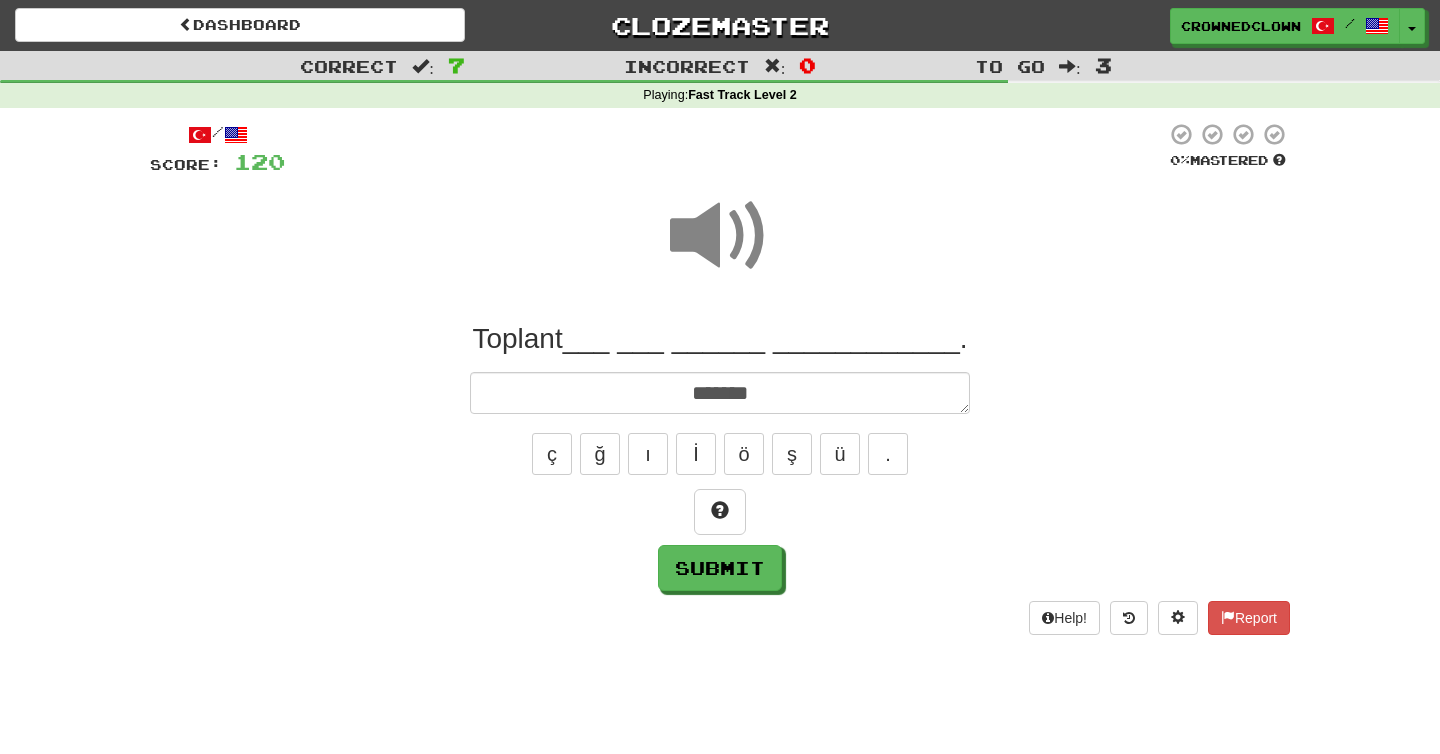 click on "Toplant___ ___ ______ ____________. ******* ç ğ ı İ ö ş ü . Submit" at bounding box center [720, 456] 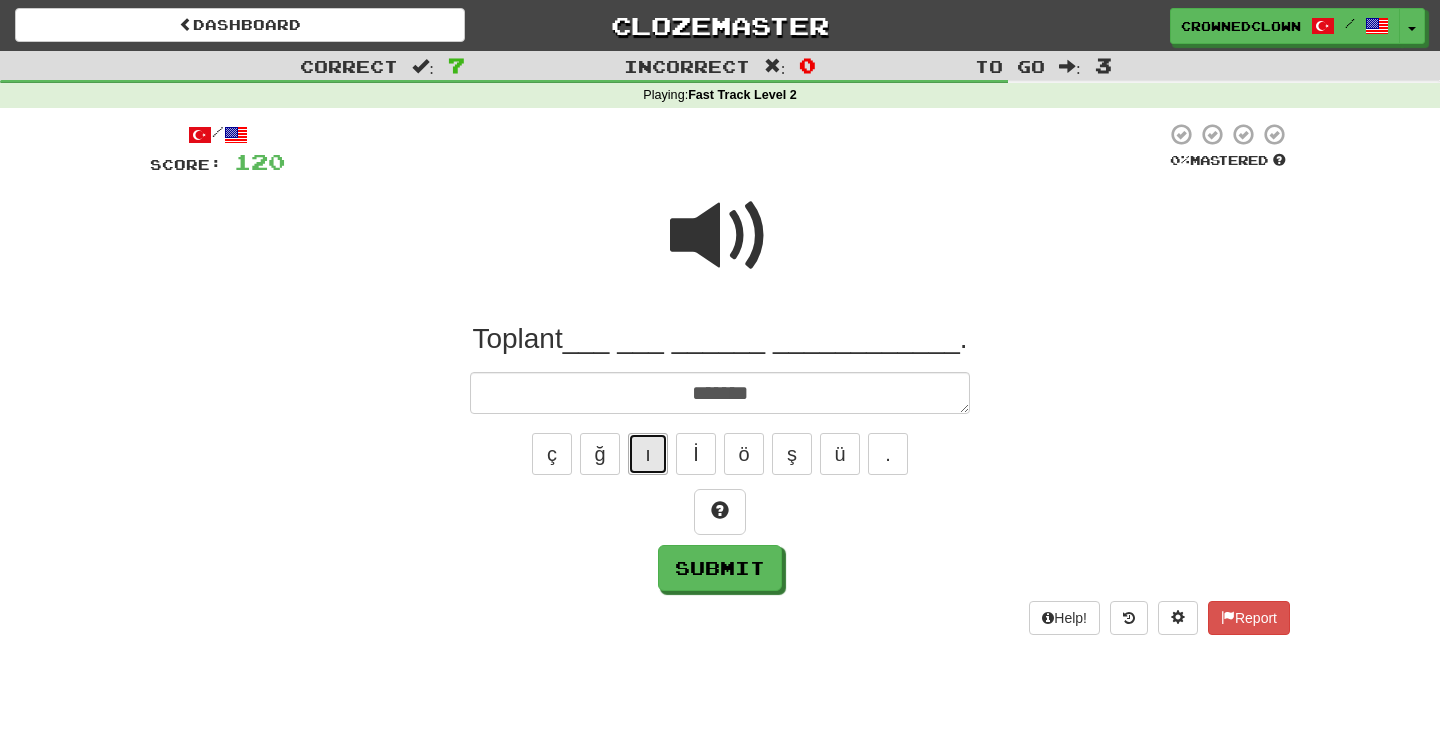 click on "ı" at bounding box center (648, 454) 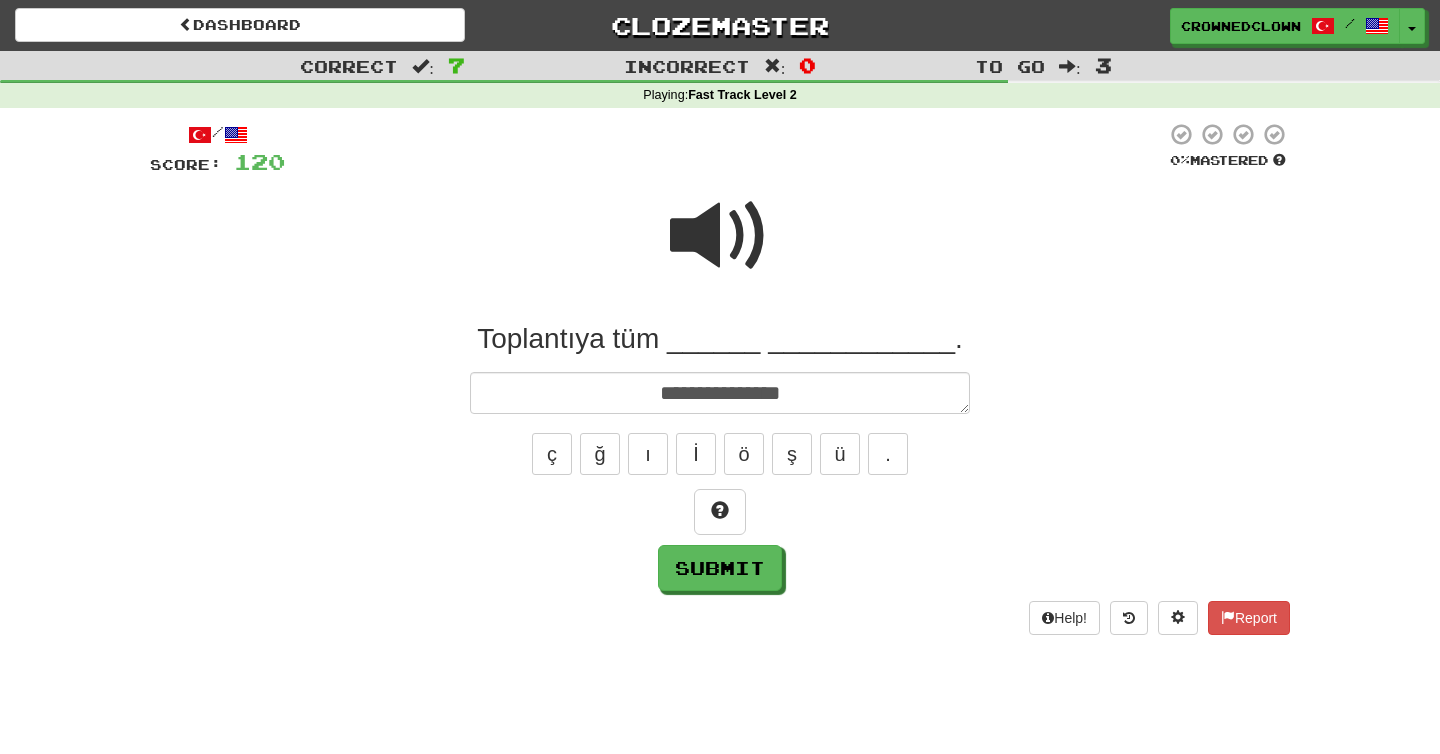 click at bounding box center [720, 236] 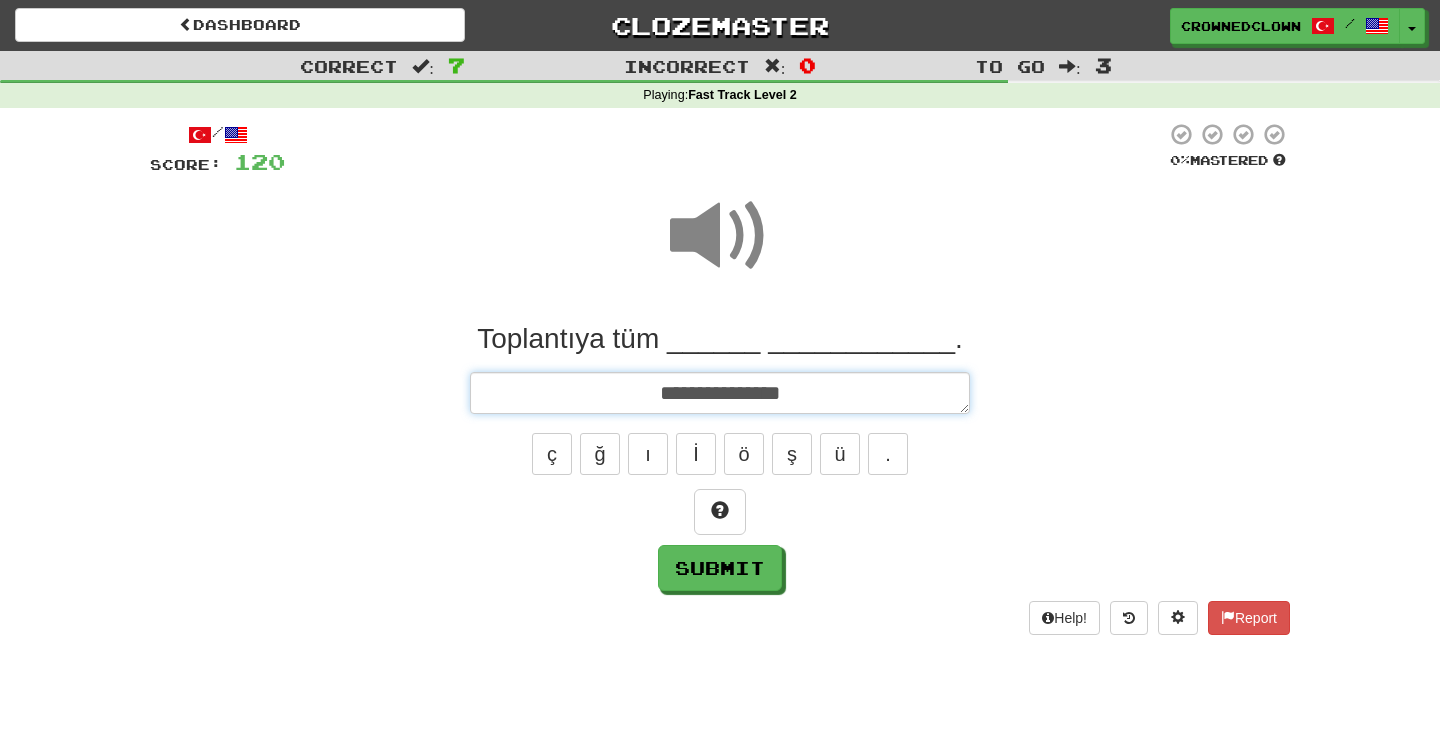 click on "**********" at bounding box center [720, 393] 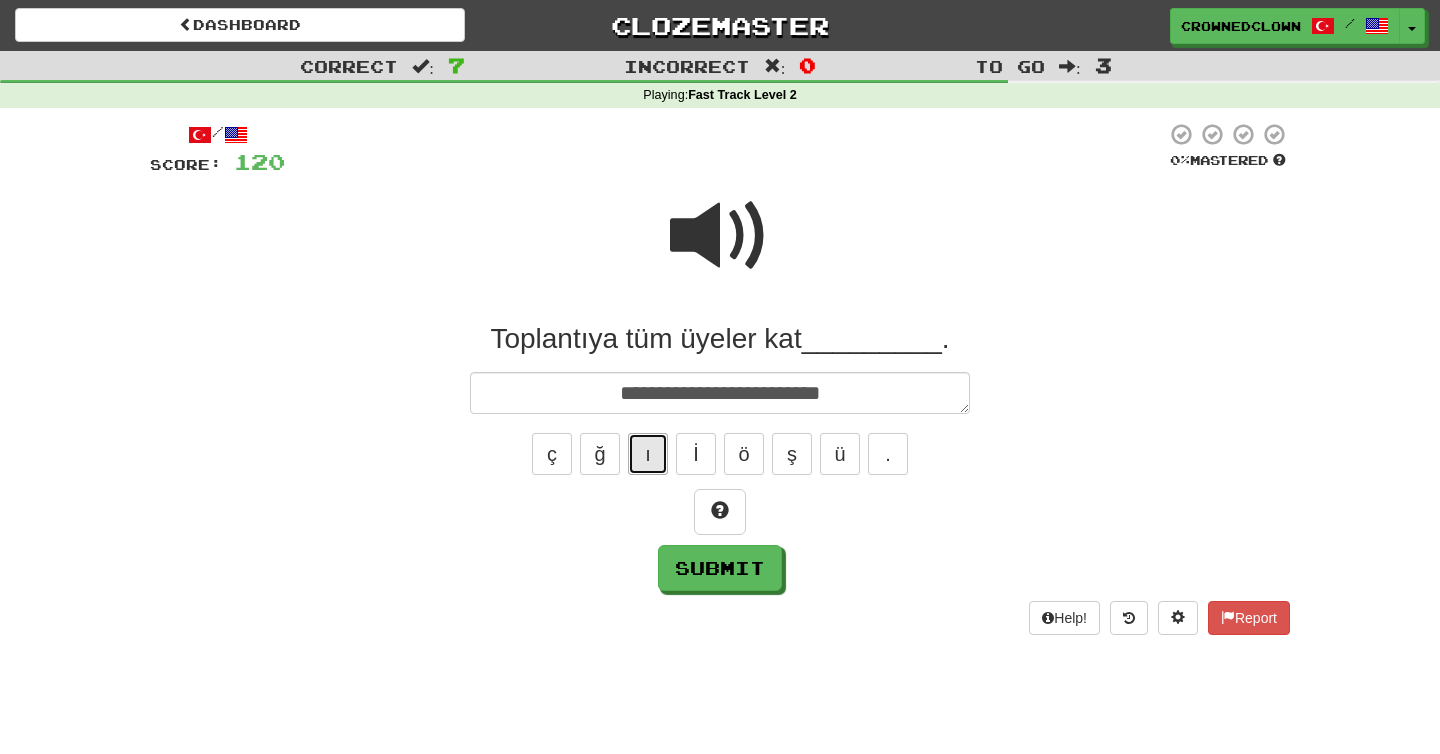 click on "ı" at bounding box center (648, 454) 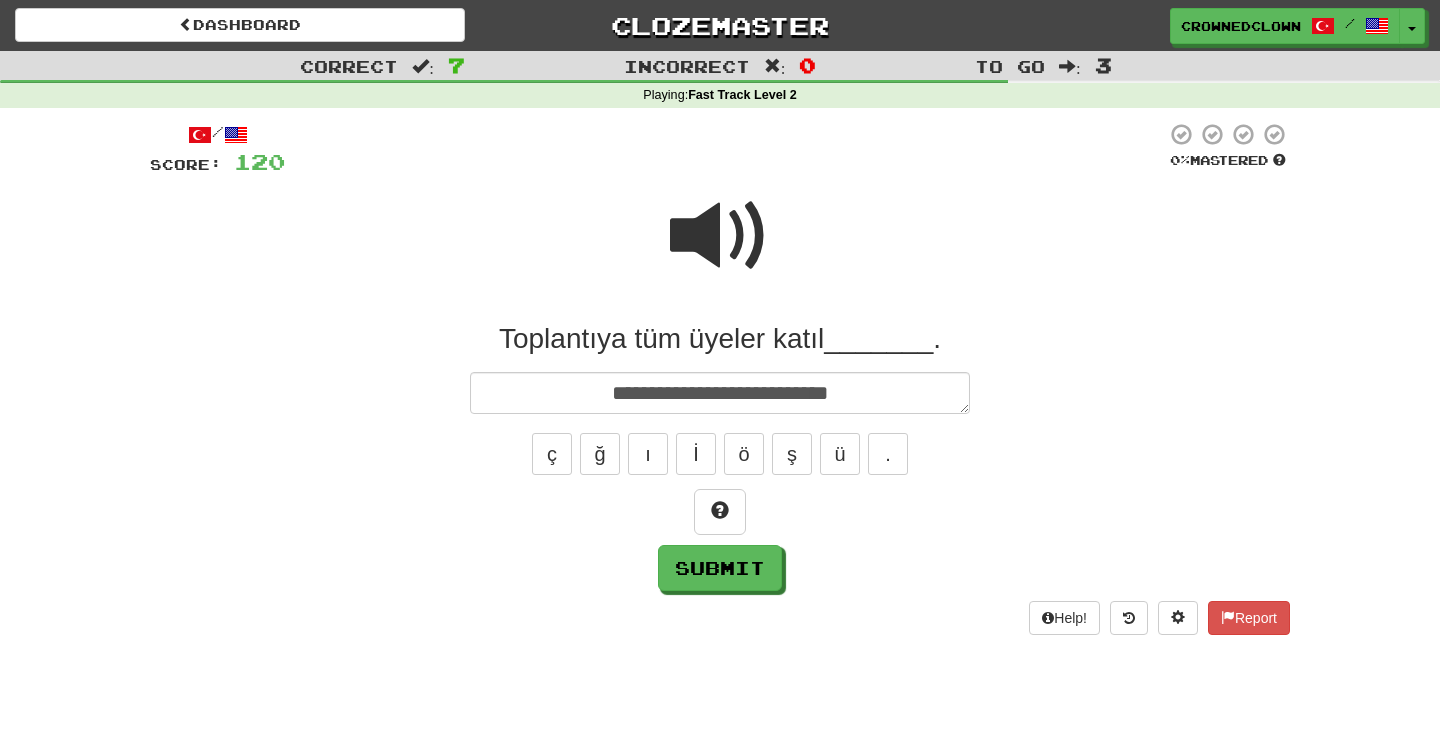click at bounding box center (720, 236) 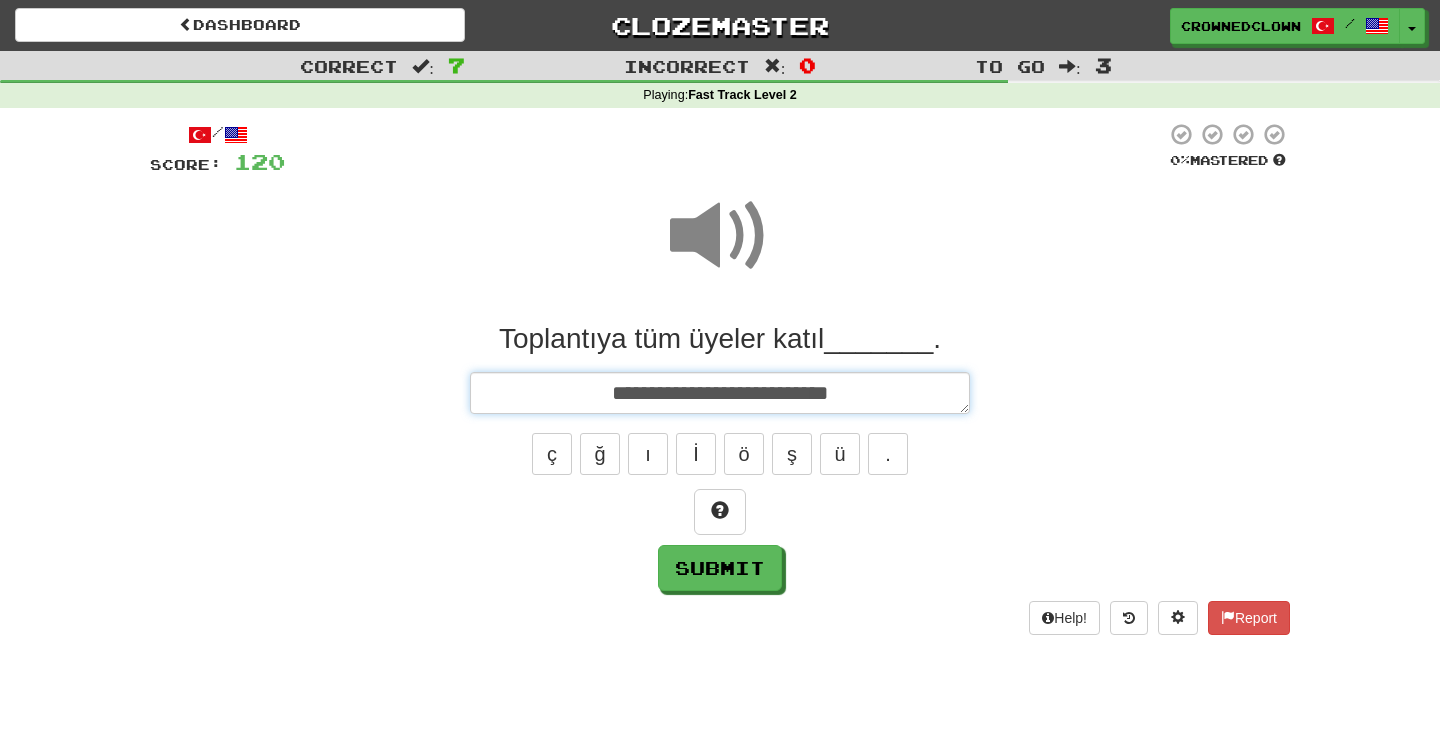 click on "**********" at bounding box center [720, 393] 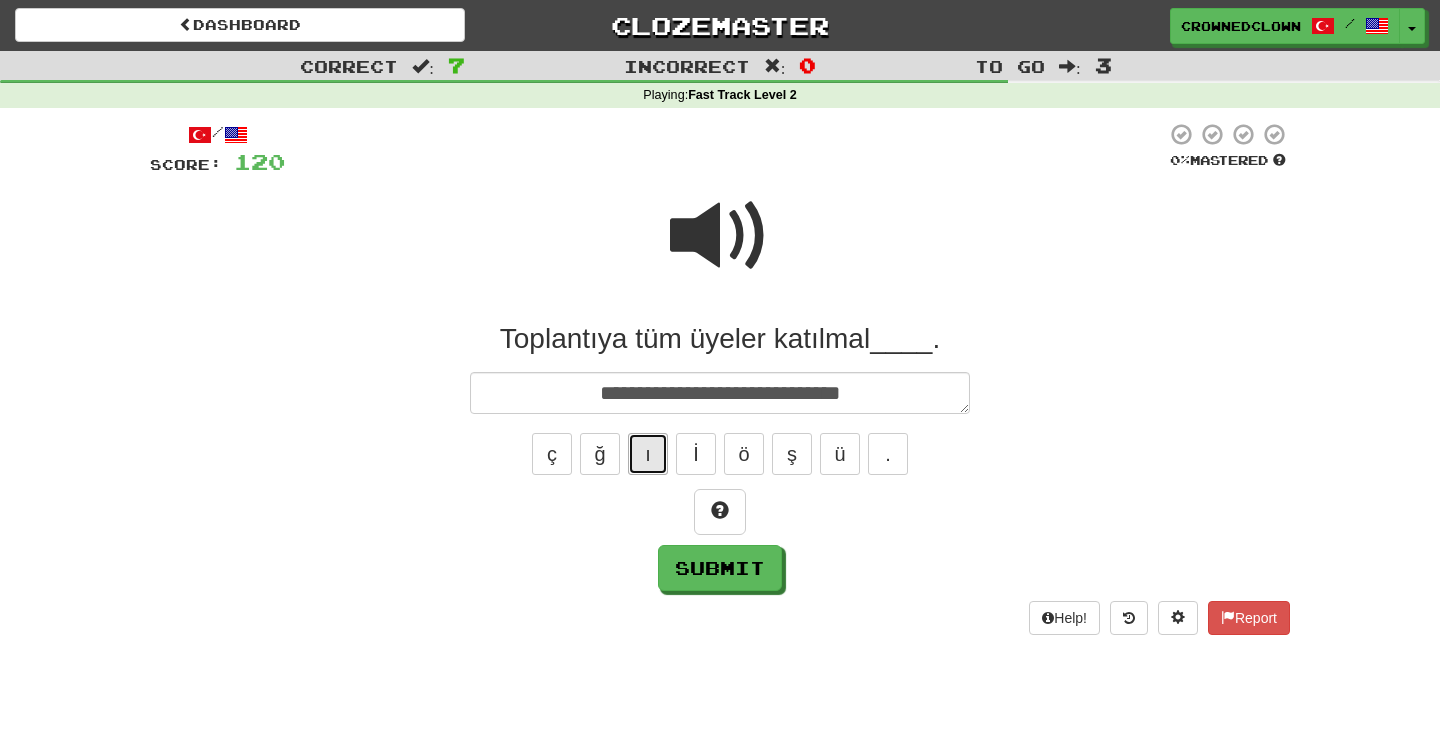 click on "ı" at bounding box center (648, 454) 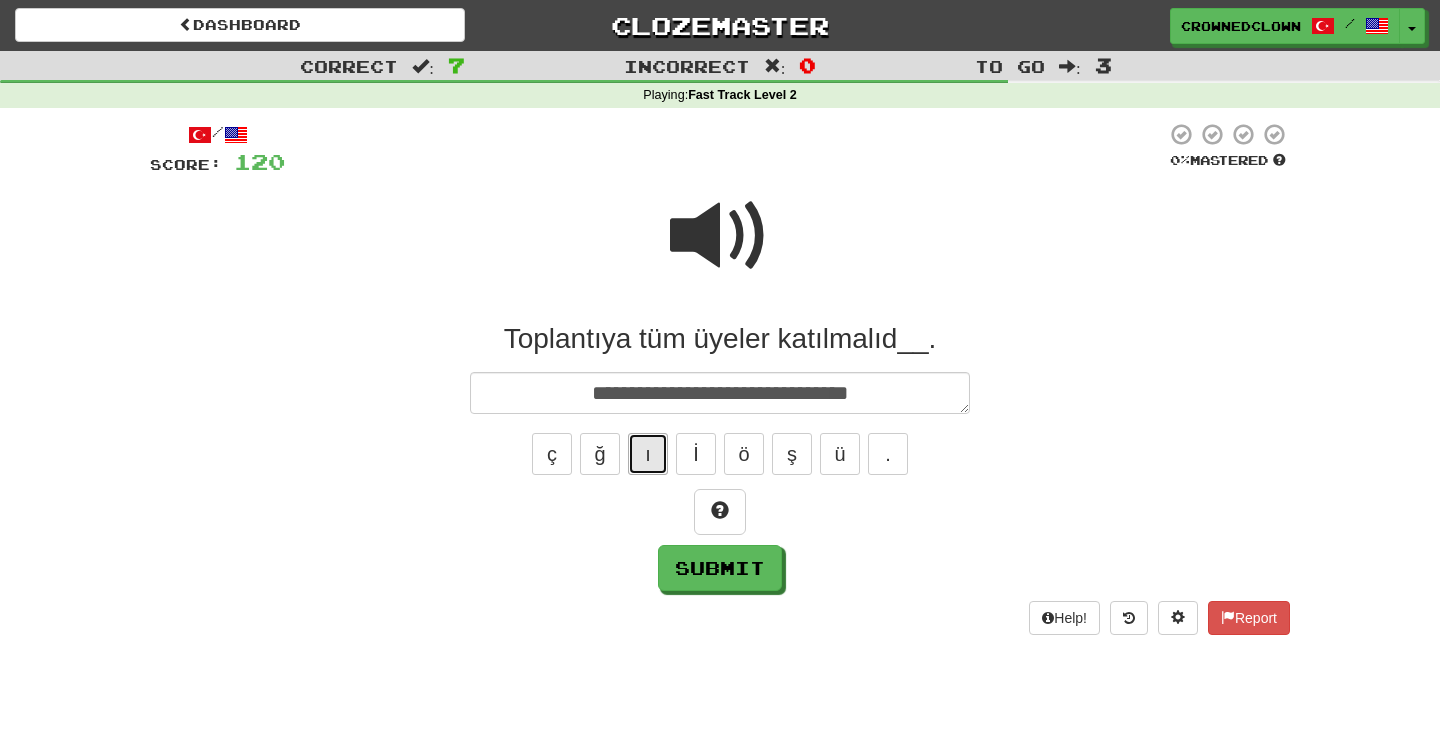 click on "ı" at bounding box center [648, 454] 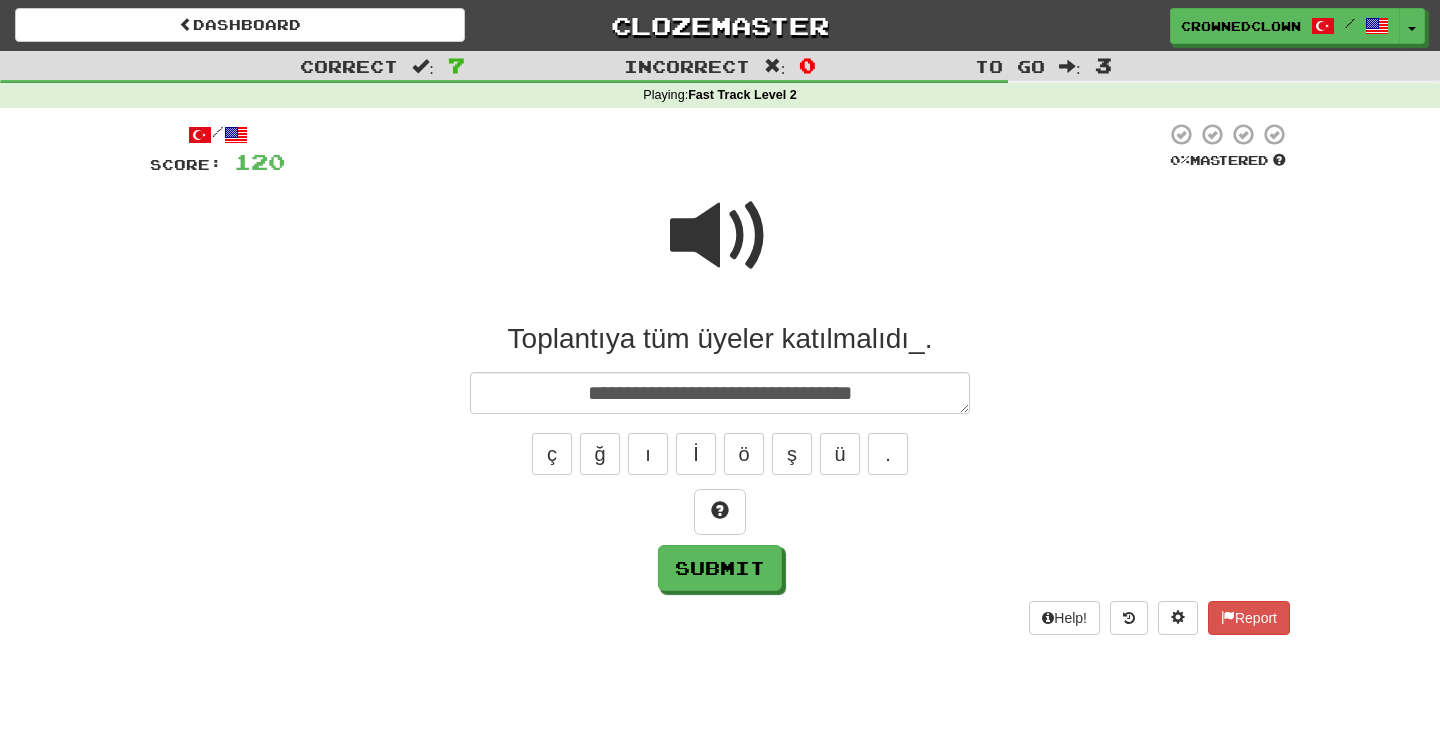 click at bounding box center [720, 512] 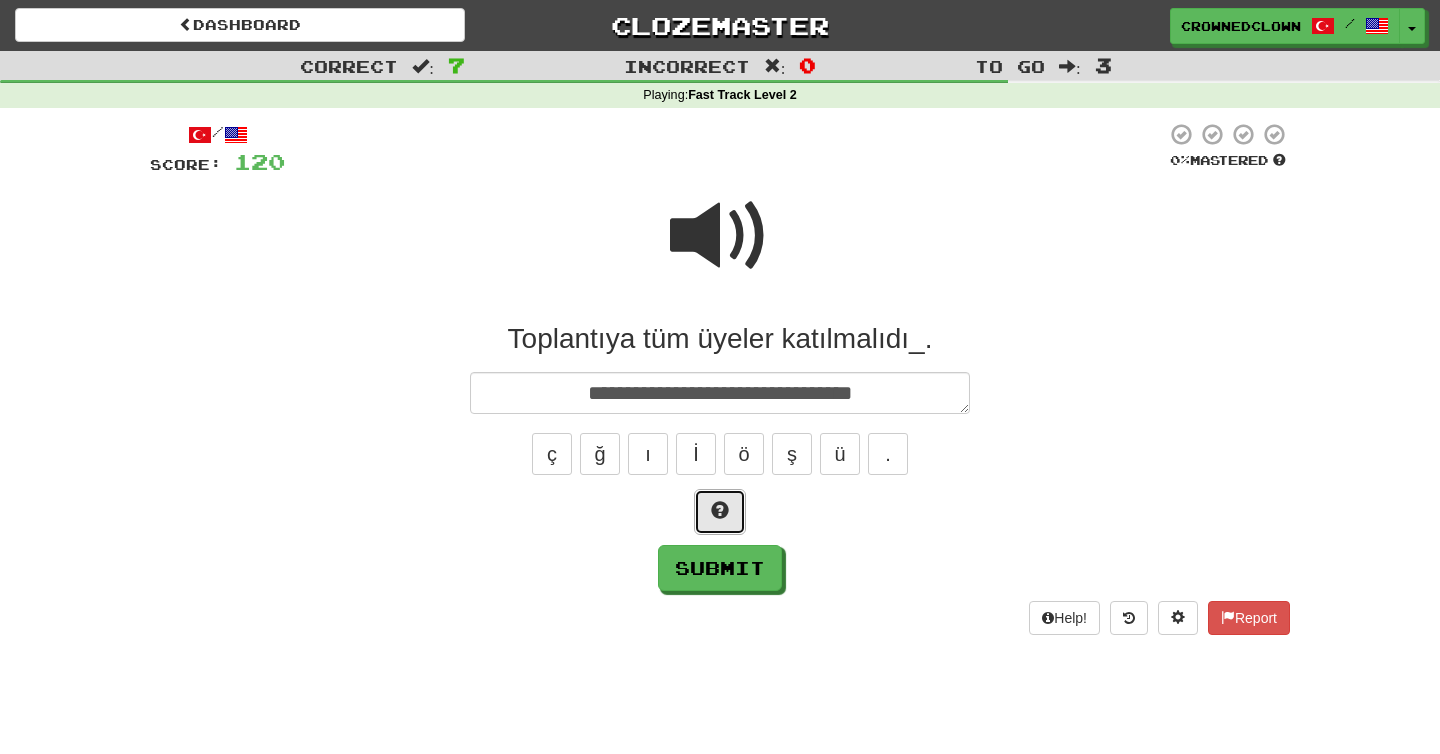 click at bounding box center [720, 512] 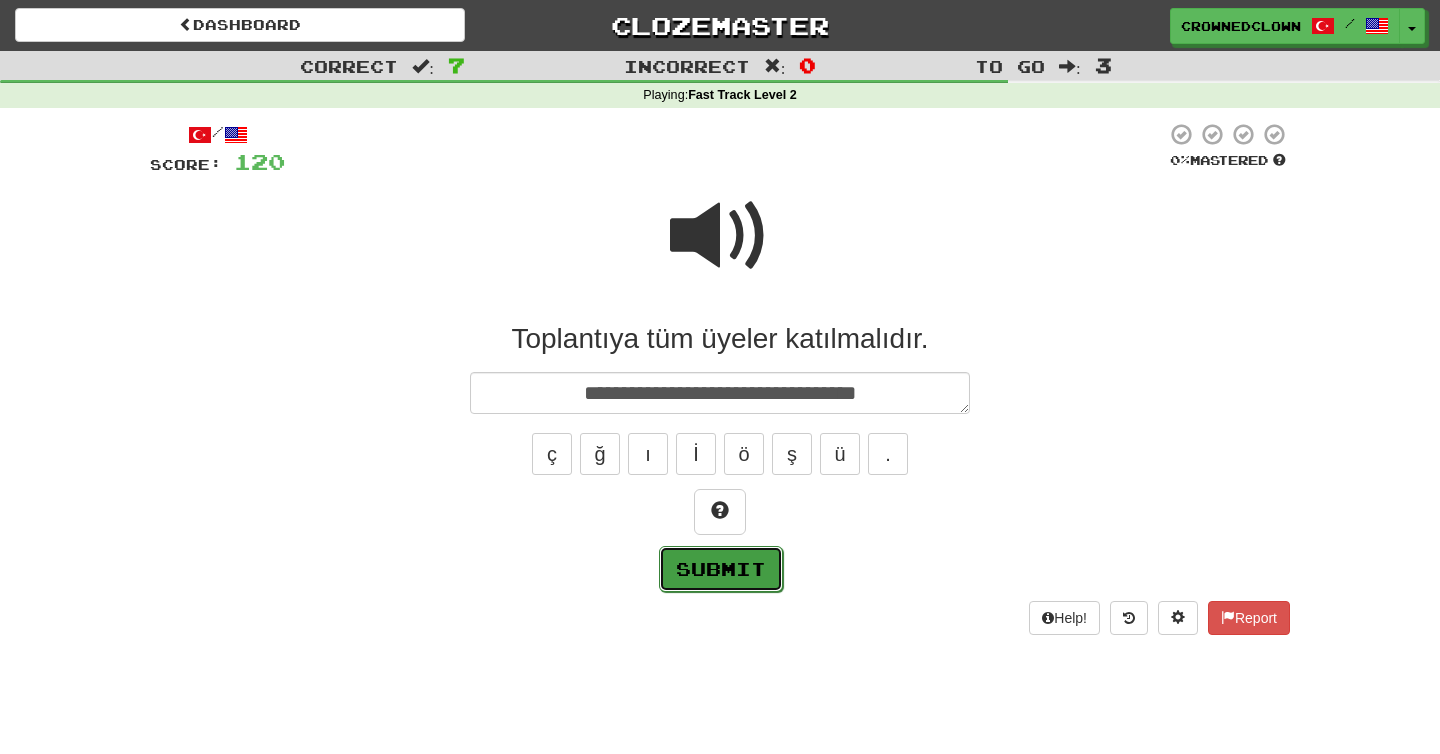 click on "Submit" at bounding box center (721, 569) 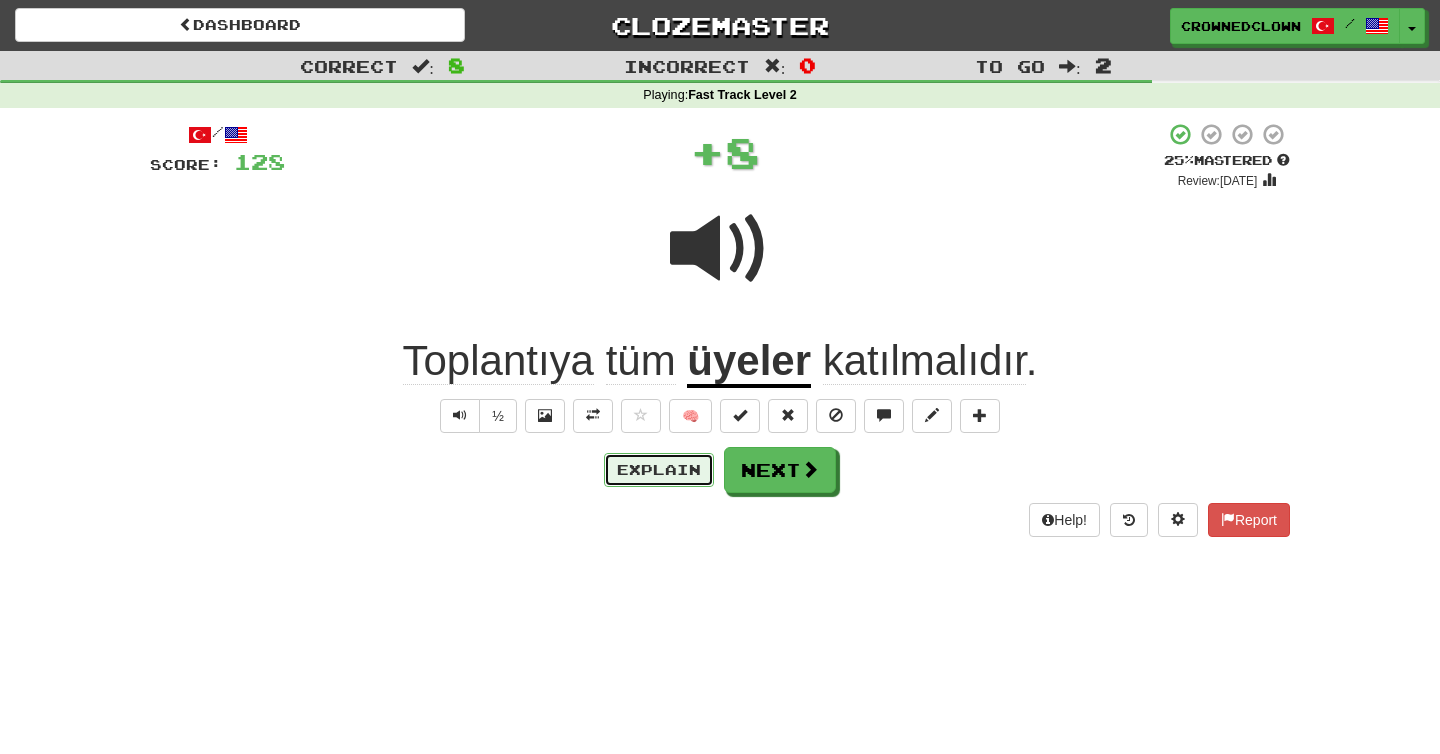 click on "Explain" at bounding box center (659, 470) 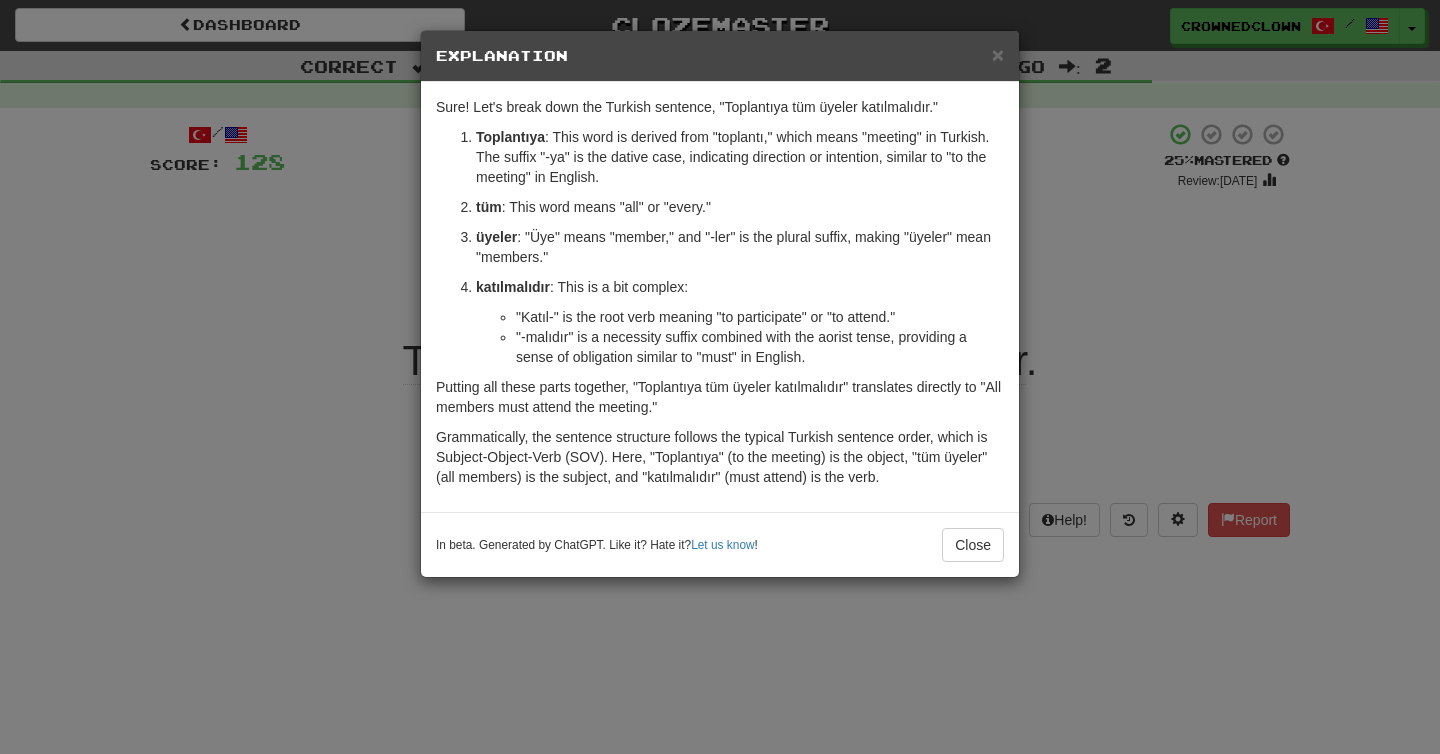 click on "× Explanation Sure! Let's break down the Turkish sentence, "Toplantıya tüm üyeler katılmalıdır."
Toplantıya : This word is derived from "toplantı," which means "meeting" in Turkish. The suffix "-ya" is the dative case, indicating direction or intention, similar to "to the meeting" in English.
tüm : This word means "all" or "every."
üyeler : "Üye" means "member," and "-ler" is the plural suffix, making "üyeler" mean "members."
katılmalıdır : This is a bit complex:
"Katıl-" is the root verb meaning "to participate" or "to attend."
"-malıdır" is a necessity suffix combined with the aorist tense, providing a sense of obligation similar to "must" in English.
Putting all these parts together, "Toplantıya tüm üyeler katılmalıdır" translates directly to "All members must attend the meeting."
In beta. Generated by ChatGPT. Like it? Hate it?  Let us know ! Close" at bounding box center (720, 377) 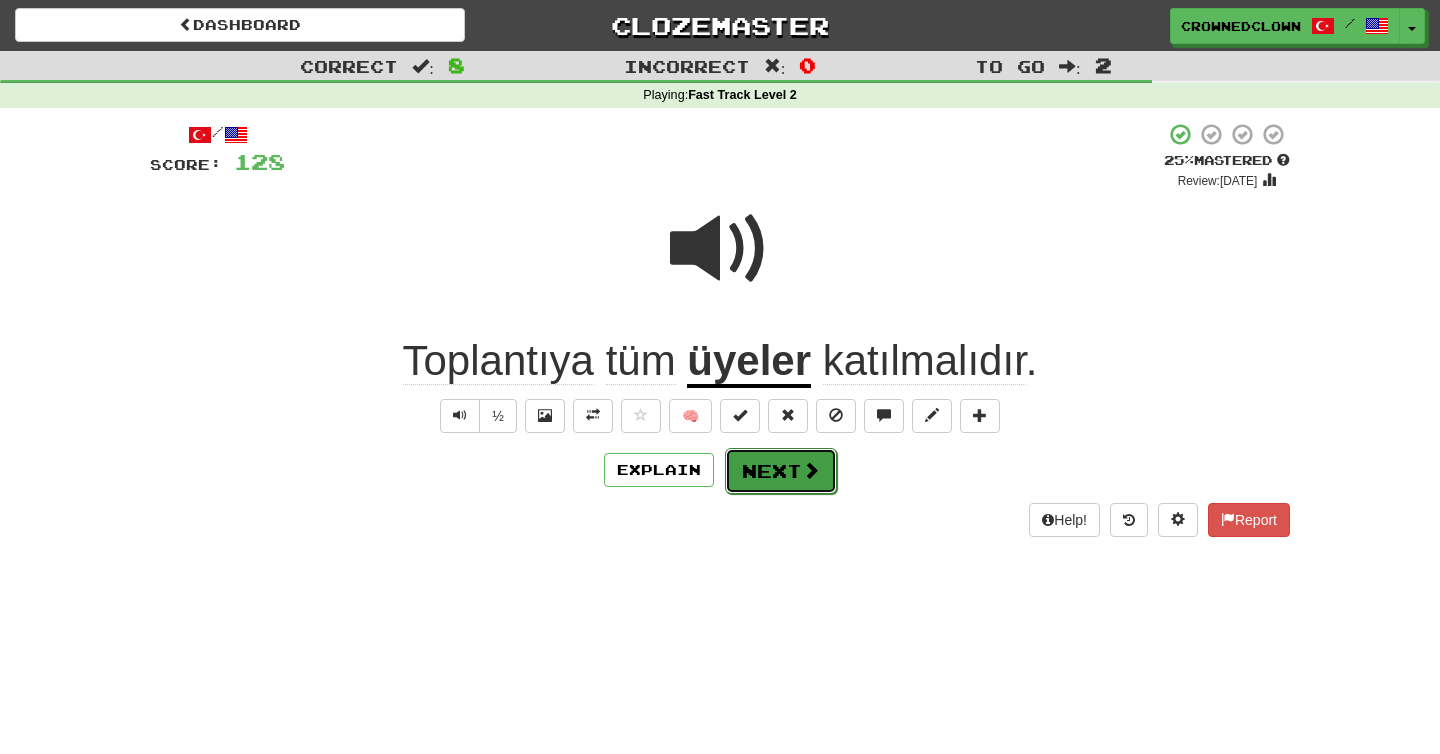 click on "Next" at bounding box center (781, 471) 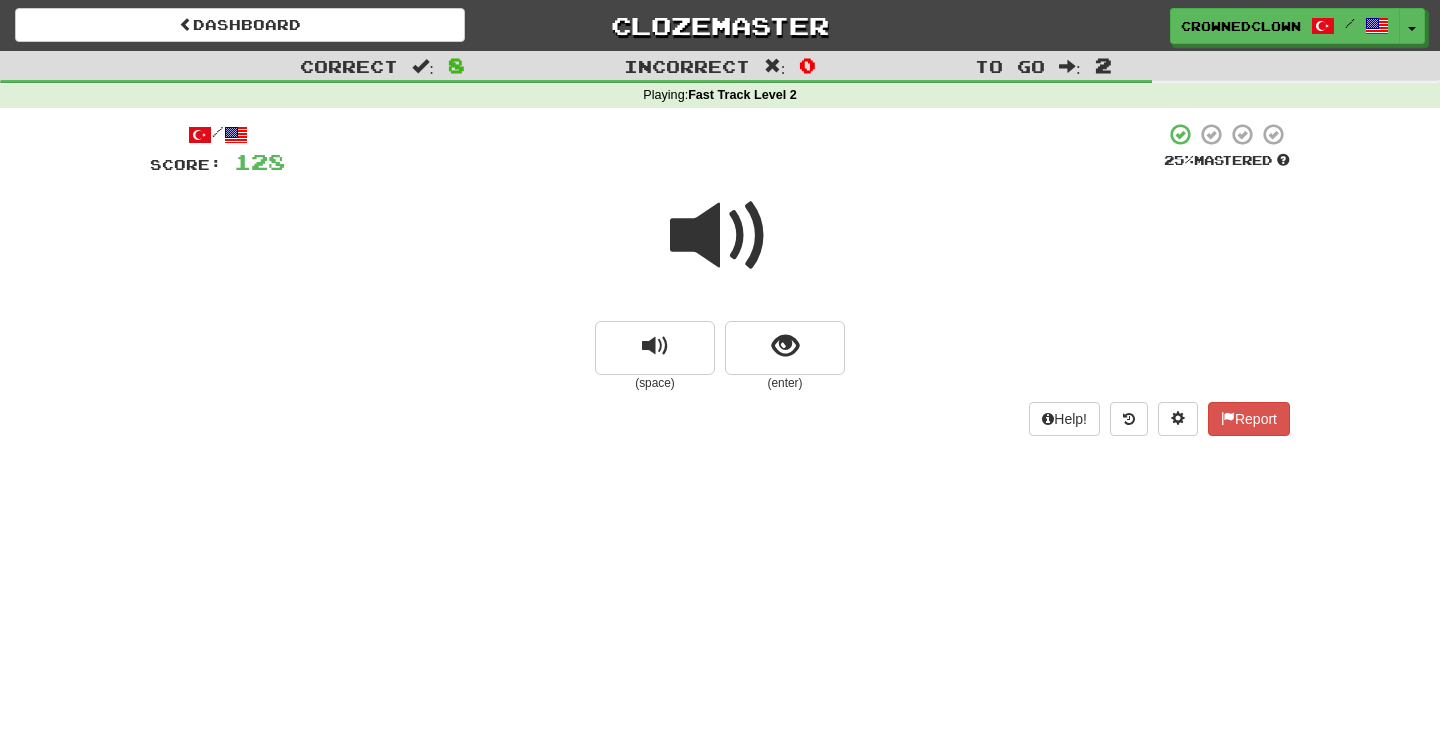 click at bounding box center (720, 236) 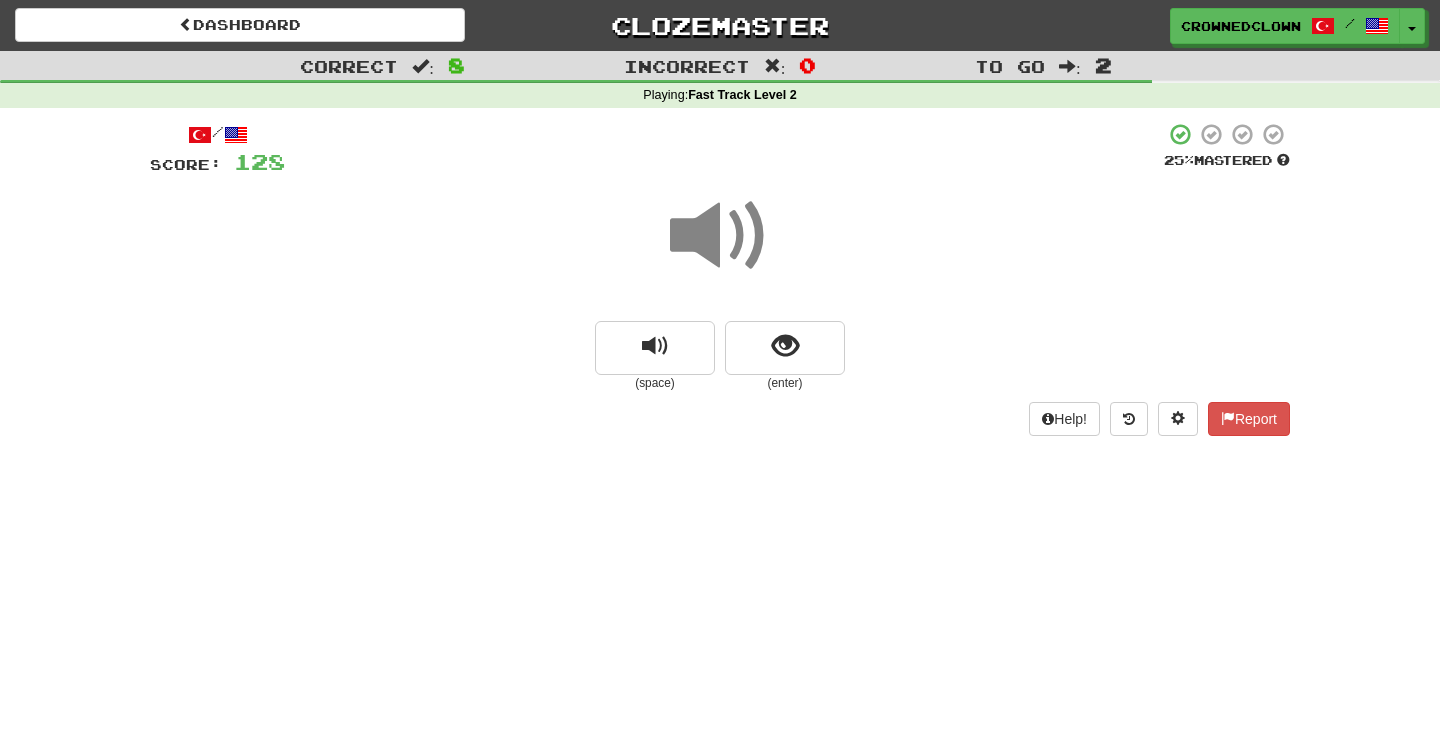 click on "(enter)" at bounding box center (785, 383) 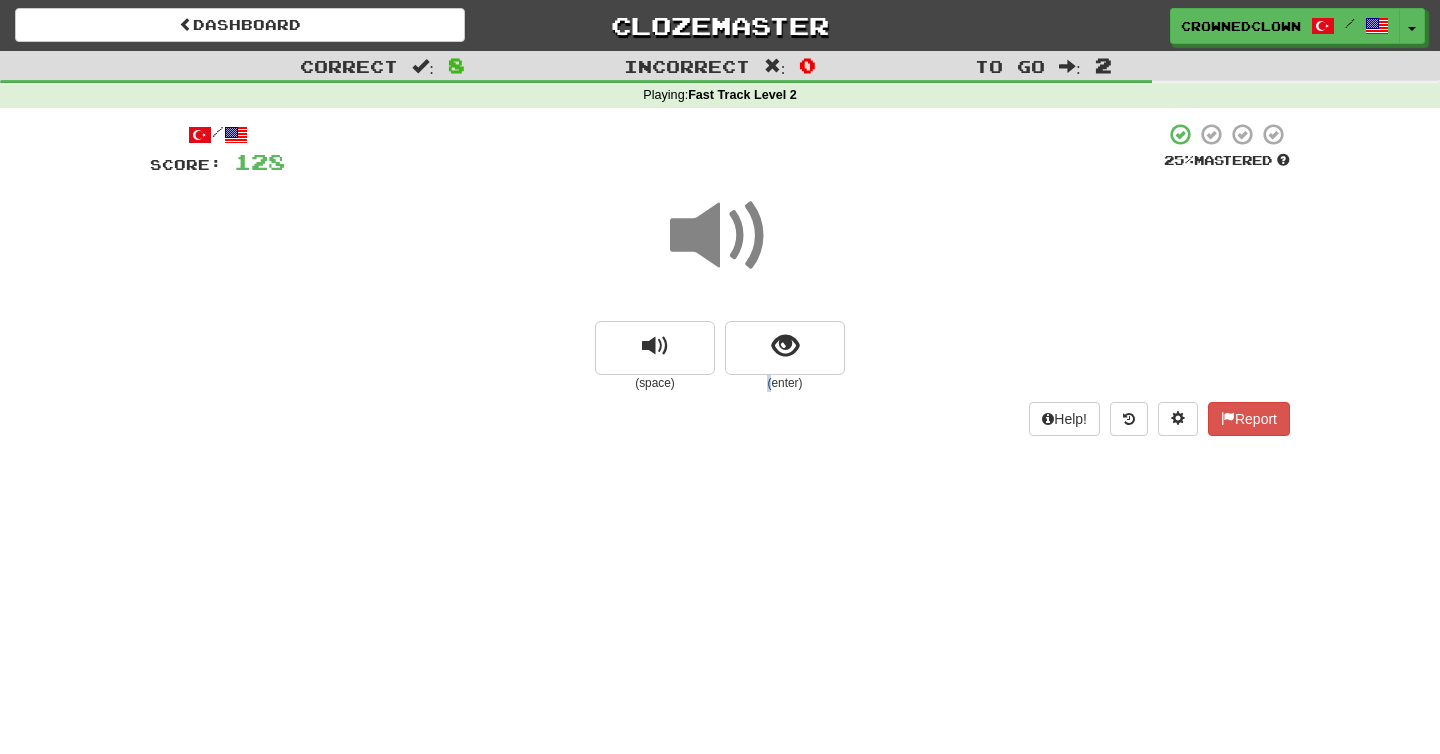 click on "(enter)" at bounding box center [785, 383] 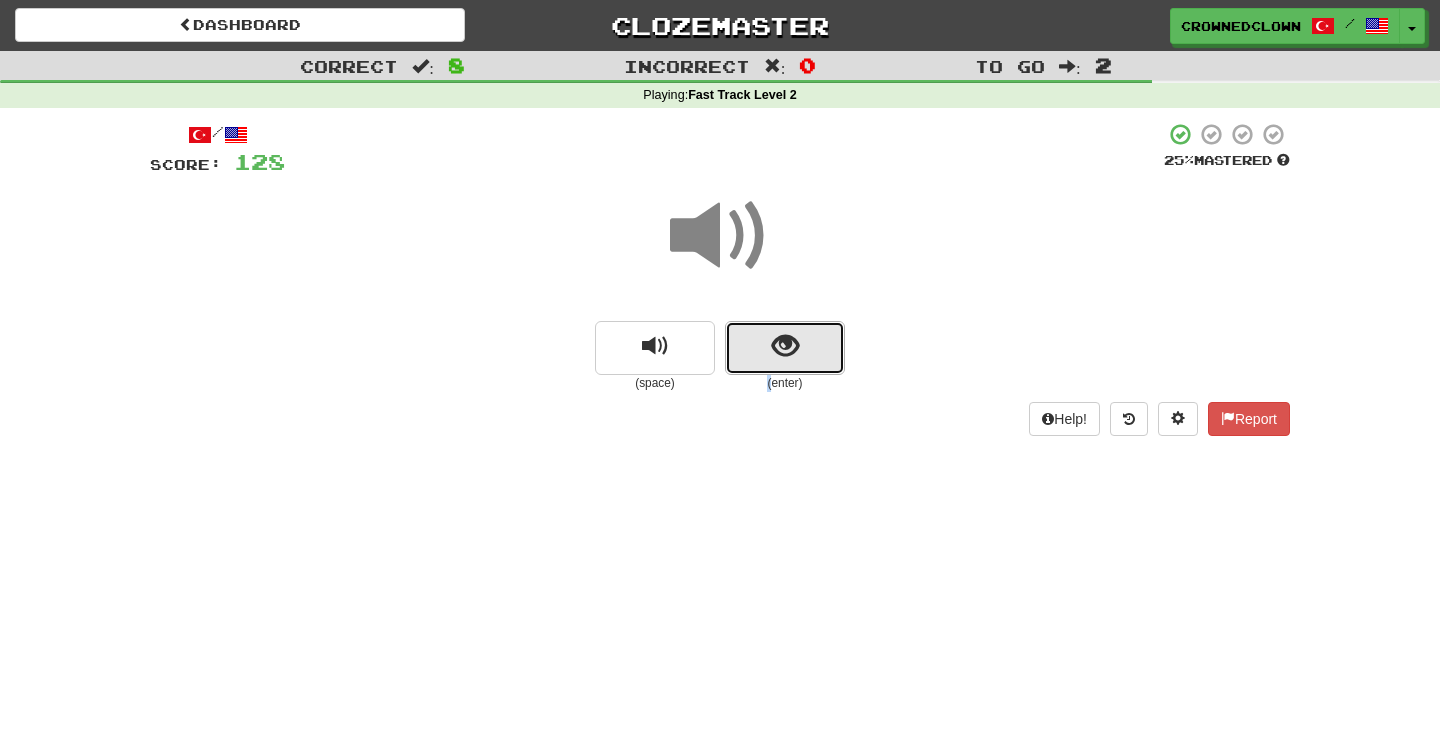 click at bounding box center [785, 348] 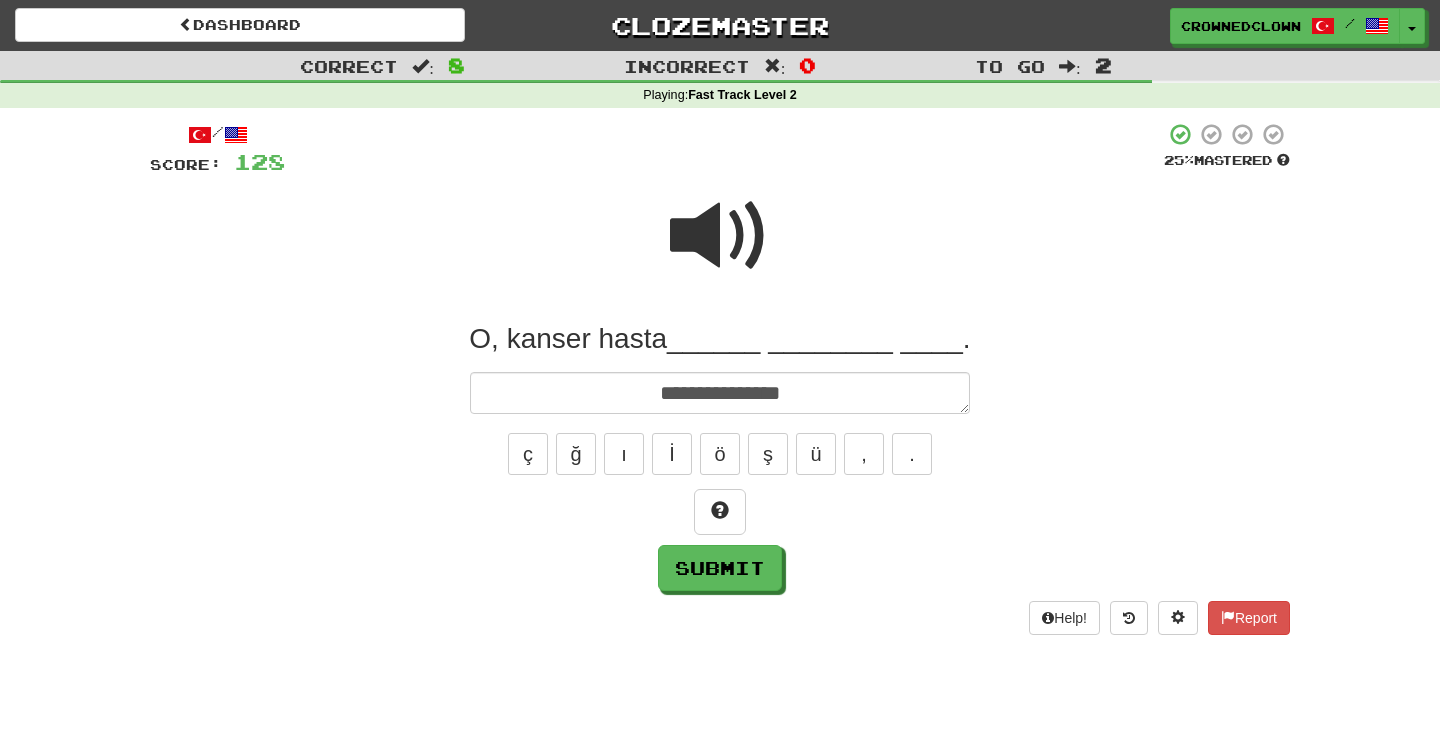 click at bounding box center (720, 236) 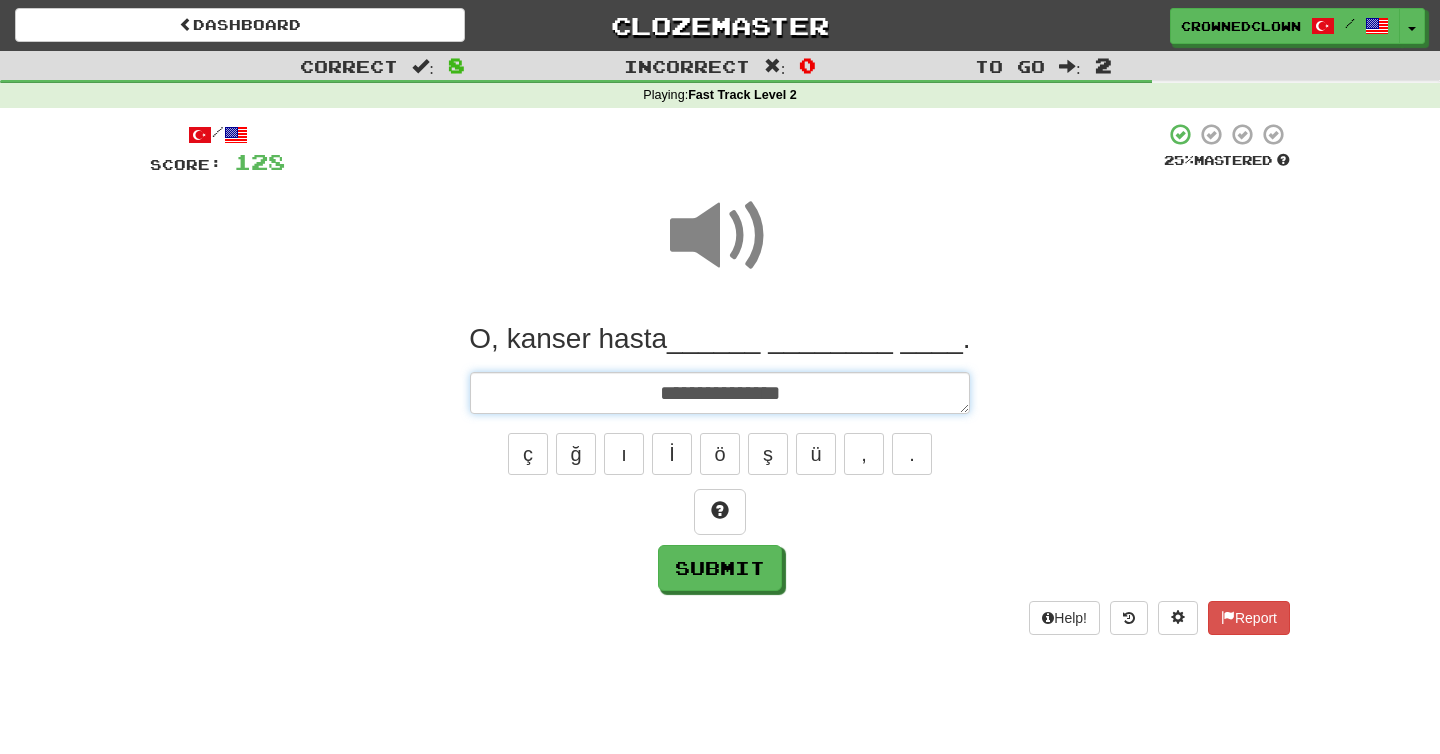 click on "**********" at bounding box center (720, 393) 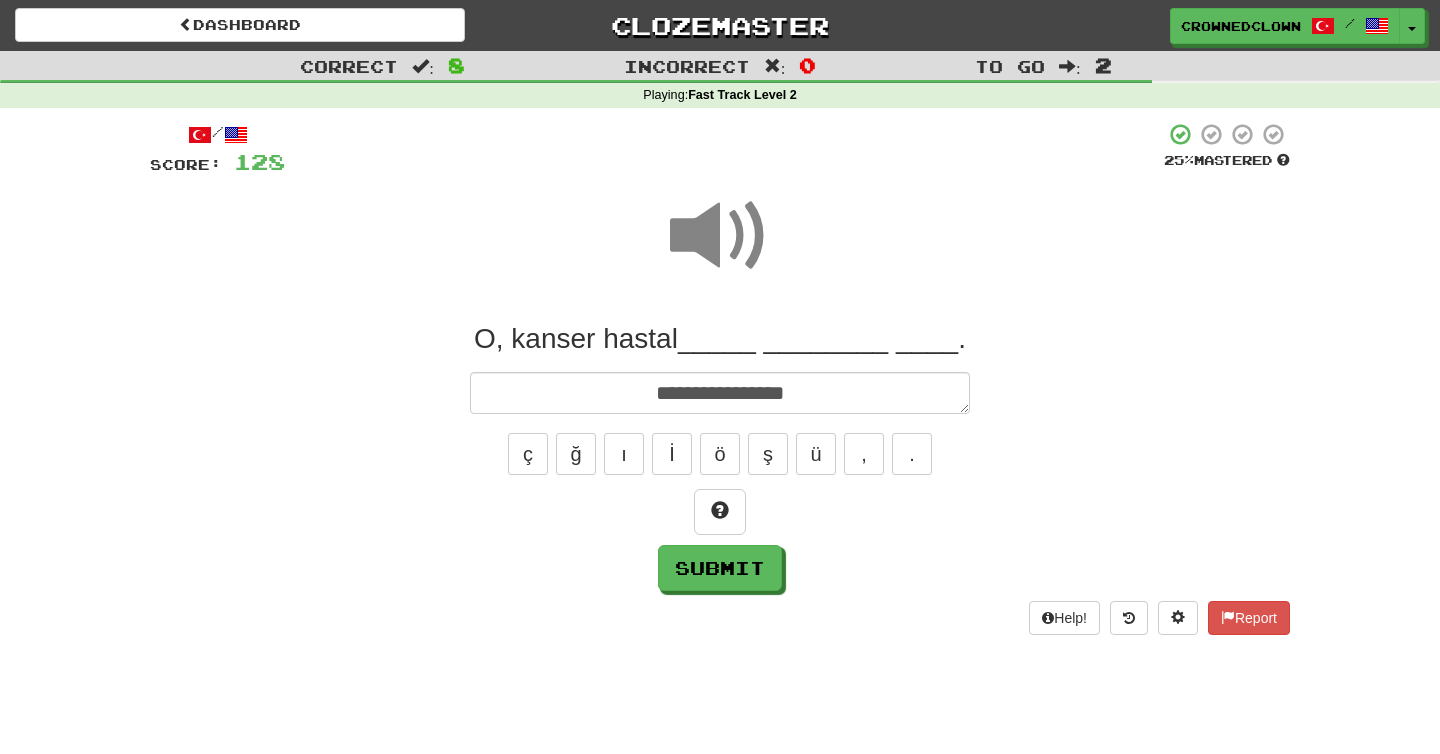 click on "ç ğ ı İ ö ş ü , ." at bounding box center (720, 454) 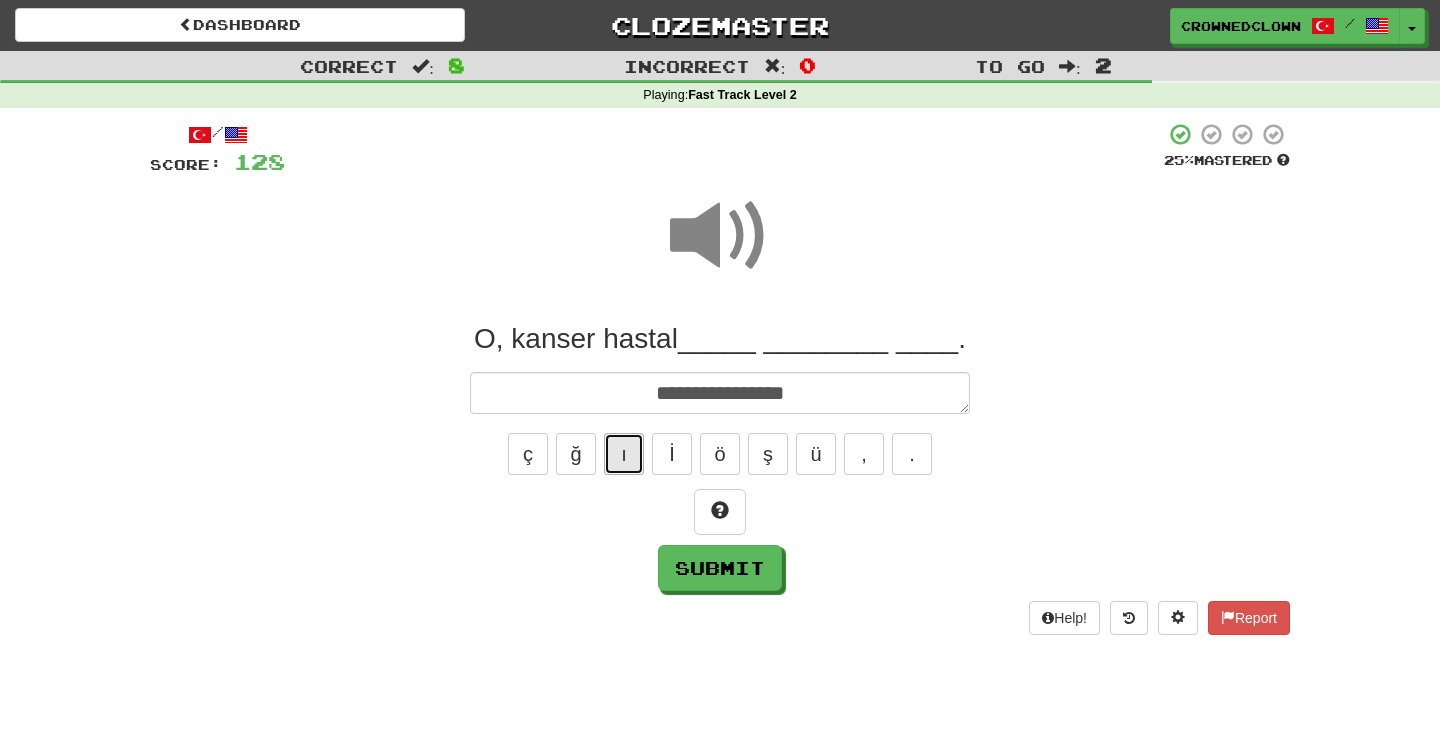 click on "ı" at bounding box center [624, 454] 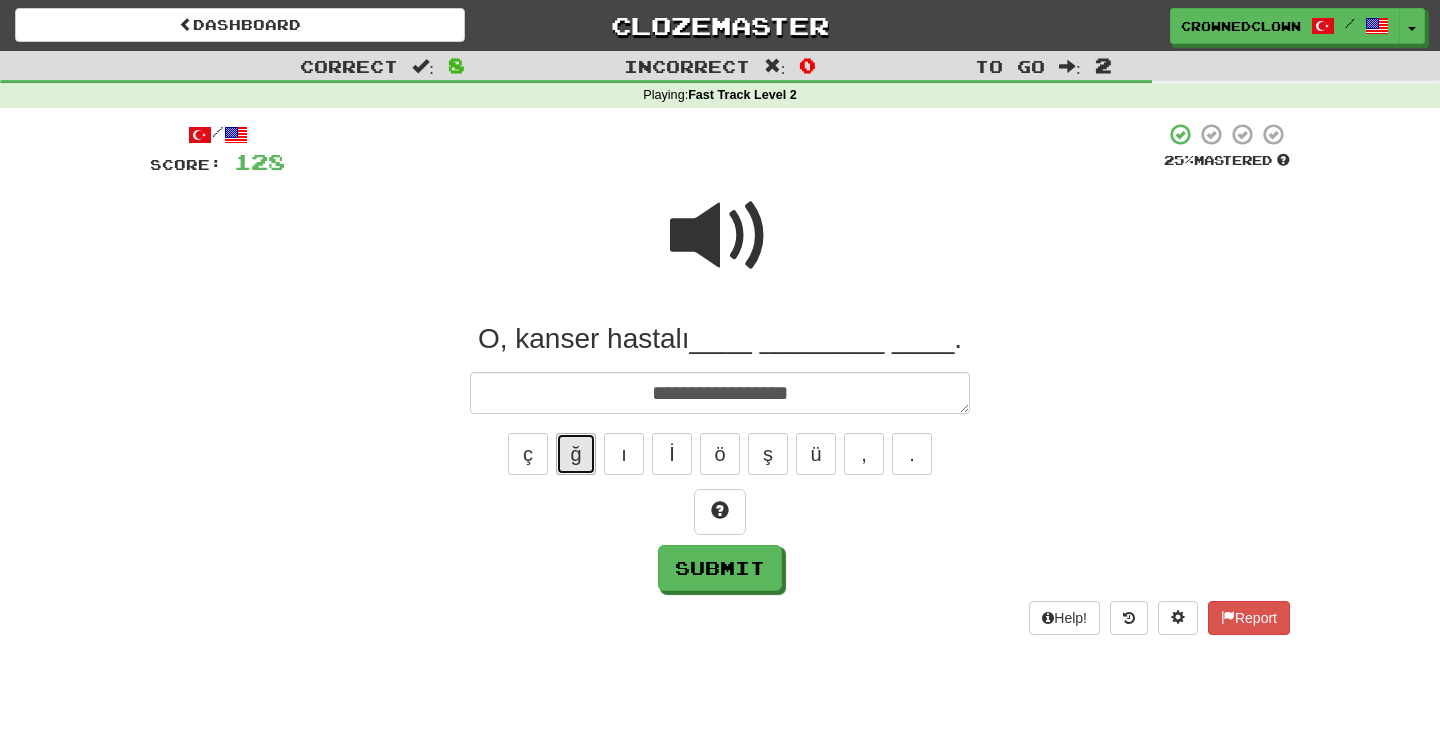 click on "ğ" at bounding box center (576, 454) 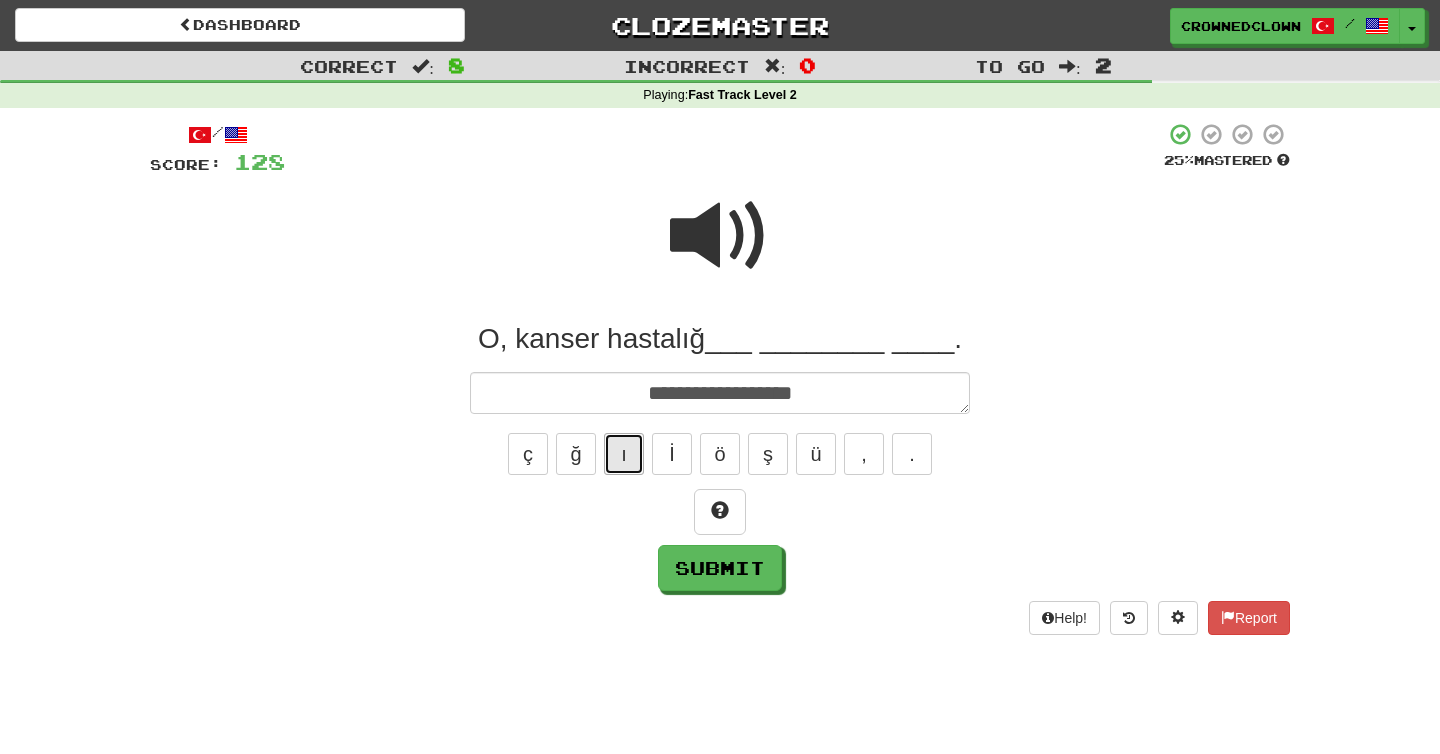 click on "ı" at bounding box center (624, 454) 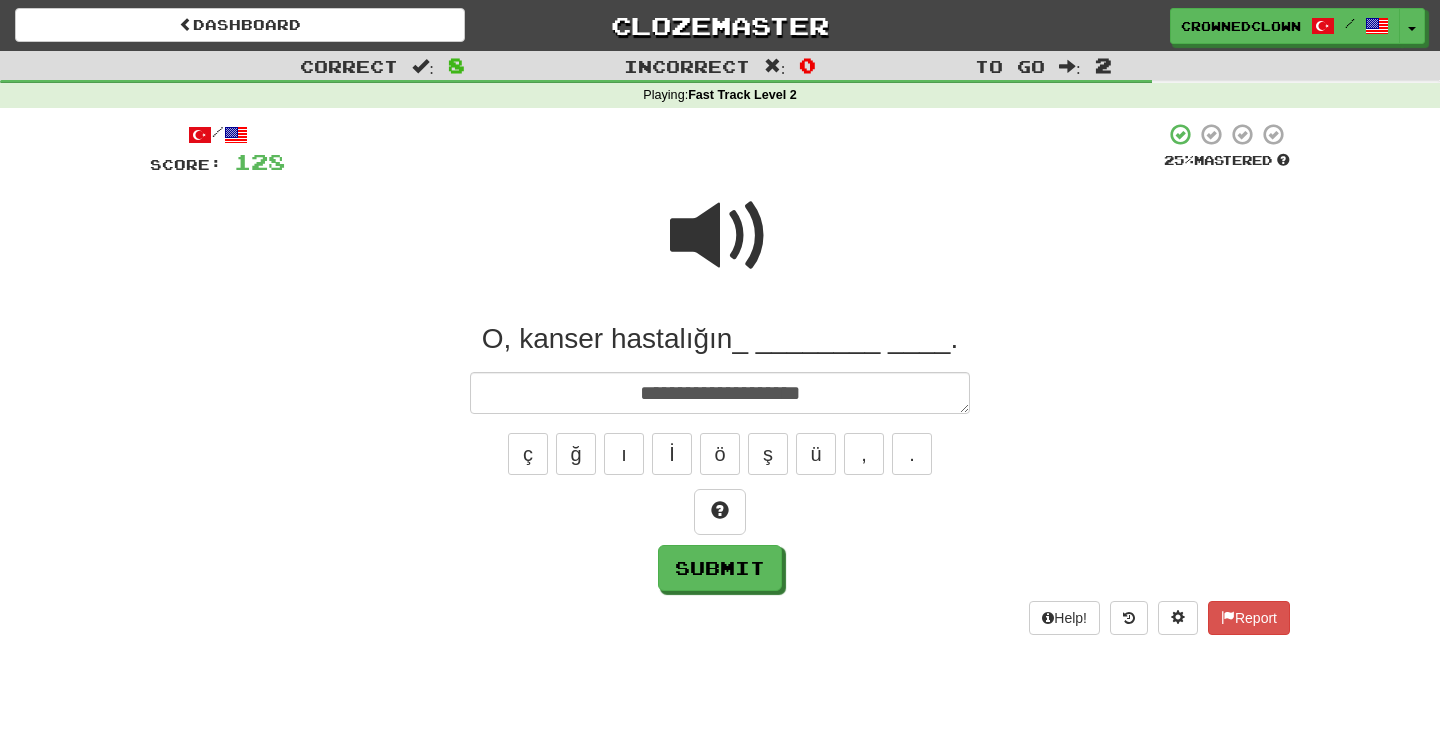 click at bounding box center (720, 236) 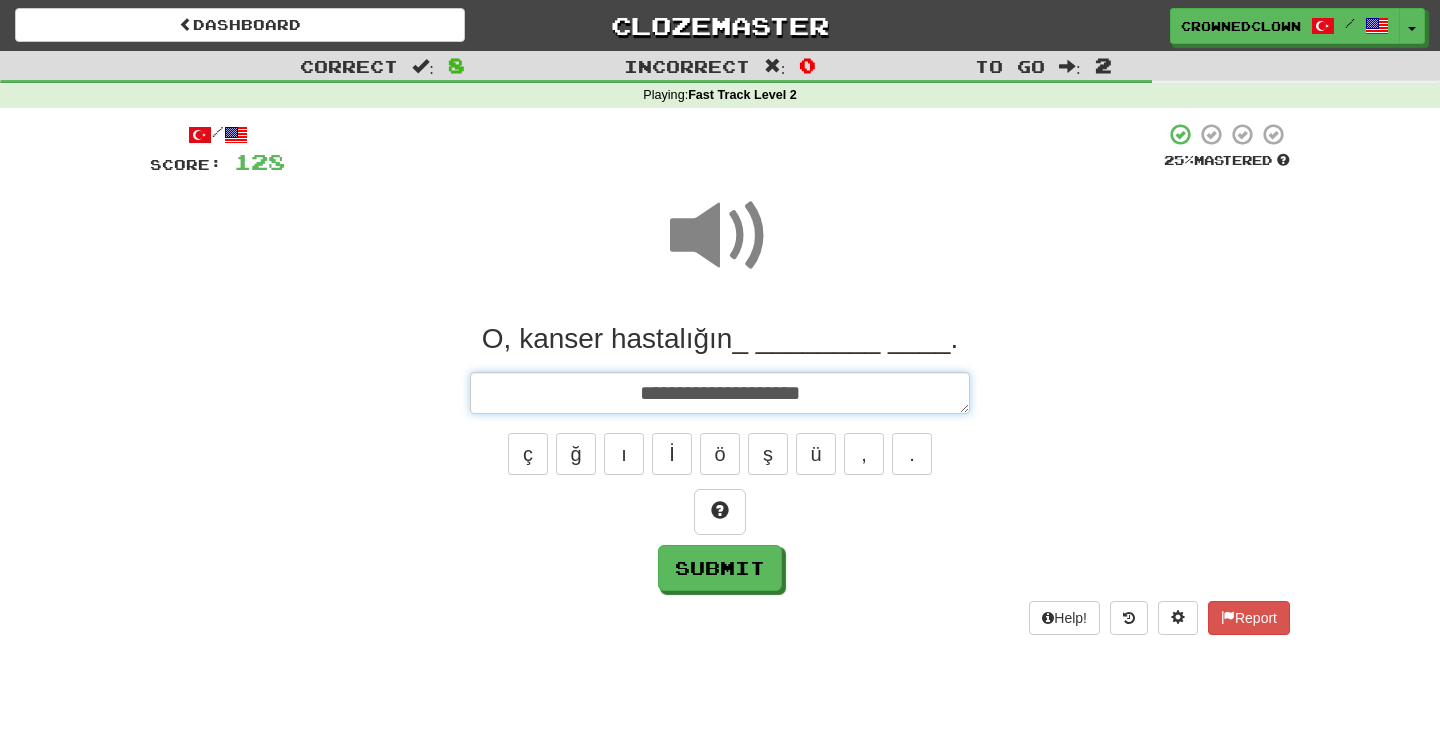 click on "**********" at bounding box center (720, 393) 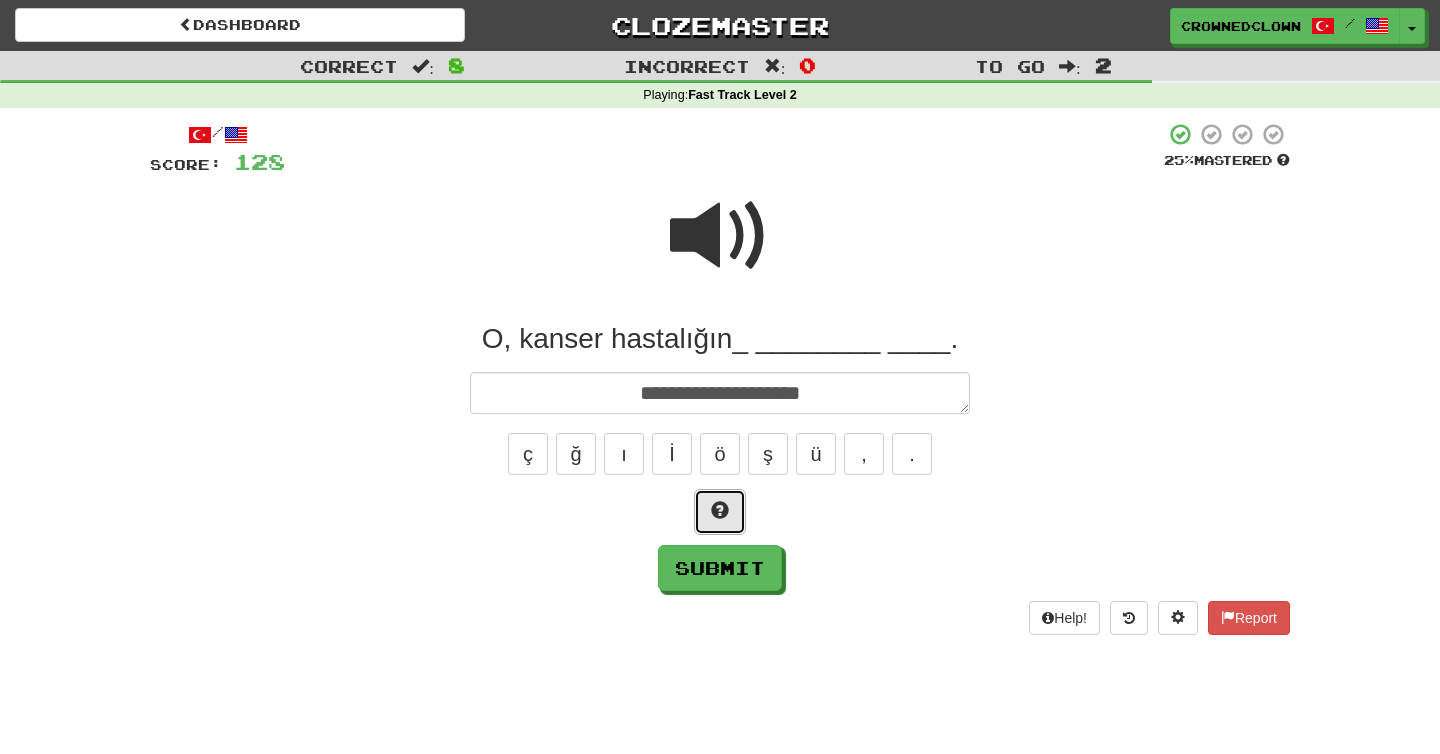 click at bounding box center [720, 512] 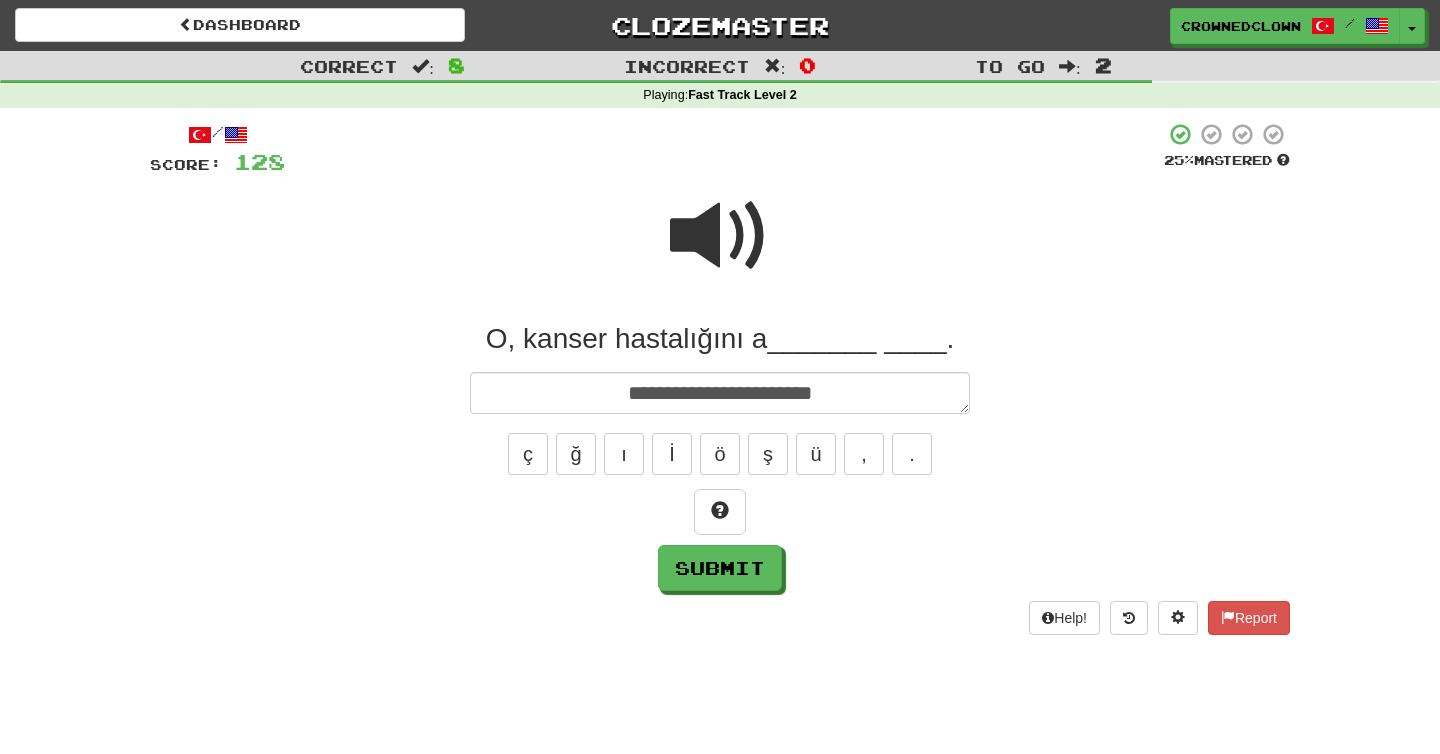 click at bounding box center (720, 236) 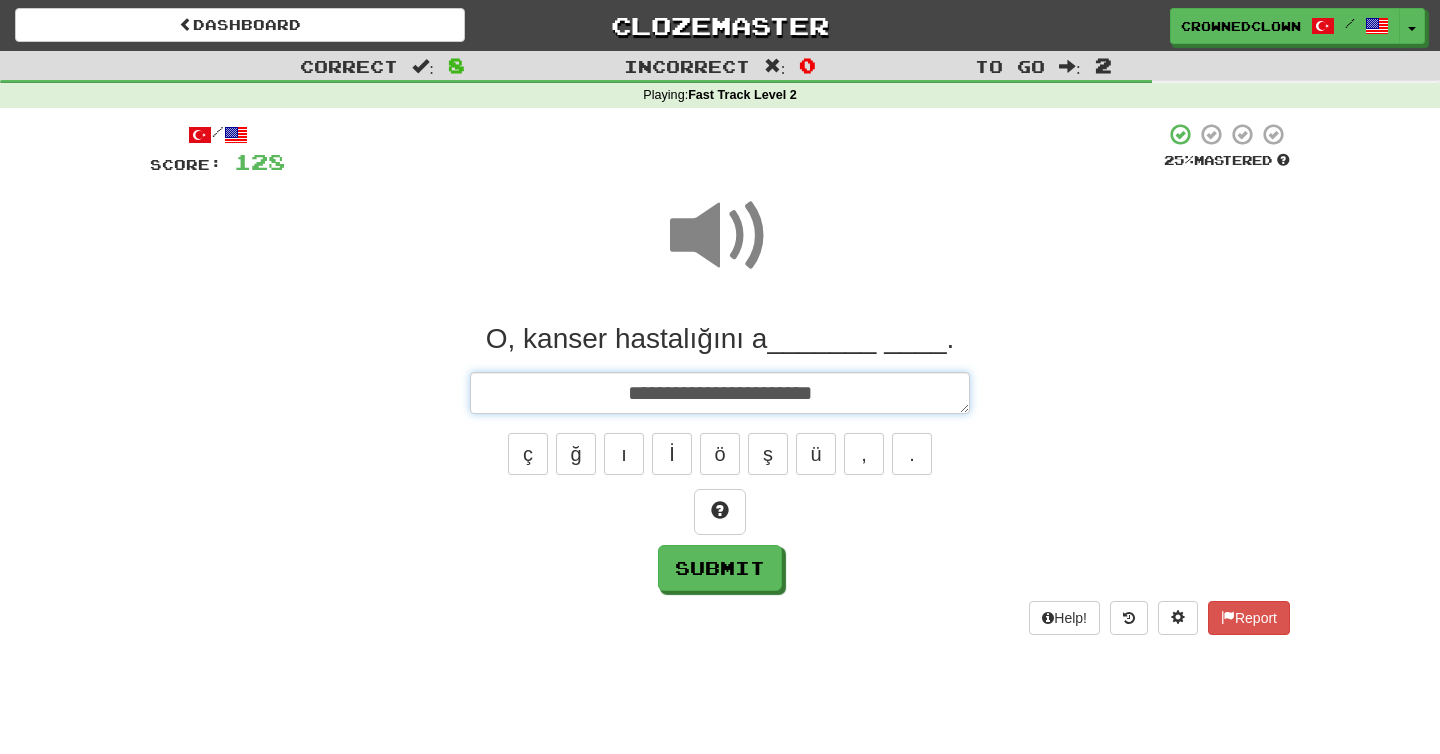 click on "**********" at bounding box center [720, 393] 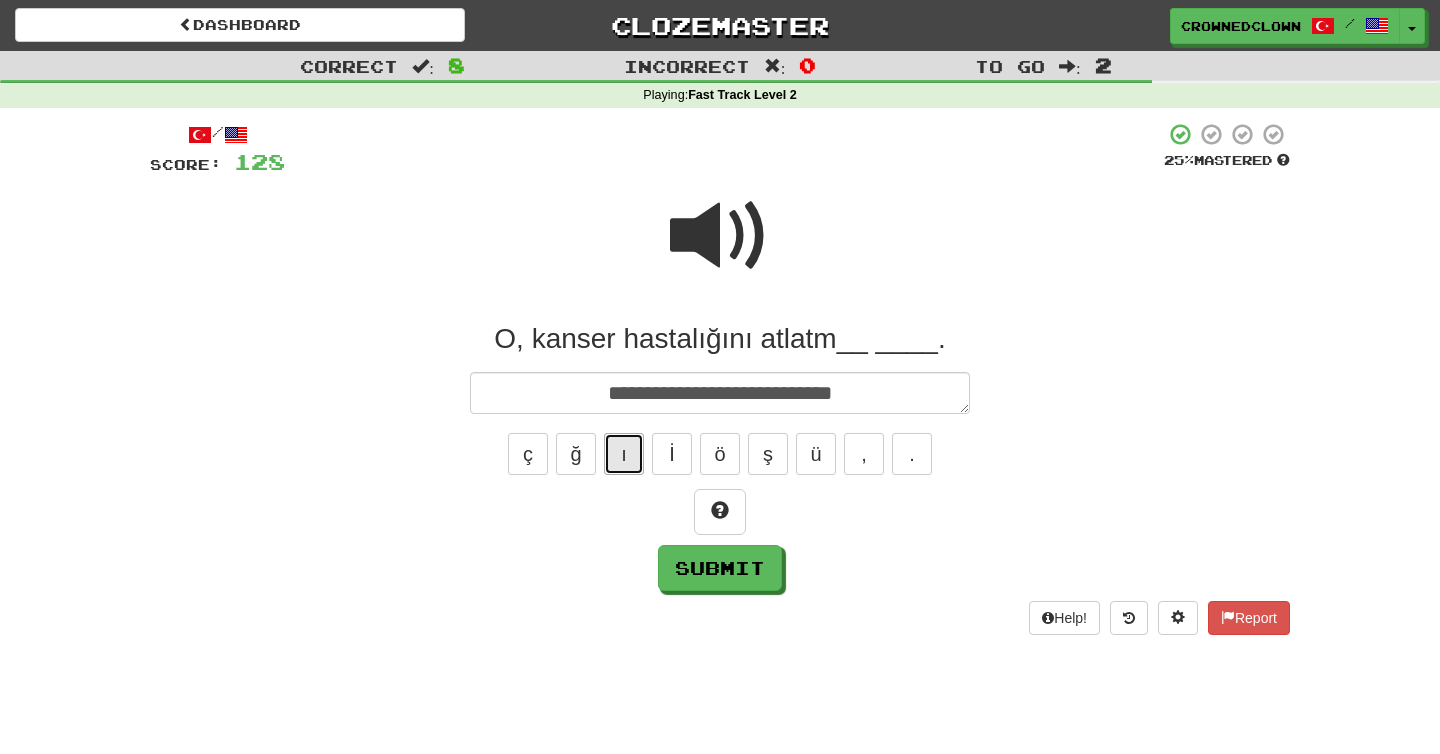 click on "ı" at bounding box center [624, 454] 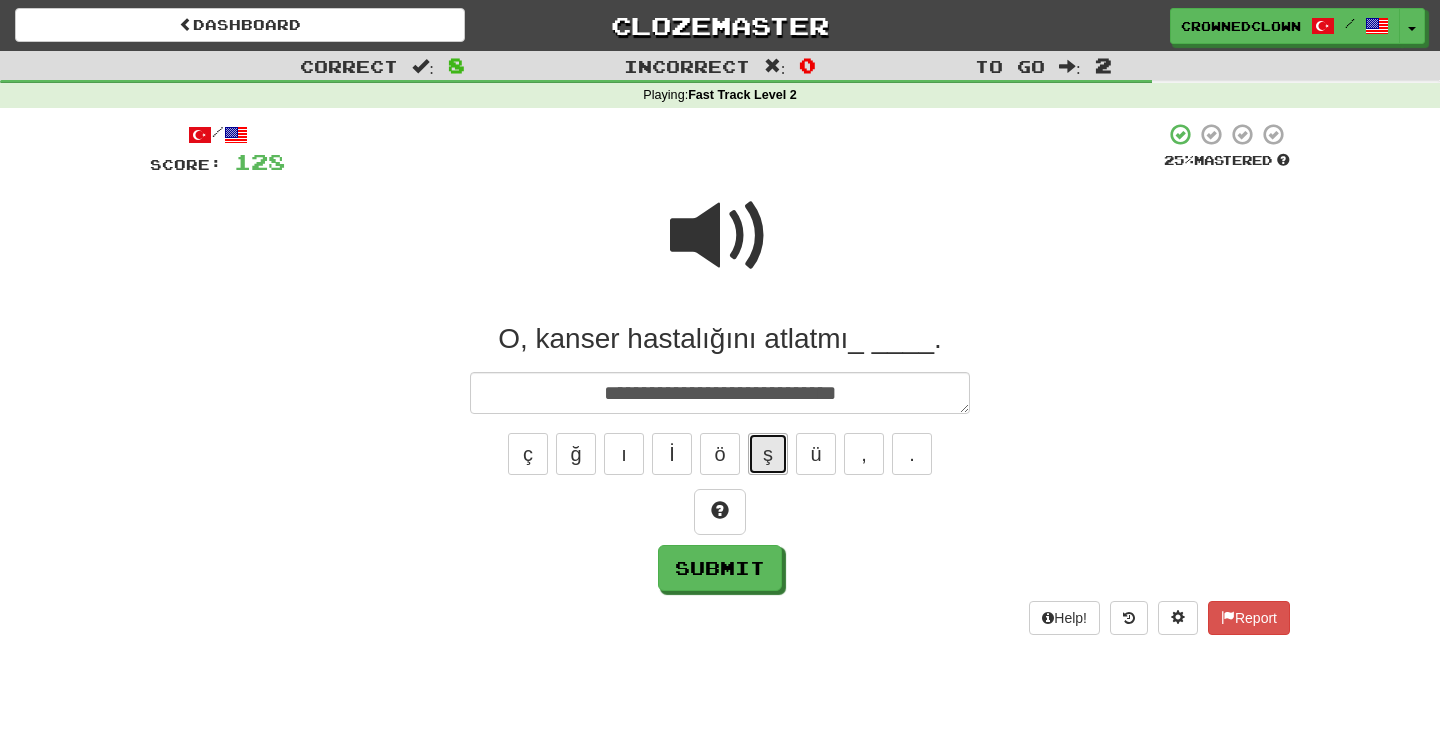 click on "ş" at bounding box center (768, 454) 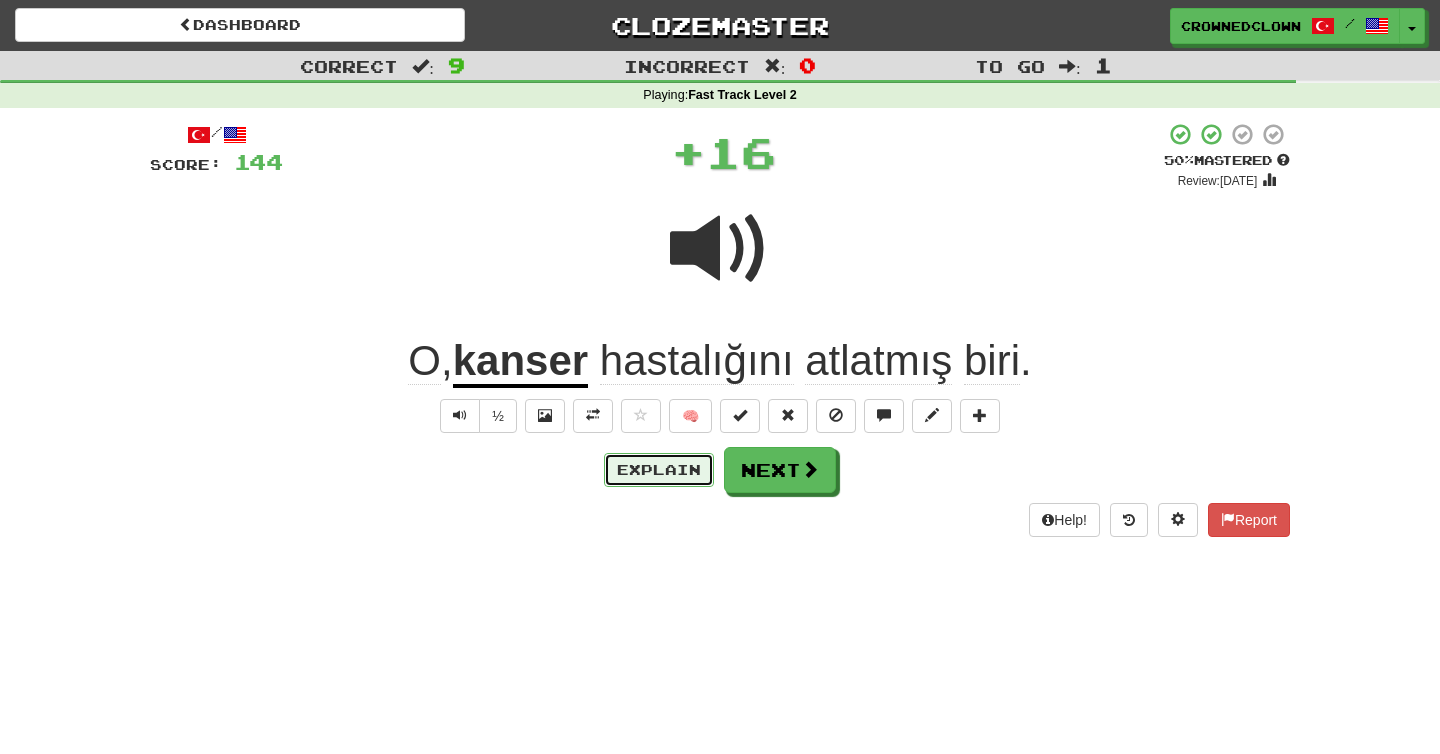 click on "Explain" at bounding box center [659, 470] 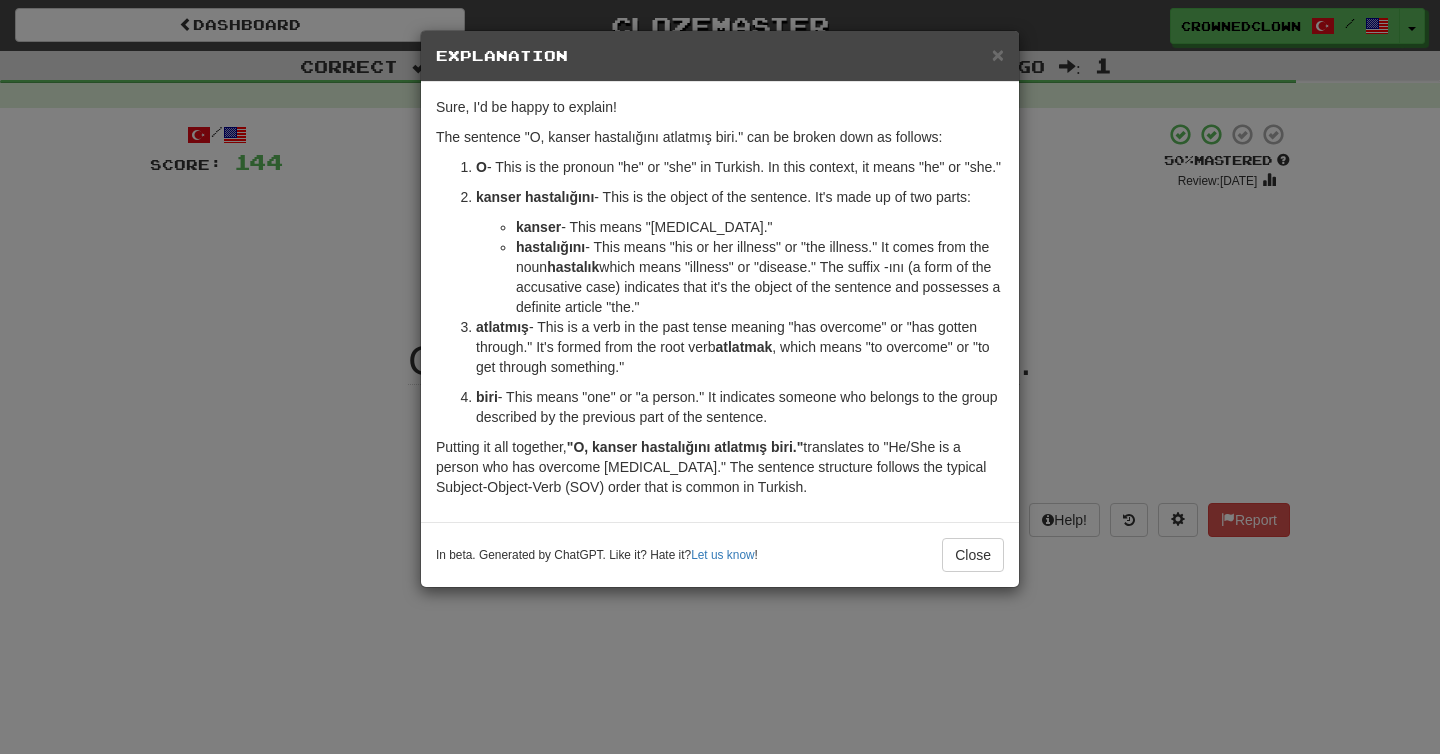 click on "× Explanation Sure, I'd be happy to explain!
The sentence "O, kanser hastalığını atlatmış biri." can be broken down as follows:
O  - This is the pronoun "he" or "she" in Turkish. In this context, it means "he" or "she."
kanser hastalığını  - This is the object of the sentence. It's made up of two parts:
kanser  - This means "cancer."
hastalığını  - This means "his or her illness" or "the illness." It comes from the noun  hastalık  which means "illness" or "disease." The suffix -ını (a form of the accusative case) indicates that it's the object of the sentence and possesses a definite article "the."
atlatmış  - This is a verb in the past tense meaning "has overcome" or "has gotten through." It's formed from the root verb  atlatmak , which means "to overcome" or "to get through something."
biri  - This means "one" or "a person." It indicates someone who belongs to the group described by the previous part of the sentence.
Putting it all together,  !" at bounding box center [720, 377] 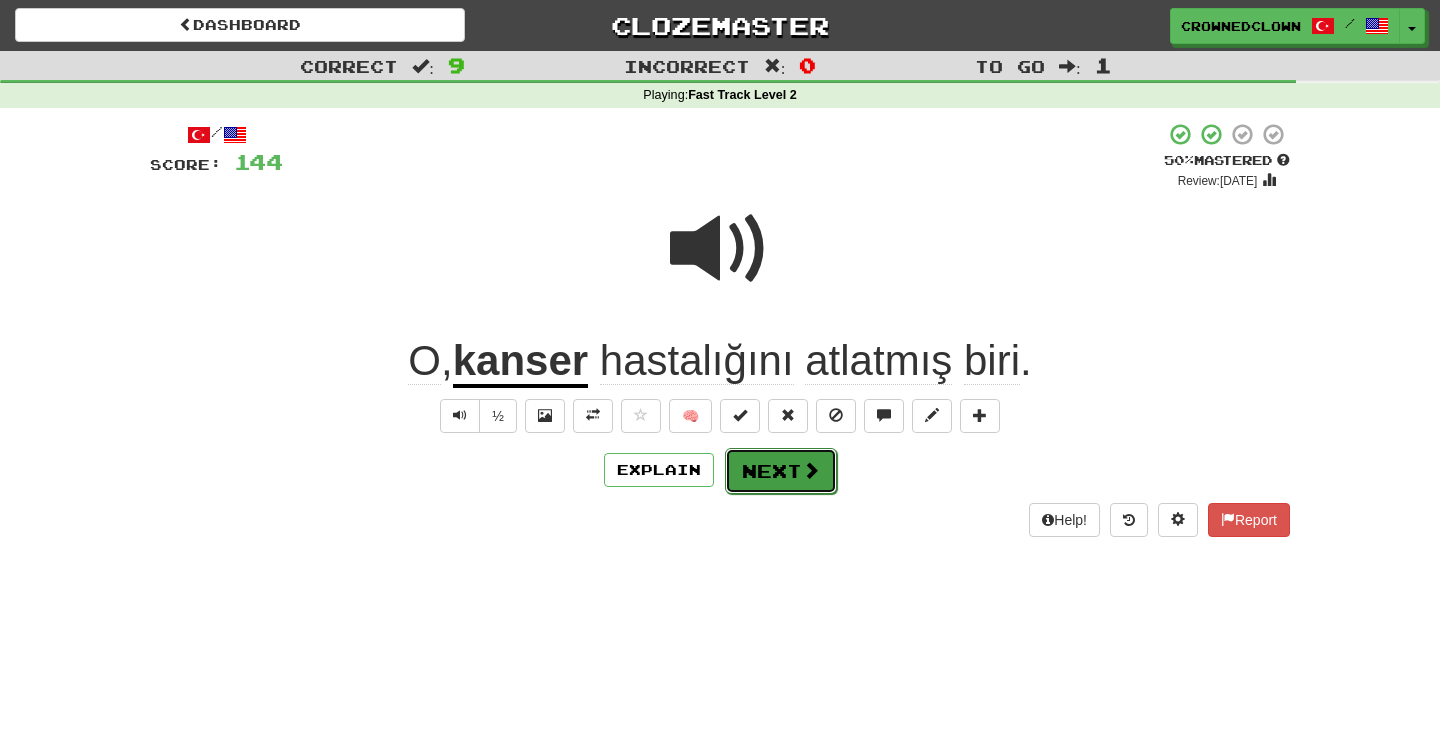 click on "Next" at bounding box center (781, 471) 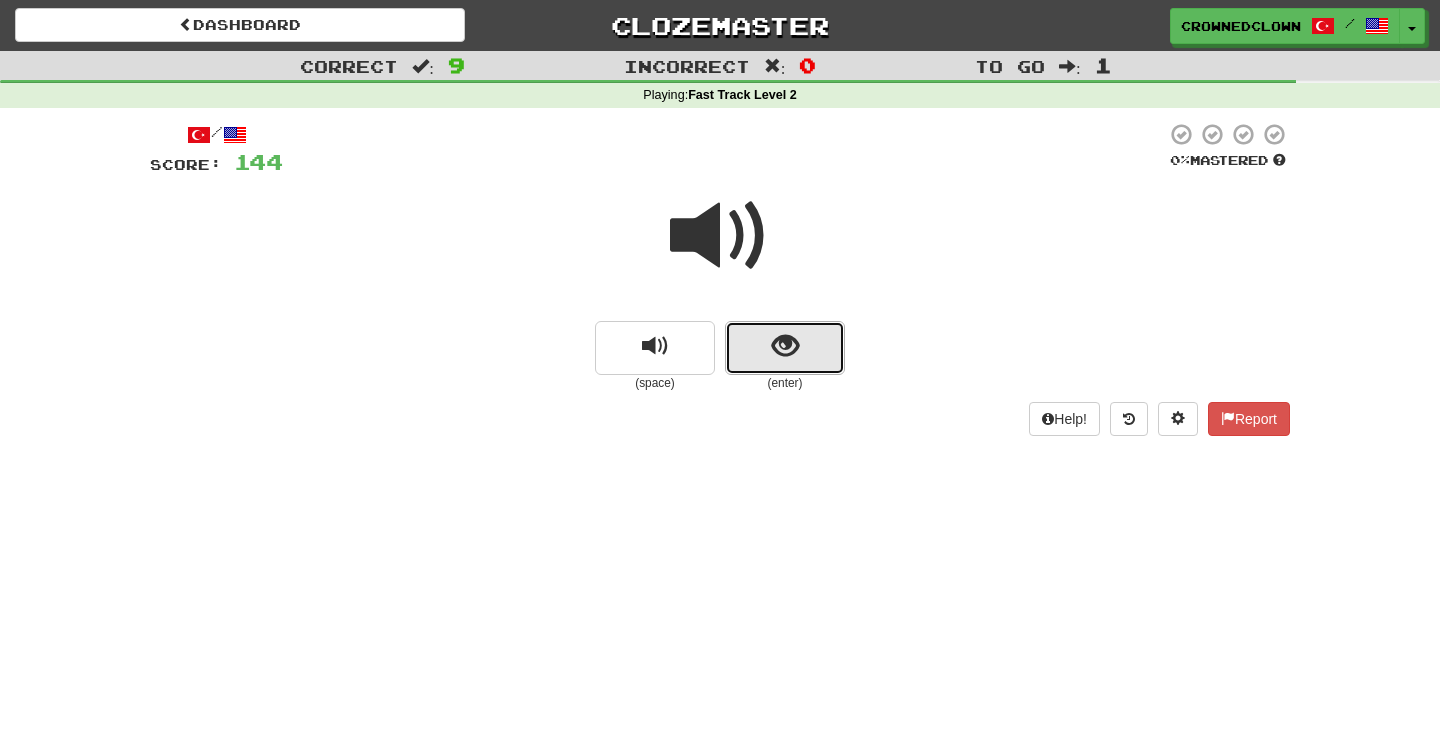 click at bounding box center [785, 346] 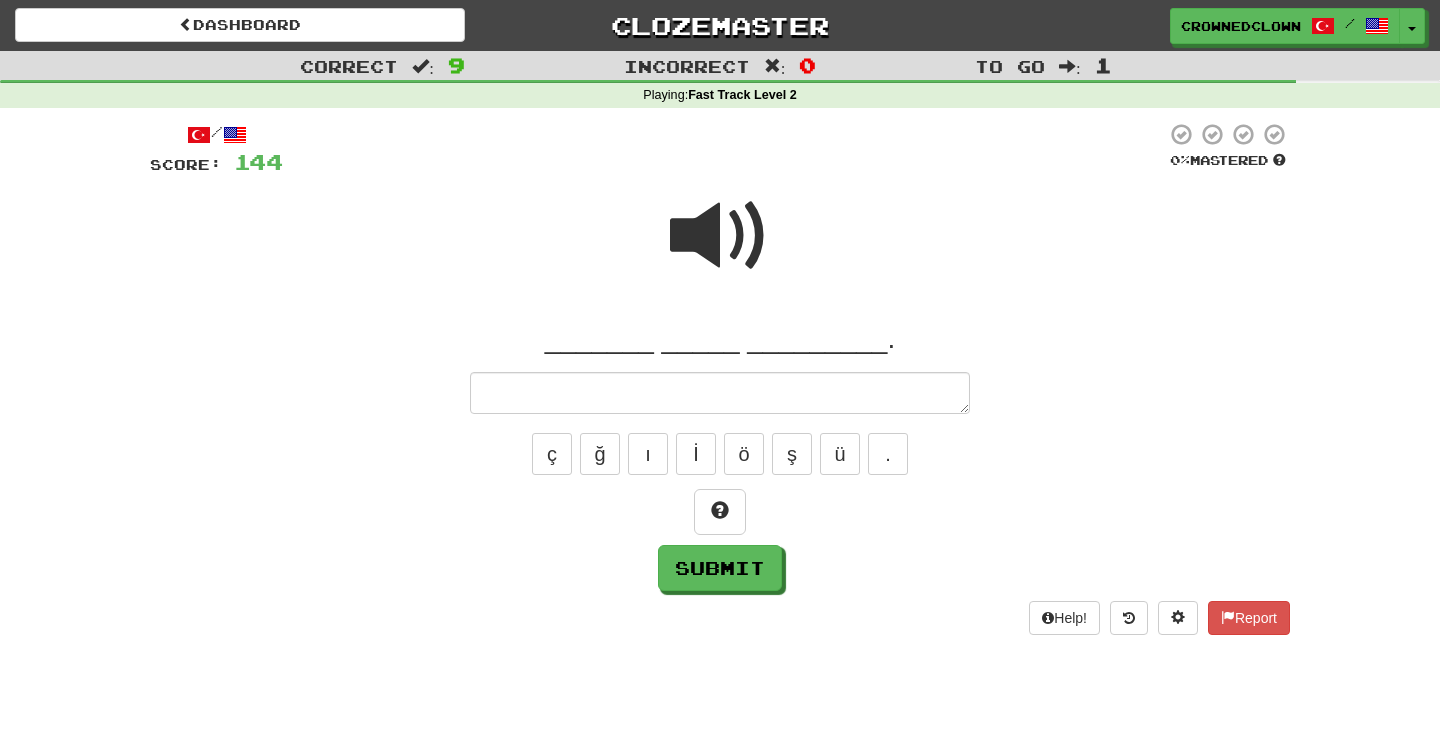click at bounding box center [720, 236] 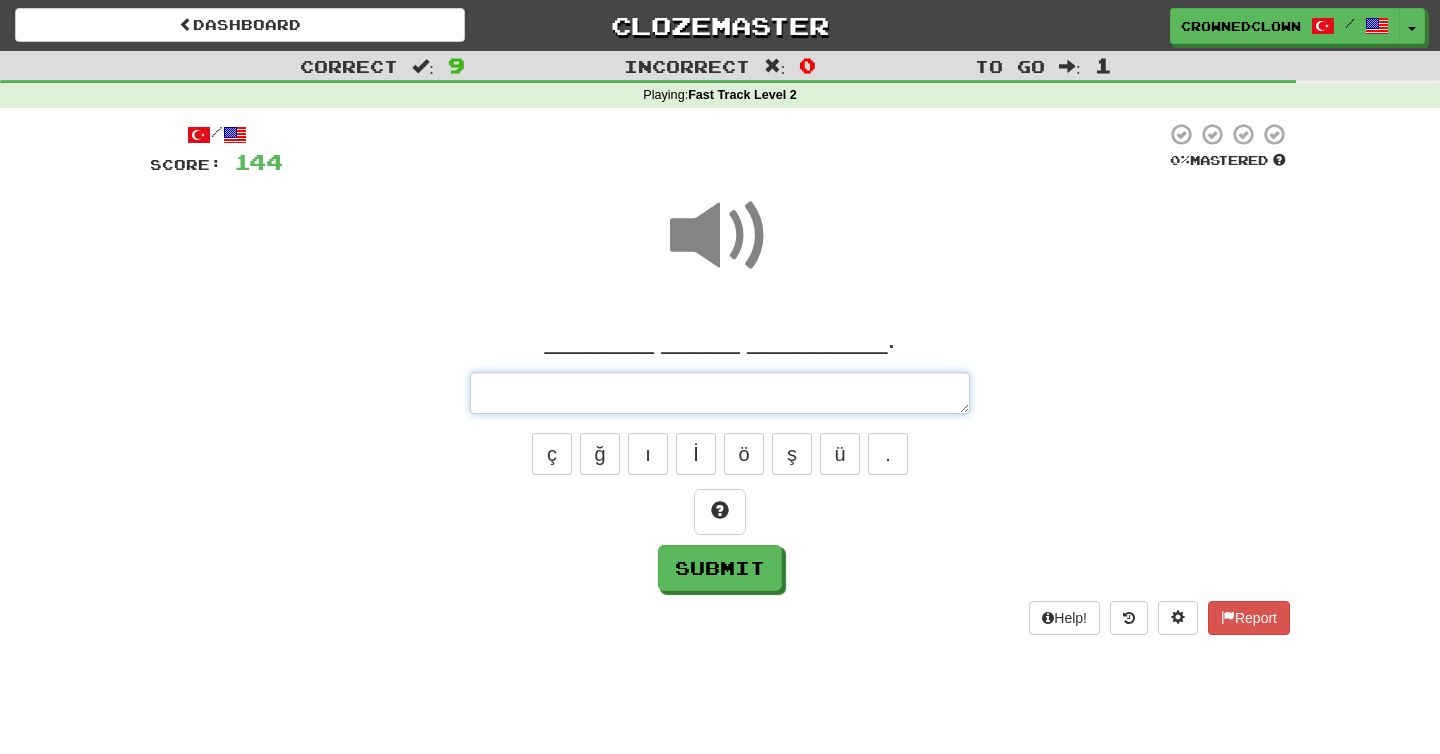 click at bounding box center [720, 393] 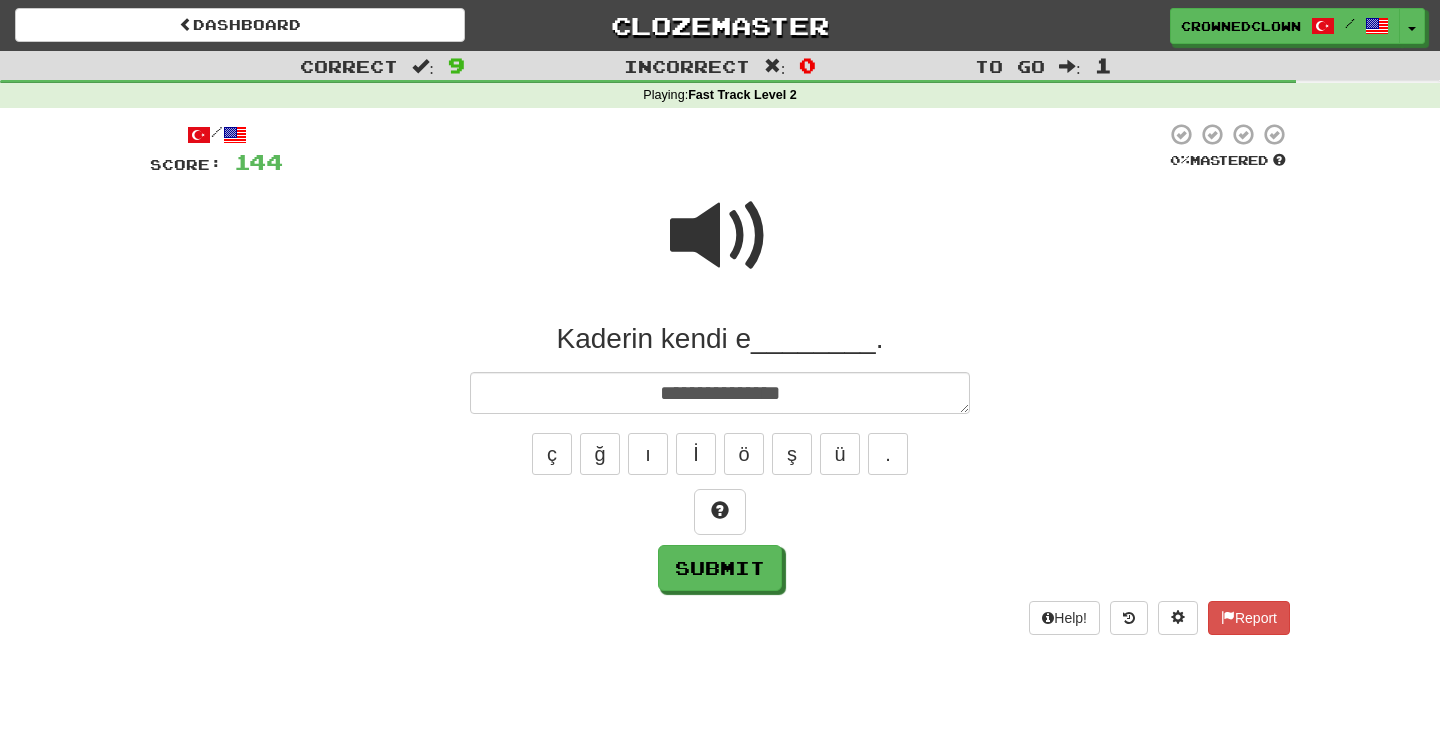 click at bounding box center [720, 236] 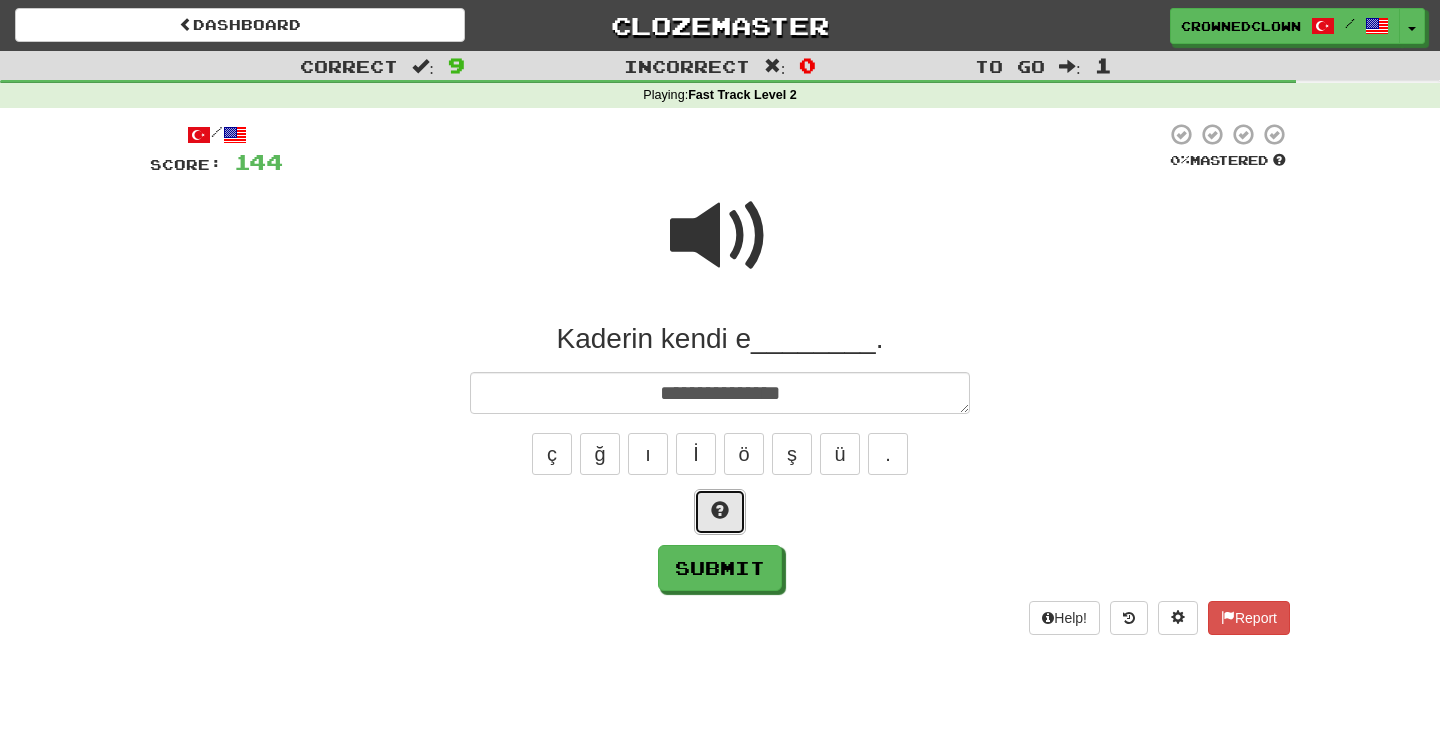 click at bounding box center (720, 510) 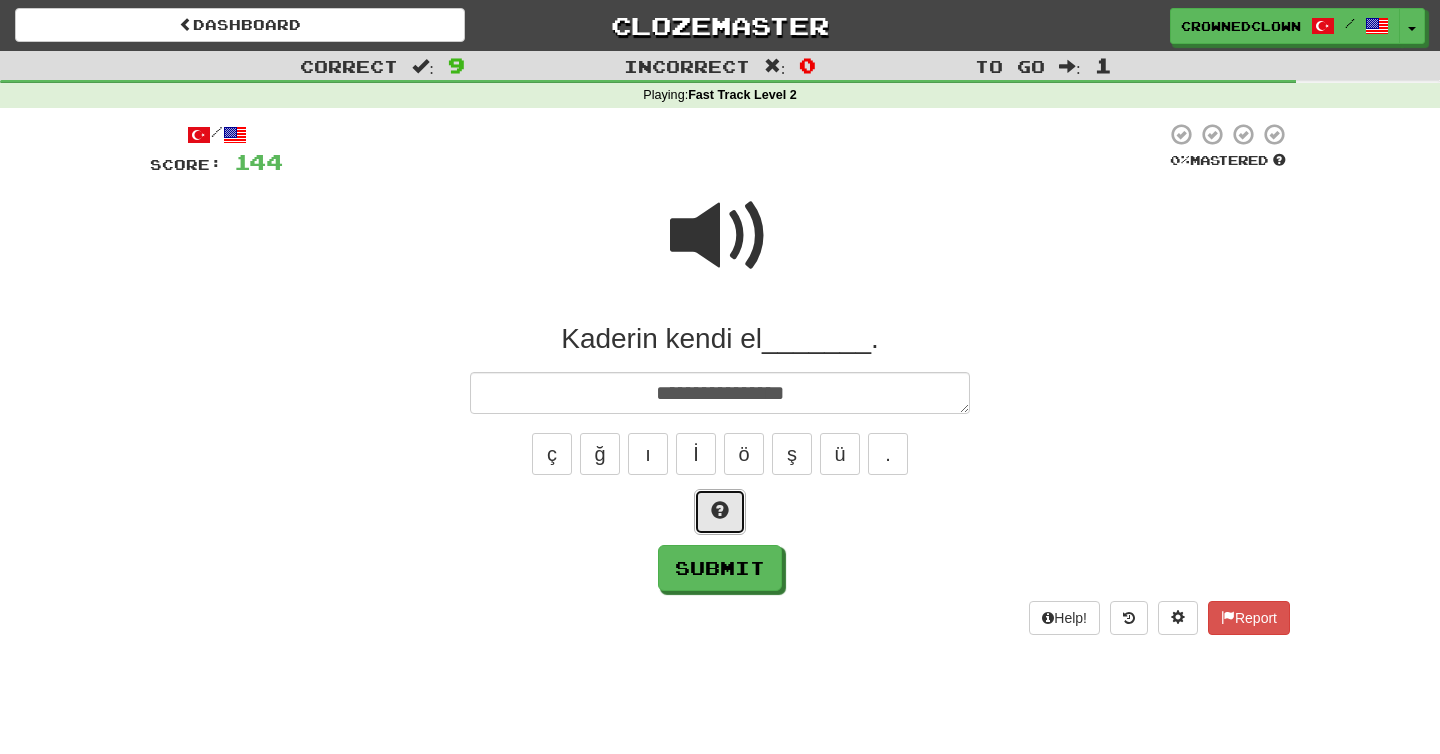 click at bounding box center [720, 510] 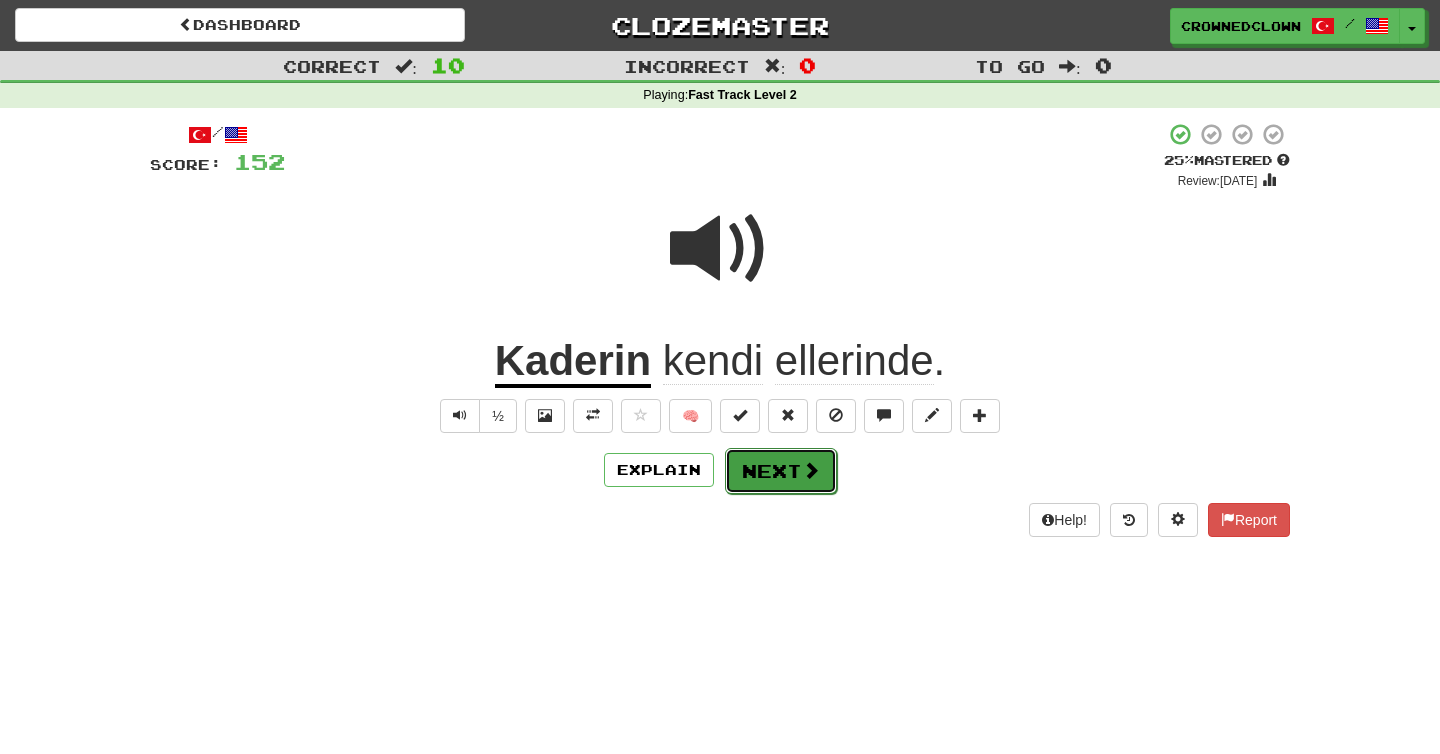 click on "Next" at bounding box center [781, 471] 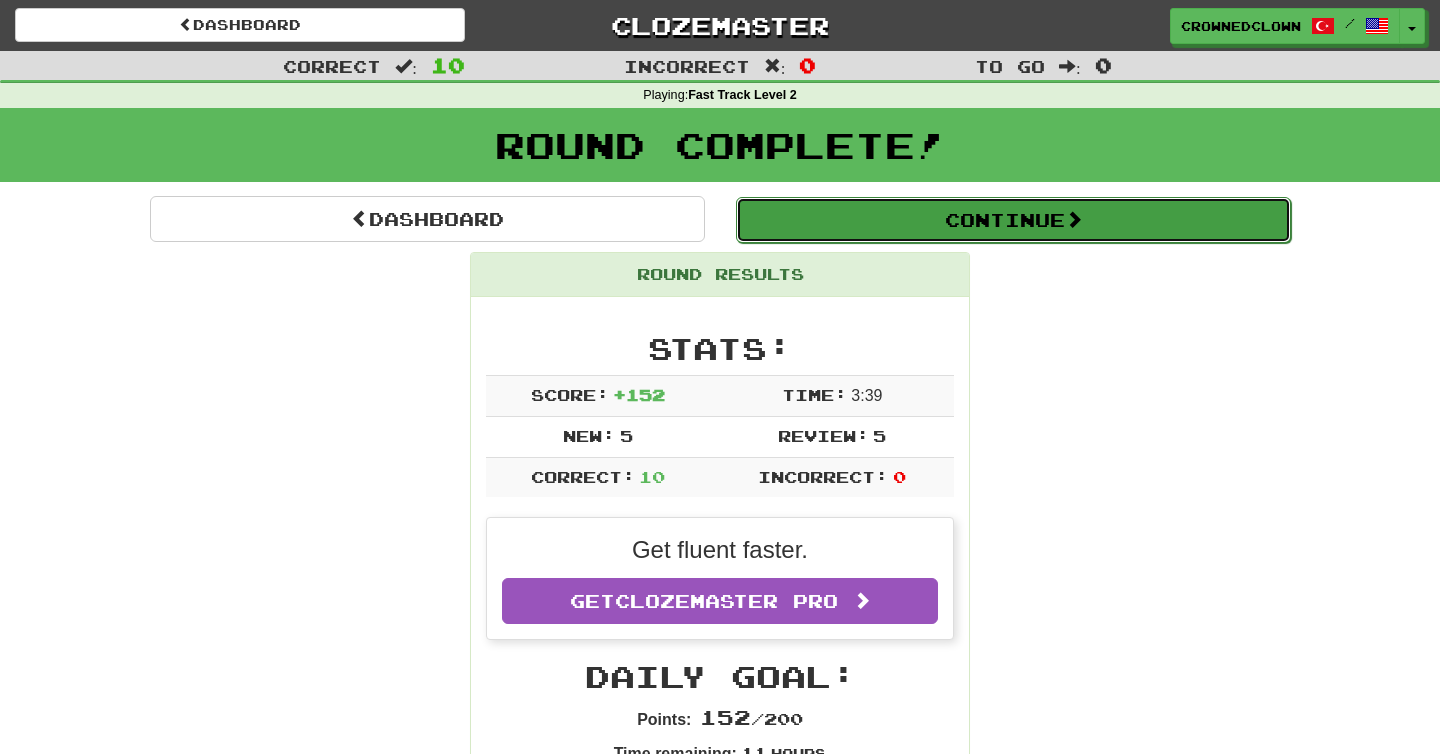 click on "Continue" at bounding box center [1013, 220] 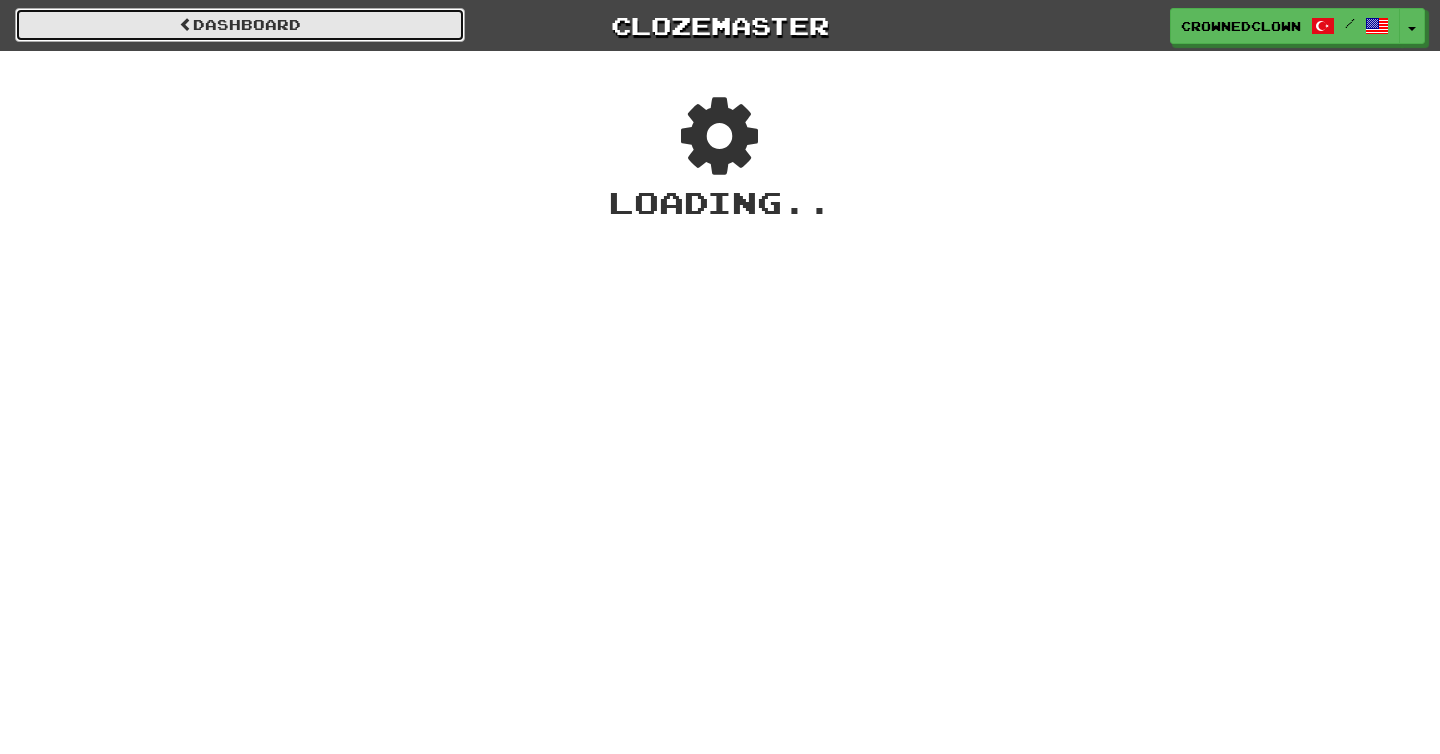 click on "Dashboard" at bounding box center (240, 25) 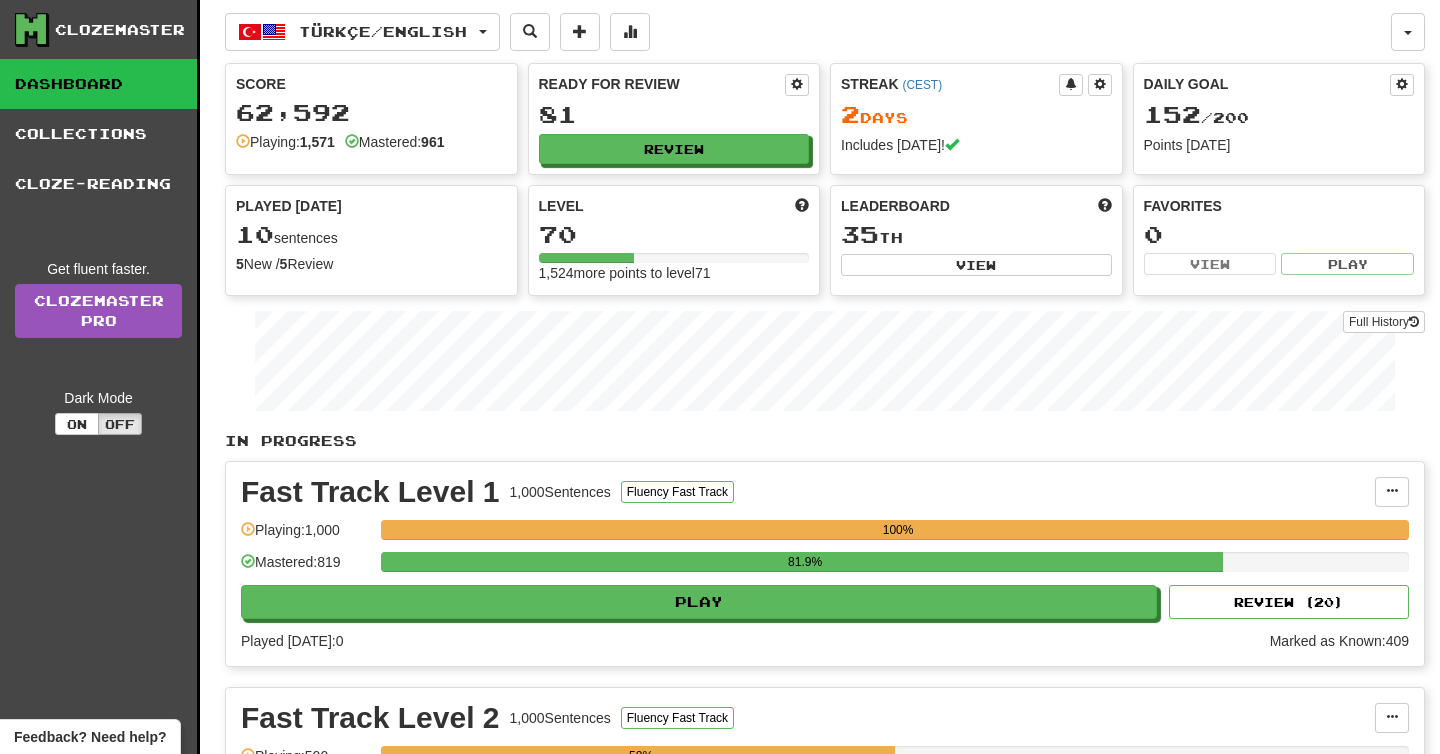 scroll, scrollTop: 0, scrollLeft: 0, axis: both 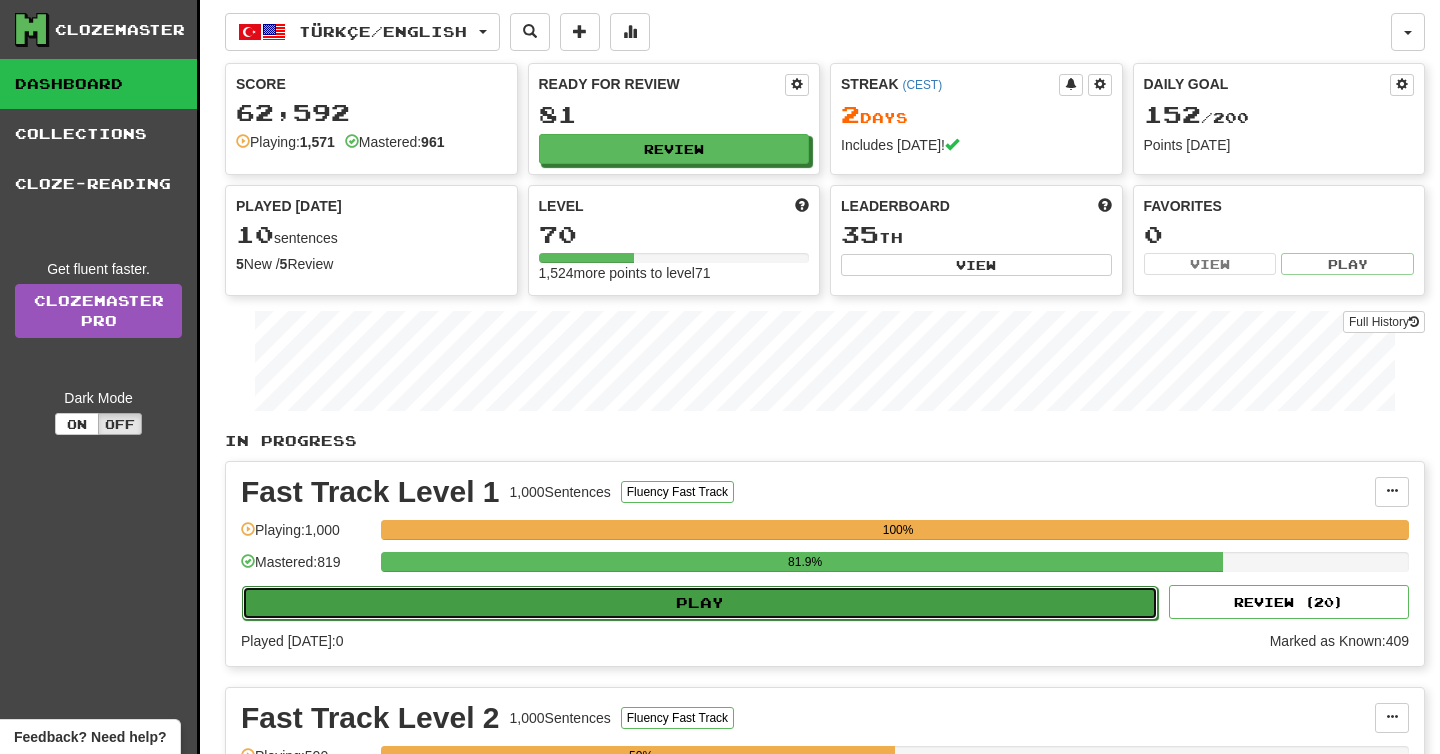 click on "Play" at bounding box center (700, 603) 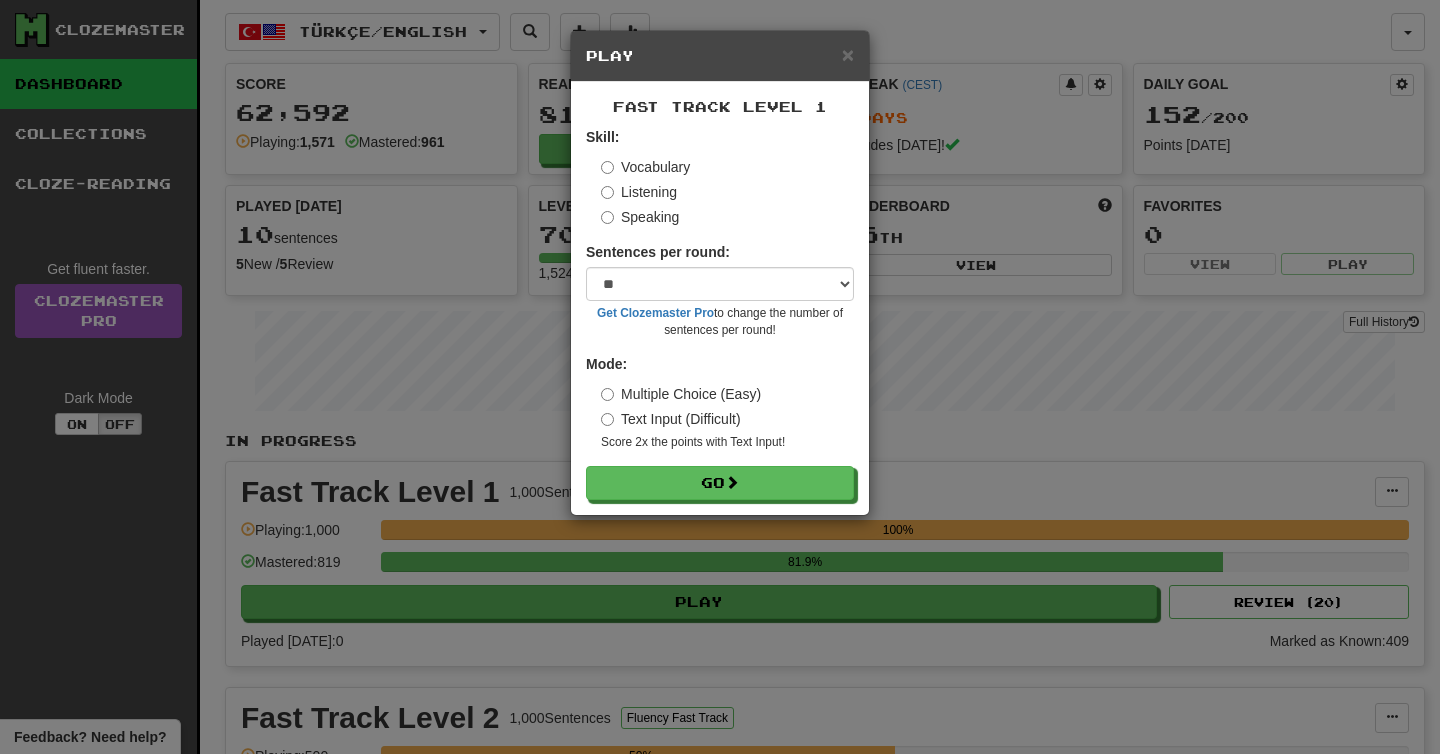 click on "Text Input (Difficult)" at bounding box center (671, 419) 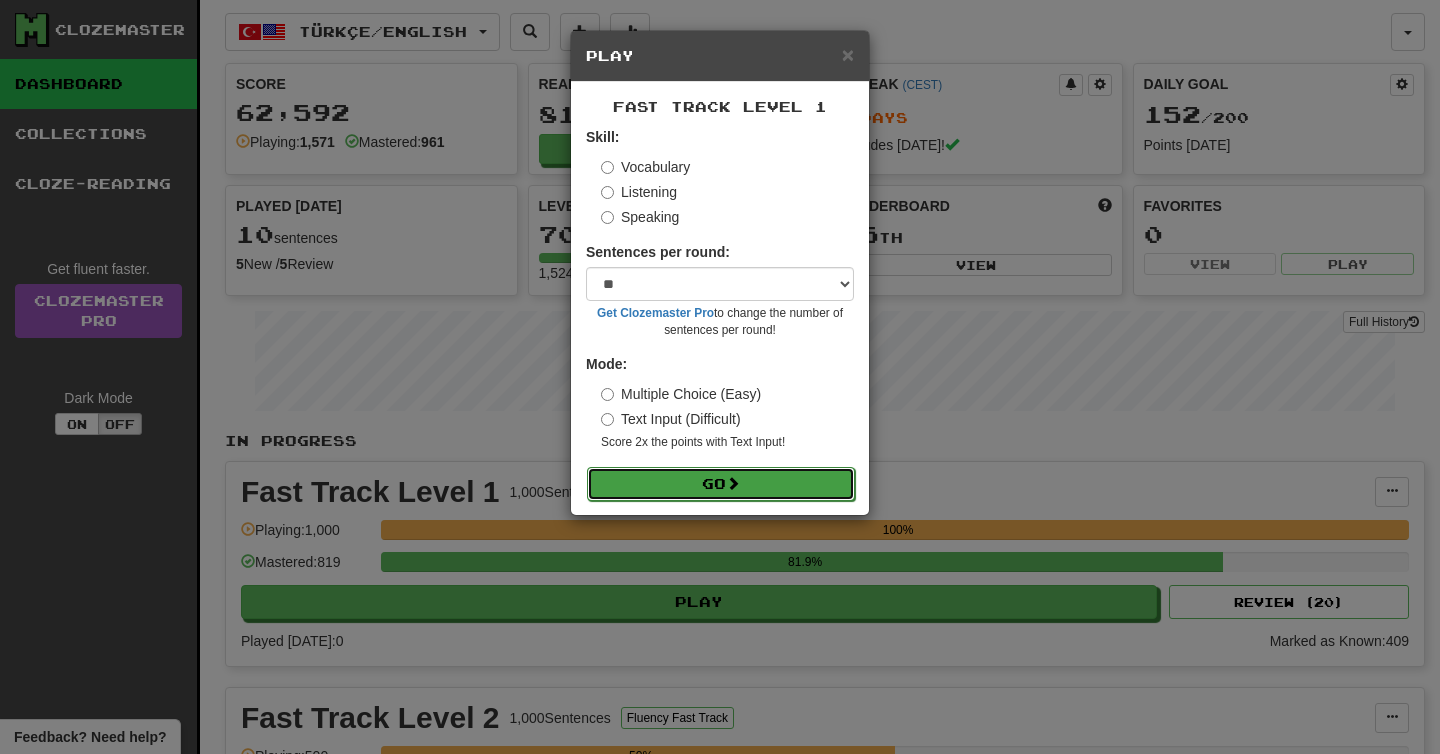 click on "Go" at bounding box center [721, 484] 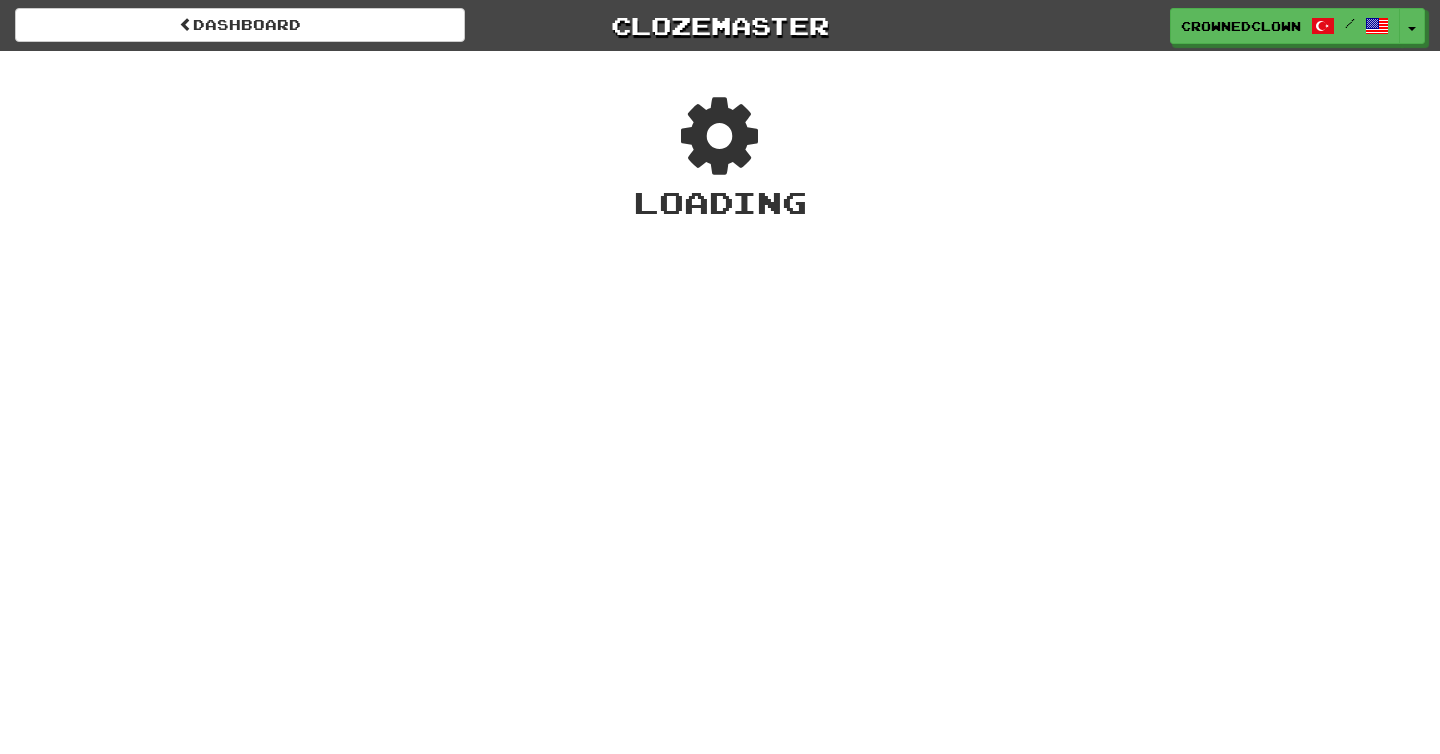 scroll, scrollTop: 0, scrollLeft: 0, axis: both 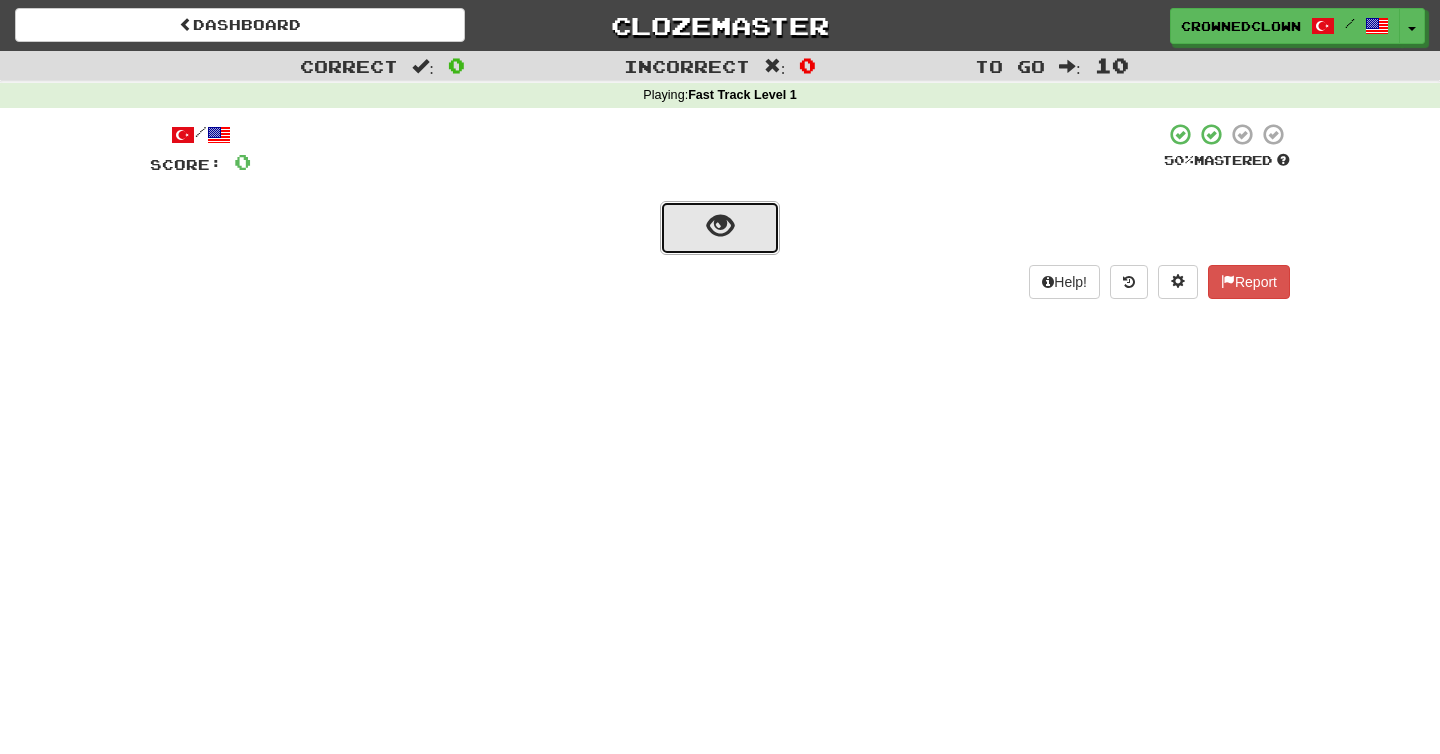 click at bounding box center [720, 228] 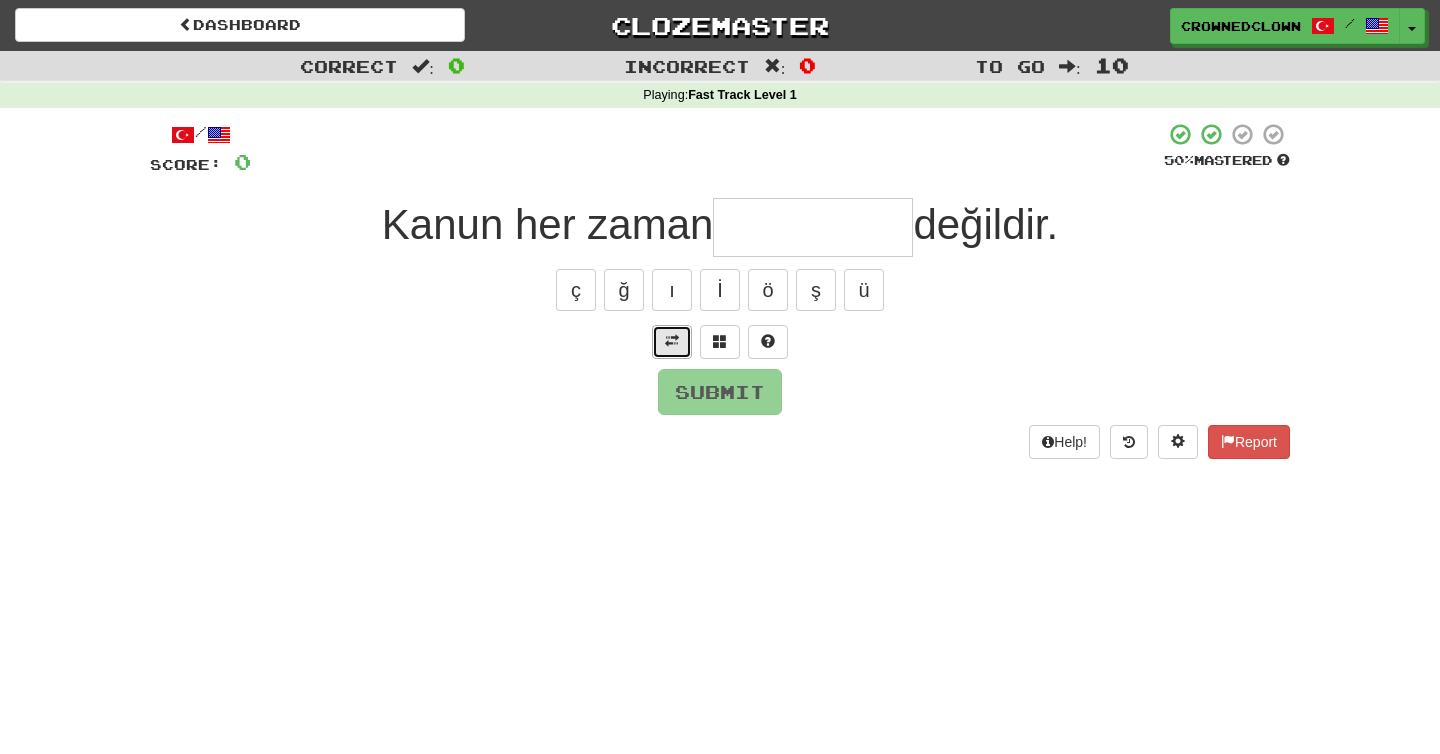 click at bounding box center (672, 341) 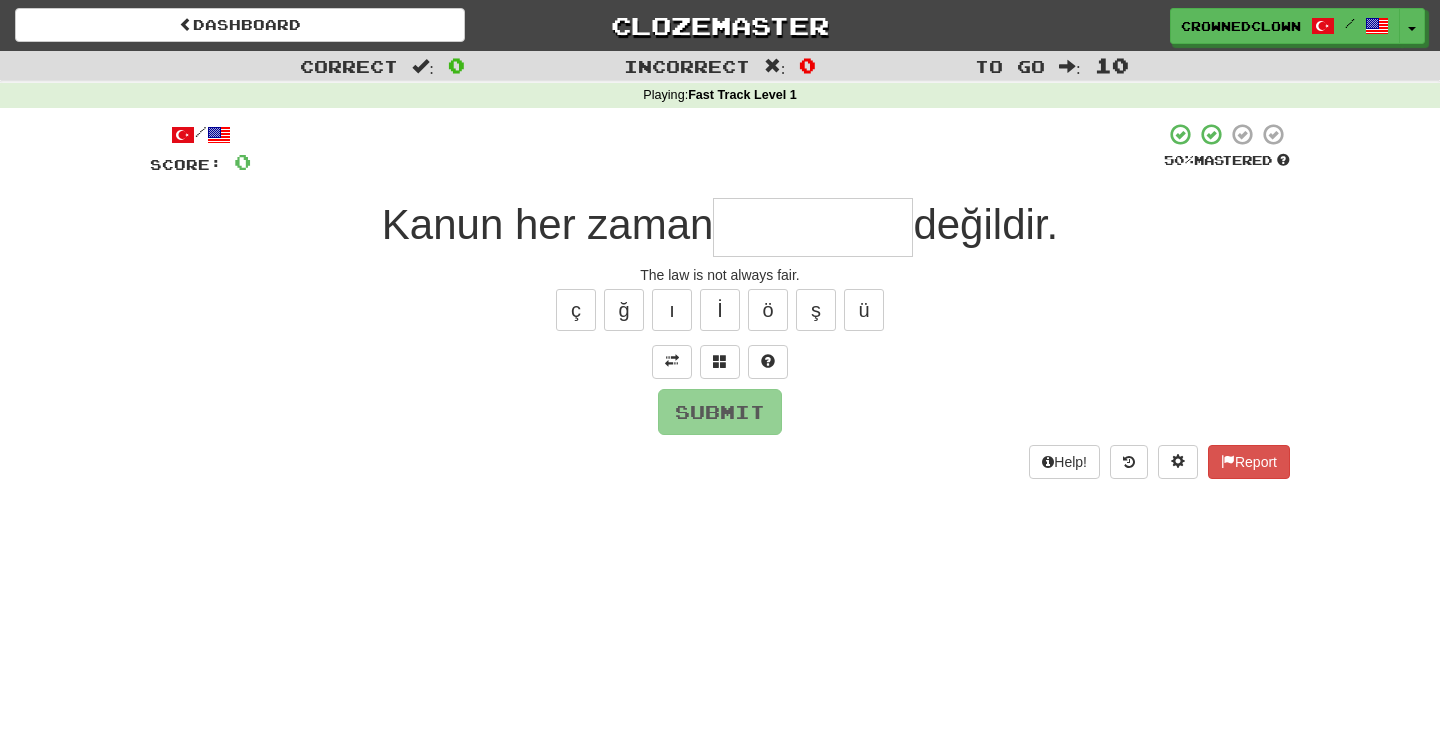 click at bounding box center [813, 227] 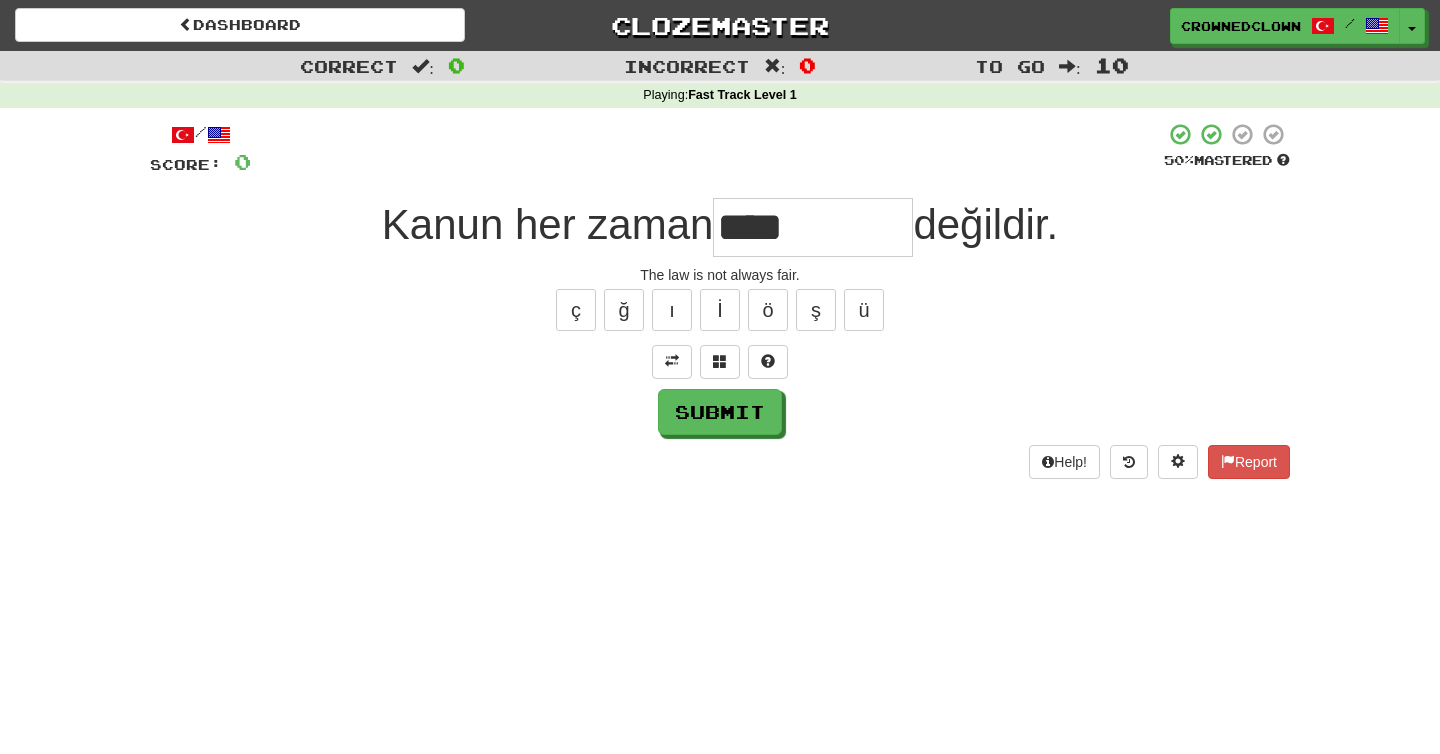 type on "****" 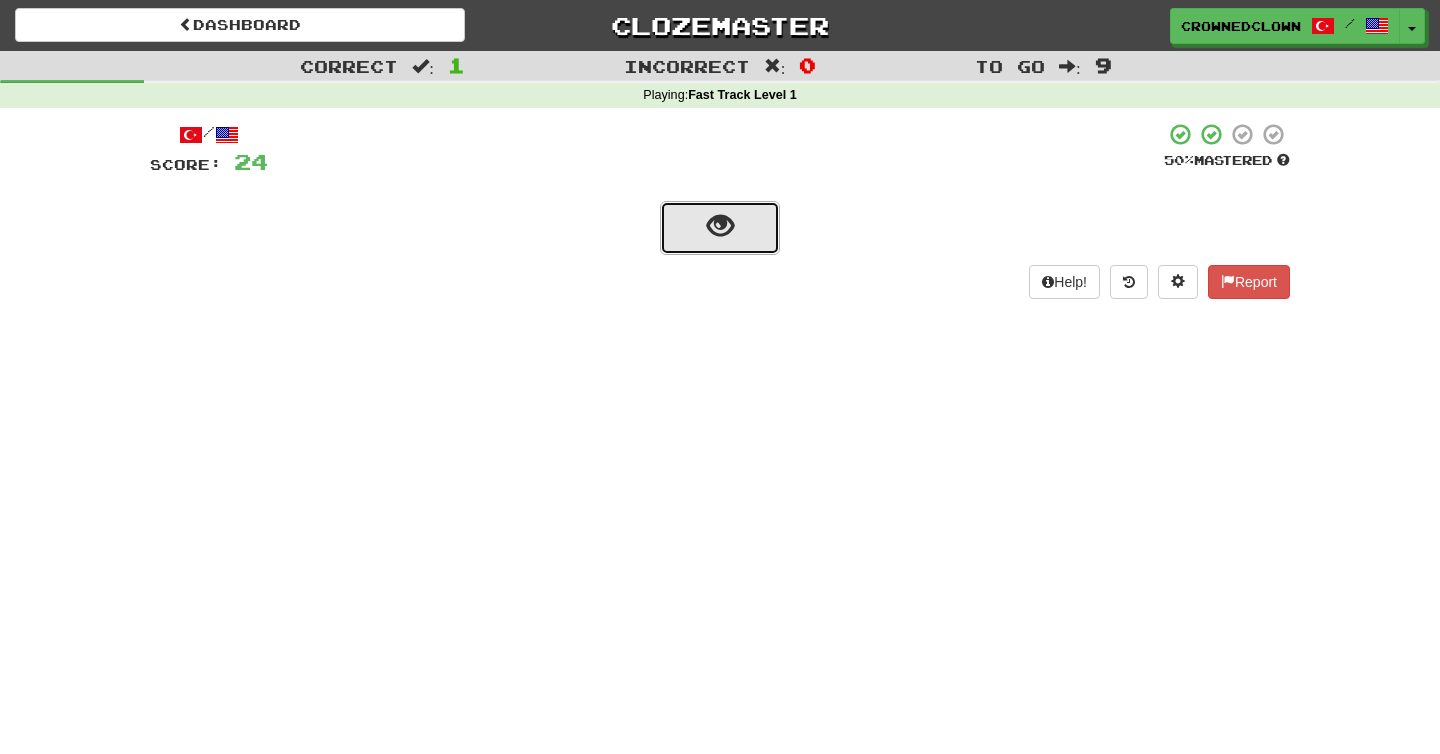 click at bounding box center [720, 228] 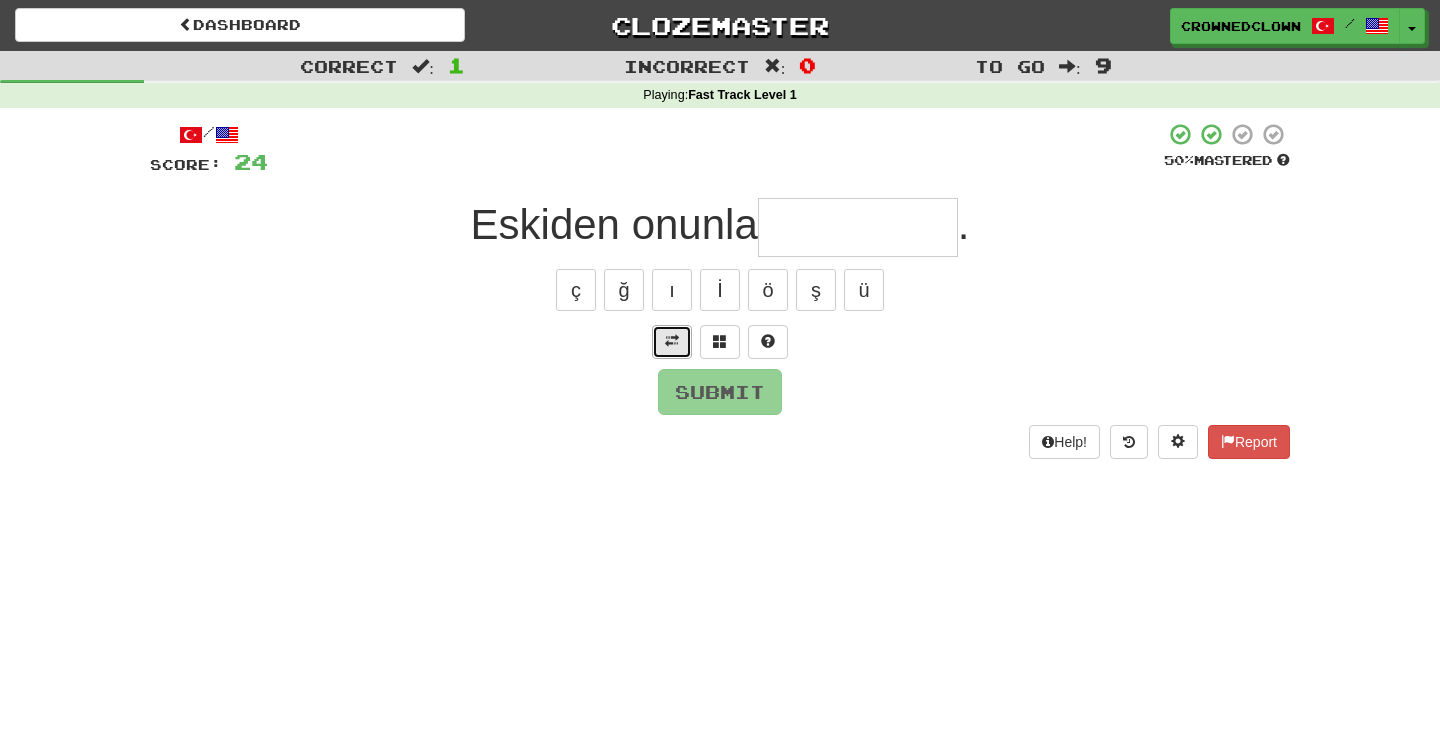 click at bounding box center [672, 341] 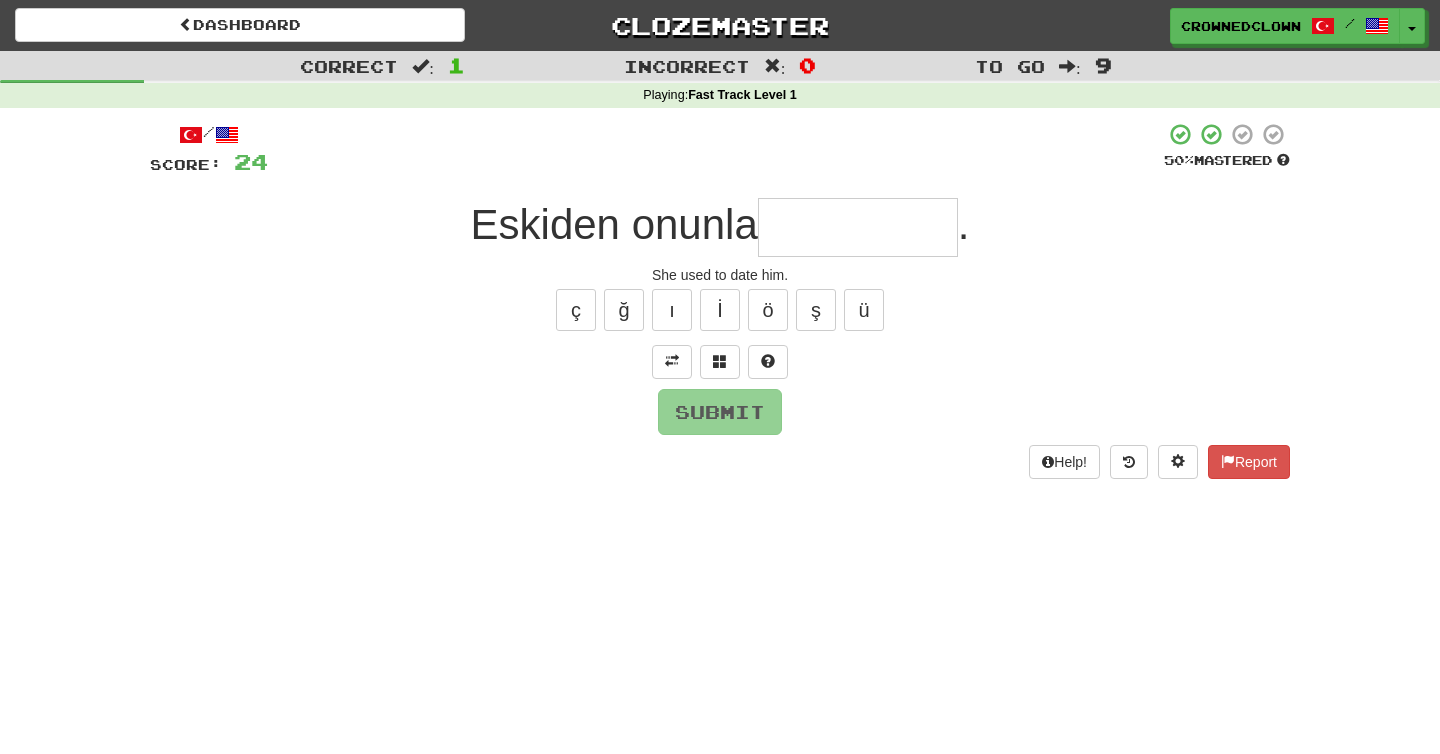 click at bounding box center (858, 227) 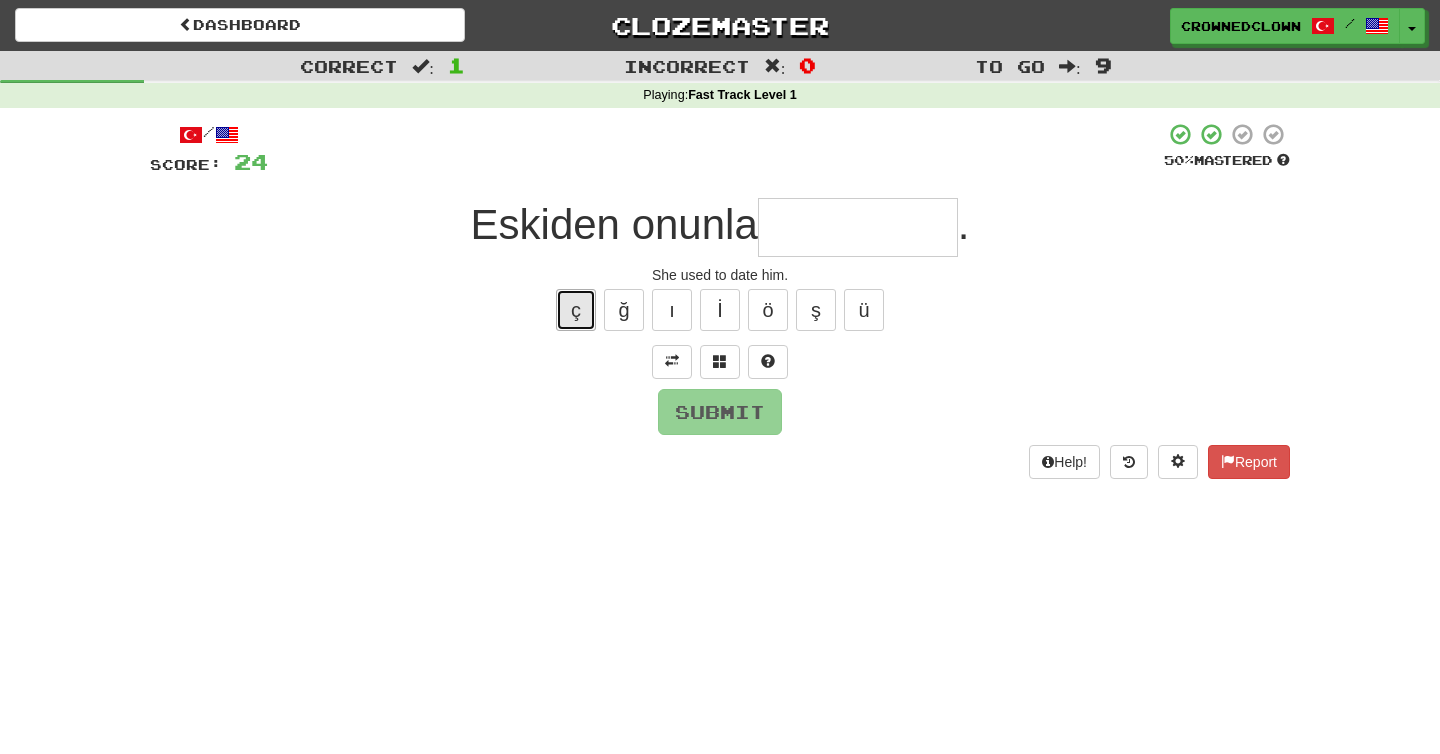 click on "ç" at bounding box center [576, 310] 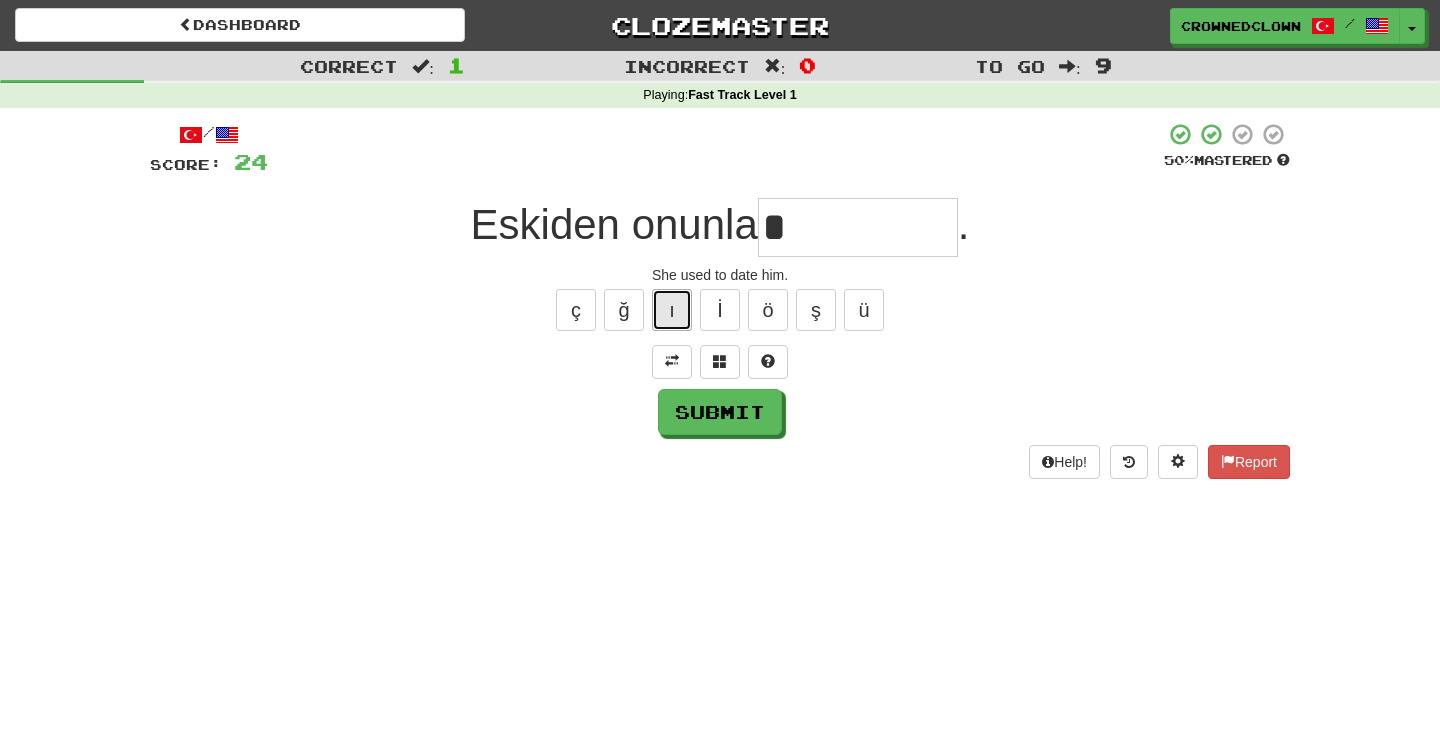 click on "ı" at bounding box center (672, 310) 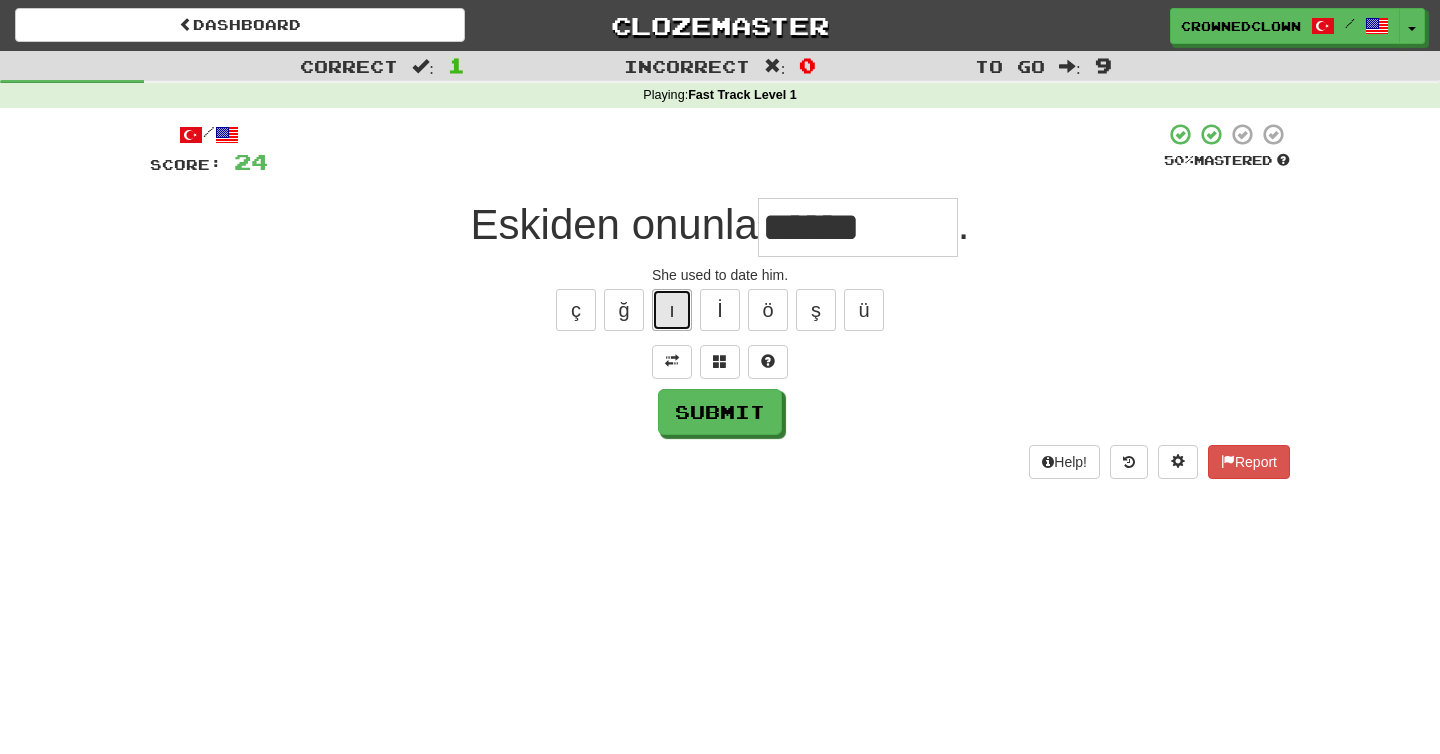 click on "ı" at bounding box center [672, 310] 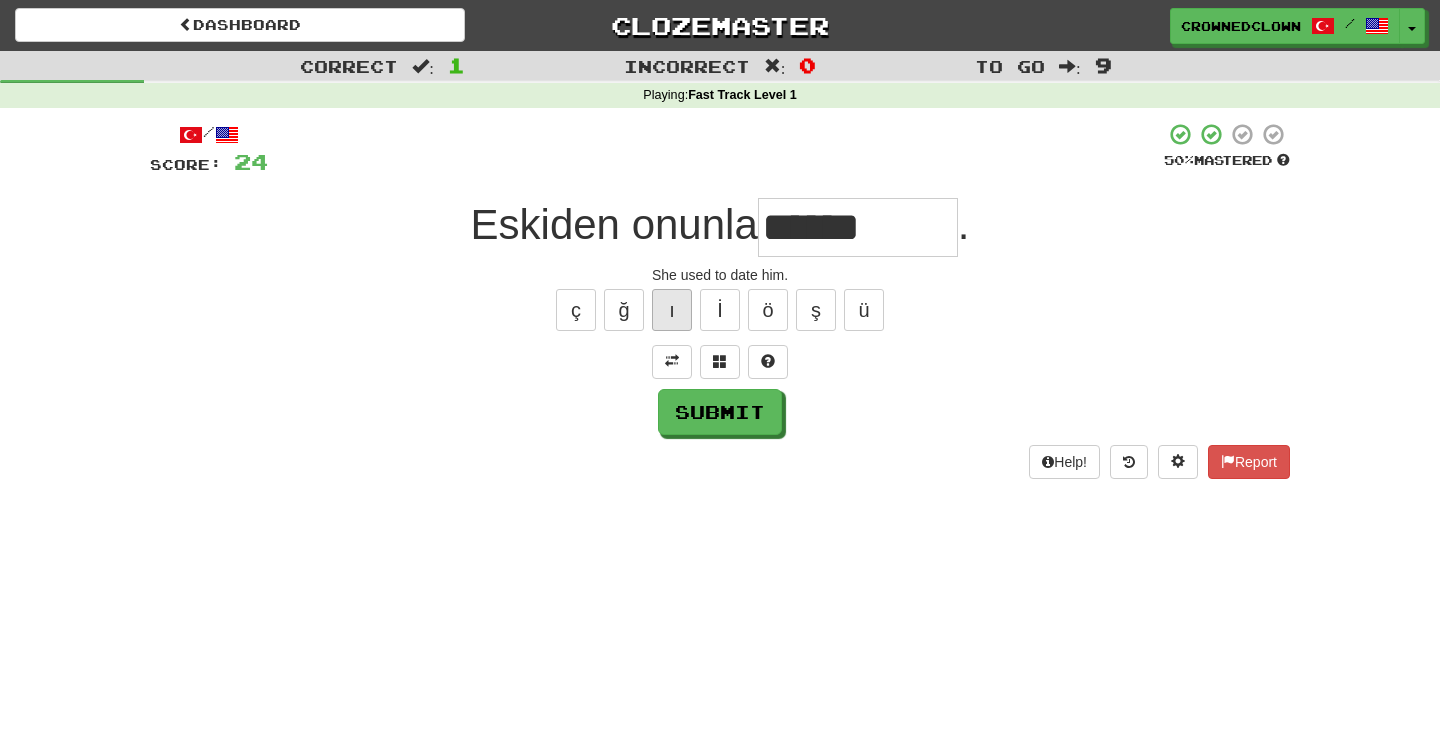 type on "*******" 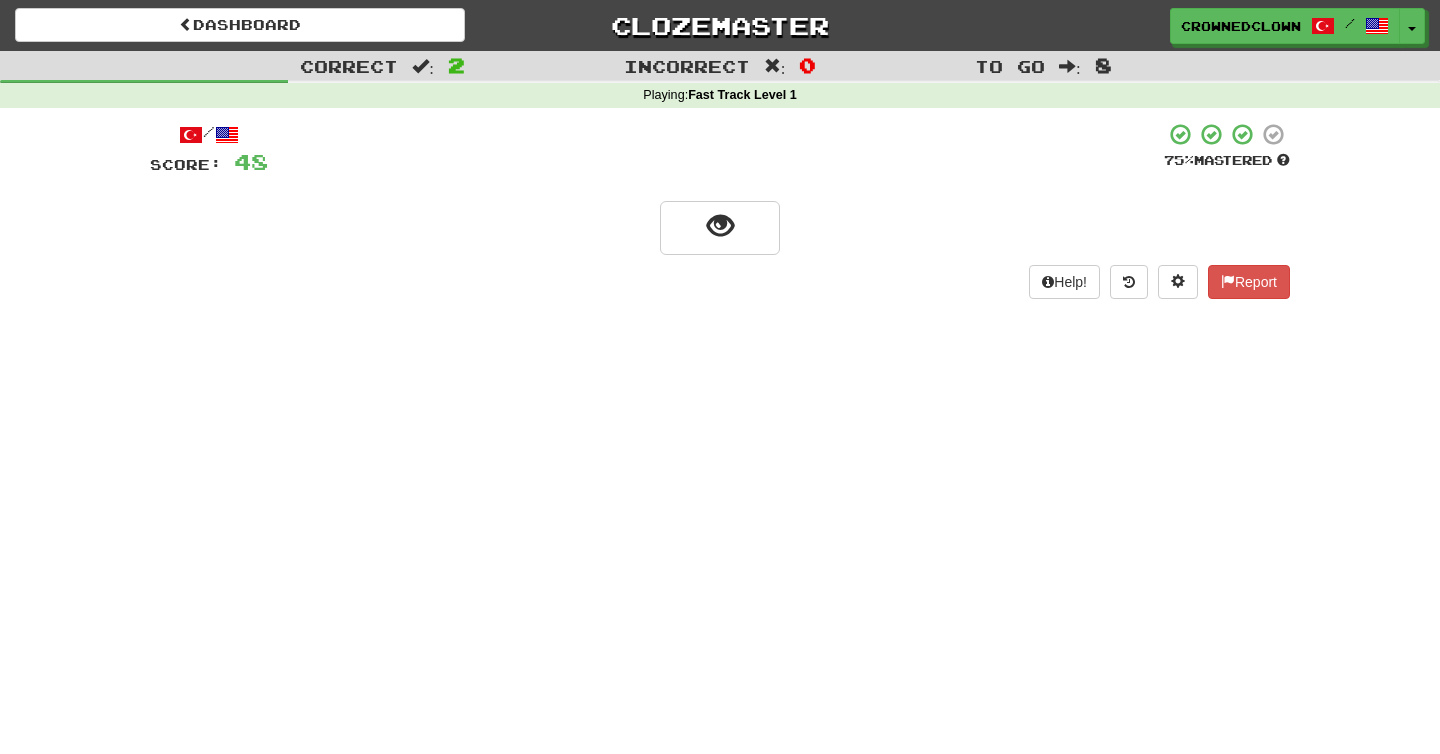 click at bounding box center [720, 226] 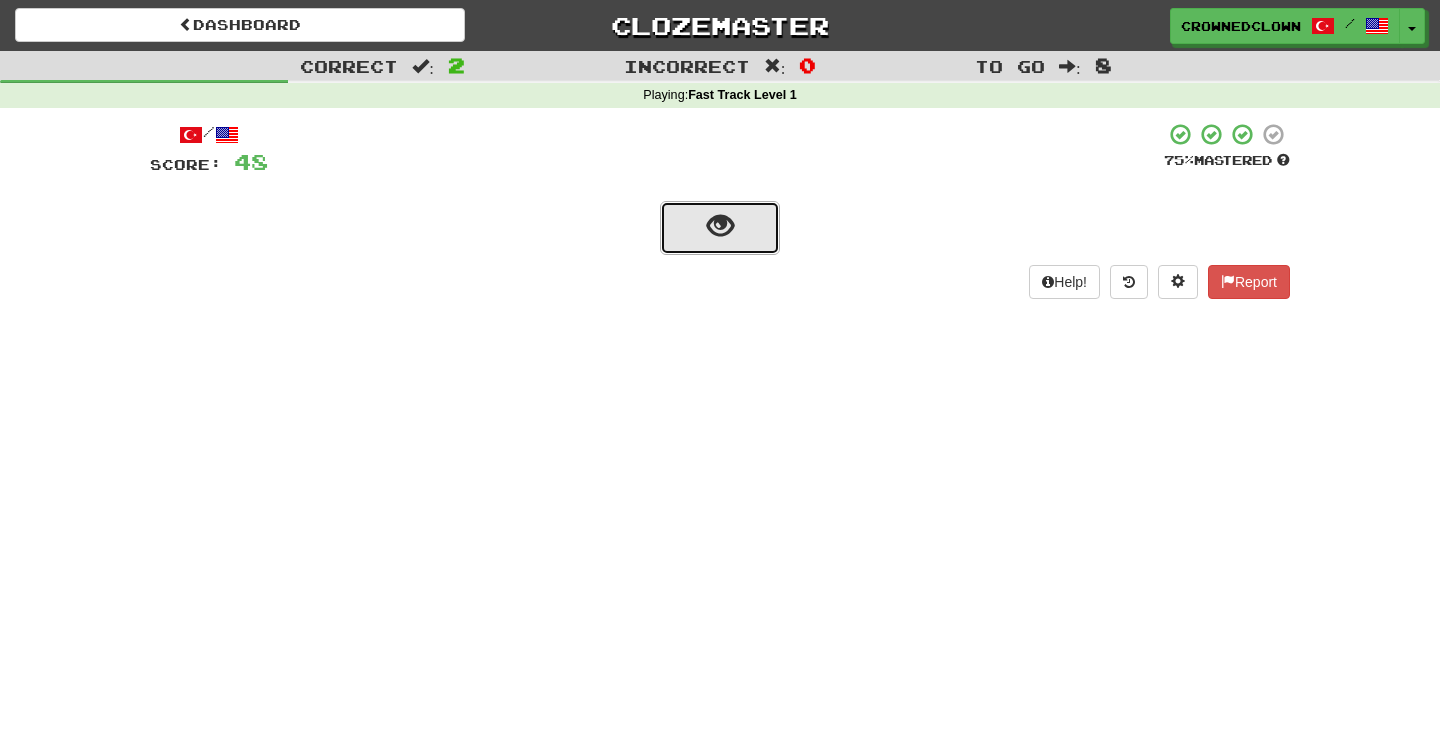 click at bounding box center (720, 228) 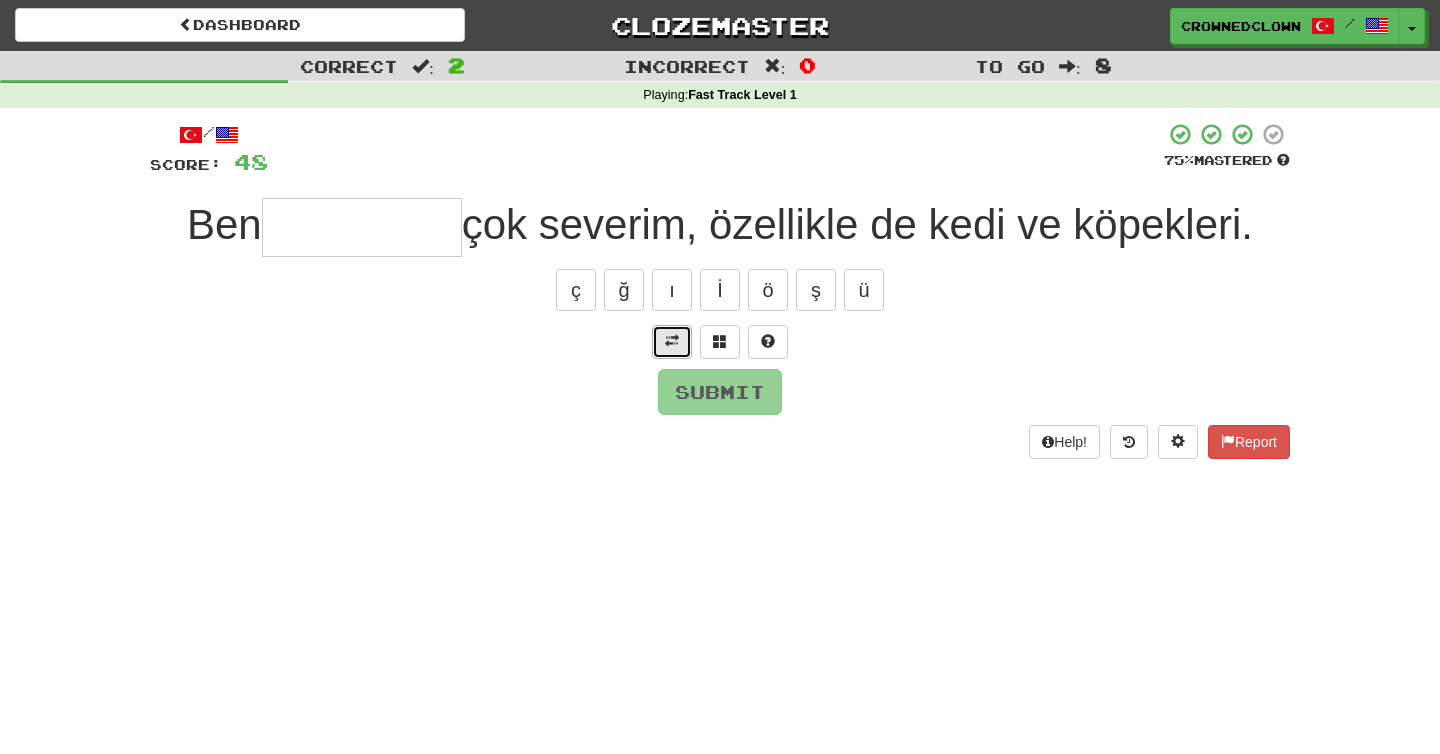 click at bounding box center [672, 342] 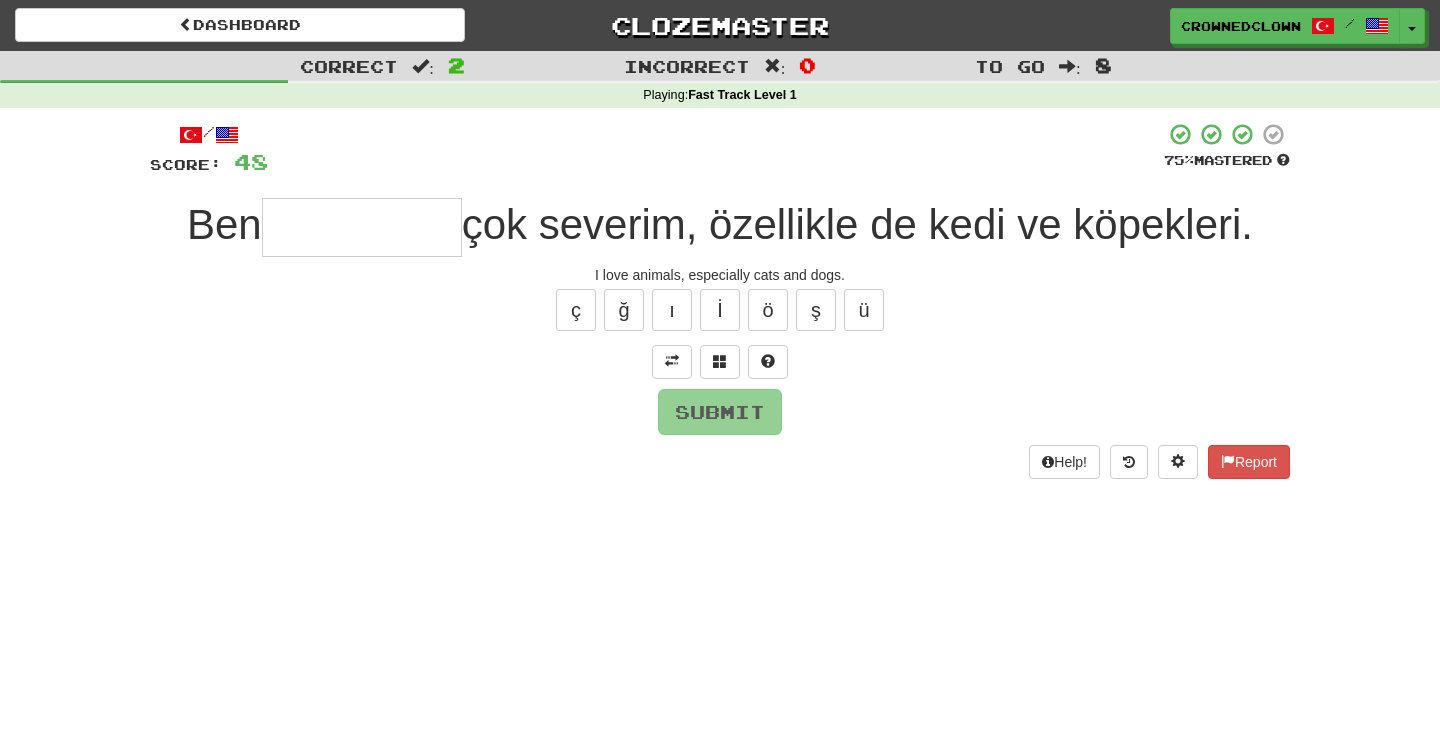click at bounding box center (362, 227) 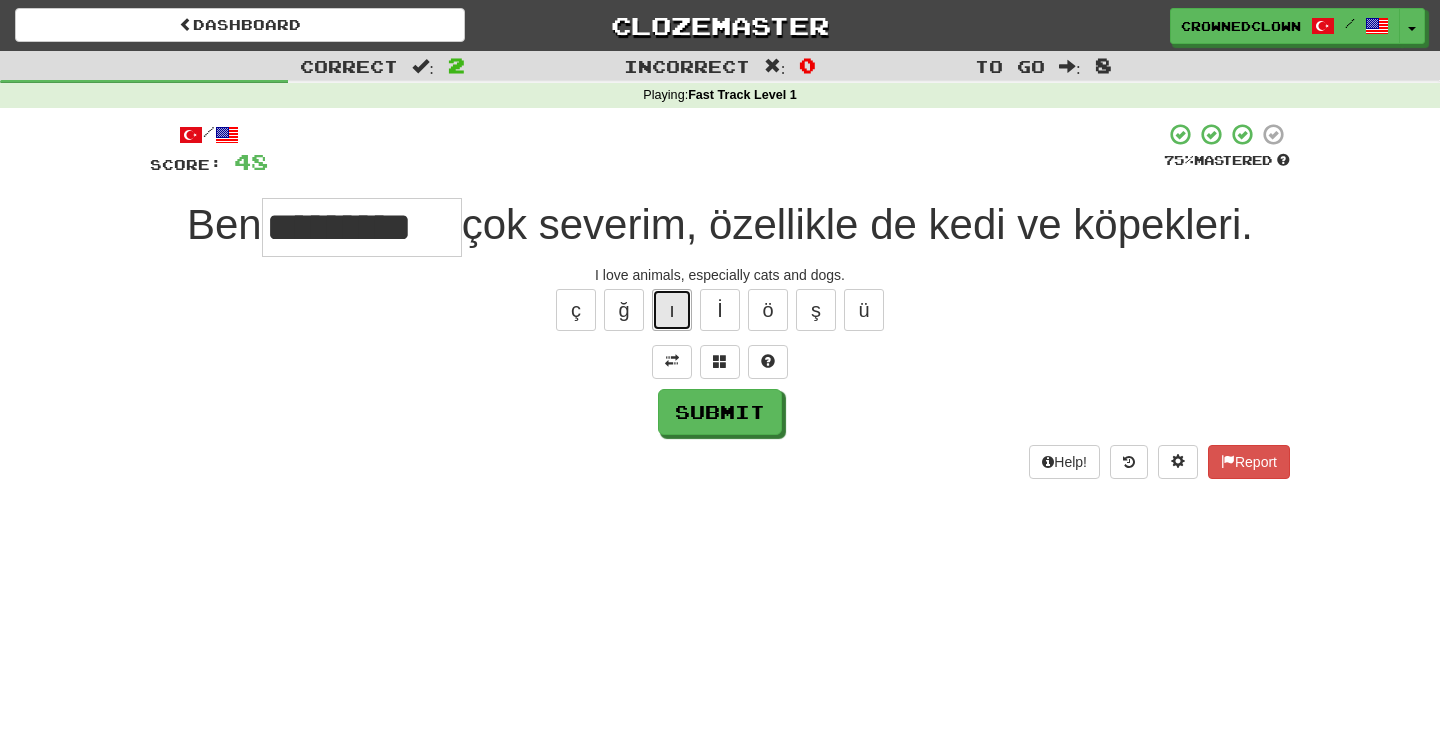 click on "ı" at bounding box center [672, 310] 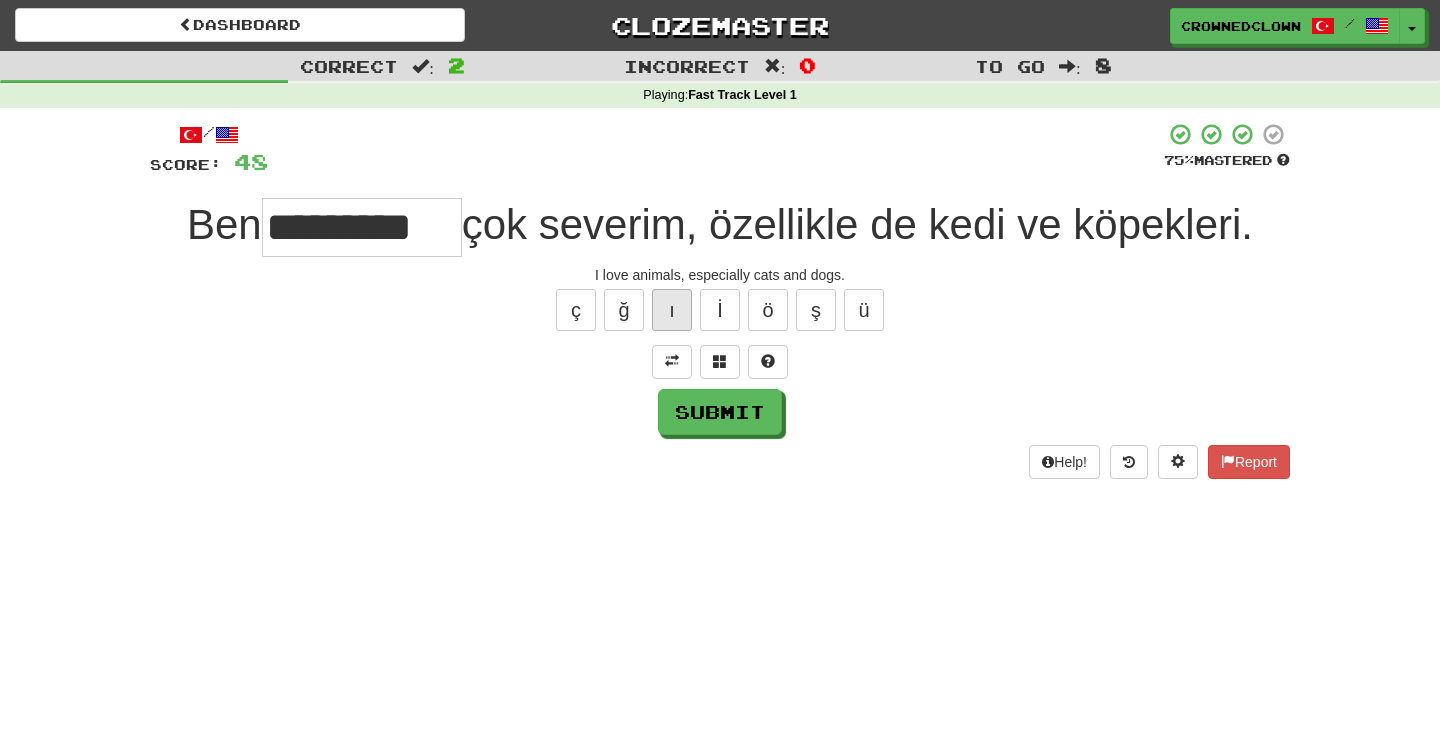 type on "**********" 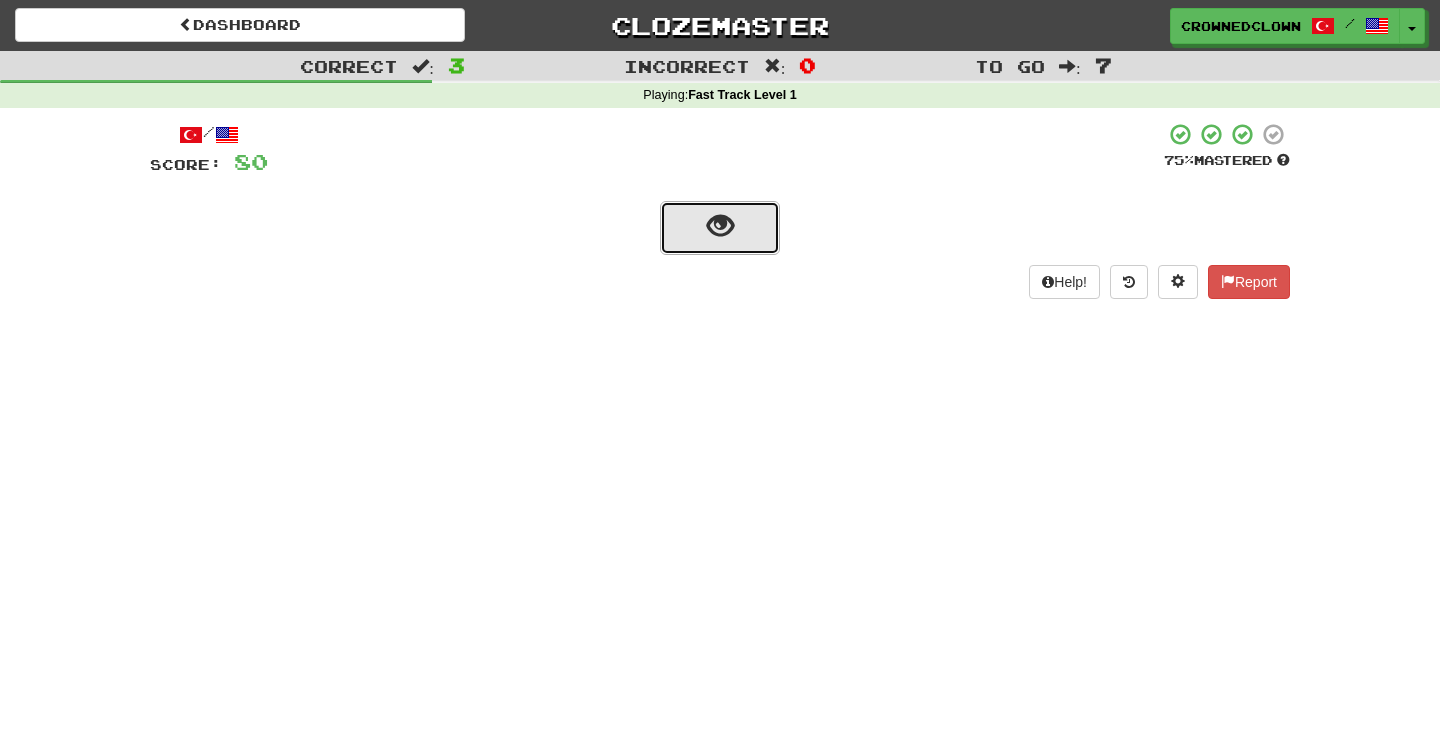 click at bounding box center [720, 228] 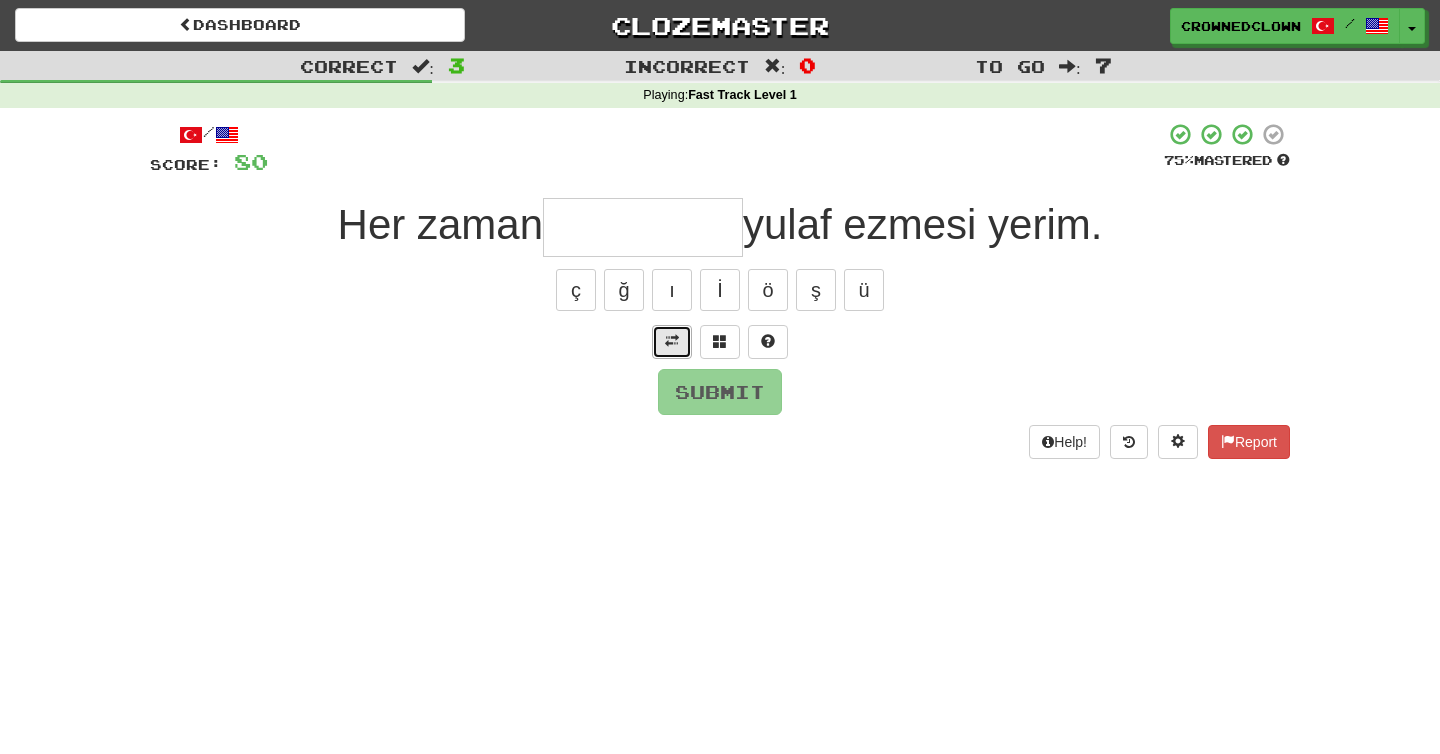 click at bounding box center [672, 341] 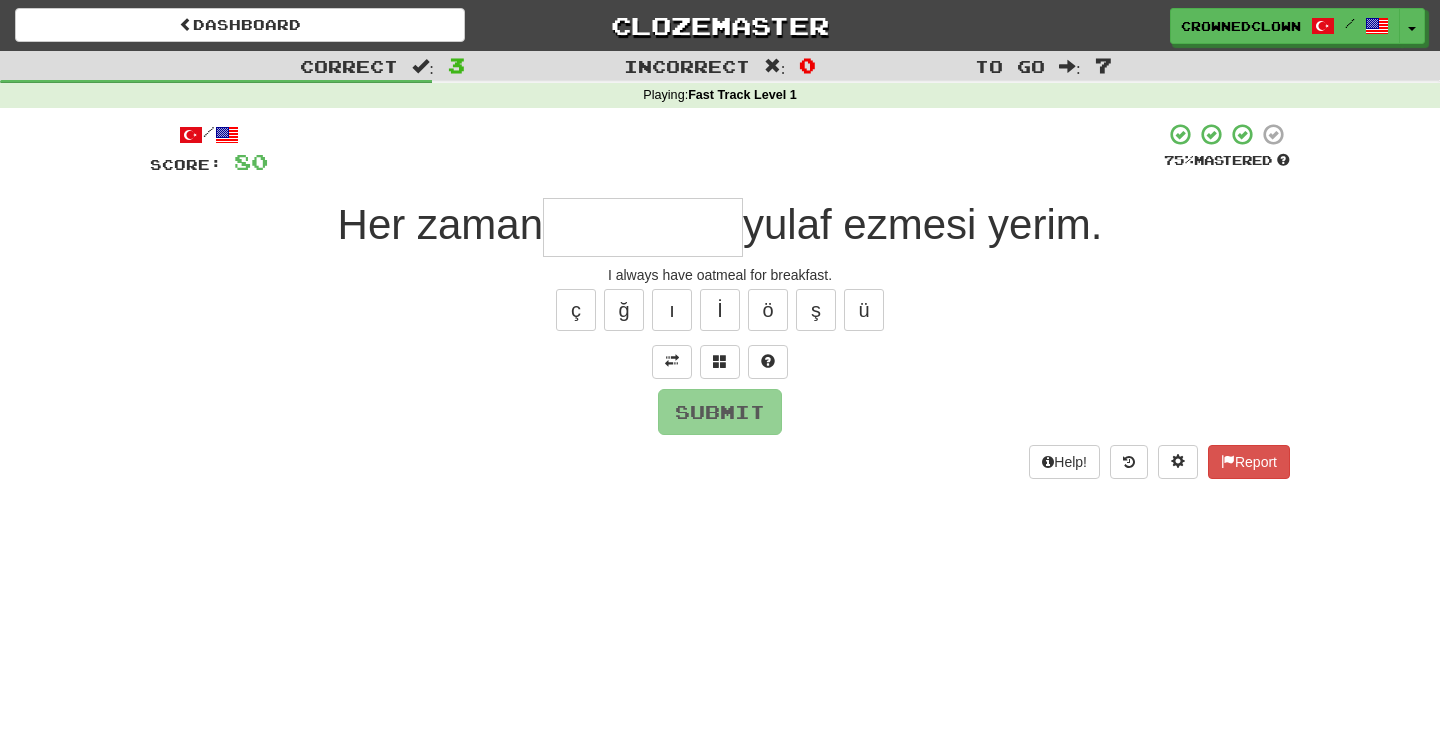 click at bounding box center (643, 227) 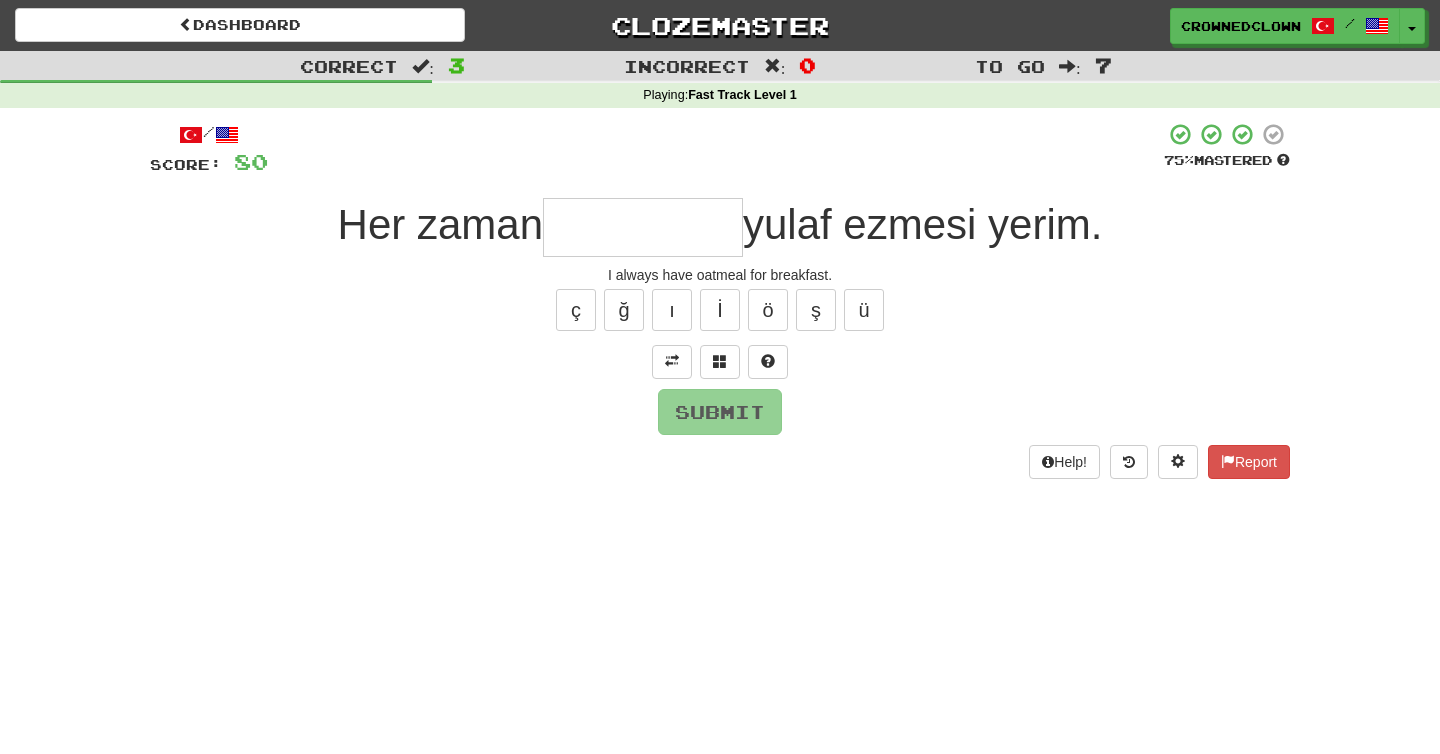 type on "*" 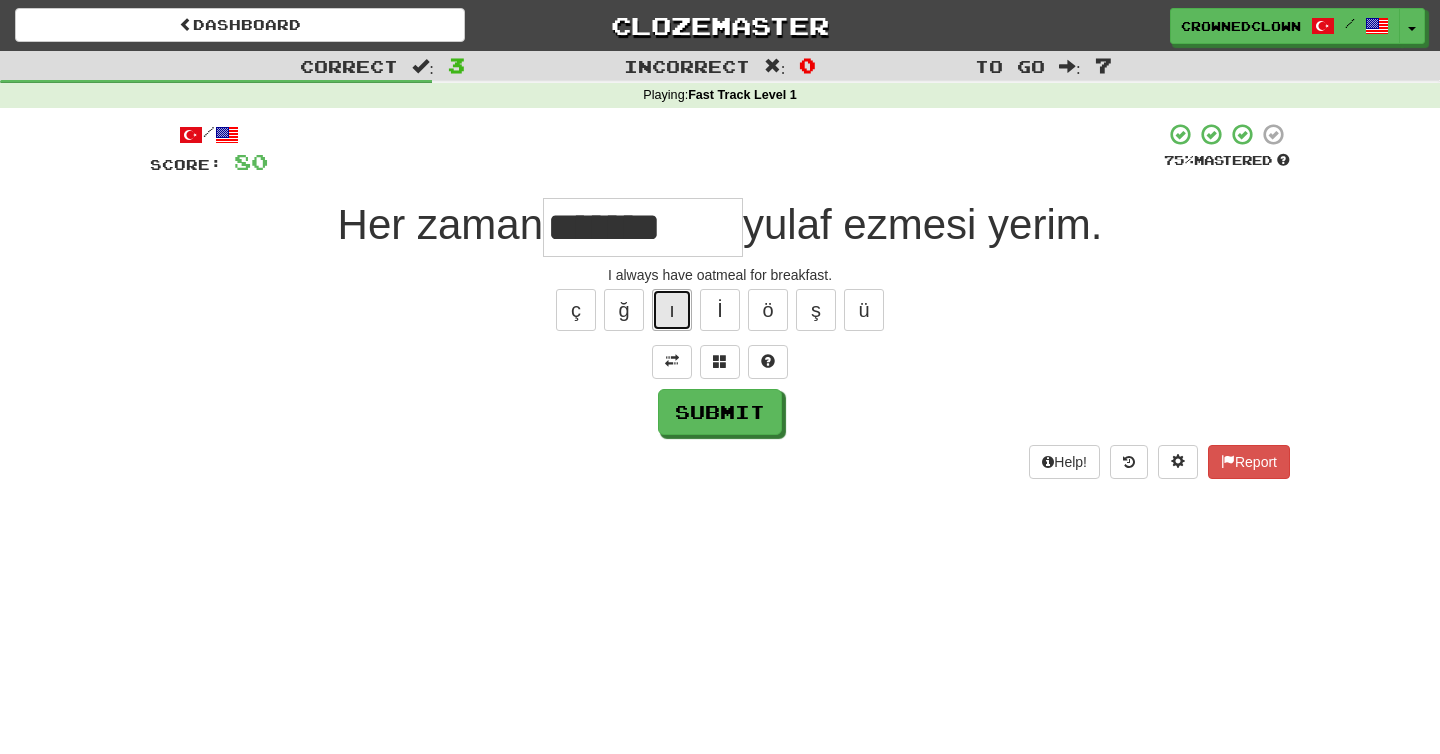 click on "ı" at bounding box center (672, 310) 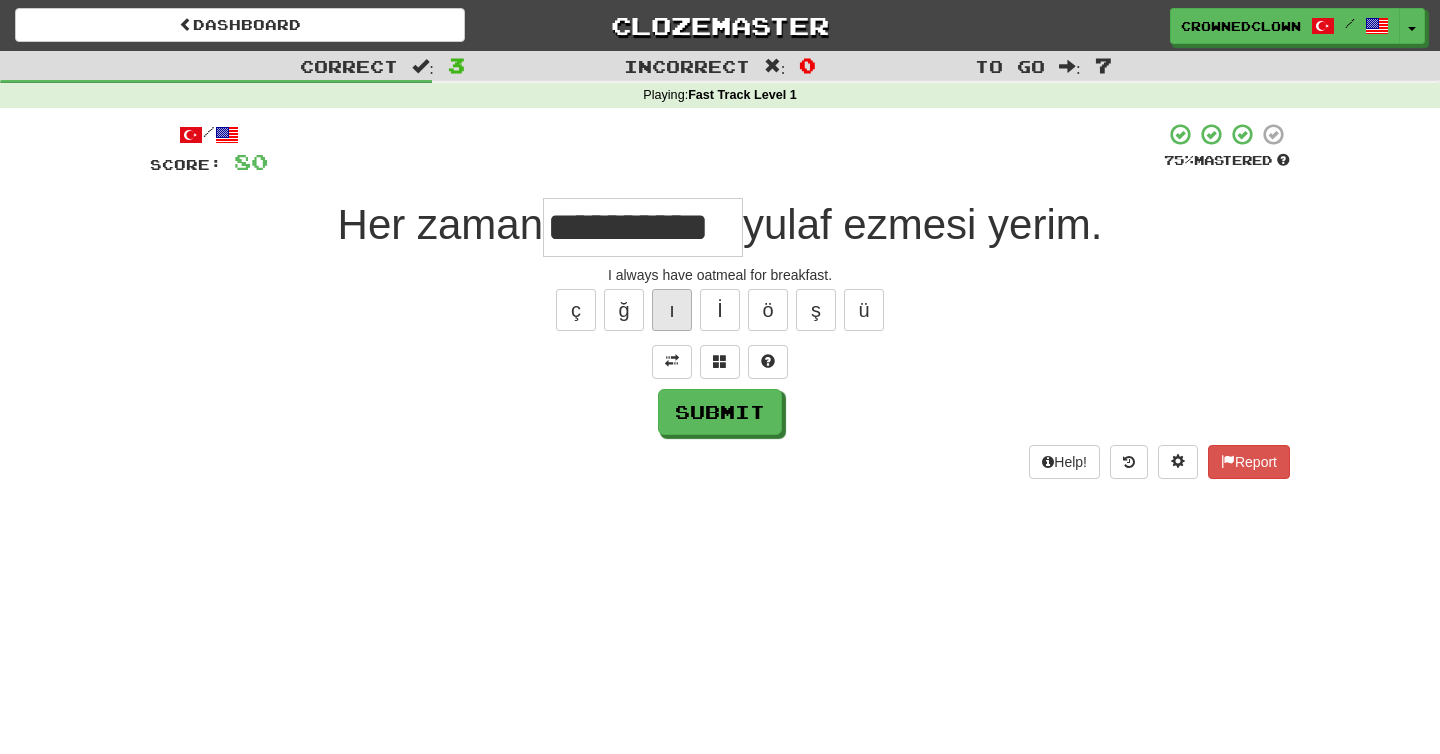 type on "**********" 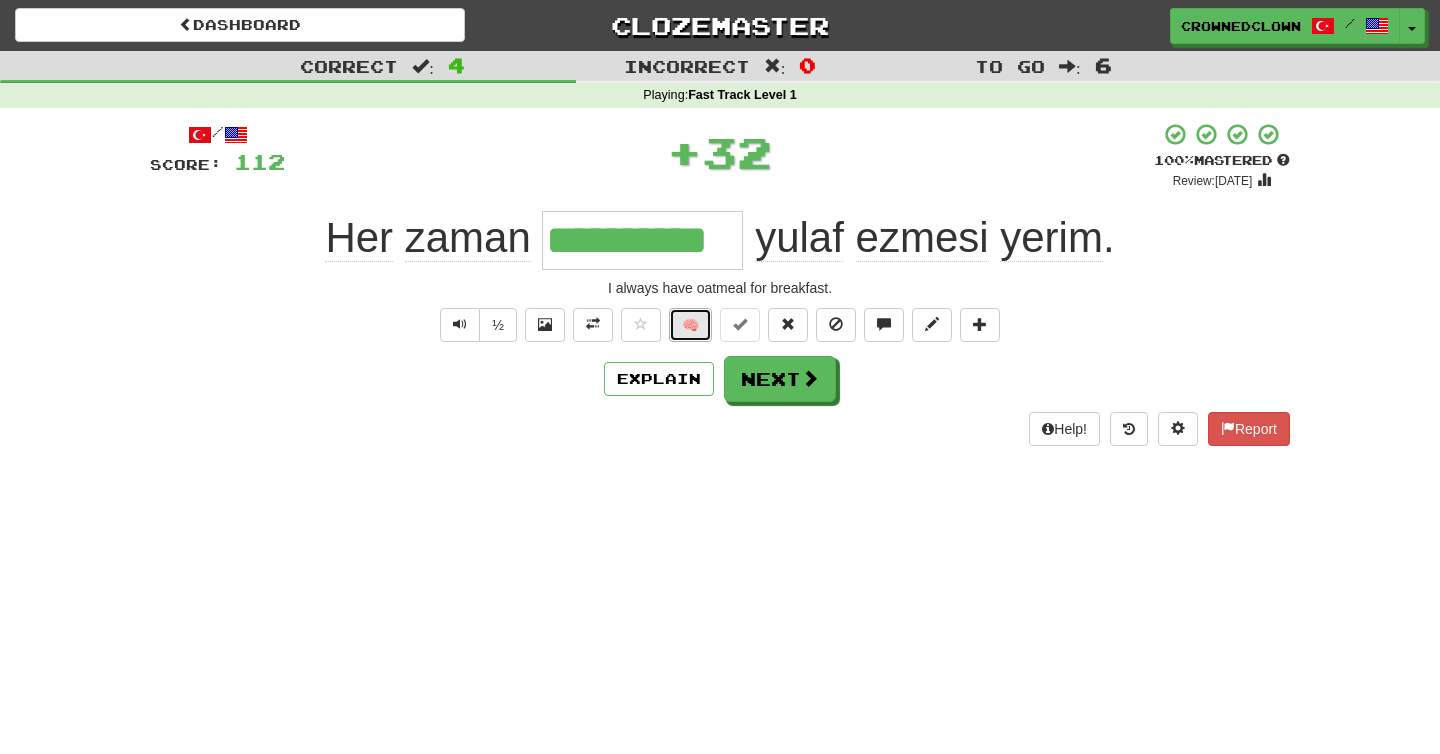 click on "🧠" at bounding box center (690, 325) 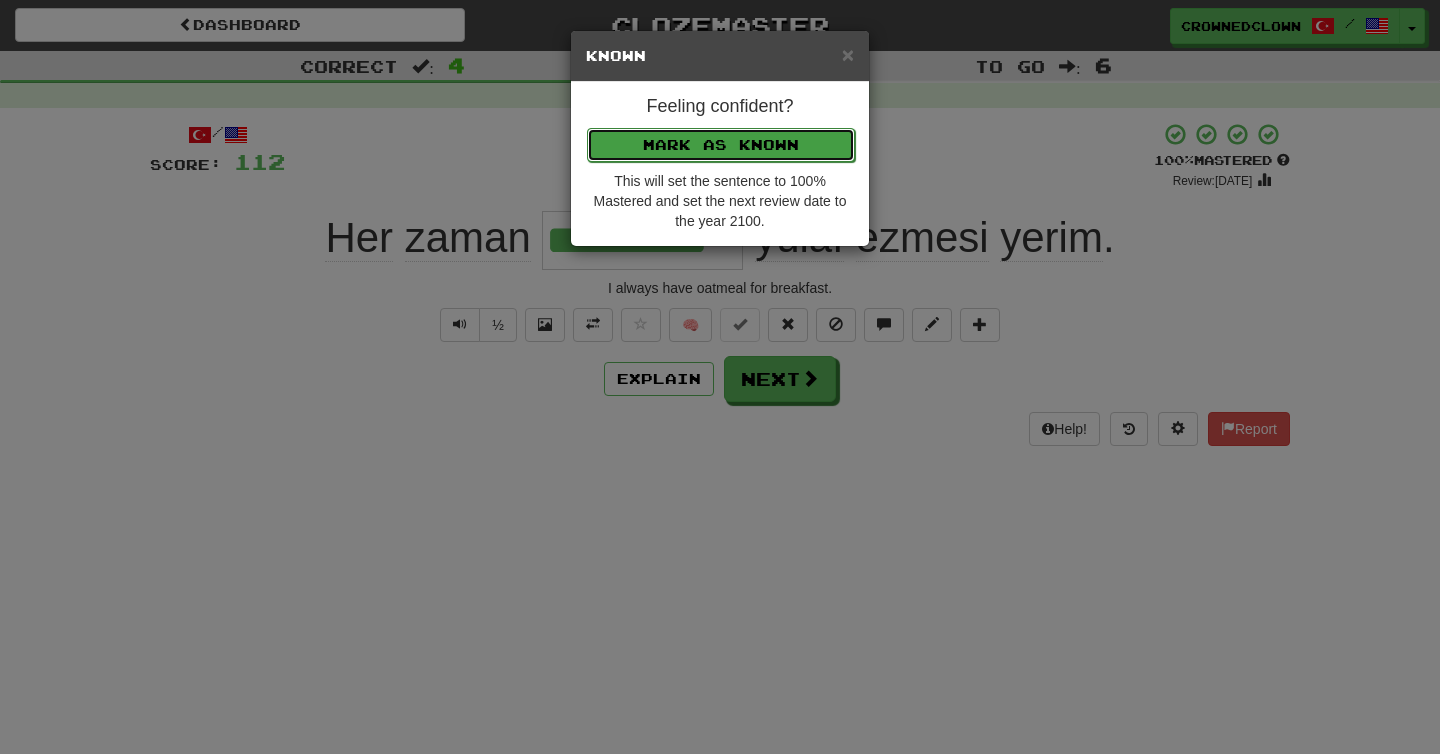 click on "Mark as Known" at bounding box center (721, 145) 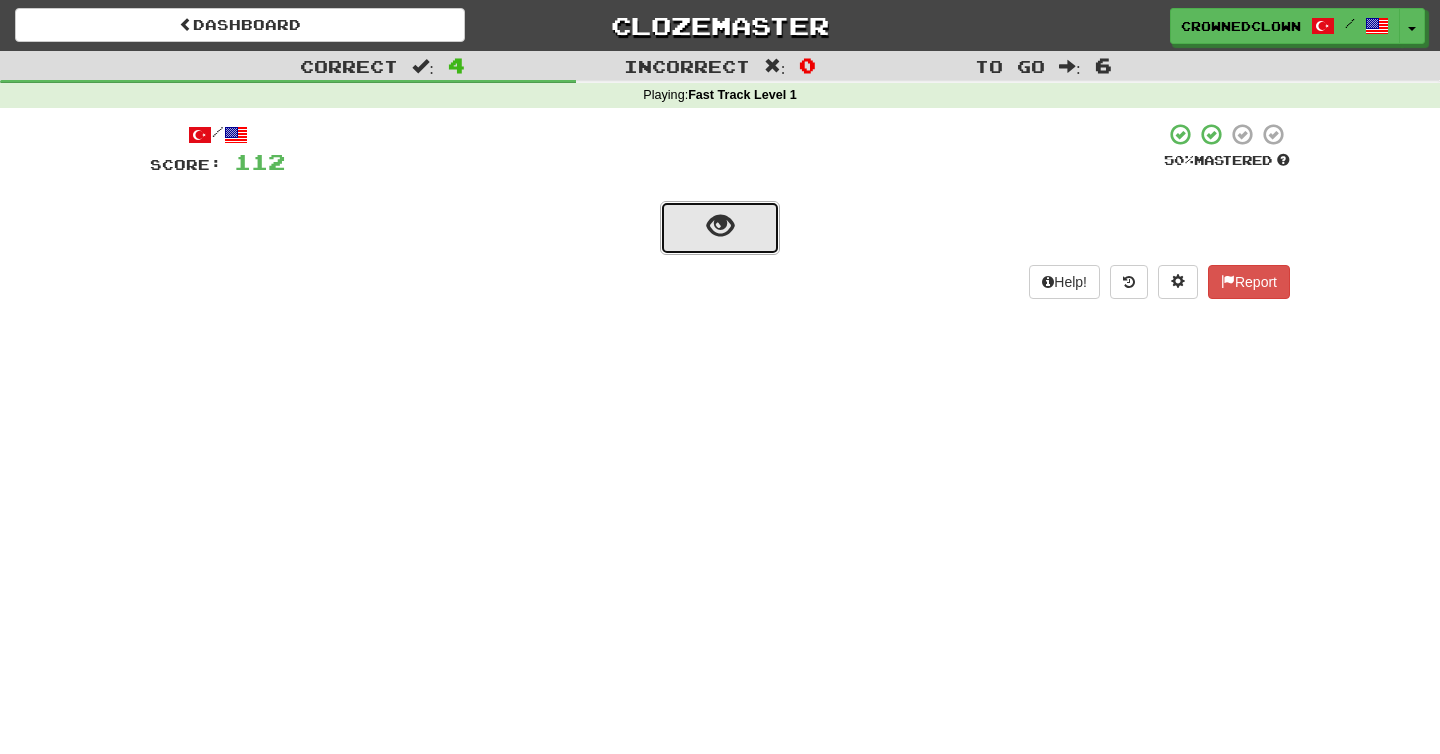 click at bounding box center (720, 228) 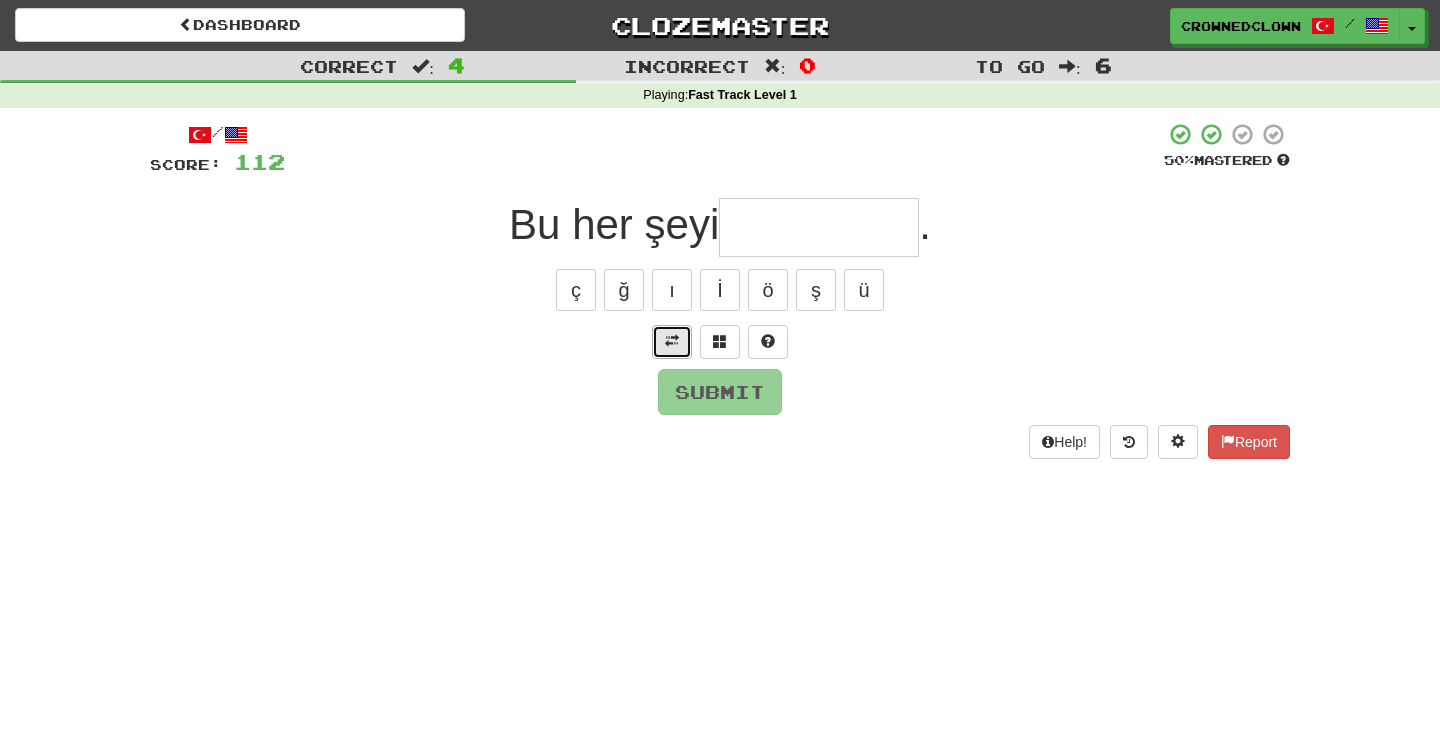 click at bounding box center (672, 342) 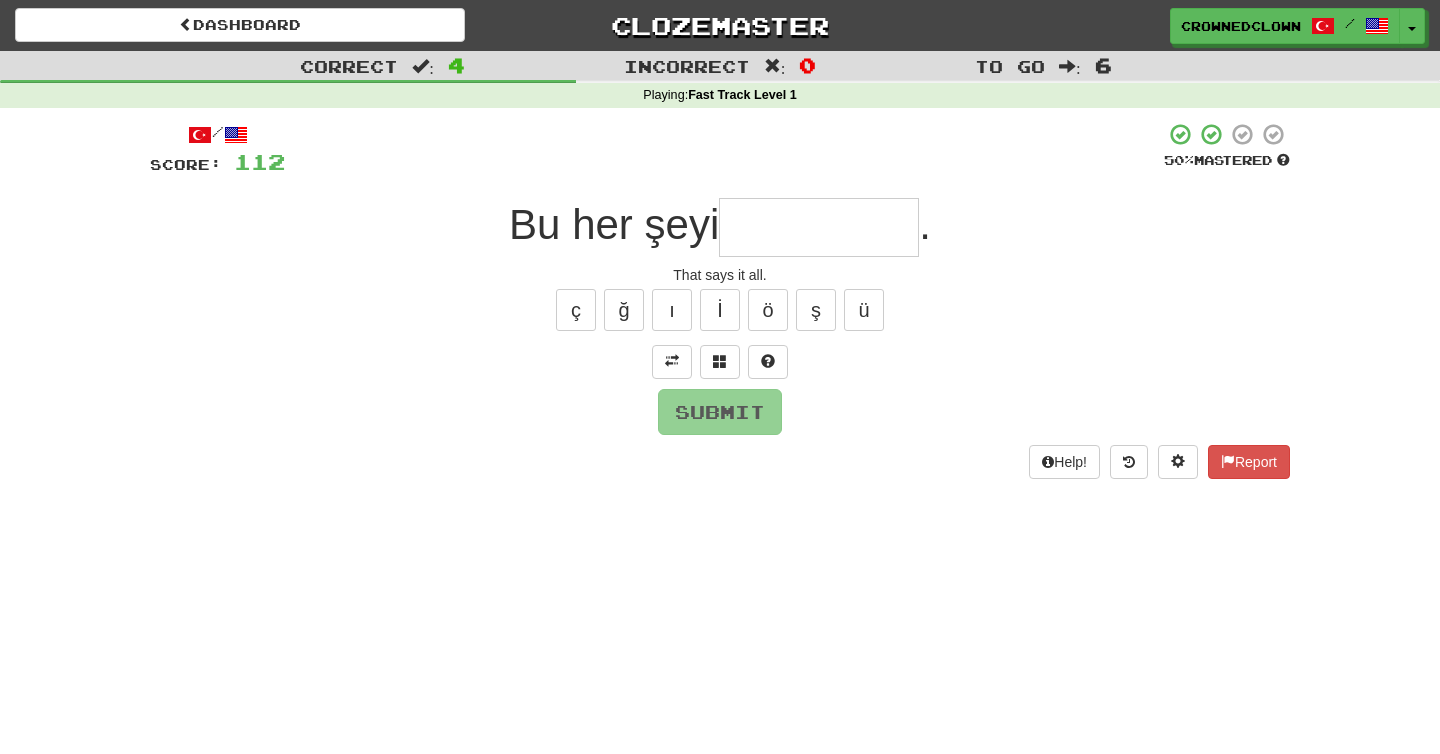 click at bounding box center (819, 227) 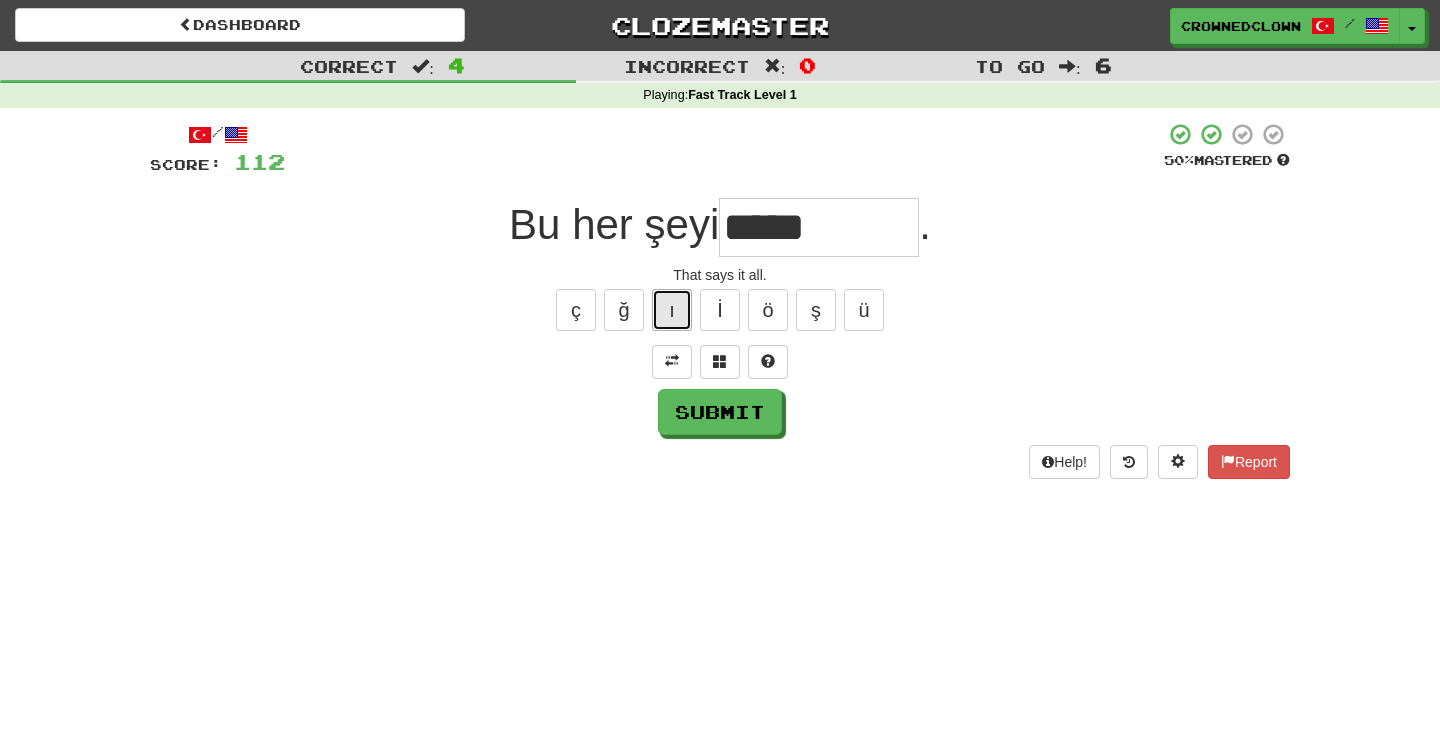 click on "ı" at bounding box center (672, 310) 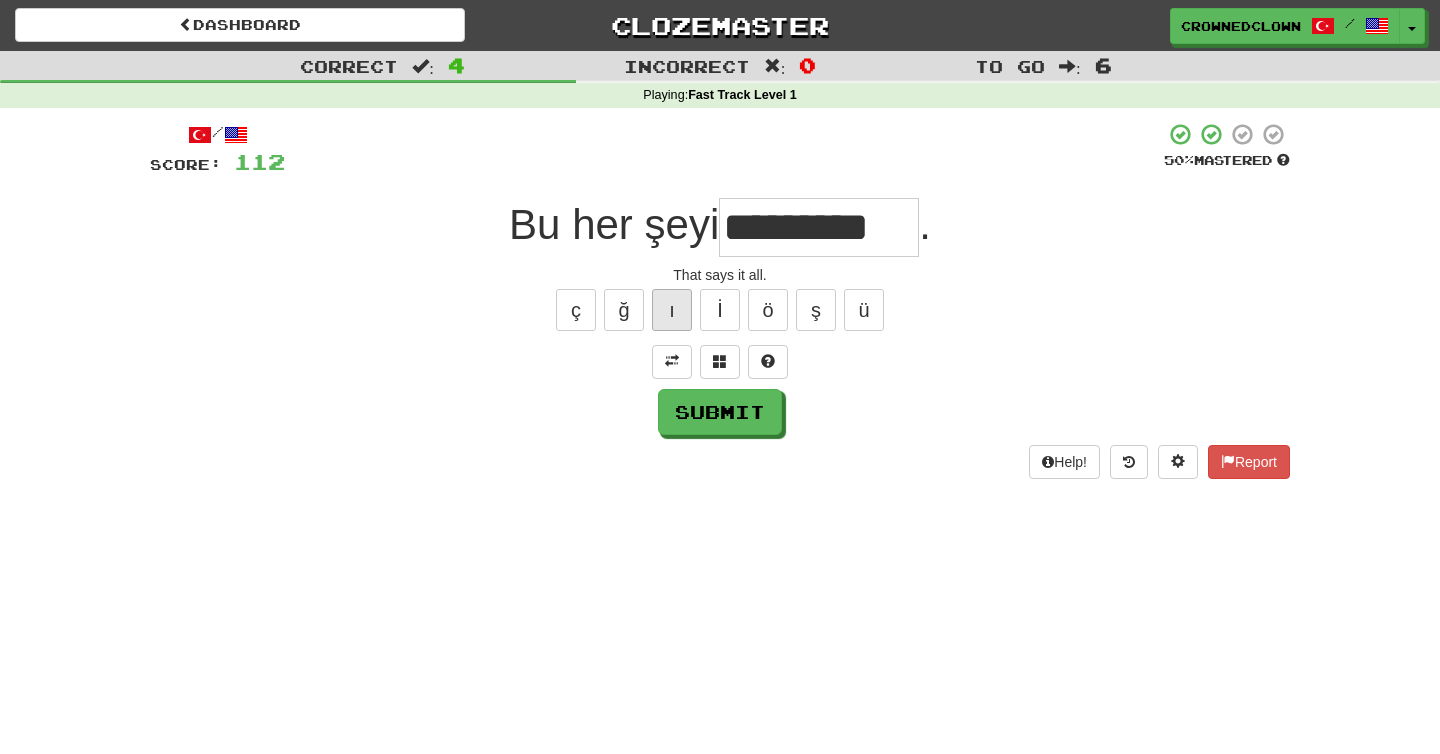 type on "*********" 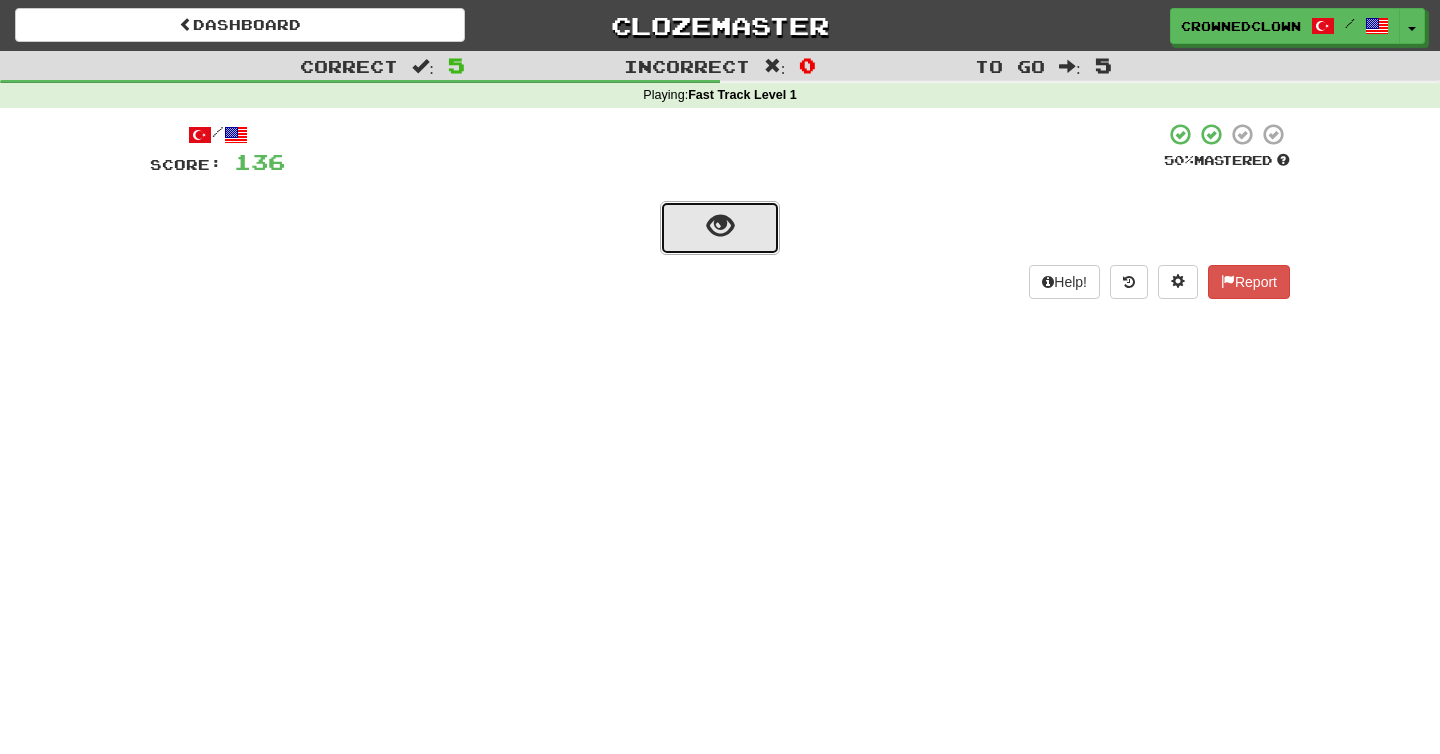 click at bounding box center [720, 228] 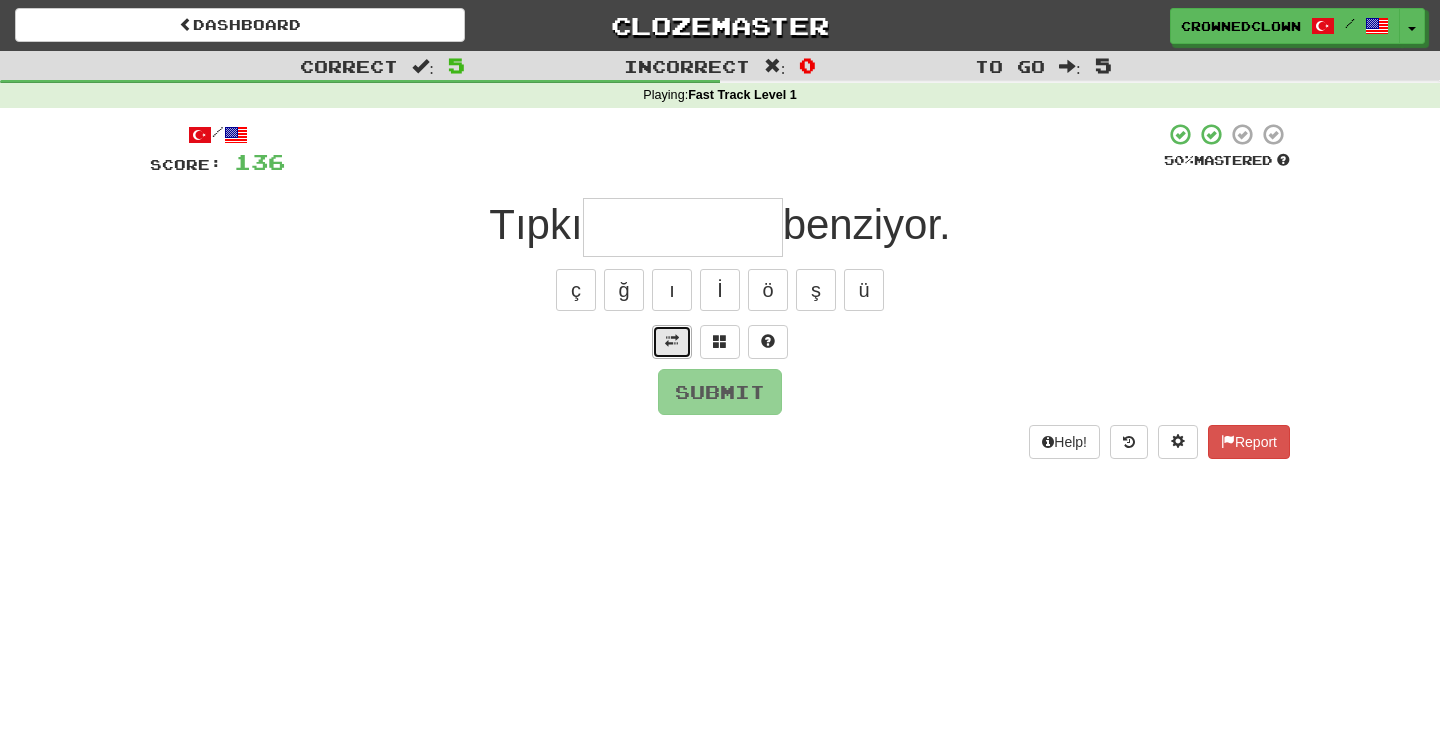 click at bounding box center (672, 342) 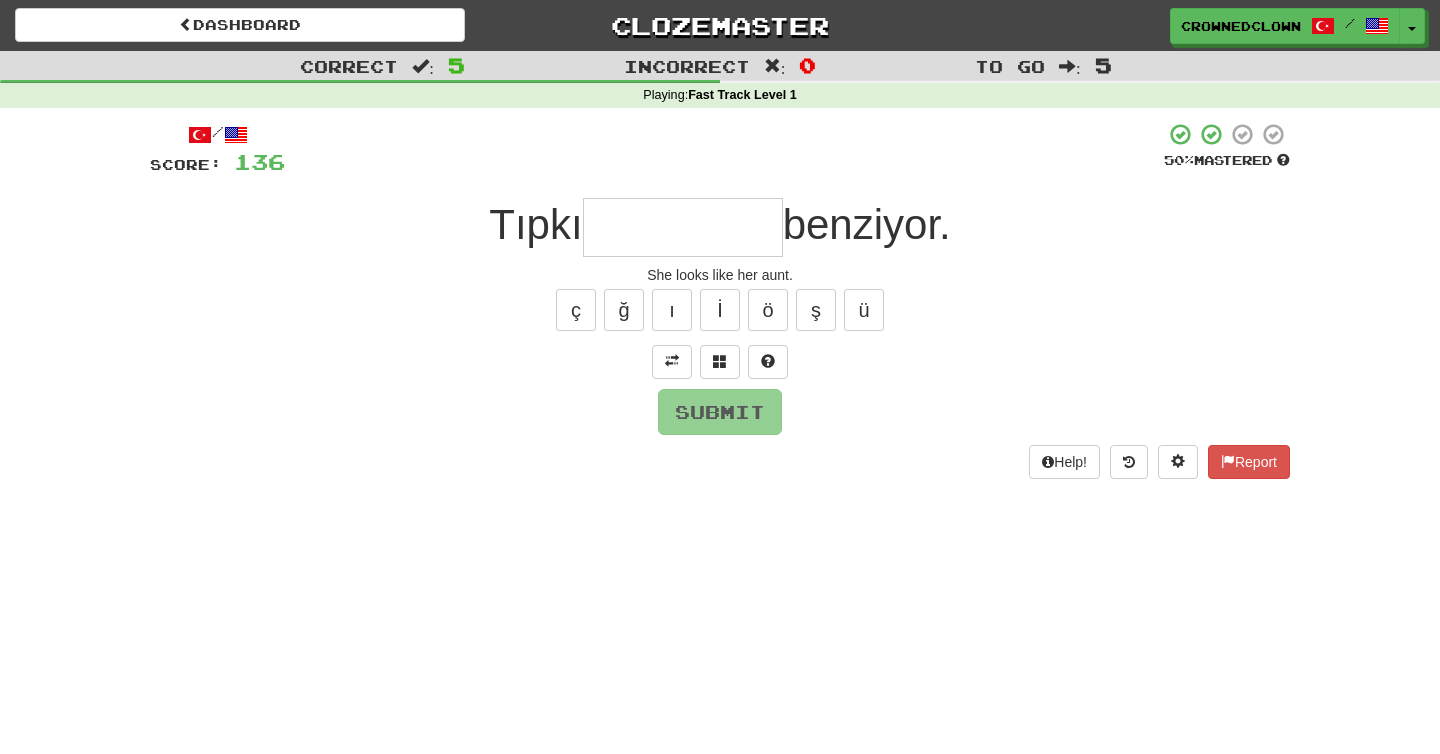 click at bounding box center (683, 227) 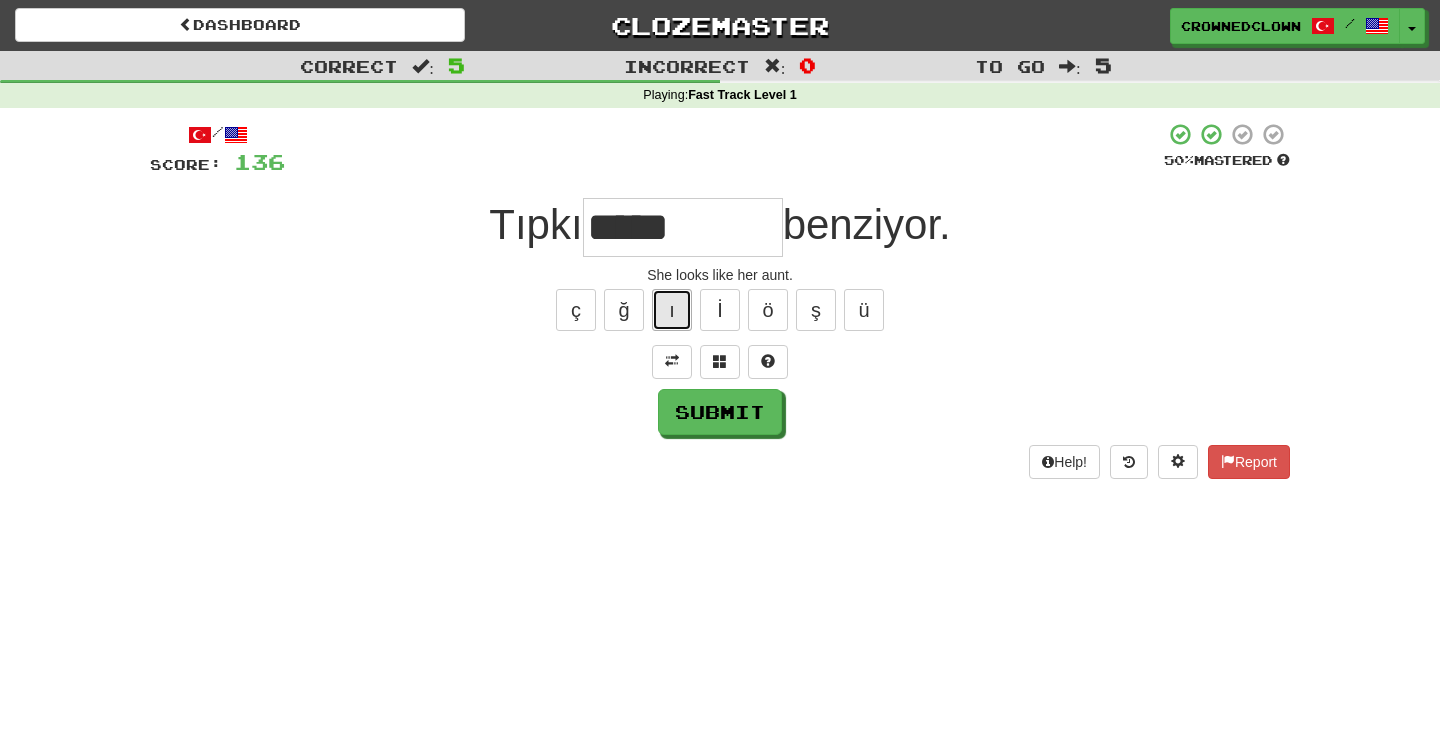 click on "ı" at bounding box center [672, 310] 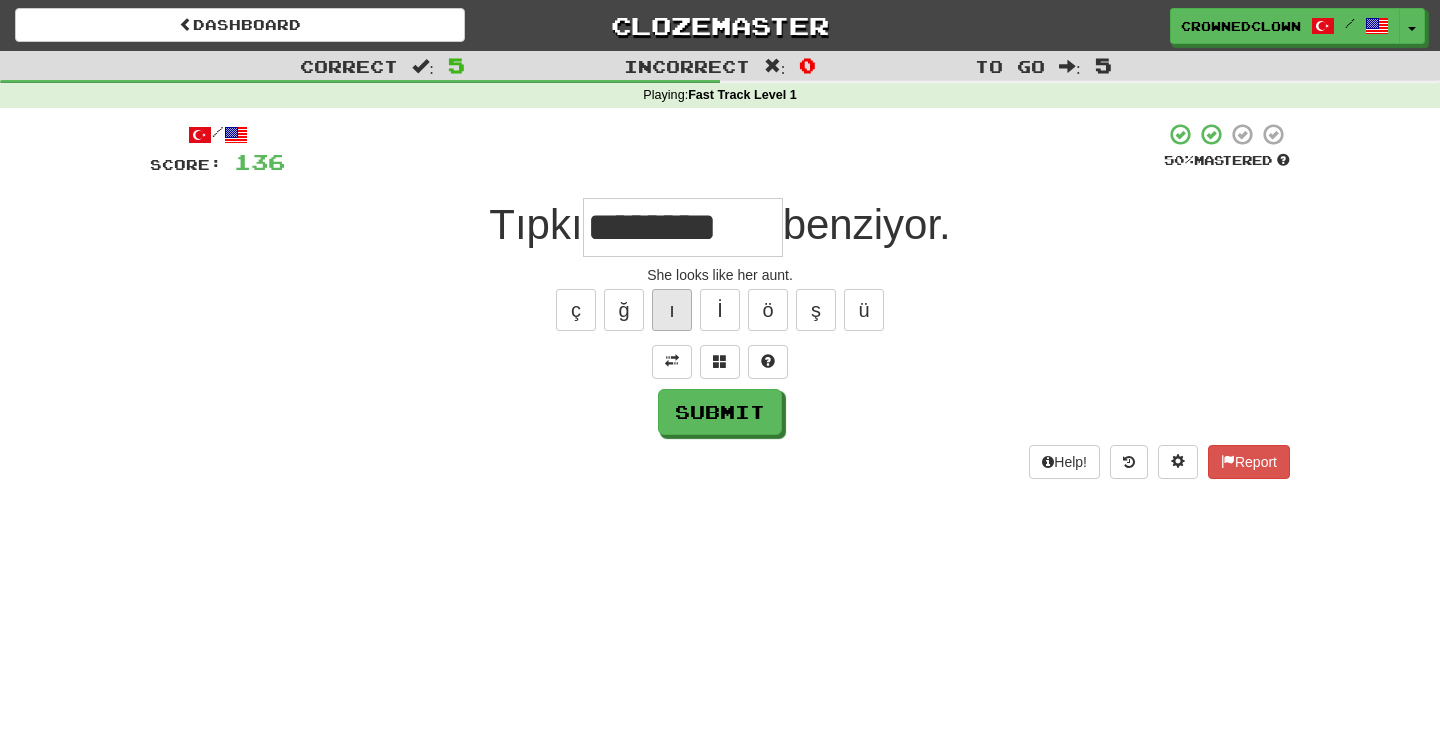 type on "********" 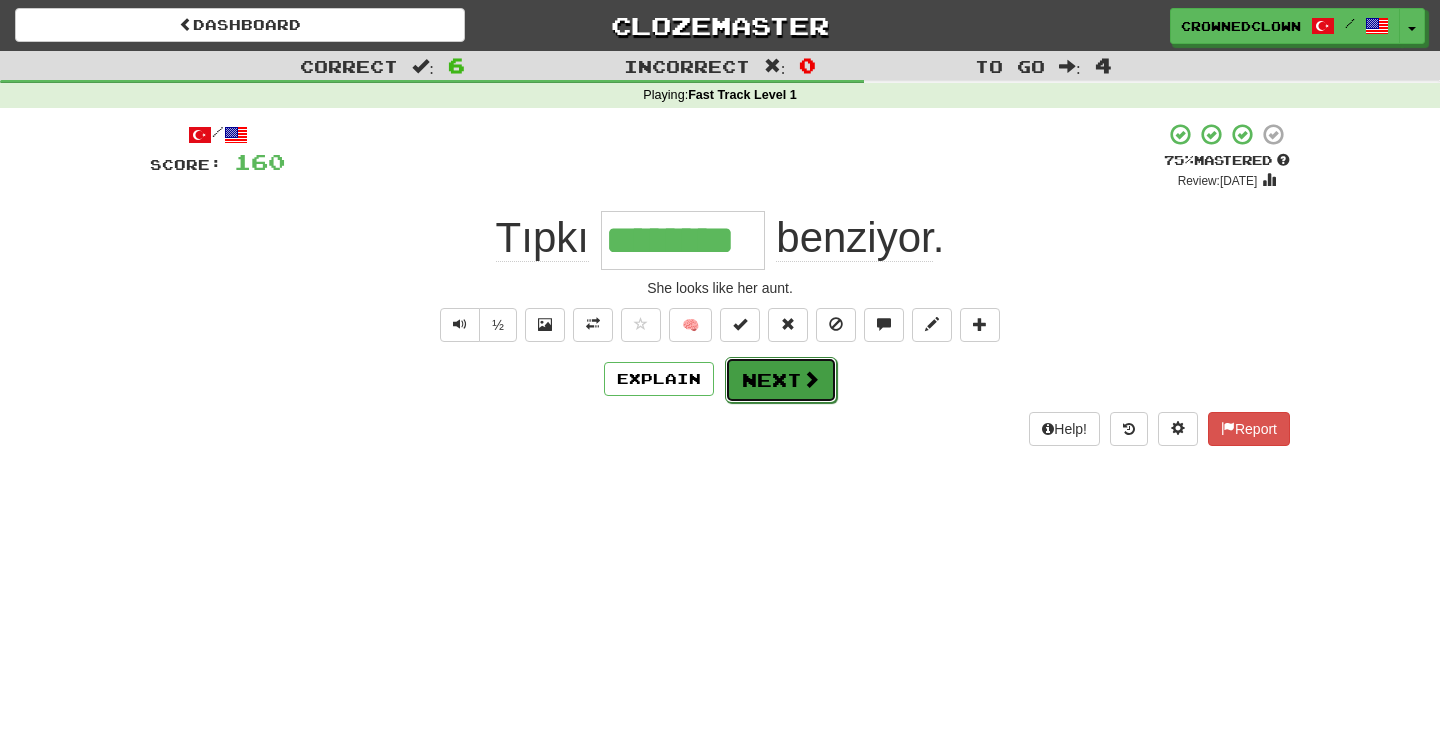 click on "Next" at bounding box center [781, 380] 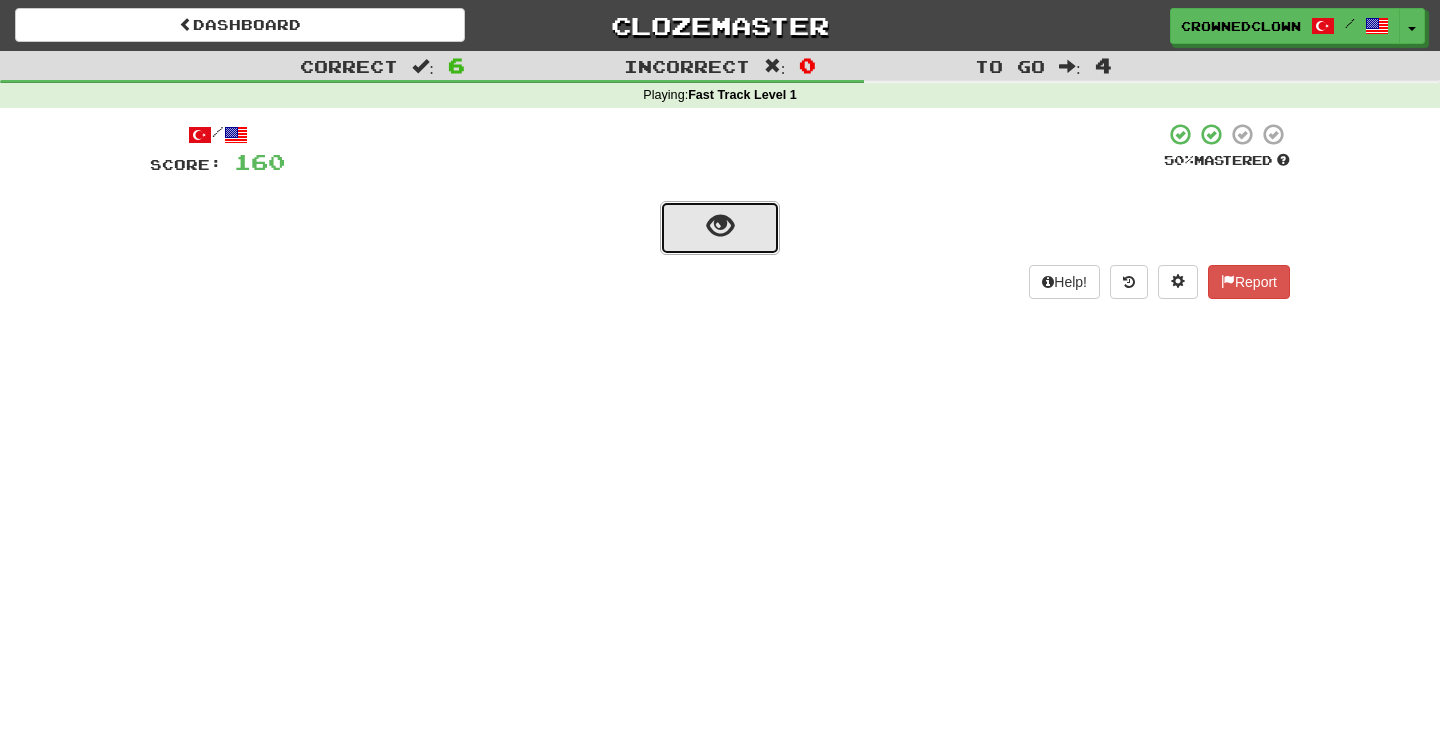click at bounding box center [720, 226] 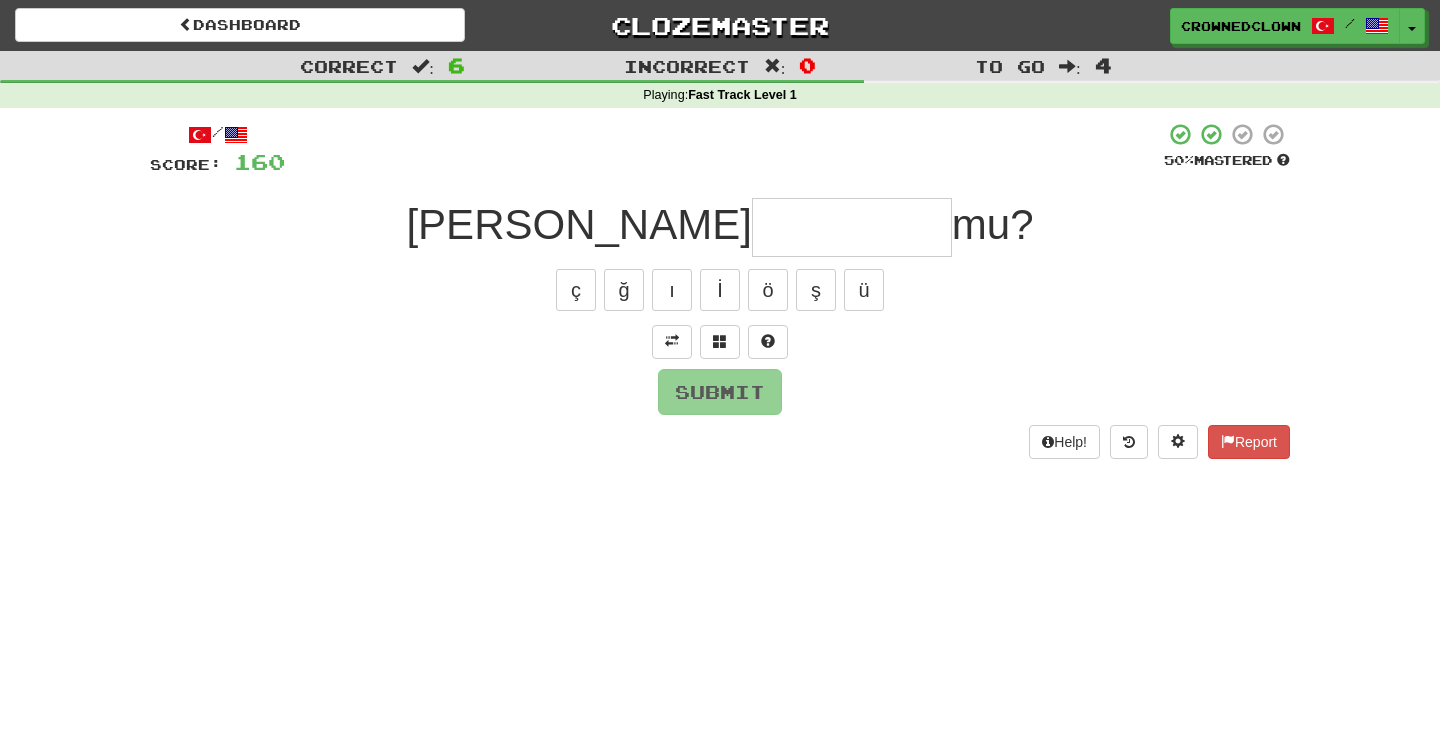 click on "/  Score:   160 50 %  Mastered Tom   mu? ç ğ ı İ ö ş ü Submit  Help!  Report" at bounding box center (720, 290) 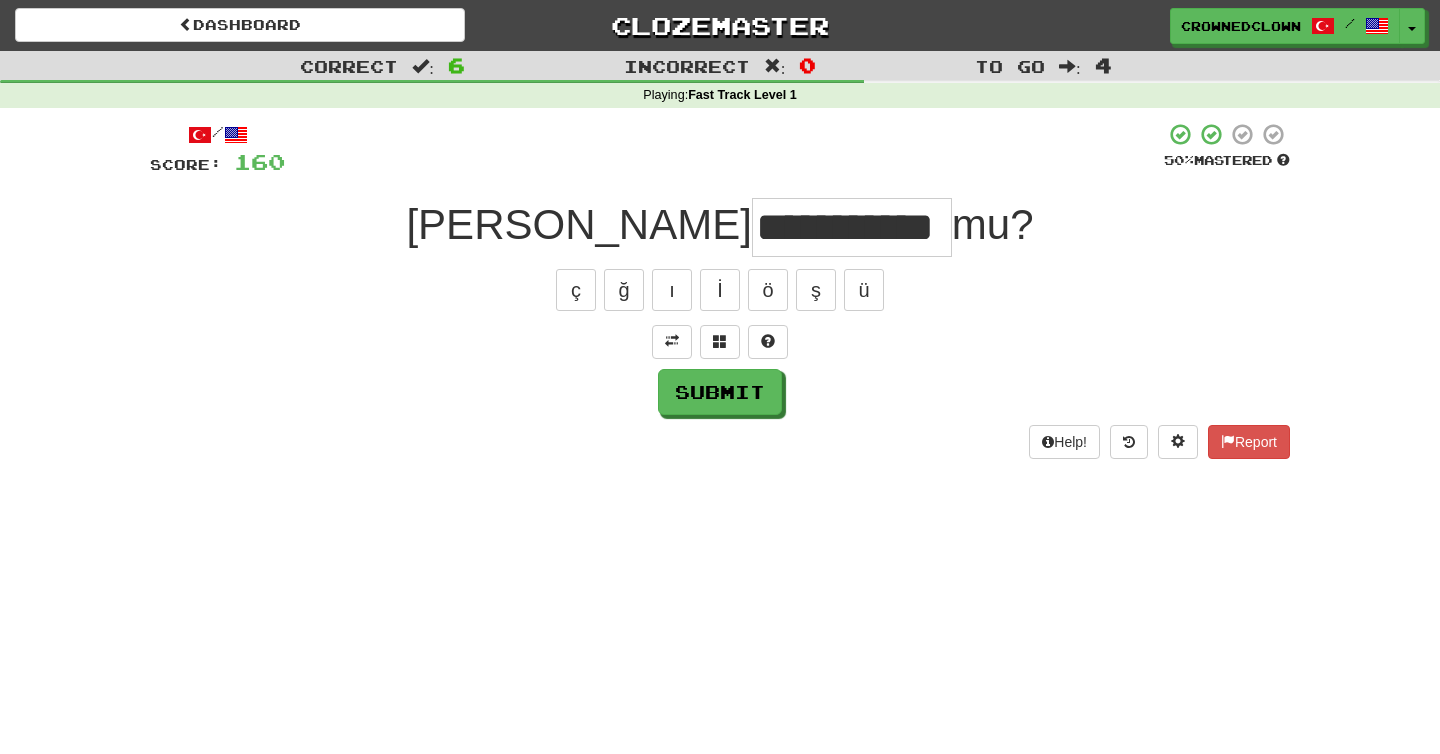 type on "**********" 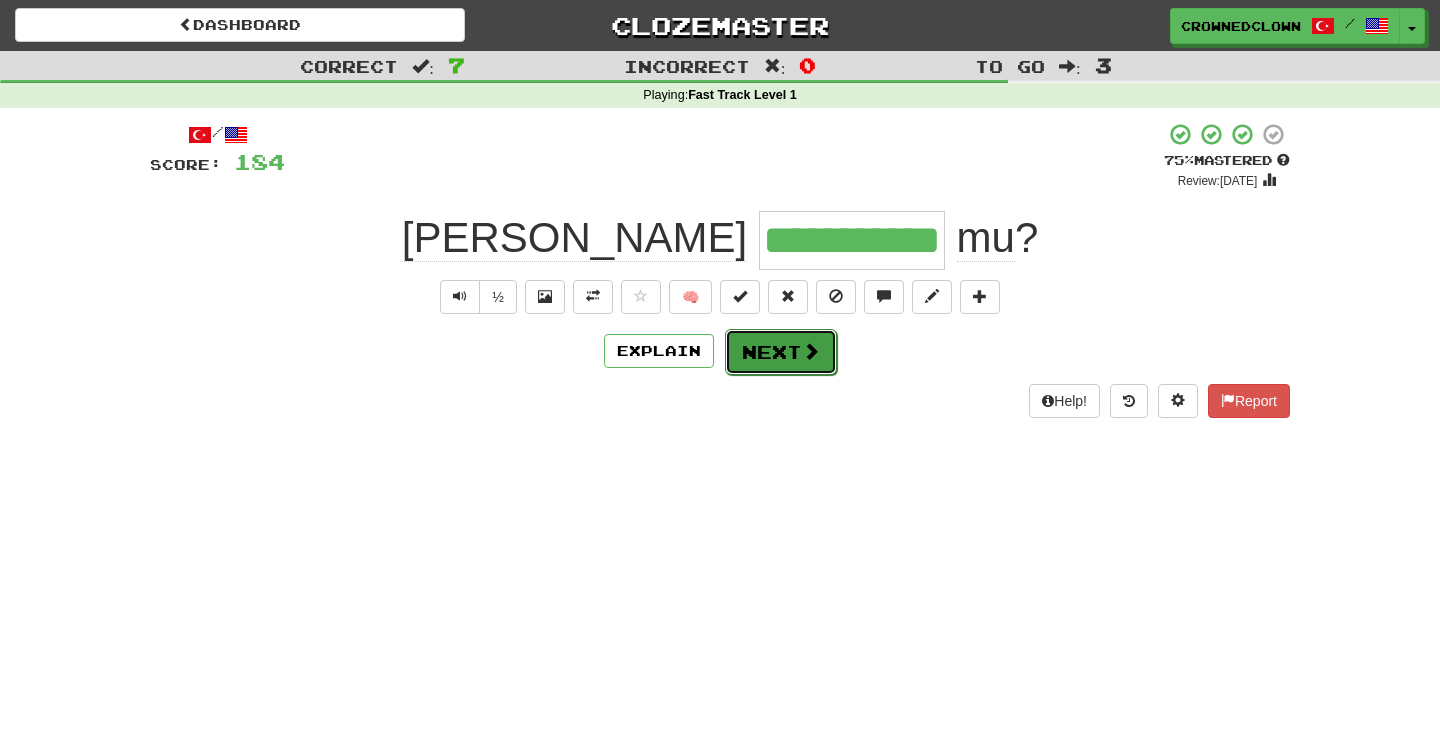 click on "Next" at bounding box center [781, 352] 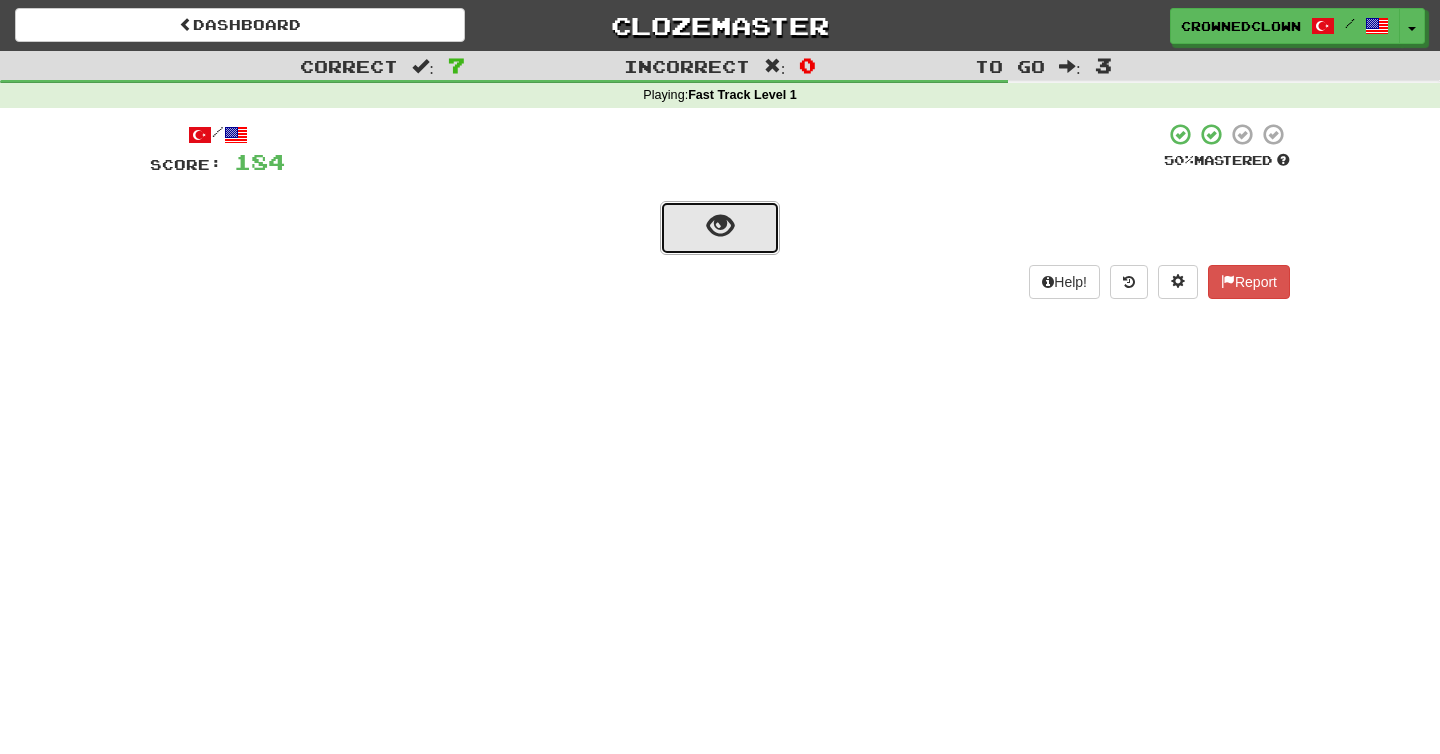 click at bounding box center (720, 228) 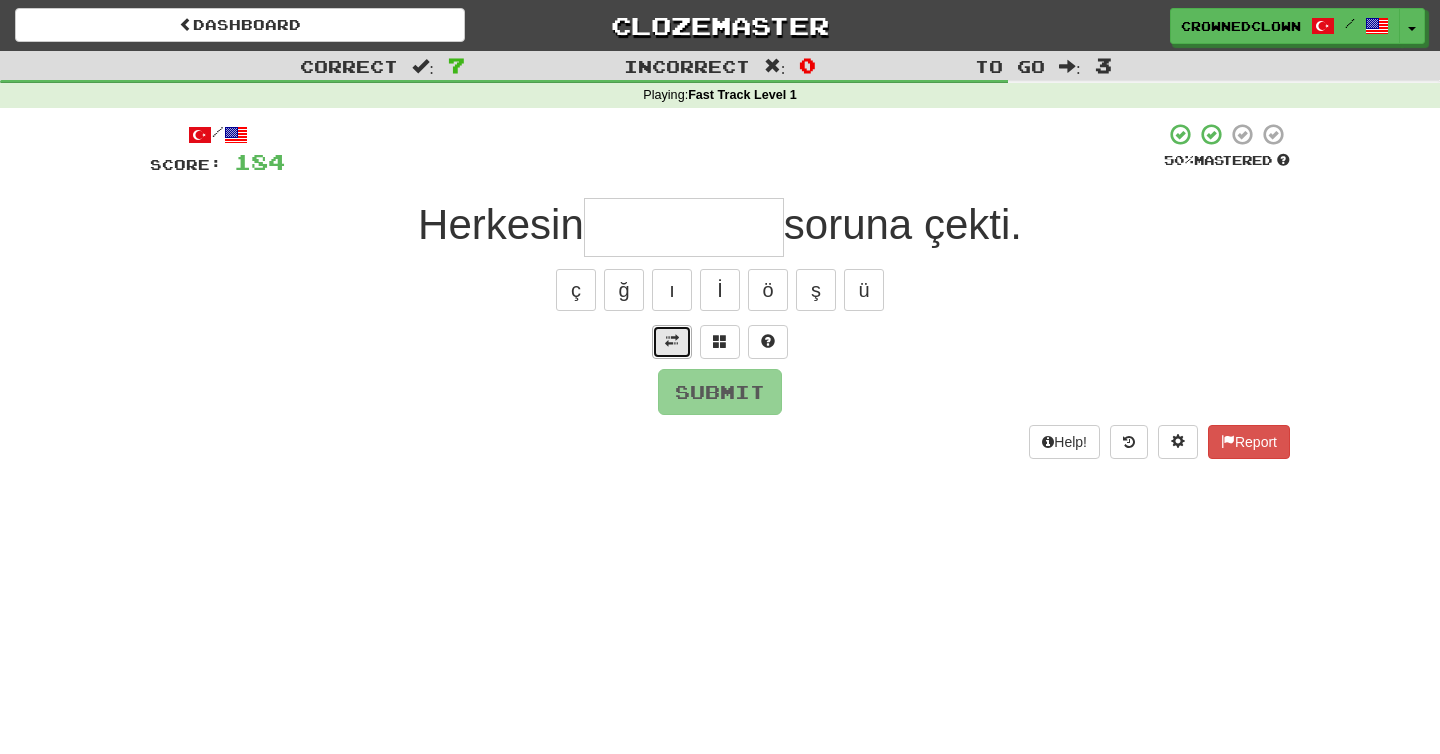 click at bounding box center (672, 342) 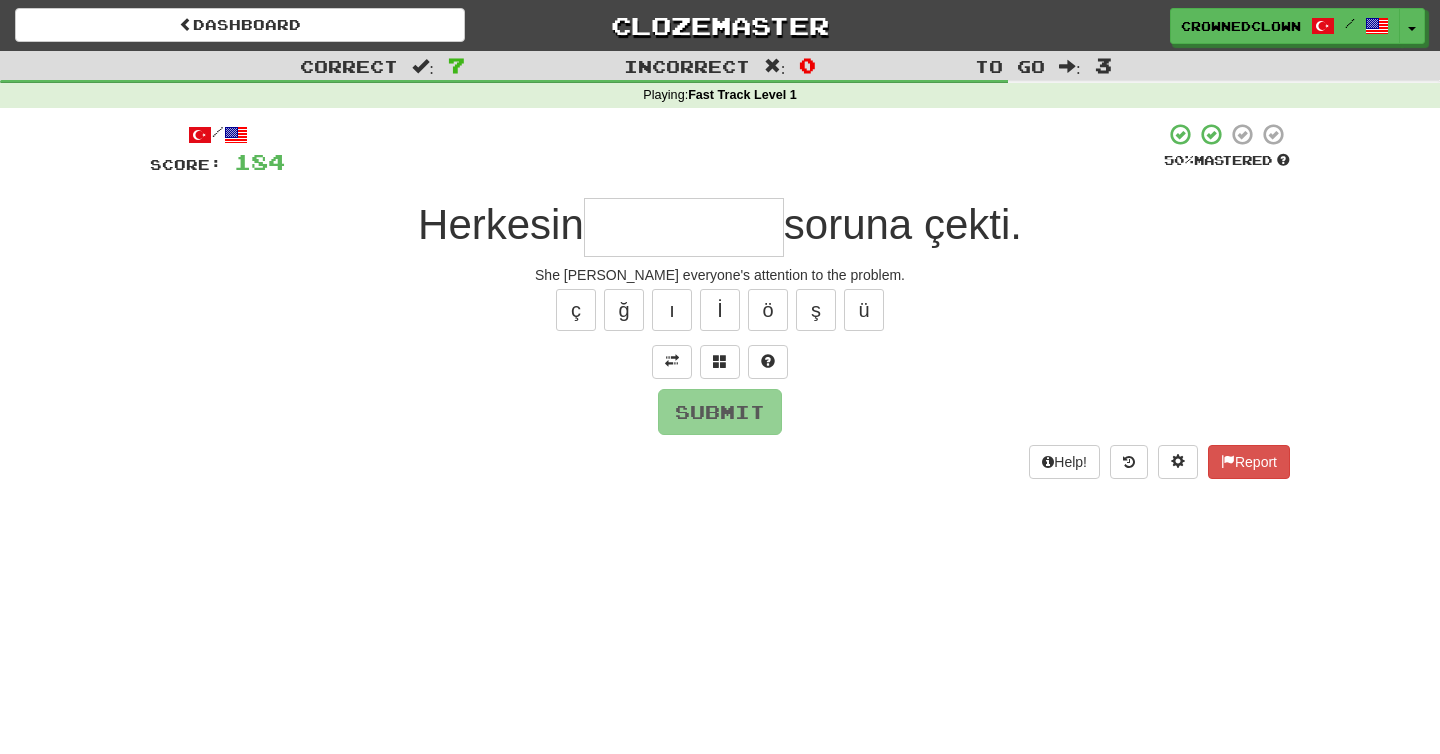 click at bounding box center (684, 227) 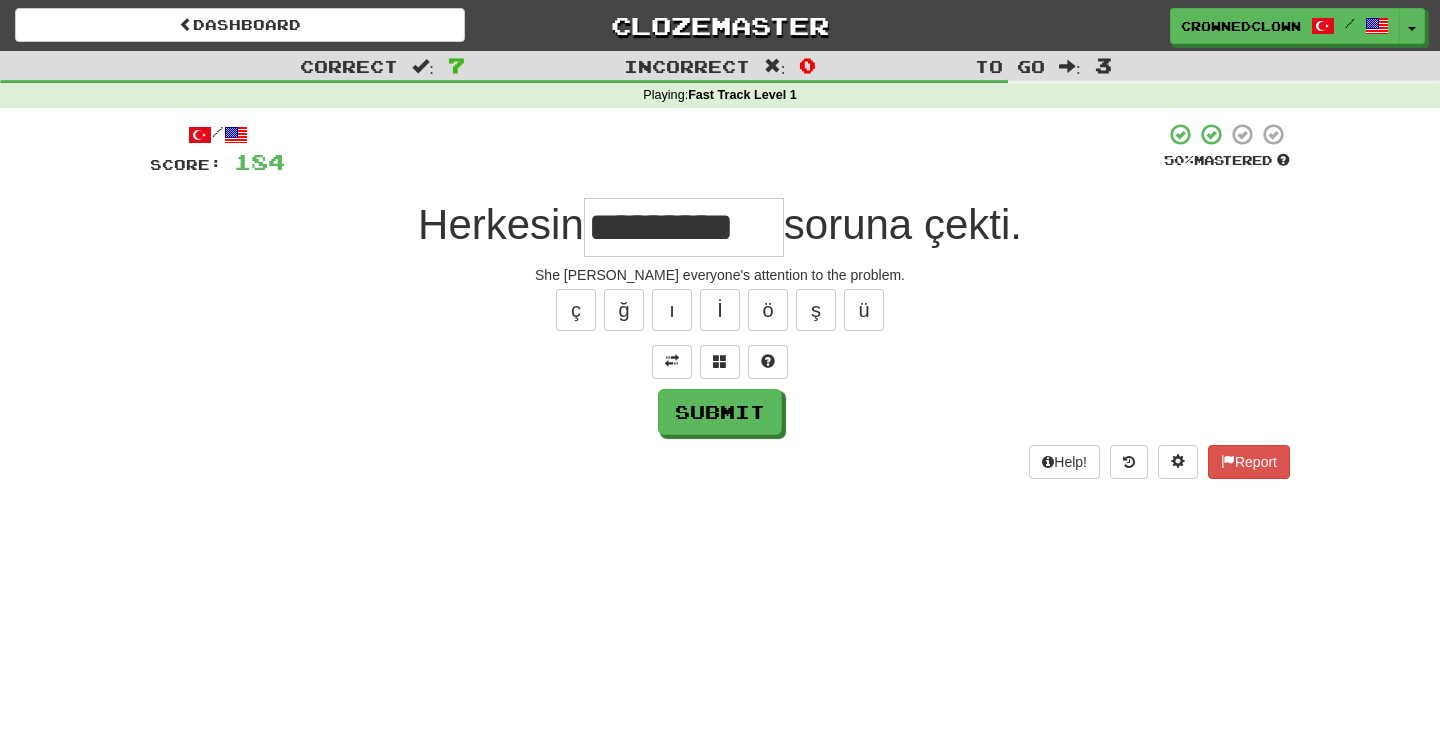 type on "*********" 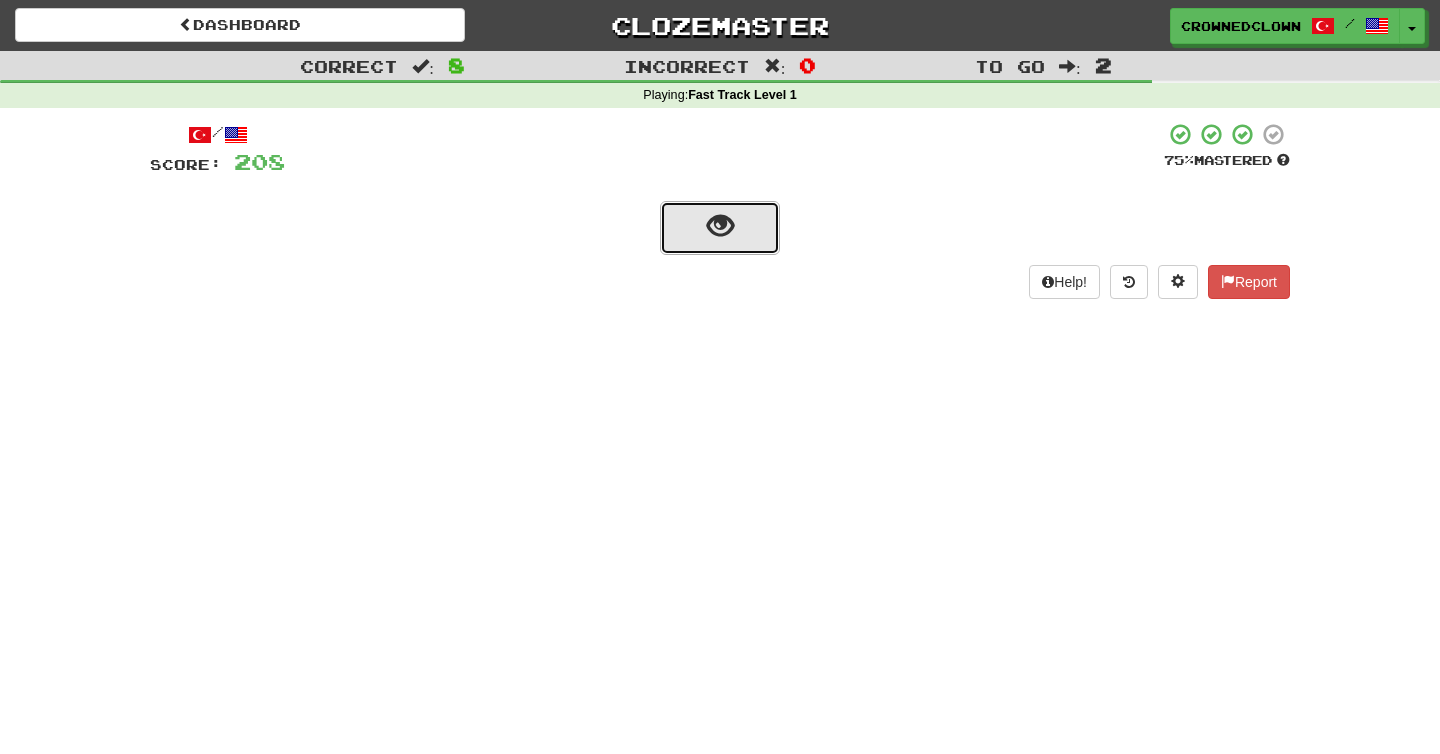 click at bounding box center [720, 228] 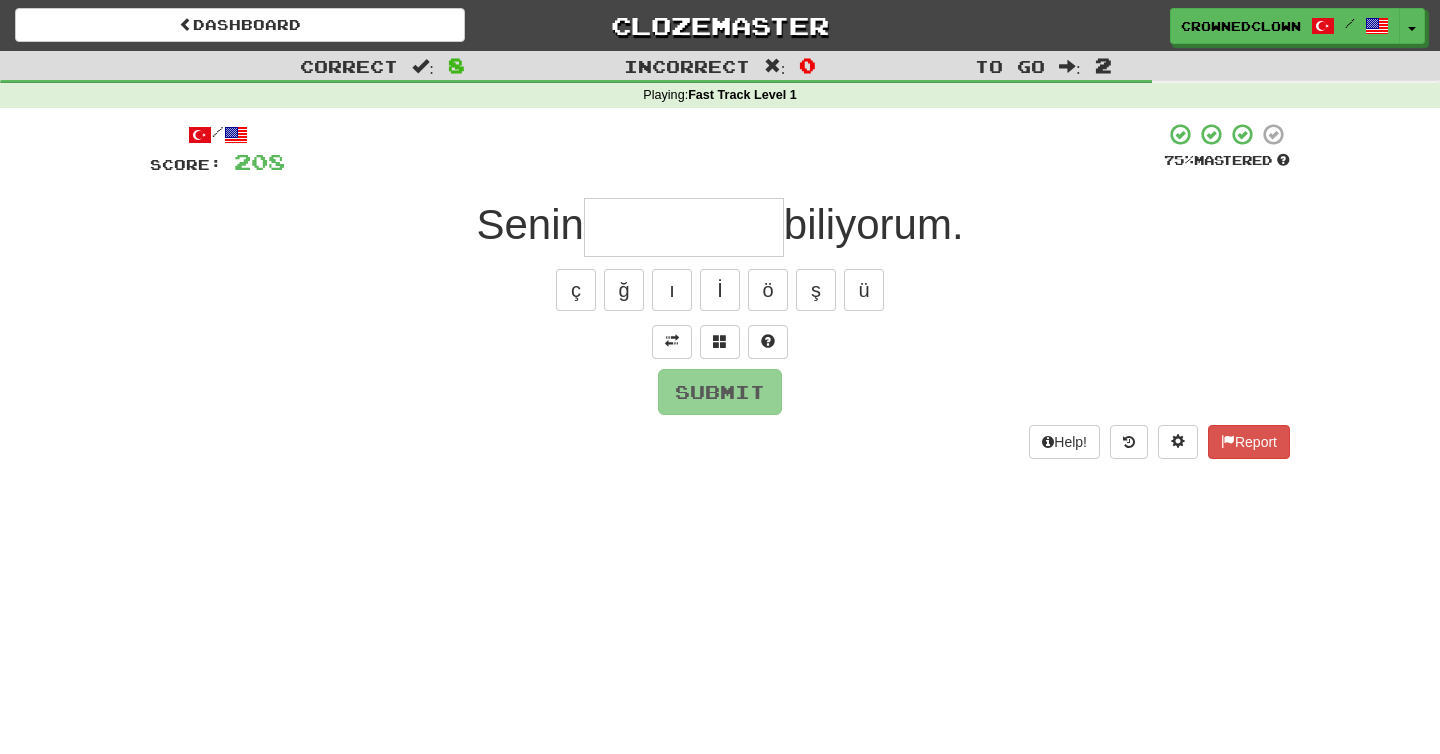 click at bounding box center (720, 342) 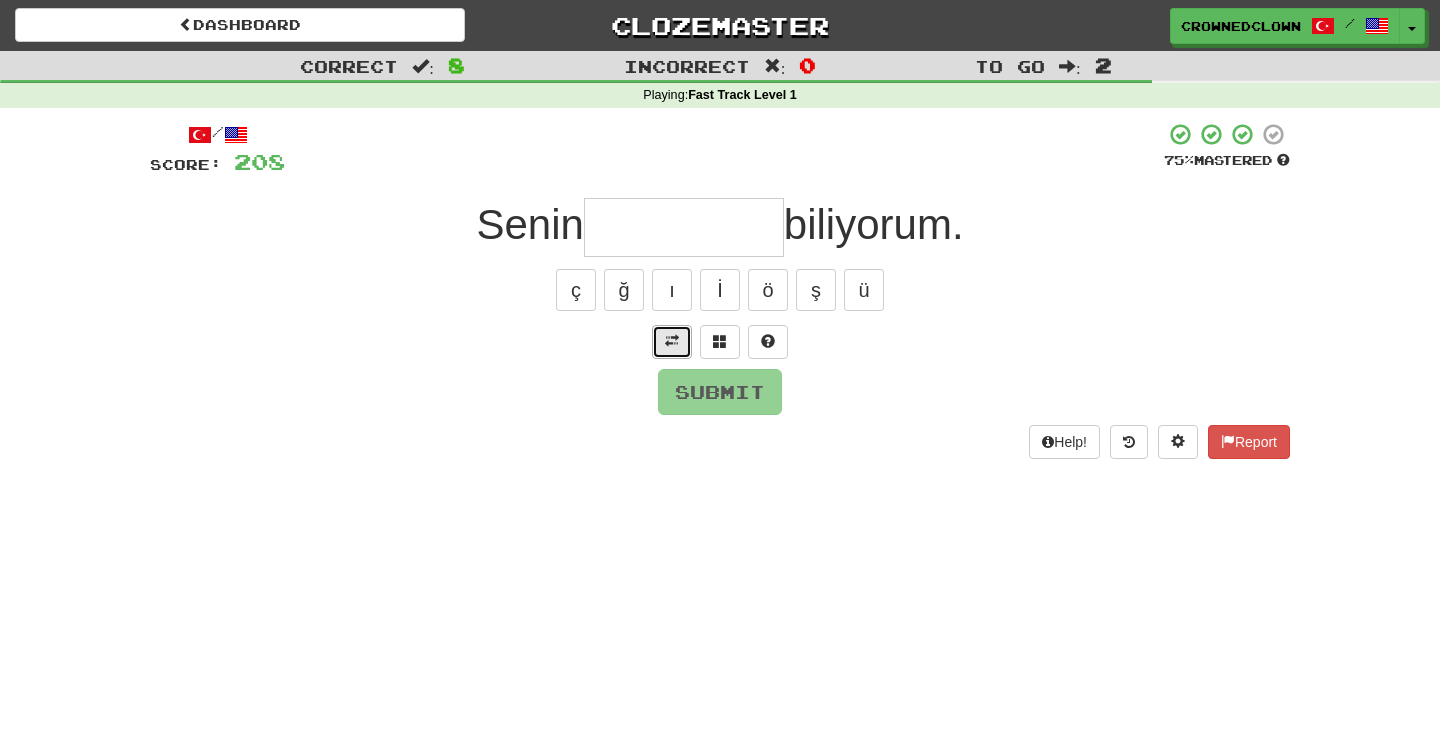 click at bounding box center (672, 342) 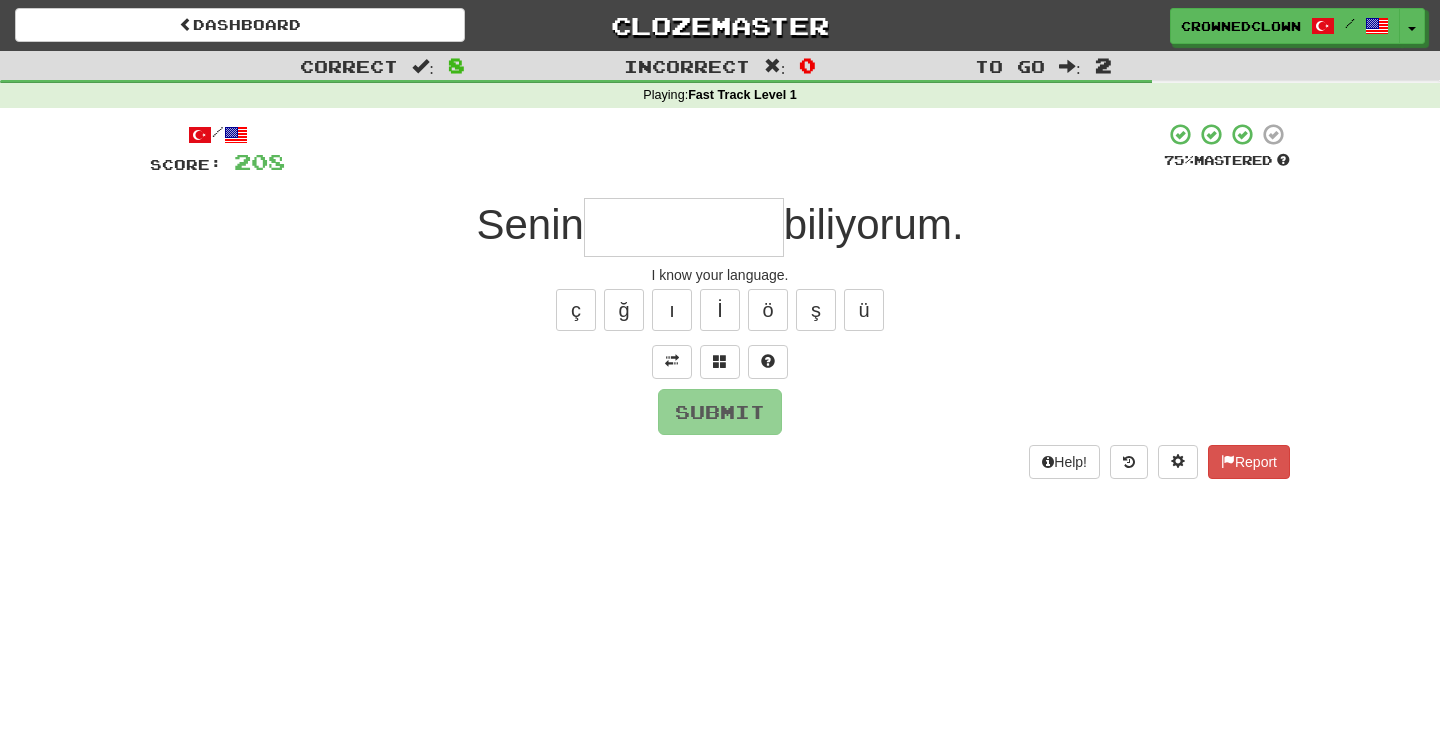 click at bounding box center [684, 227] 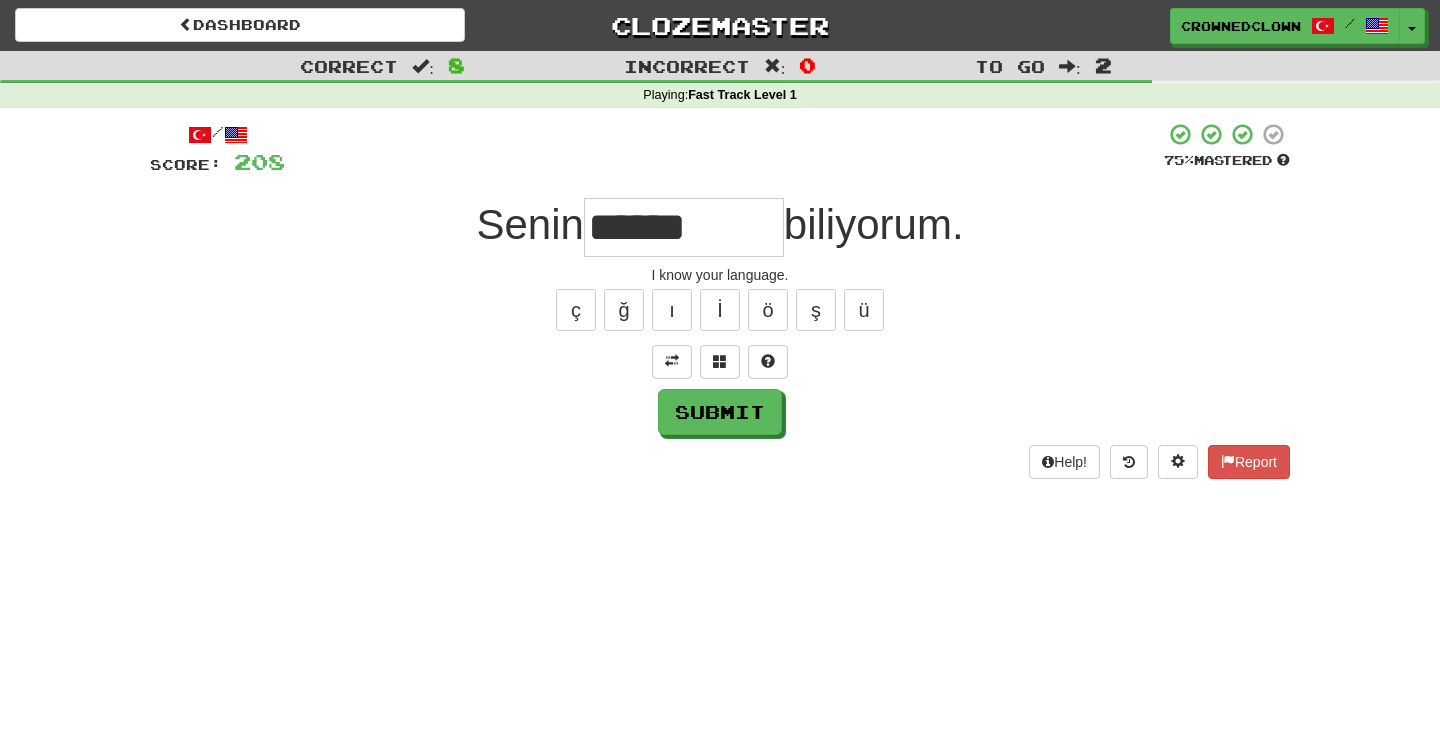 type on "******" 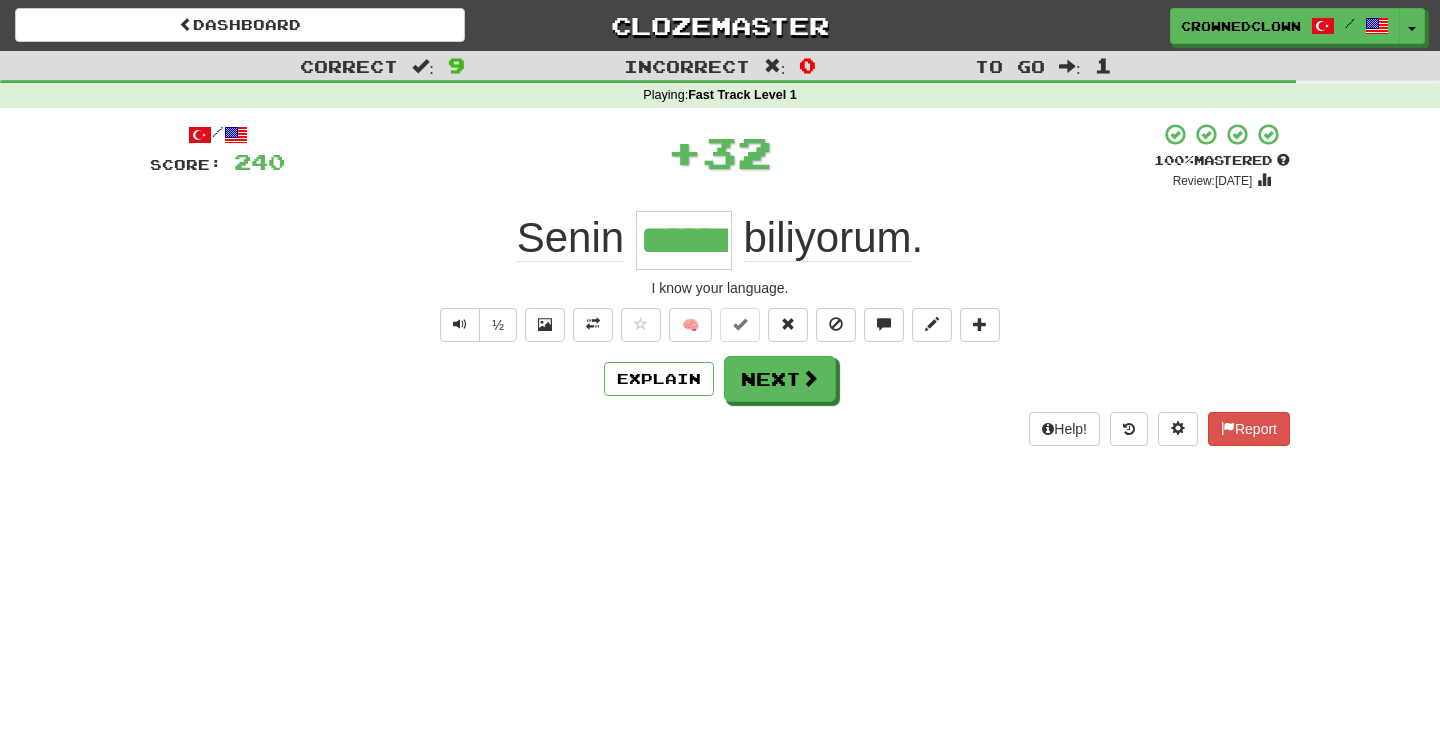 click on "/  Score:   240 + 32 100 %  Mastered Review:  2026-01-06 Senin   ******   biliyorum . I know your language. ½ 🧠 Explain Next  Help!  Report" at bounding box center (720, 284) 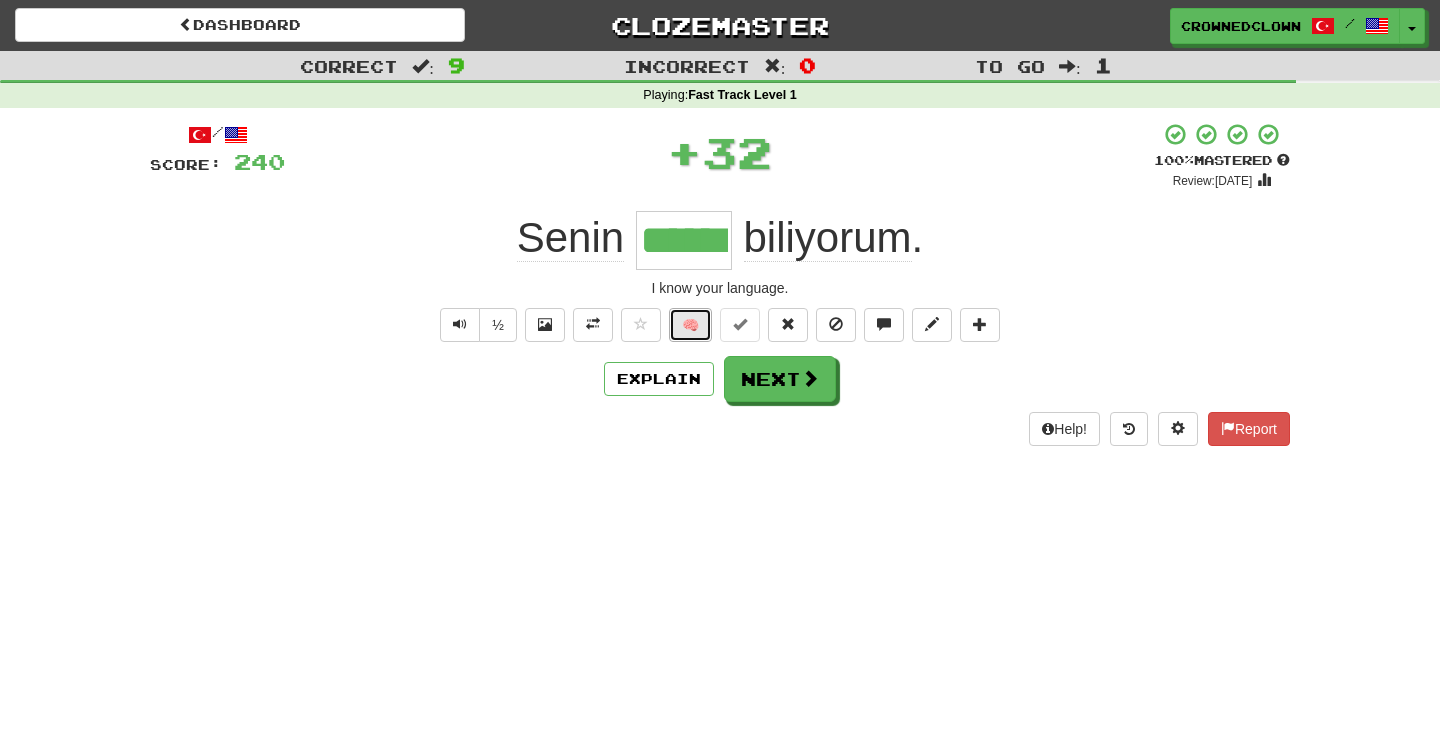 click on "🧠" at bounding box center (690, 325) 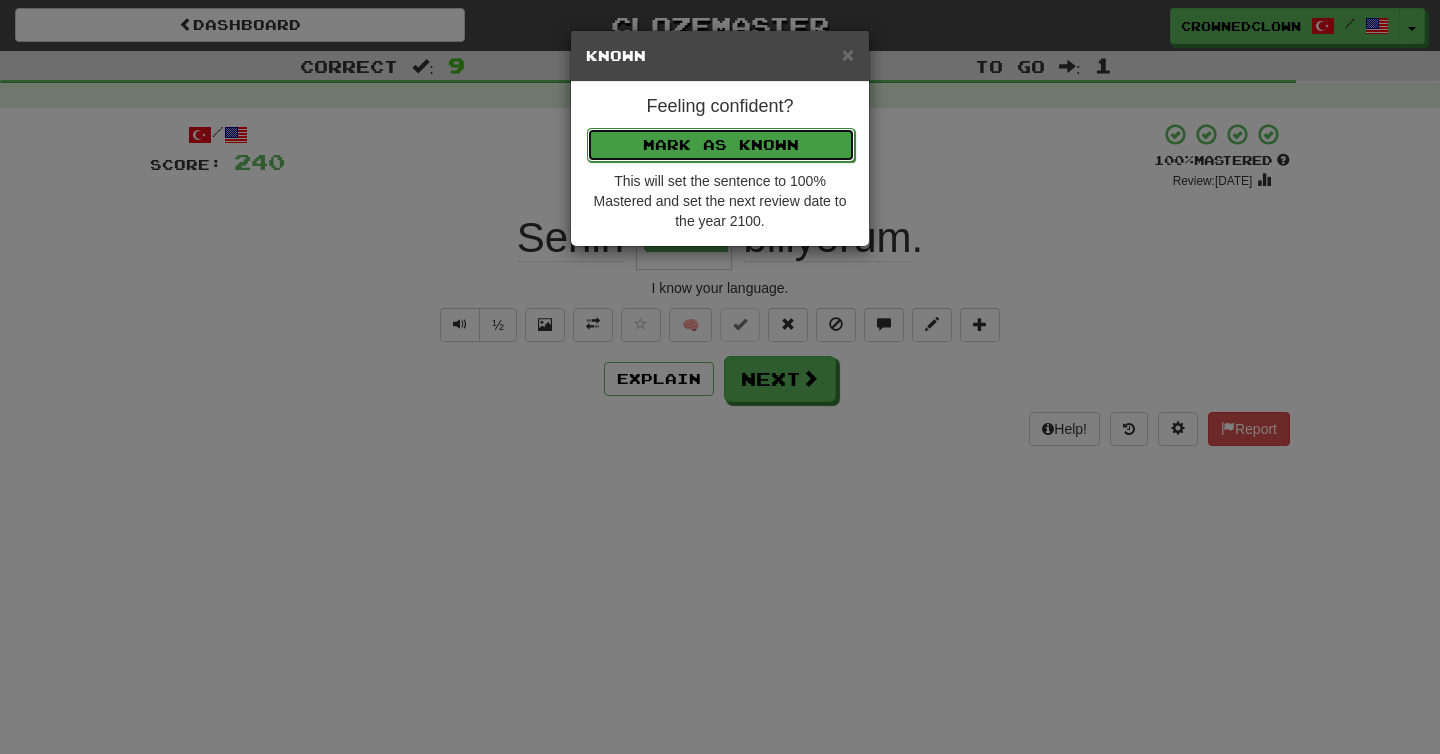 click on "Mark as Known" at bounding box center [721, 145] 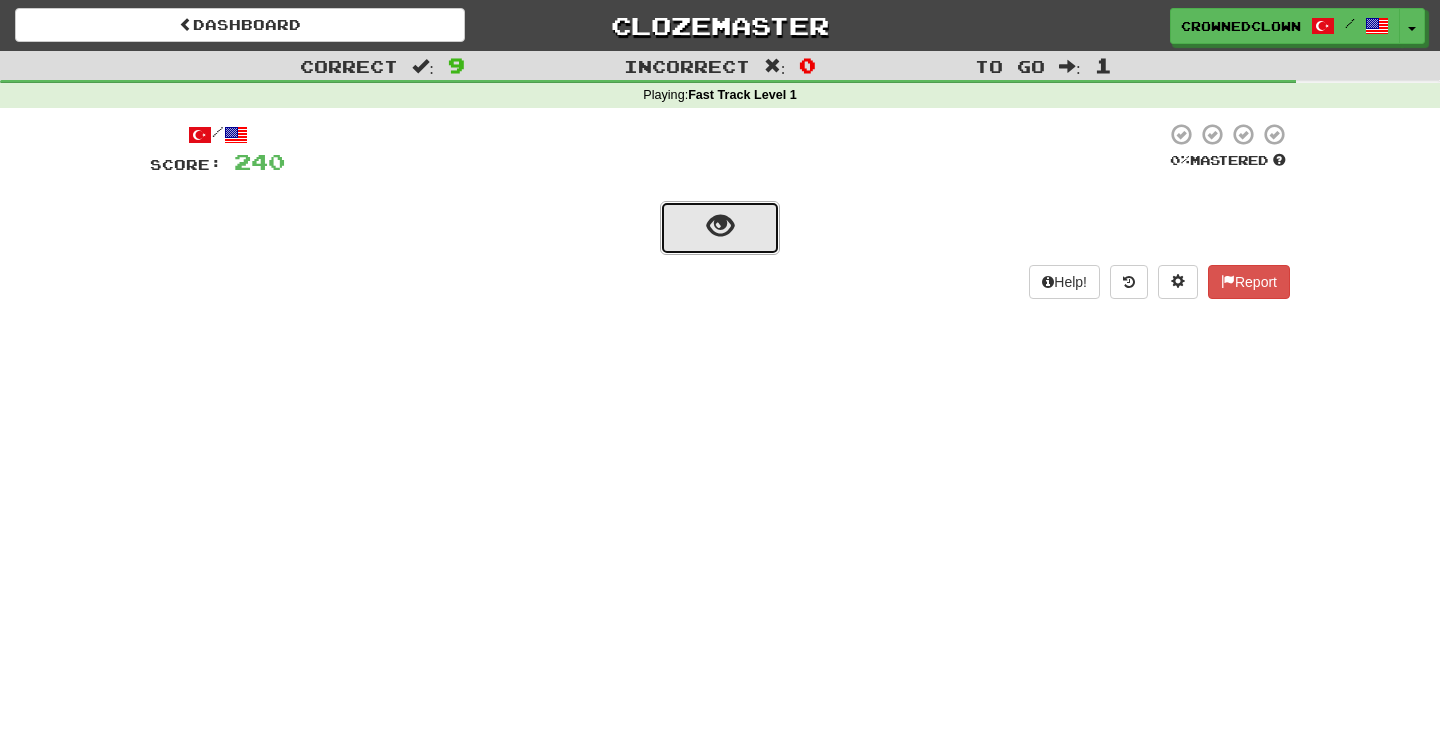 click at bounding box center (720, 228) 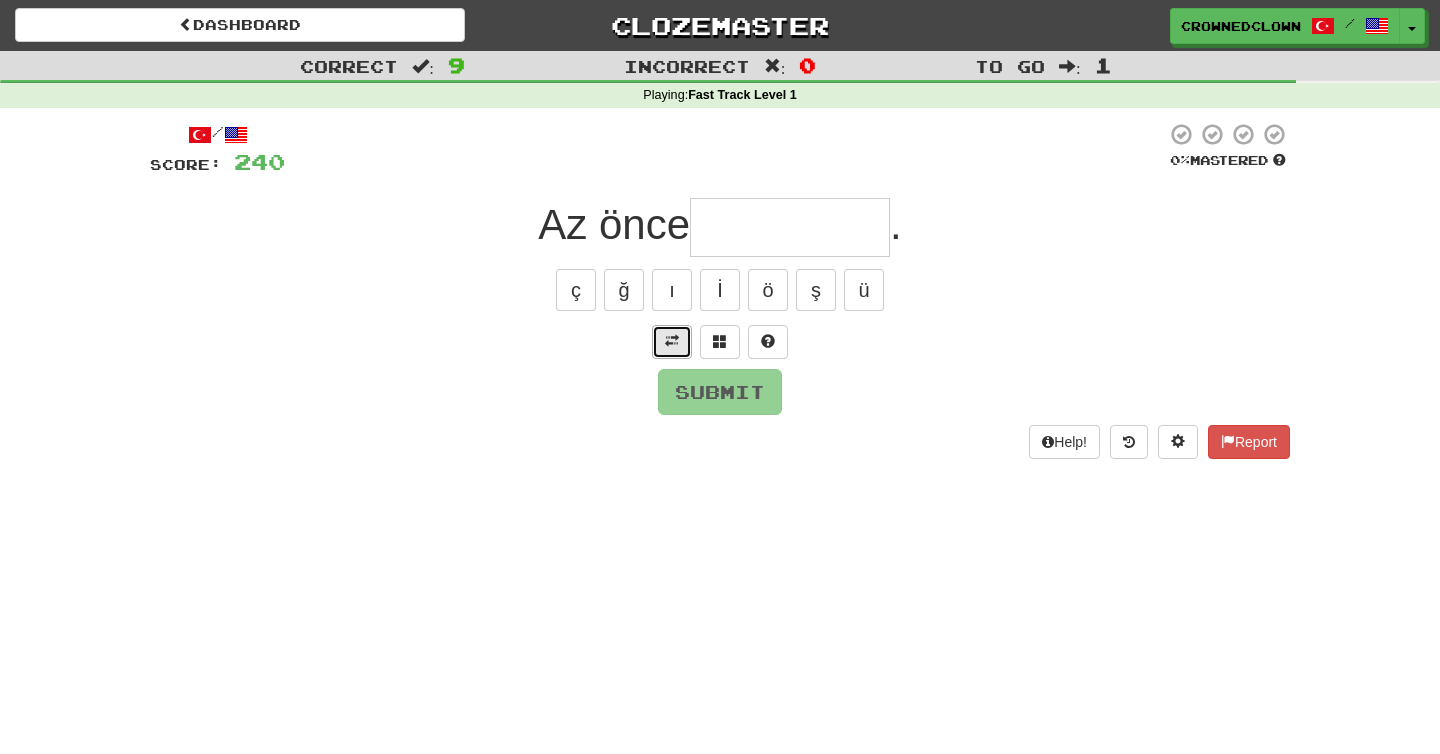 click at bounding box center (672, 341) 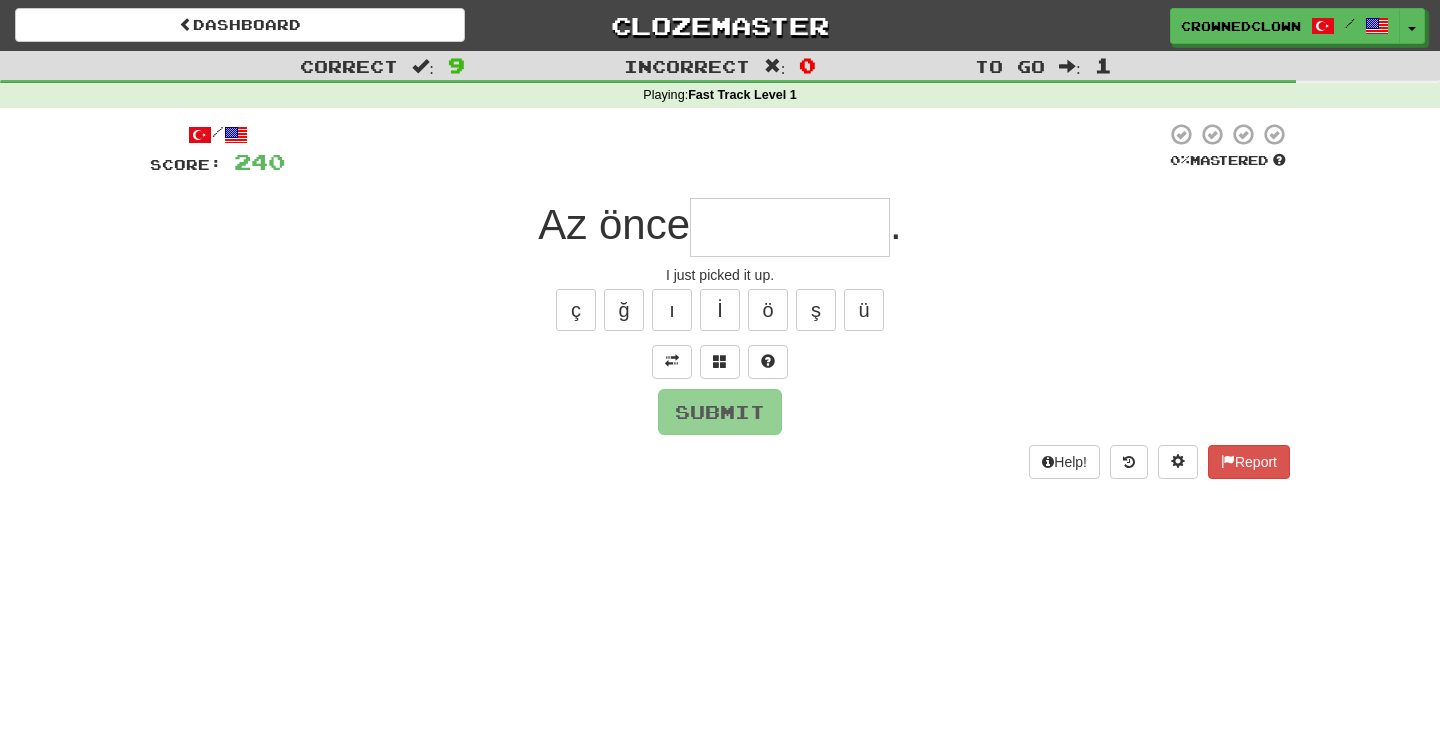 click at bounding box center (790, 227) 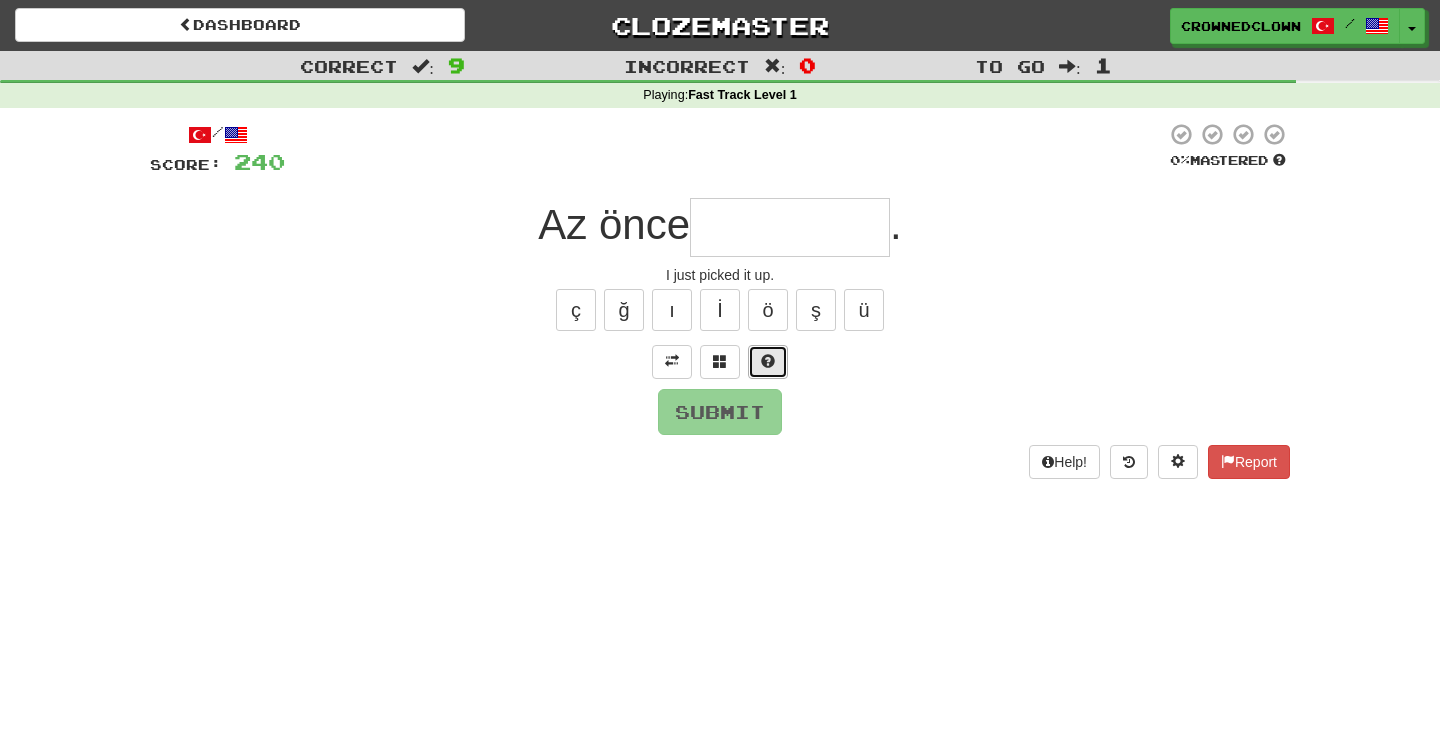 click at bounding box center [768, 362] 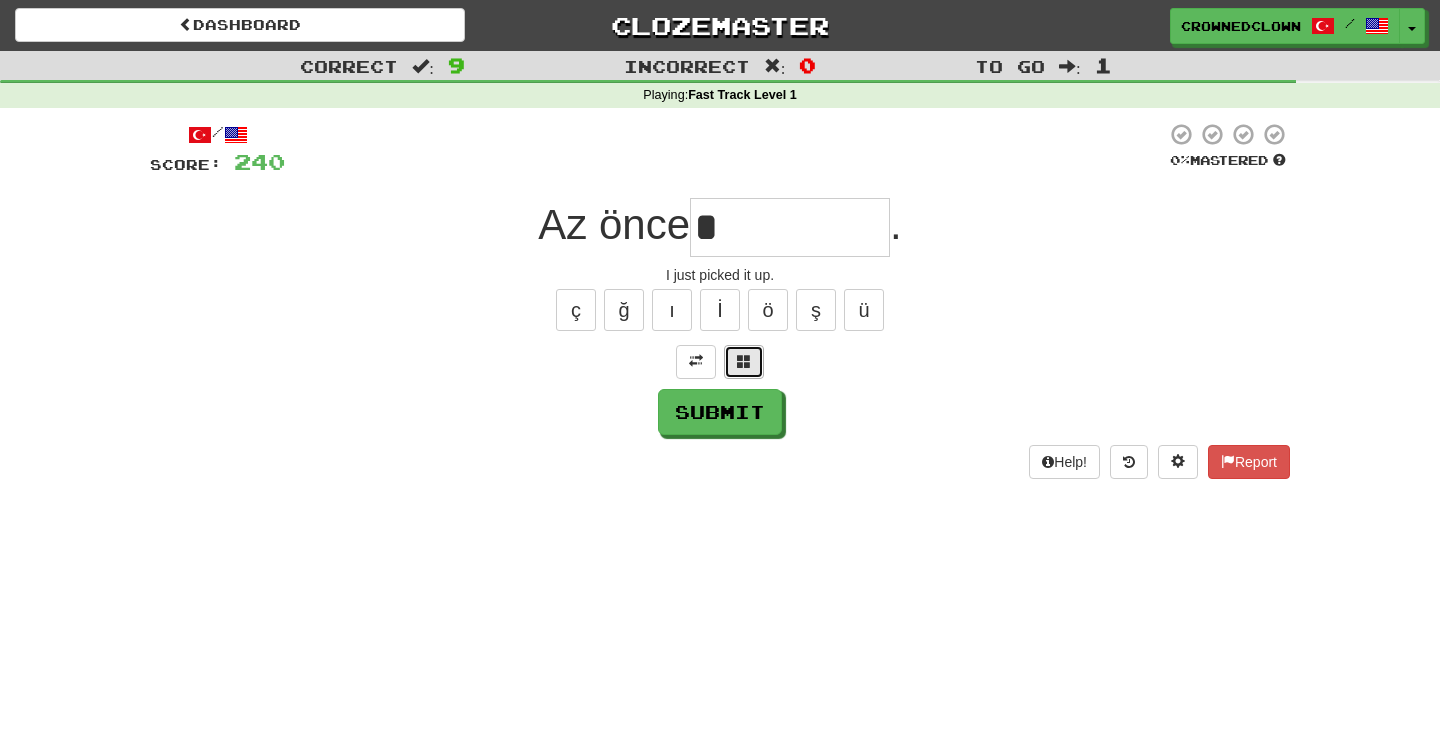 click at bounding box center [744, 361] 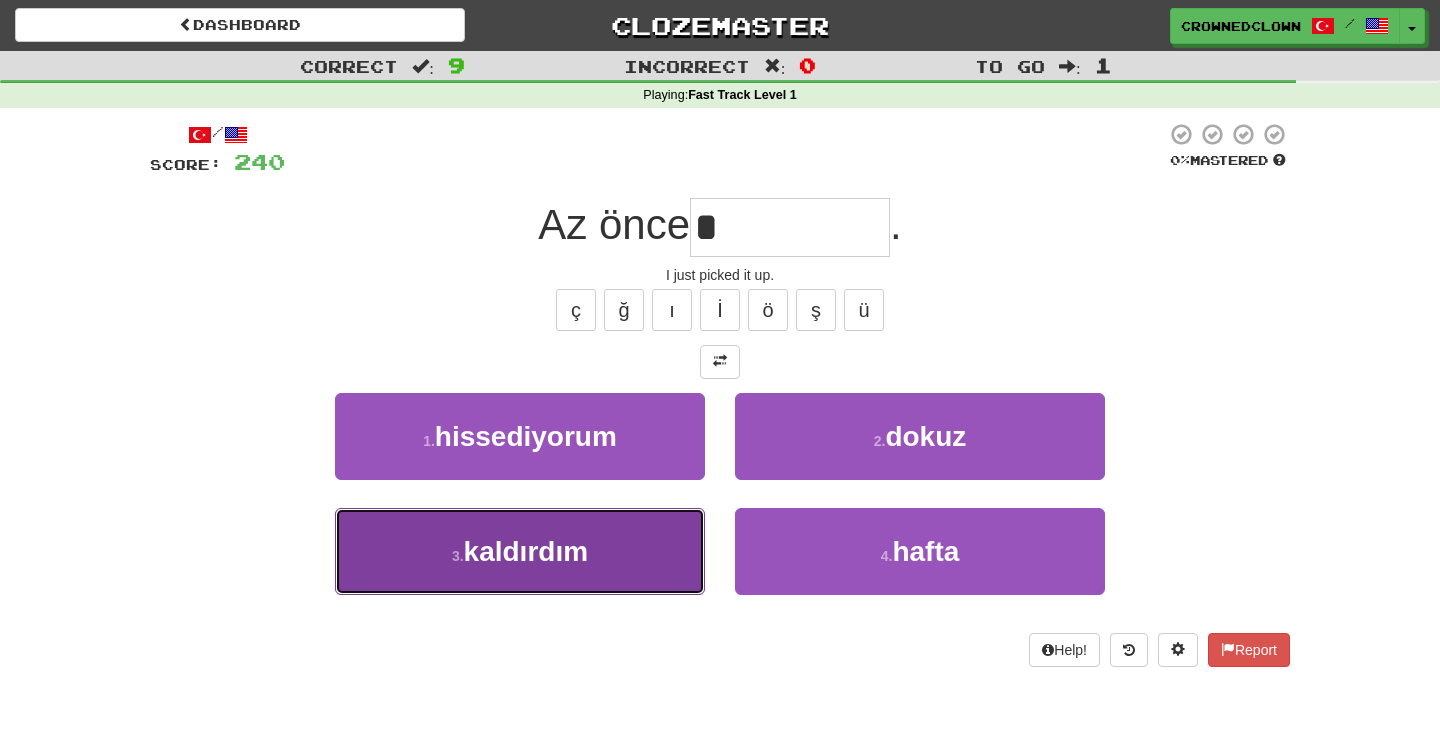 click on "3 .  kaldırdım" at bounding box center (520, 551) 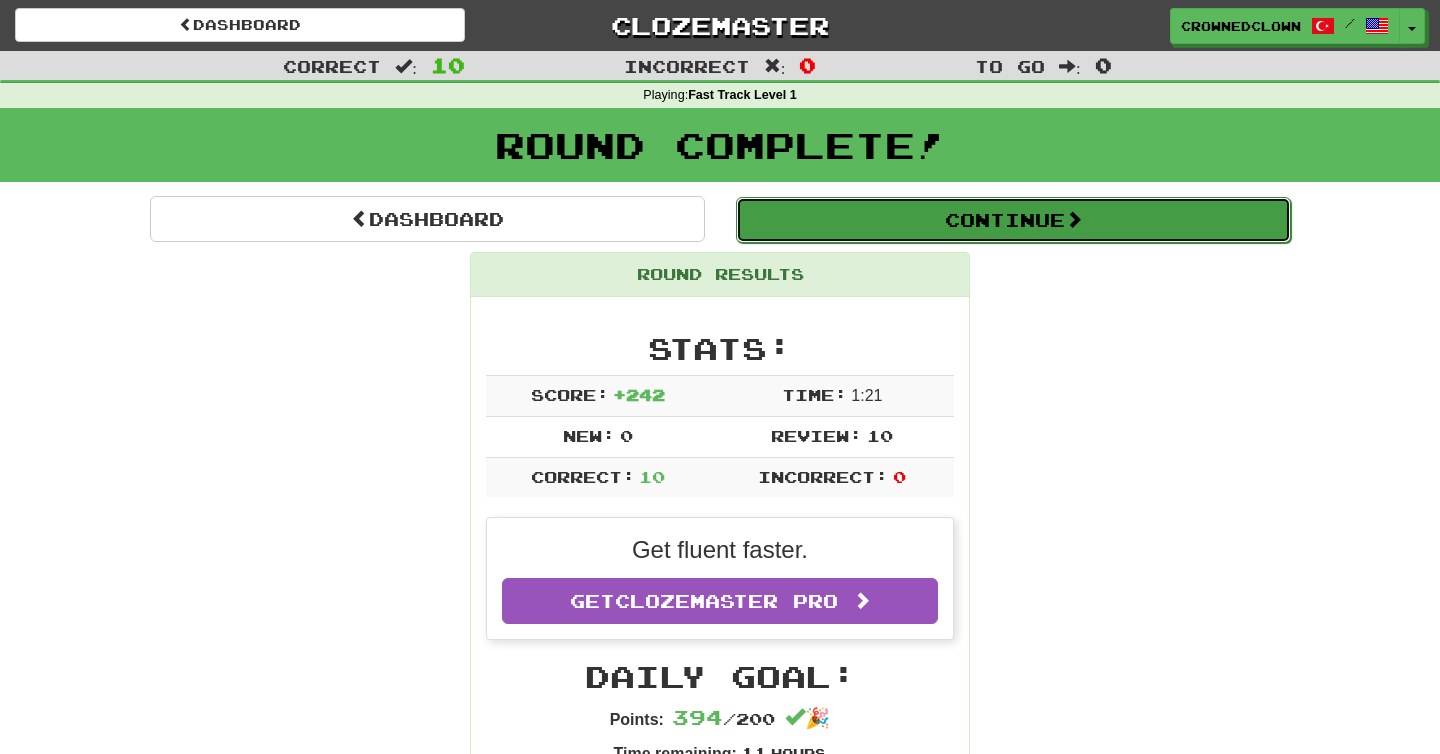 click on "Continue" at bounding box center (1013, 220) 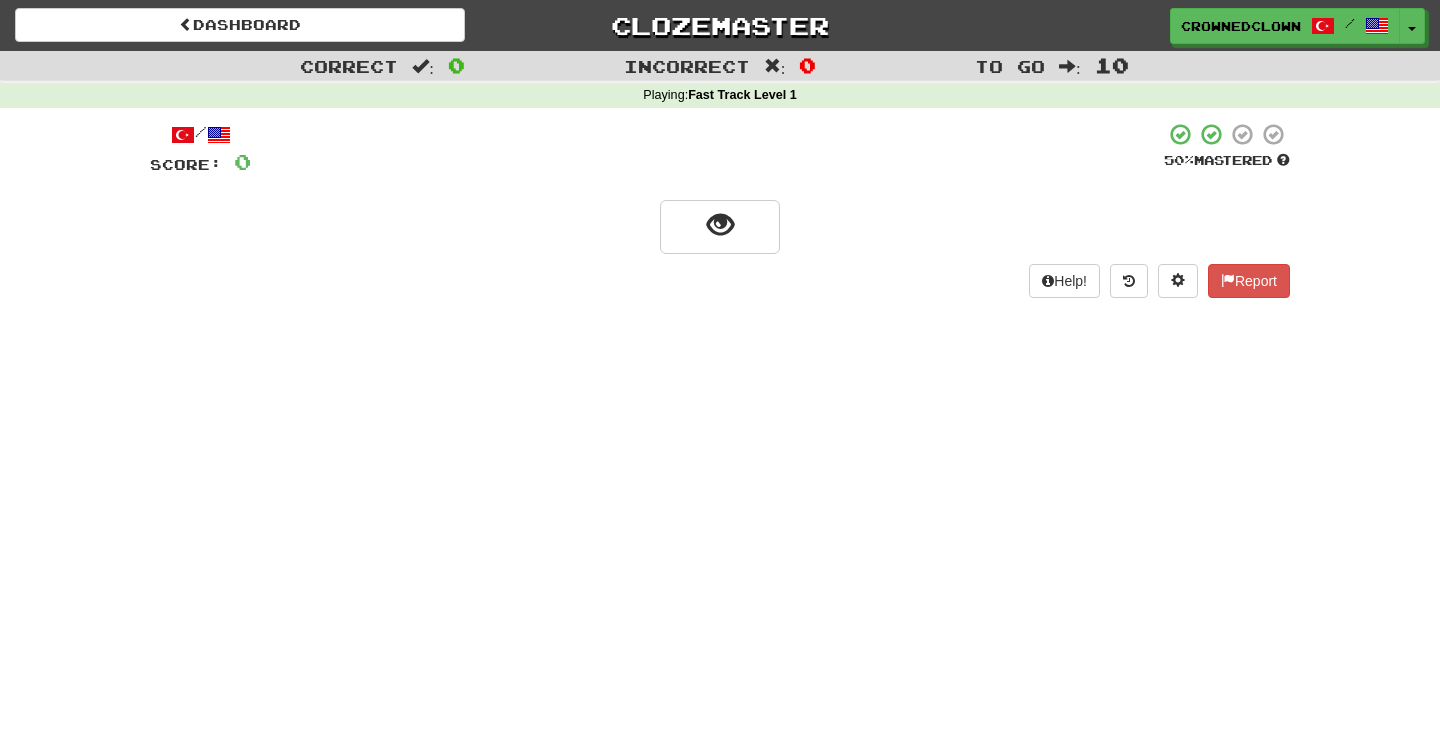 click on "/  Score:   0 50 %  Mastered  Help!  Report" at bounding box center (720, 210) 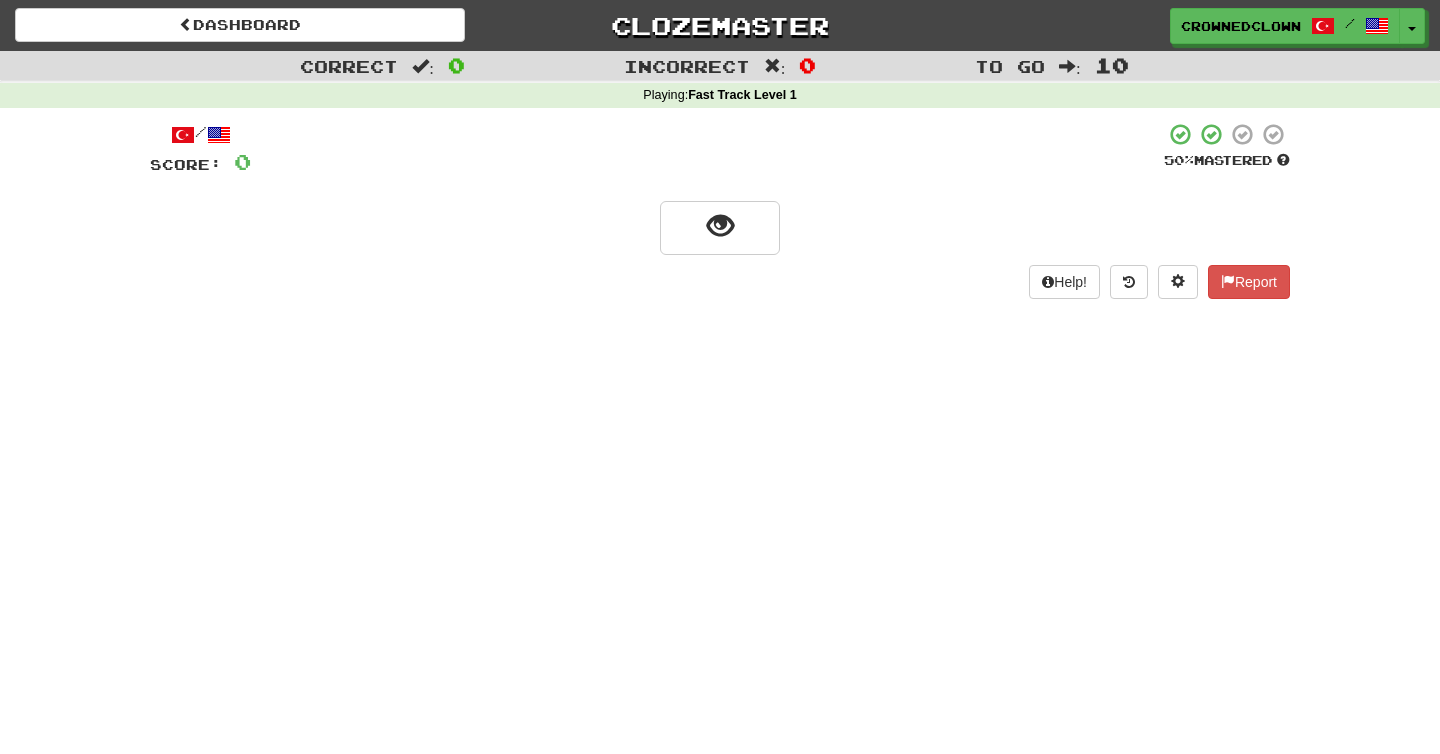 click on "/  Score:   0 50 %  Mastered  Help!  Report" at bounding box center [720, 210] 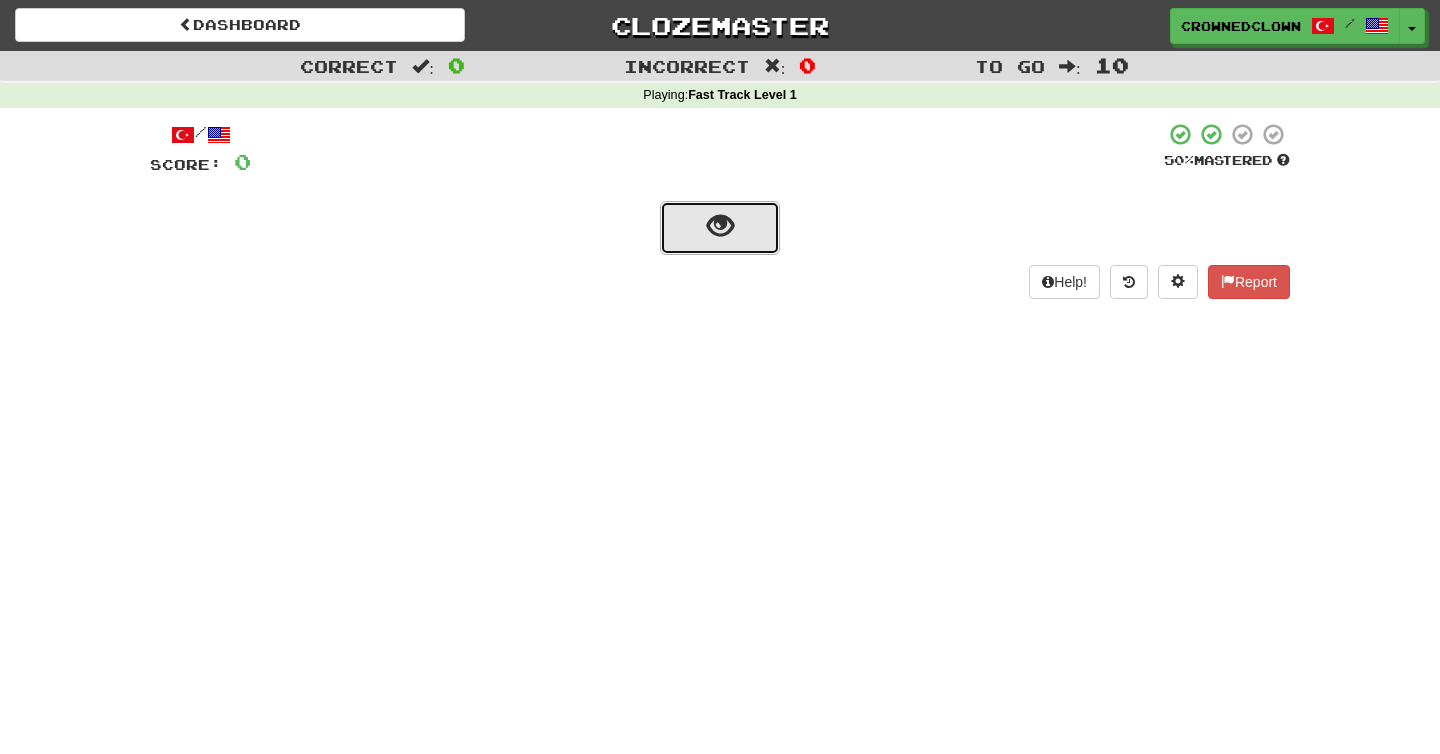 click at bounding box center (720, 226) 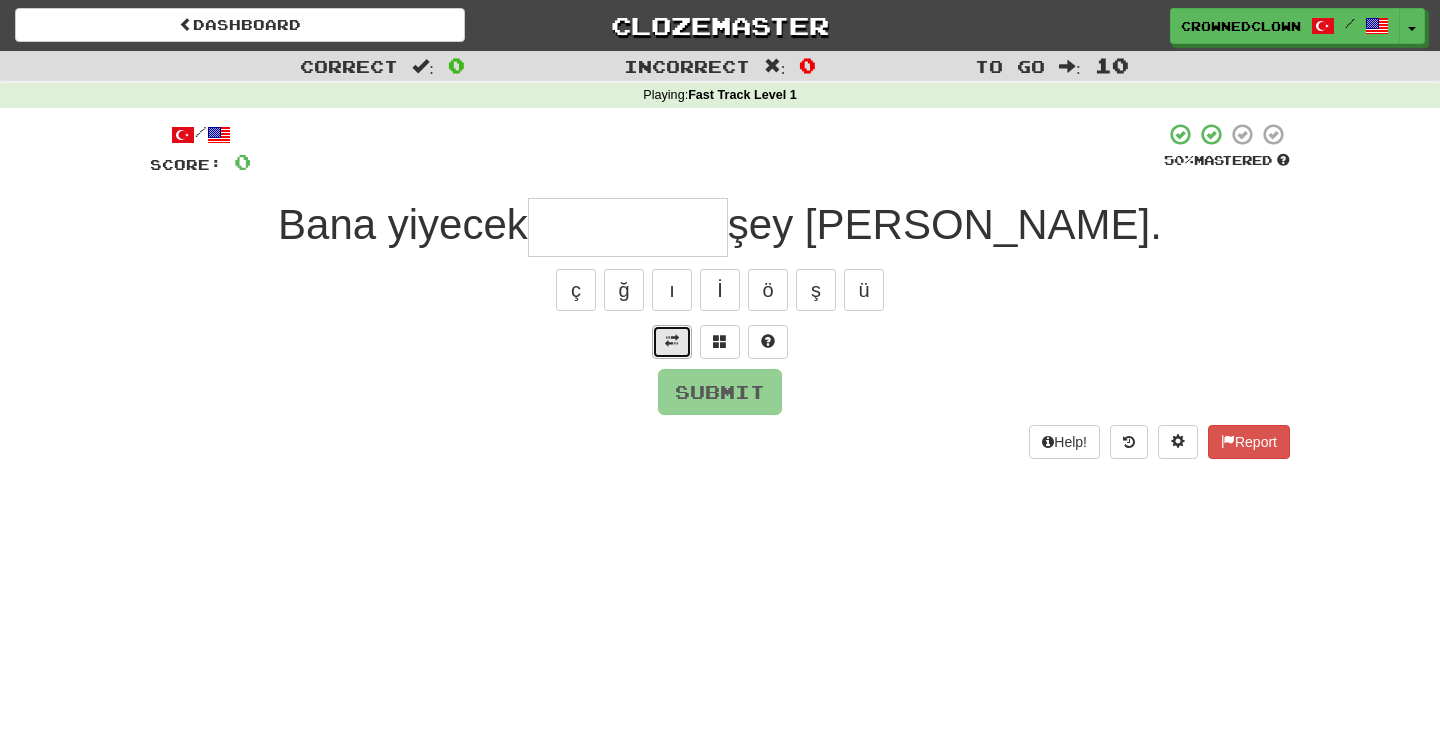 click at bounding box center (672, 342) 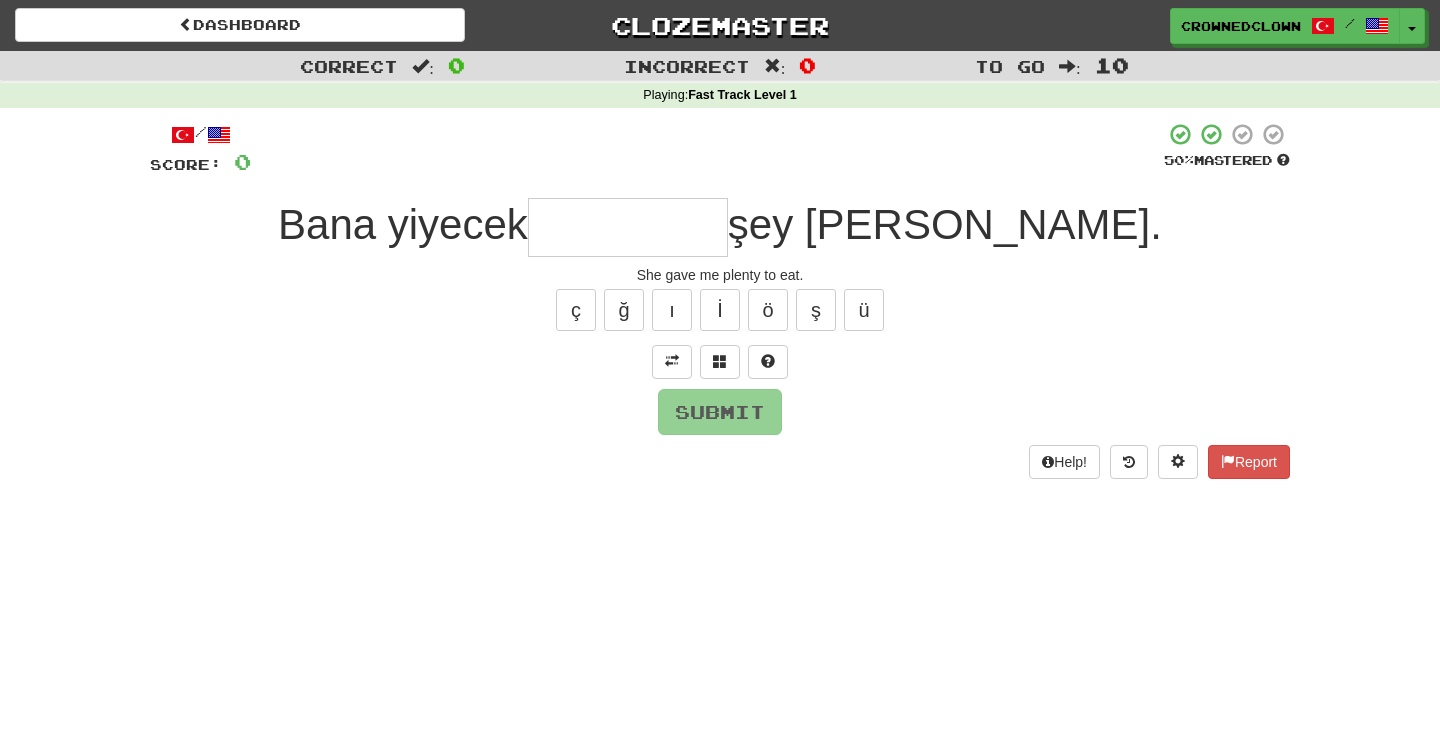 click at bounding box center [628, 227] 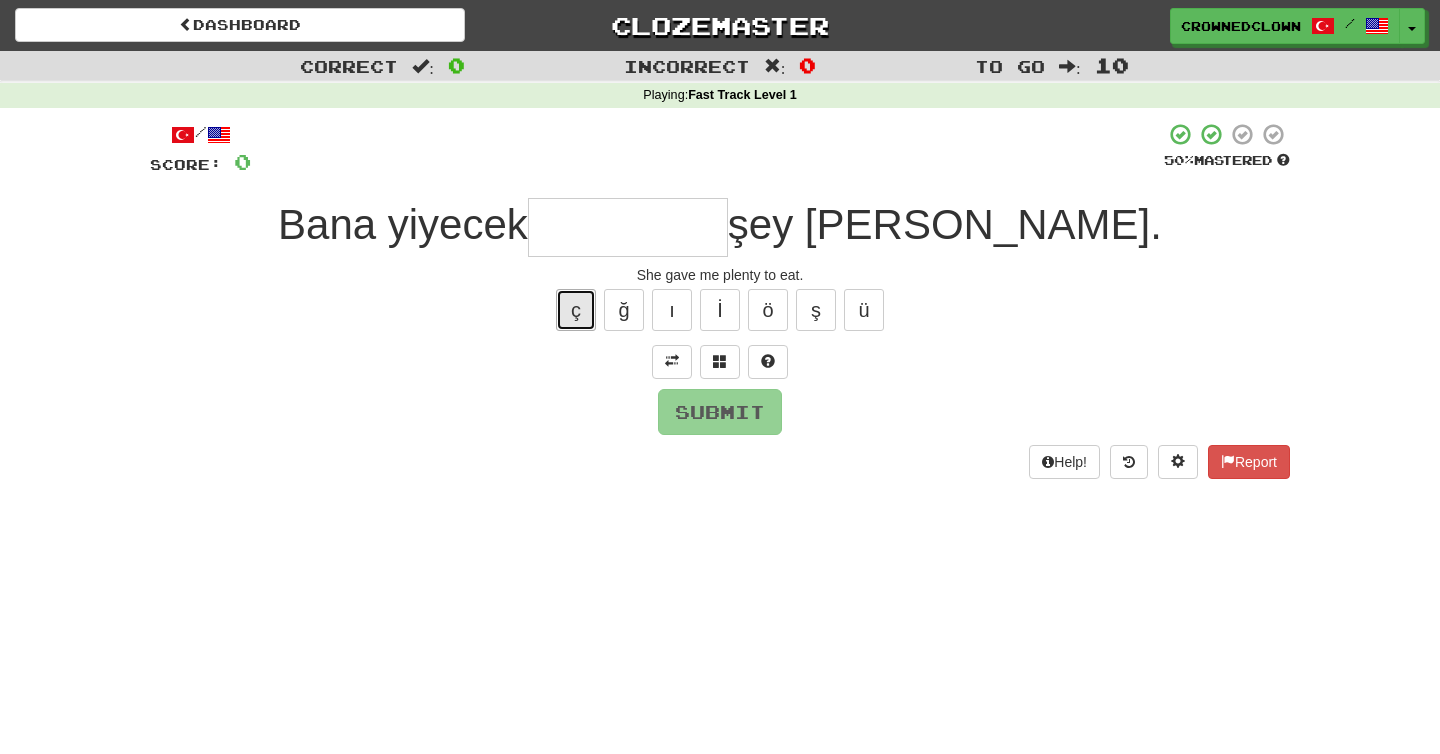 click on "ç" at bounding box center (576, 310) 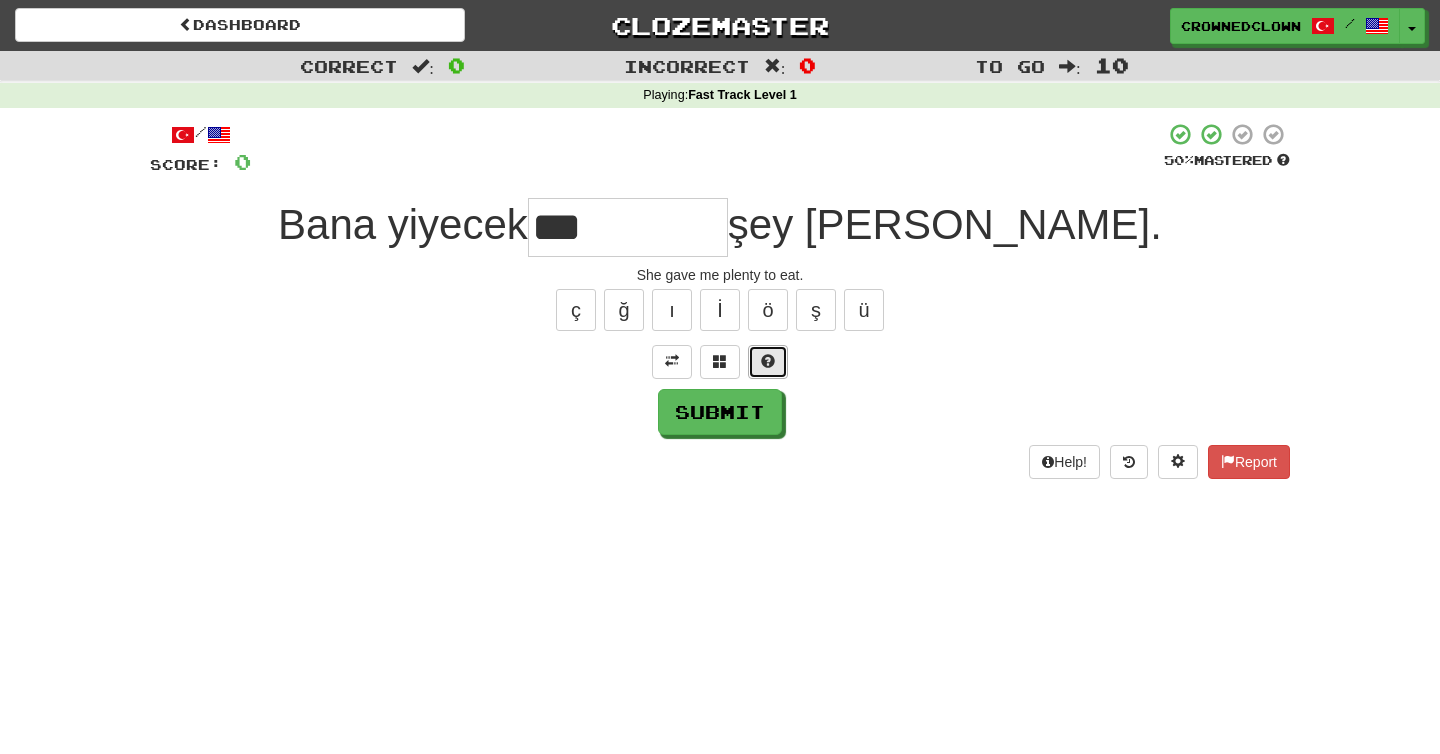 click at bounding box center (768, 362) 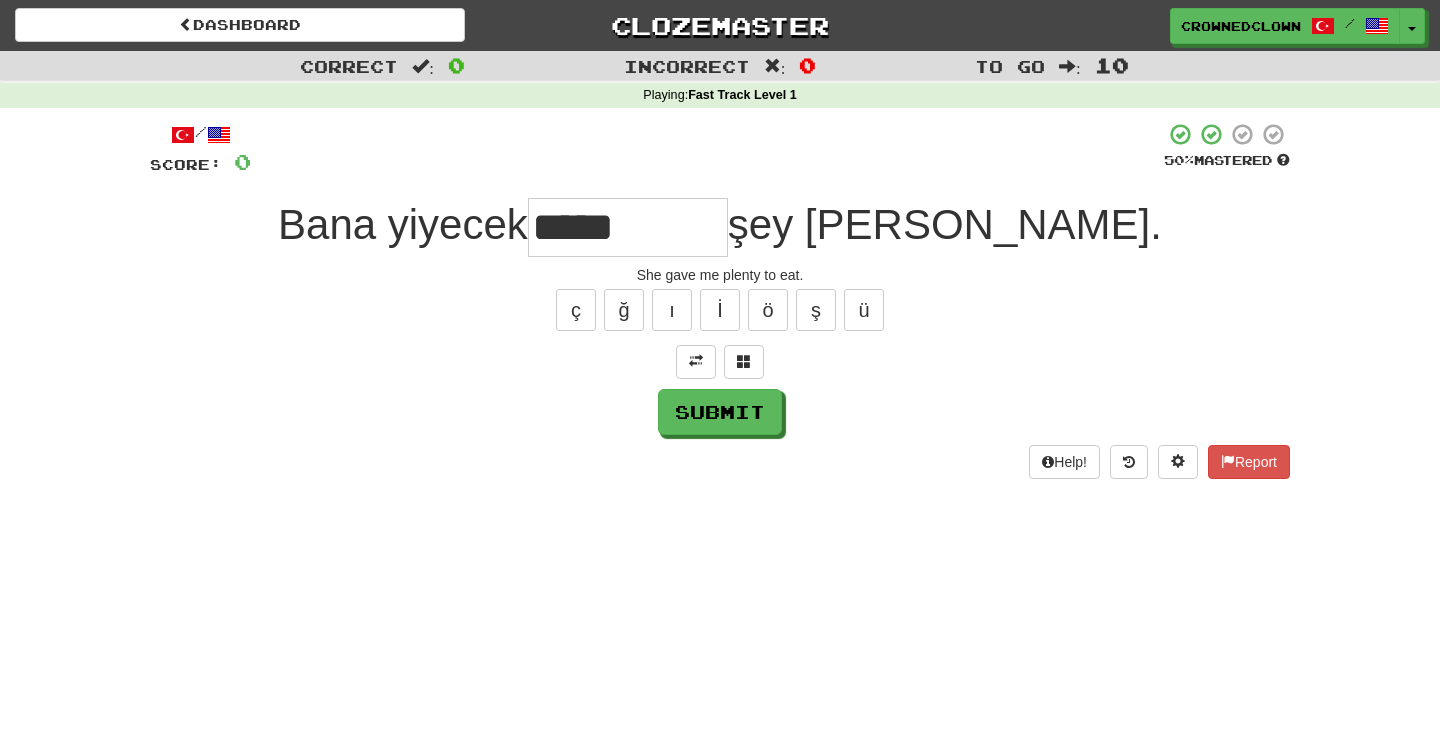 type on "*****" 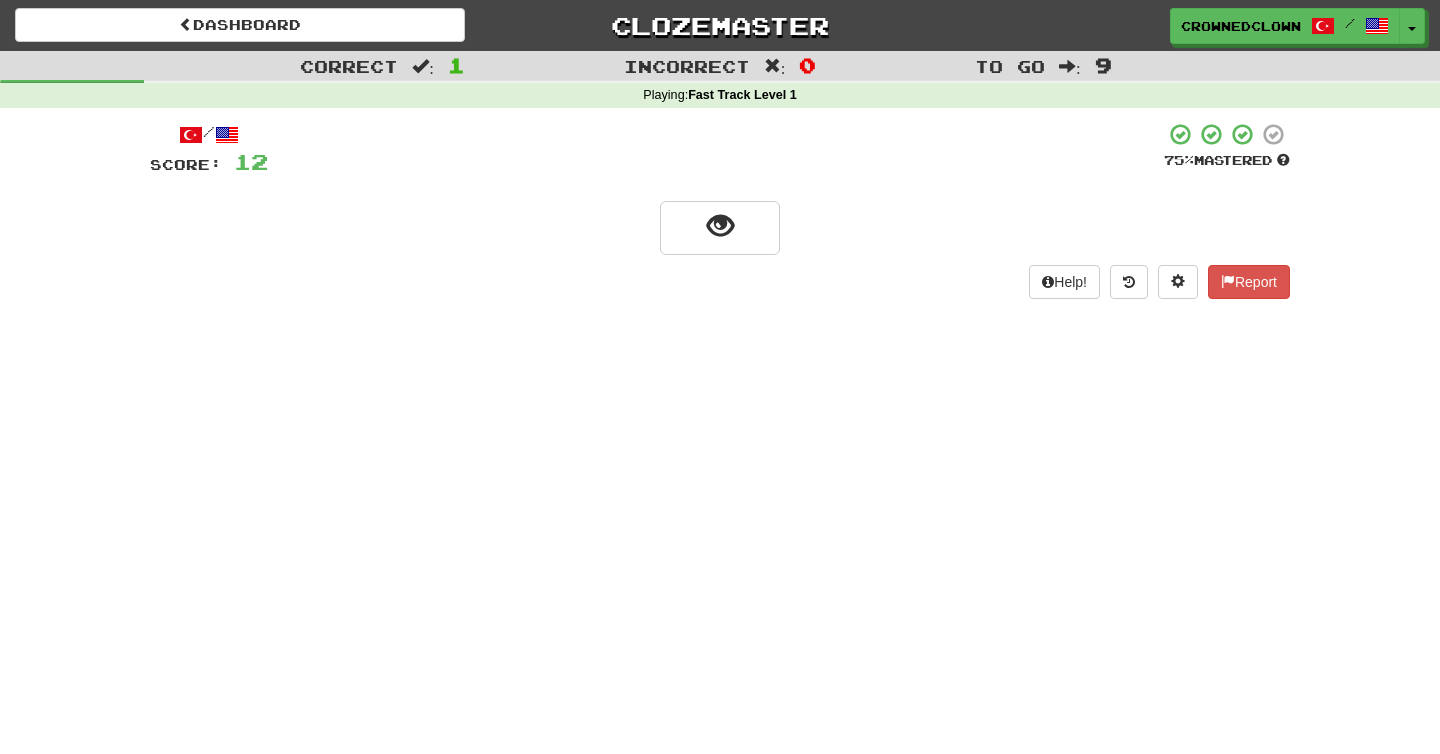 click at bounding box center (720, 226) 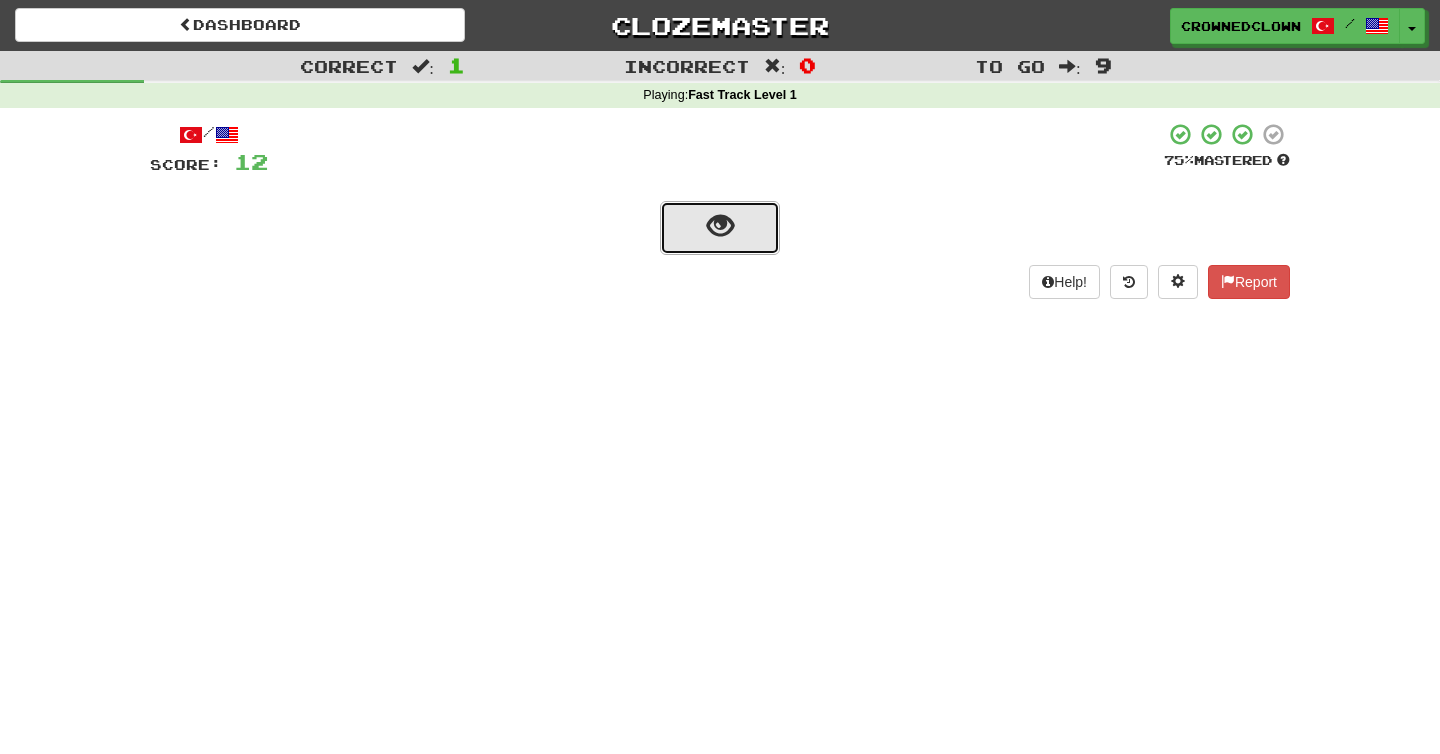 click at bounding box center (720, 228) 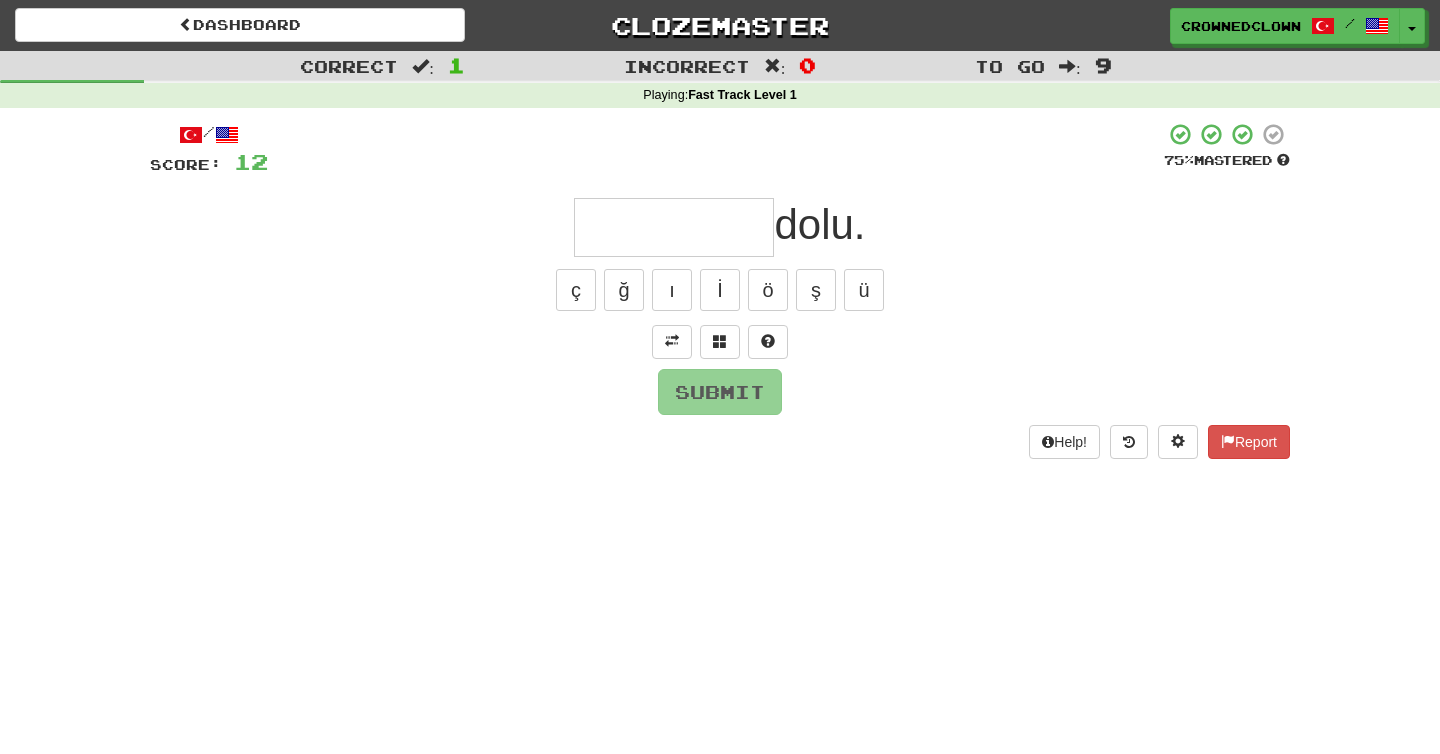 click on "/  Score:   12 75 %  Mastered  dolu. ç ğ ı İ ö ş ü Submit  Help!  Report" at bounding box center (720, 290) 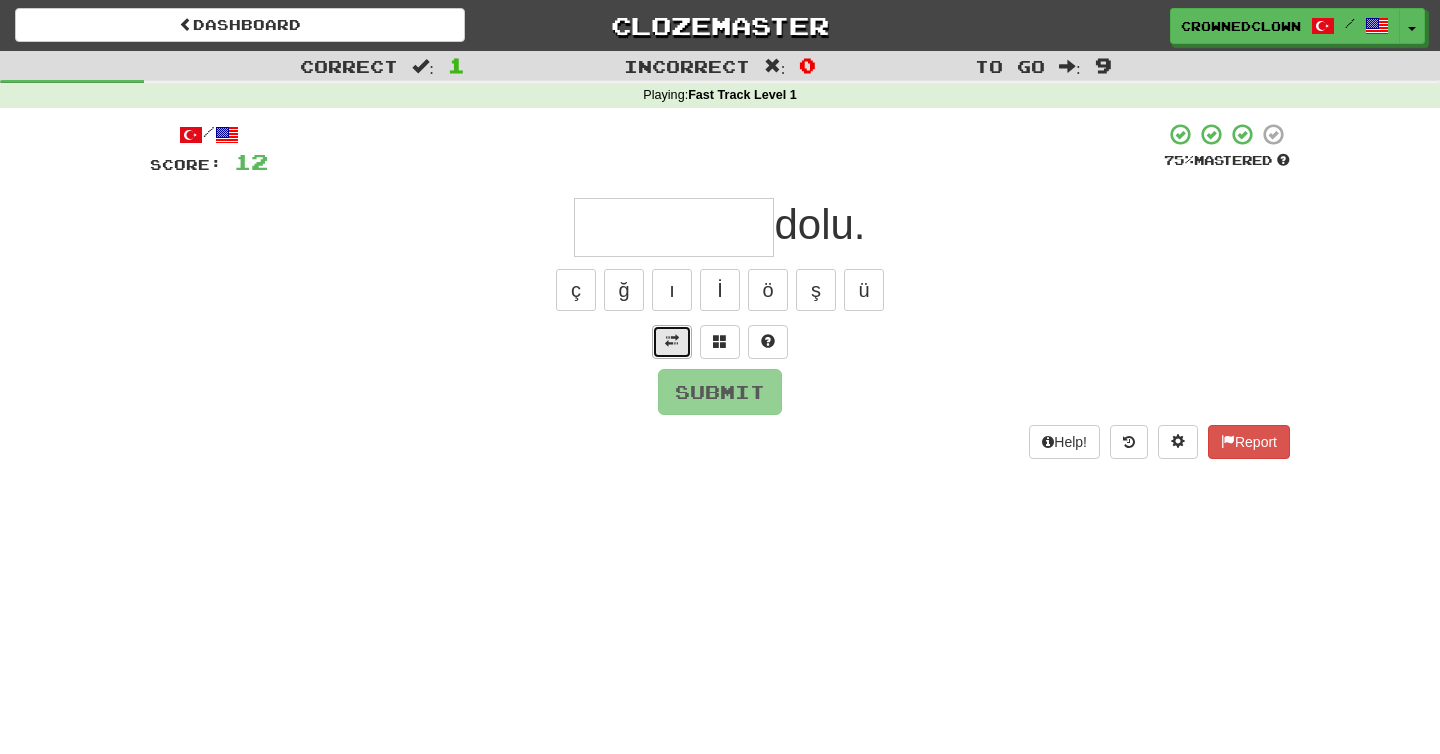 click at bounding box center [672, 342] 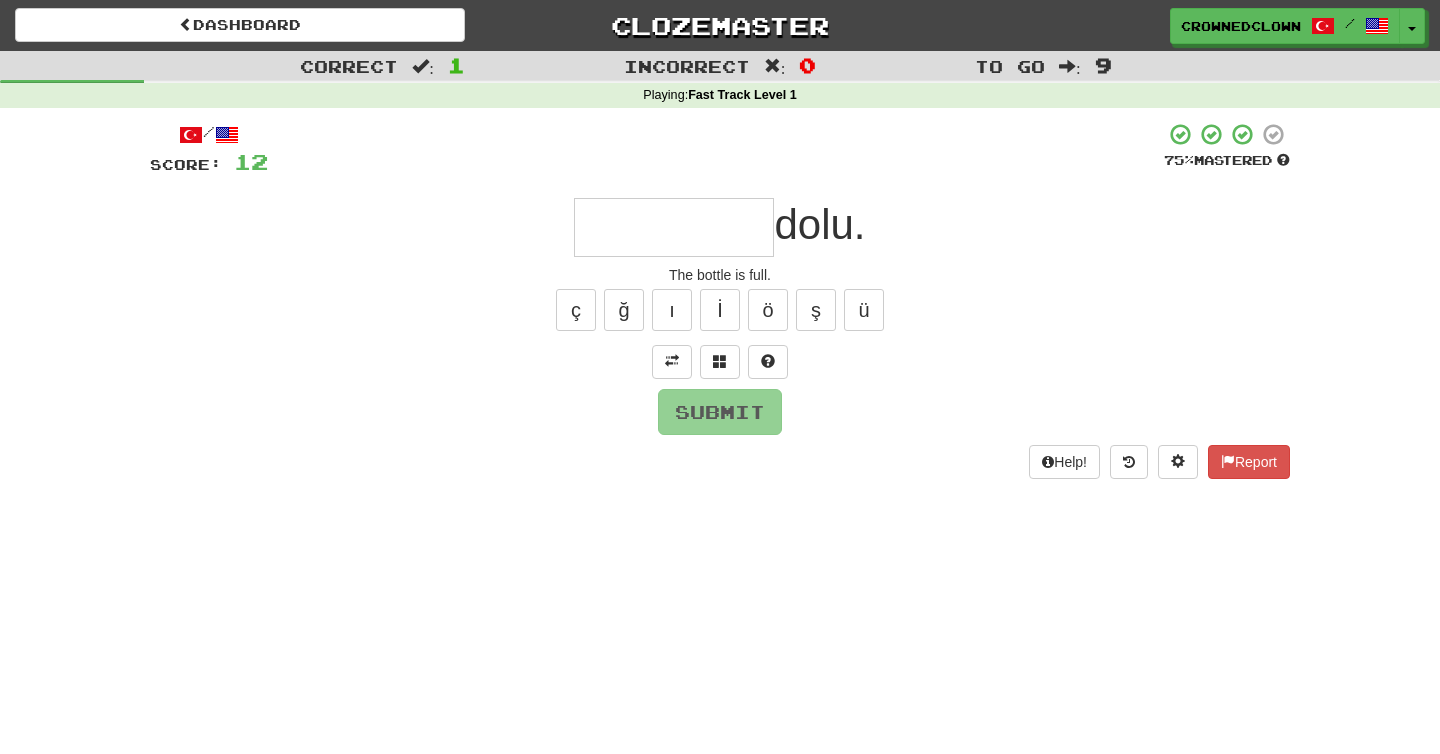click on "/  Score:   12 75 %  Mastered  dolu. The bottle is full. ç ğ ı İ ö ş ü Submit  Help!  Report" at bounding box center [720, 300] 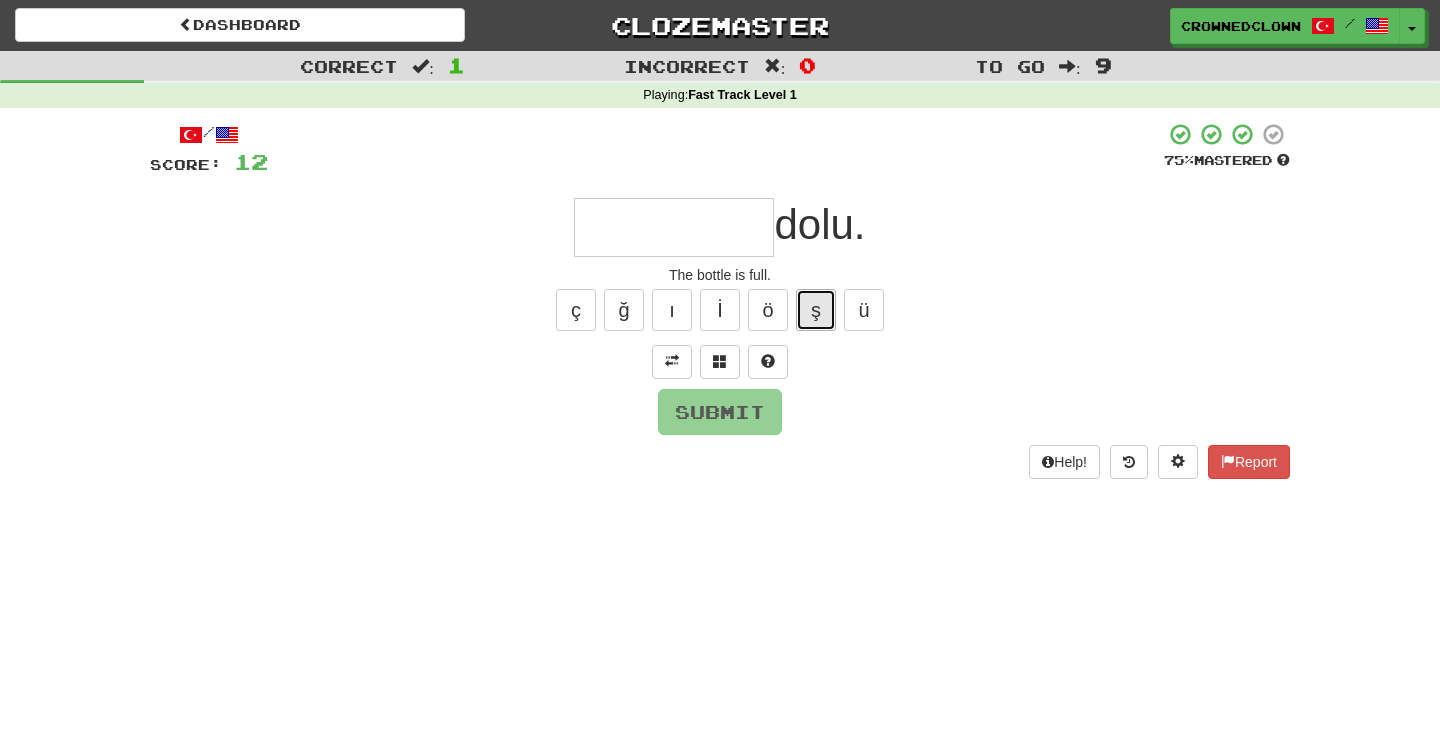 click on "ş" at bounding box center [816, 310] 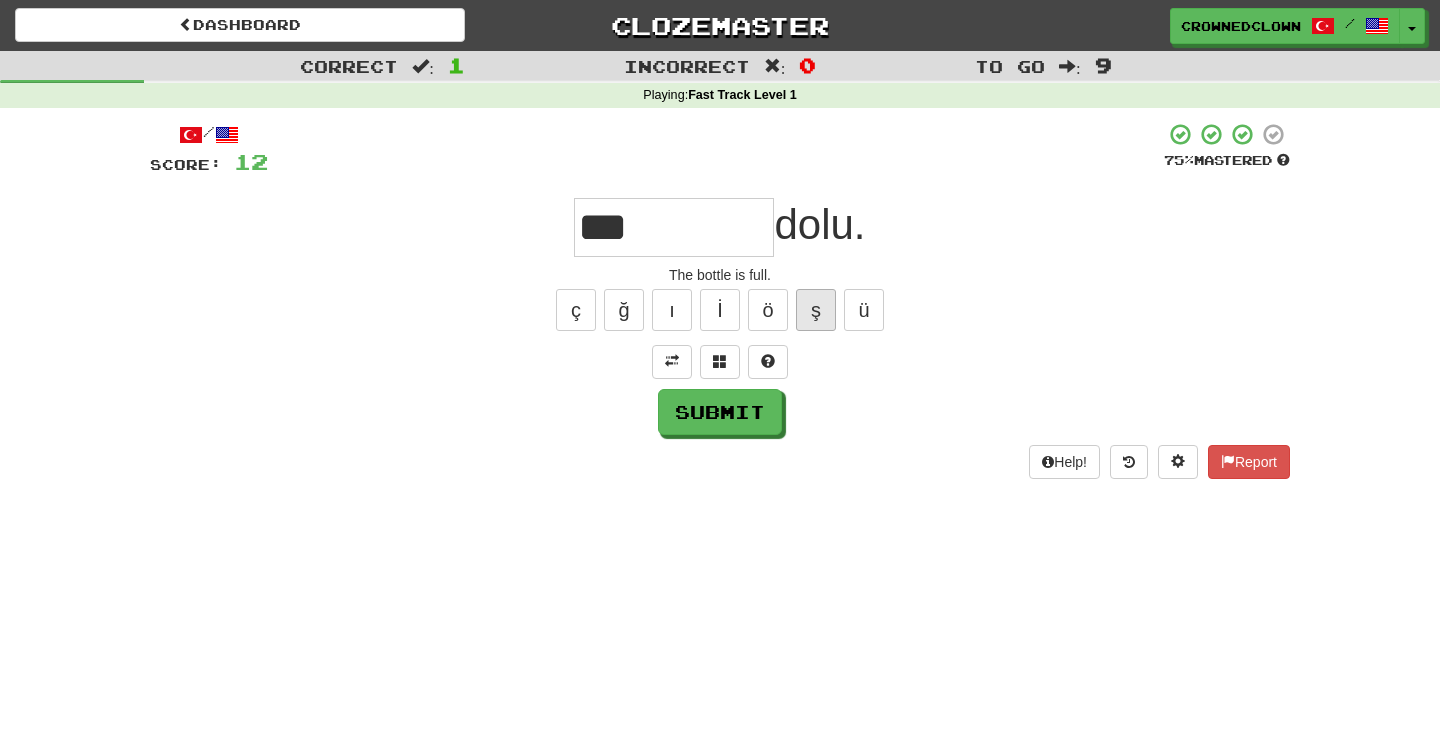 type on "****" 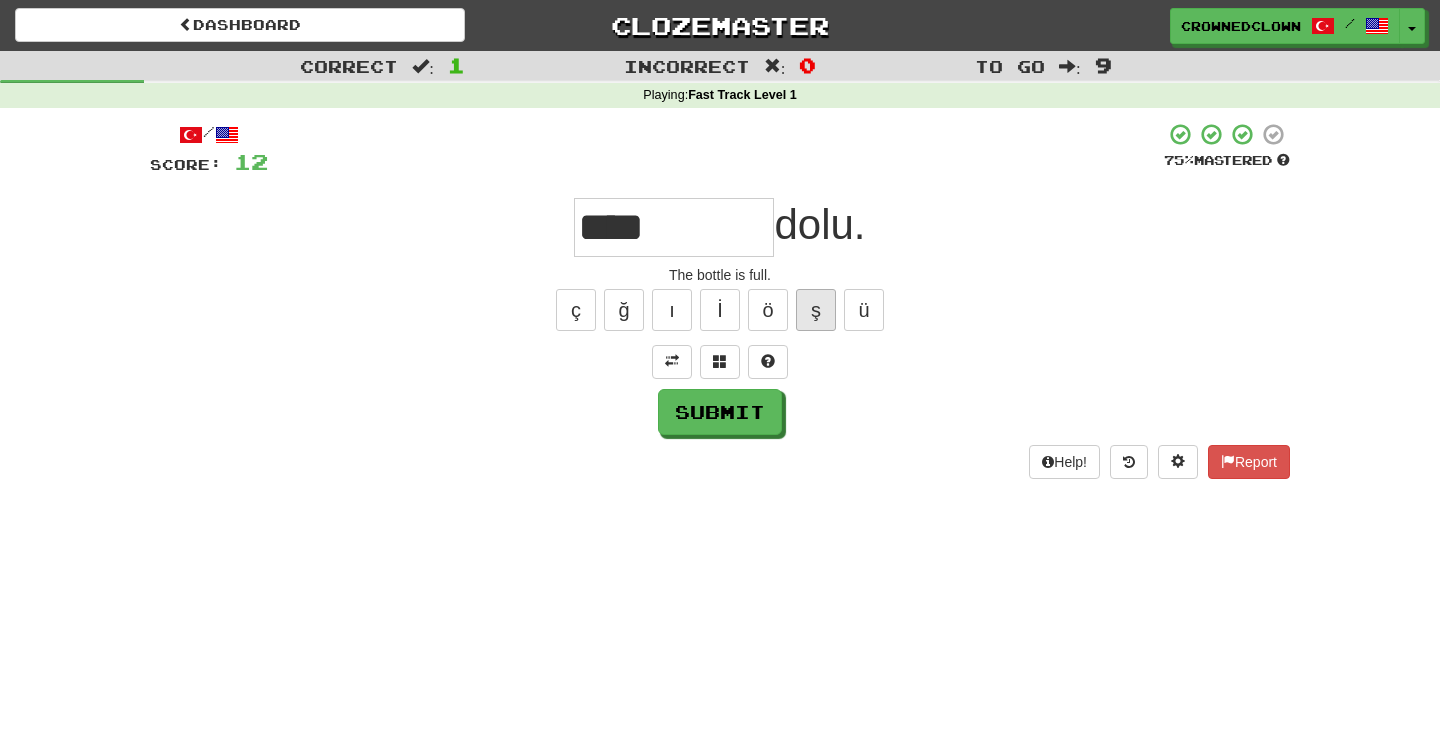 type 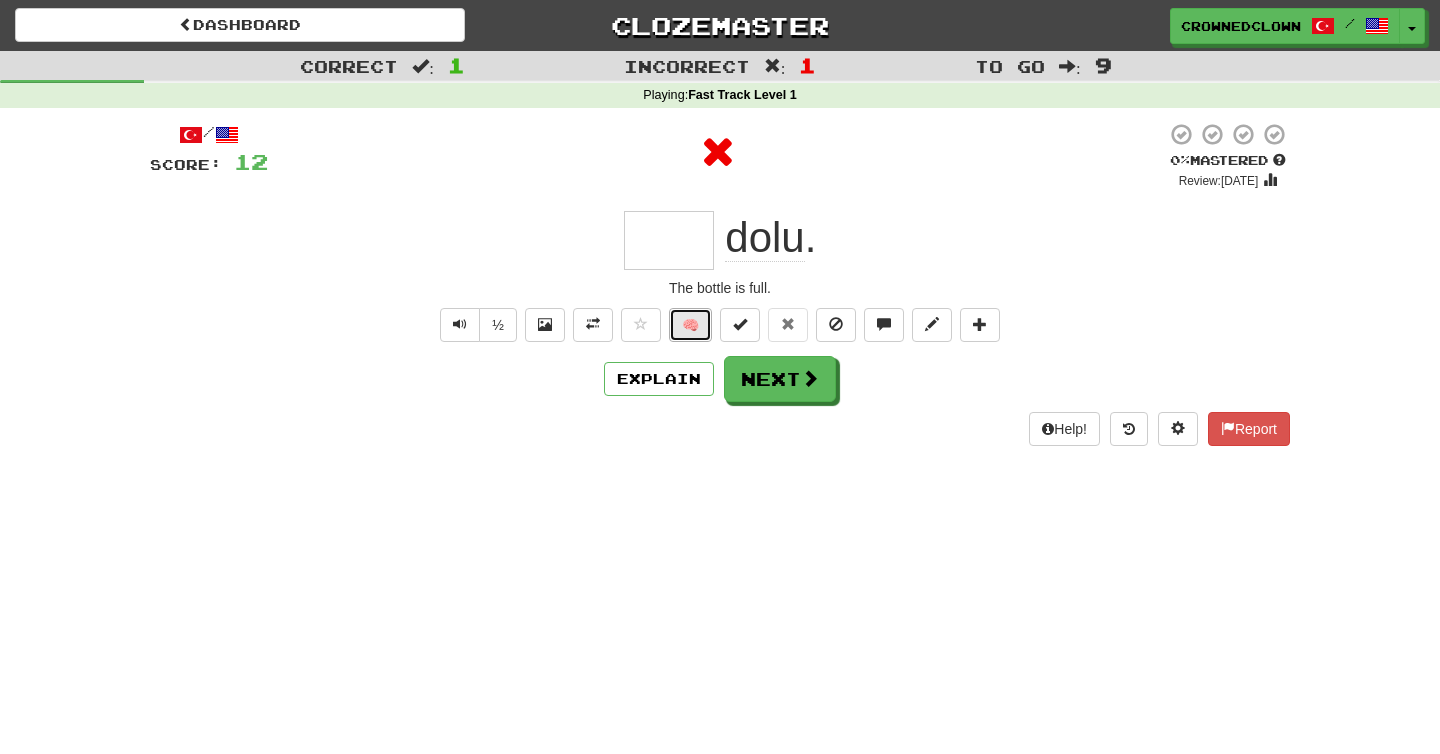 click on "🧠" at bounding box center [690, 325] 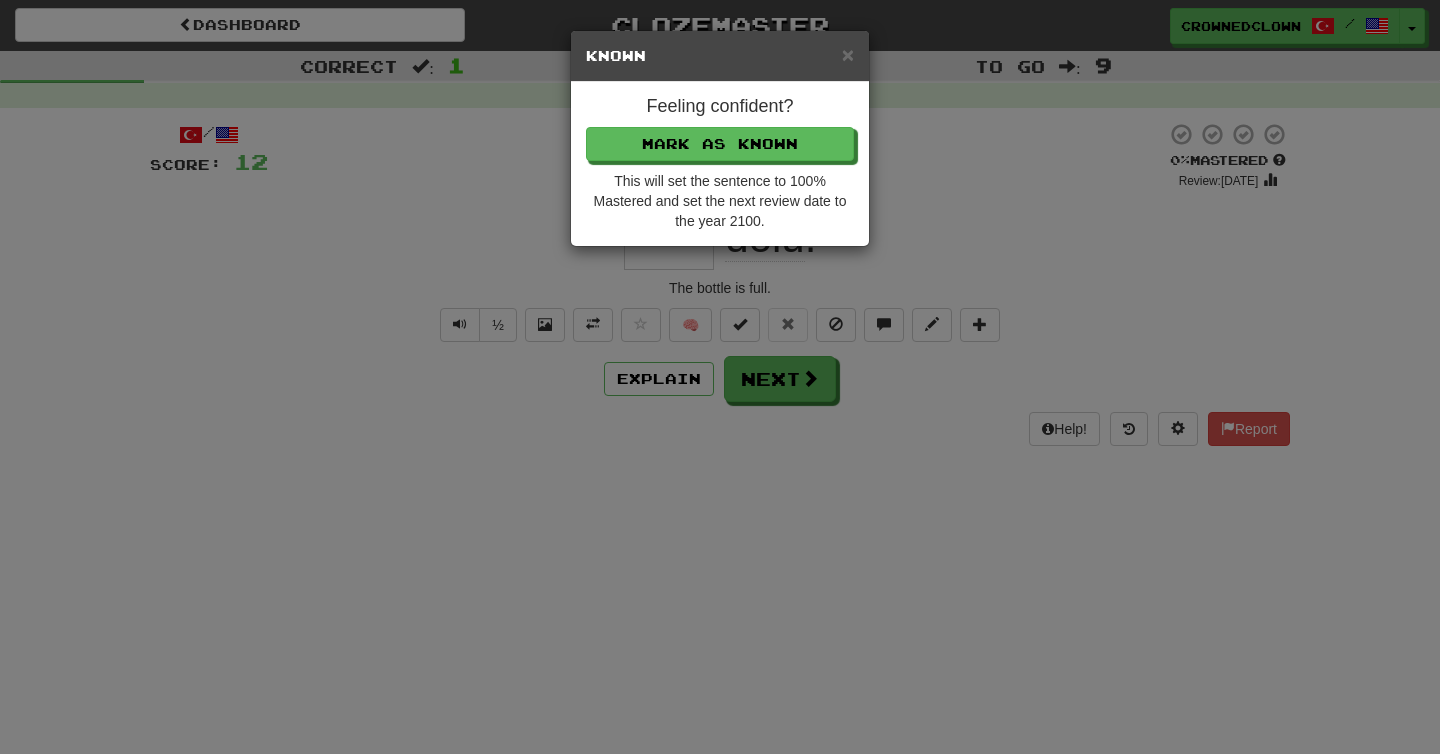 click on "Feeling confident? Mark as Known This will set the sentence to 100% Mastered and set the next review date to the year 2100." at bounding box center [720, 164] 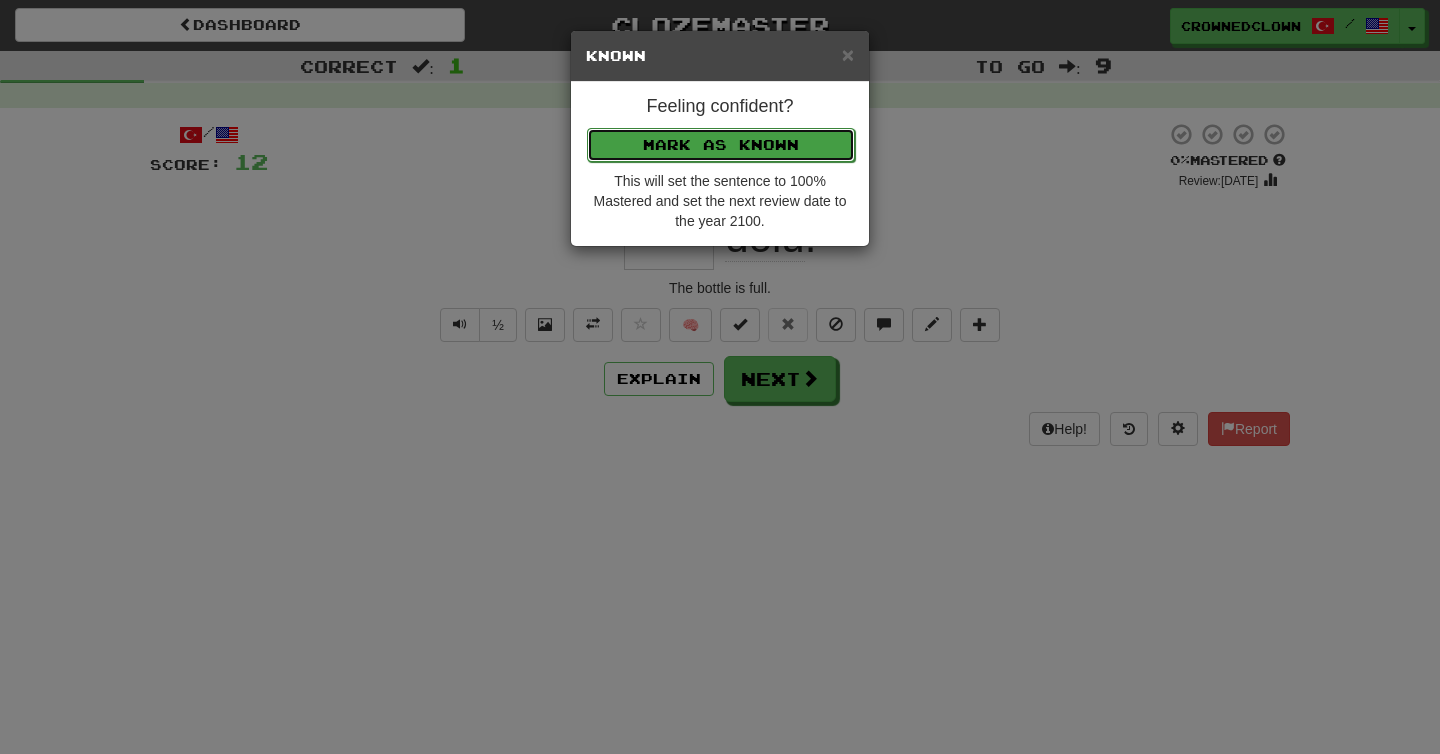click on "Mark as Known" at bounding box center [721, 145] 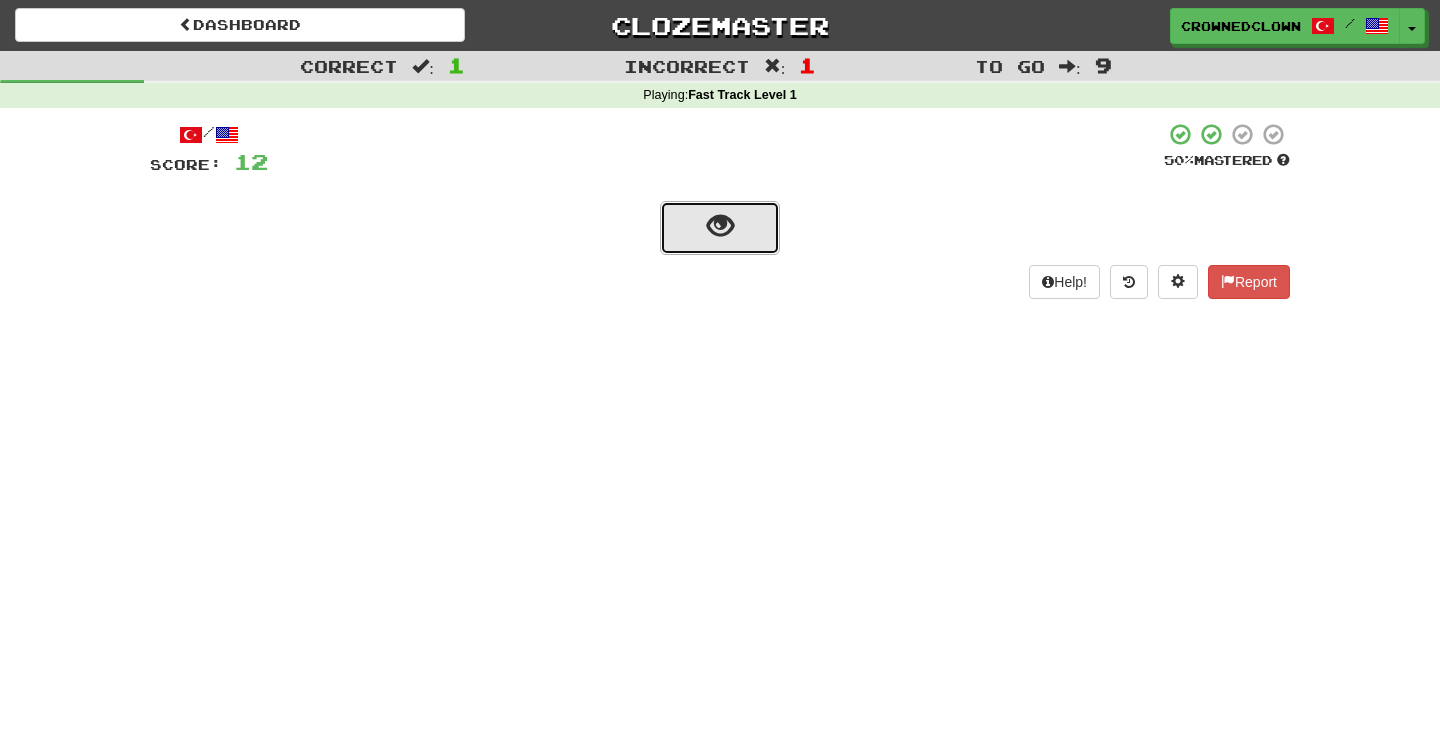 click at bounding box center [720, 228] 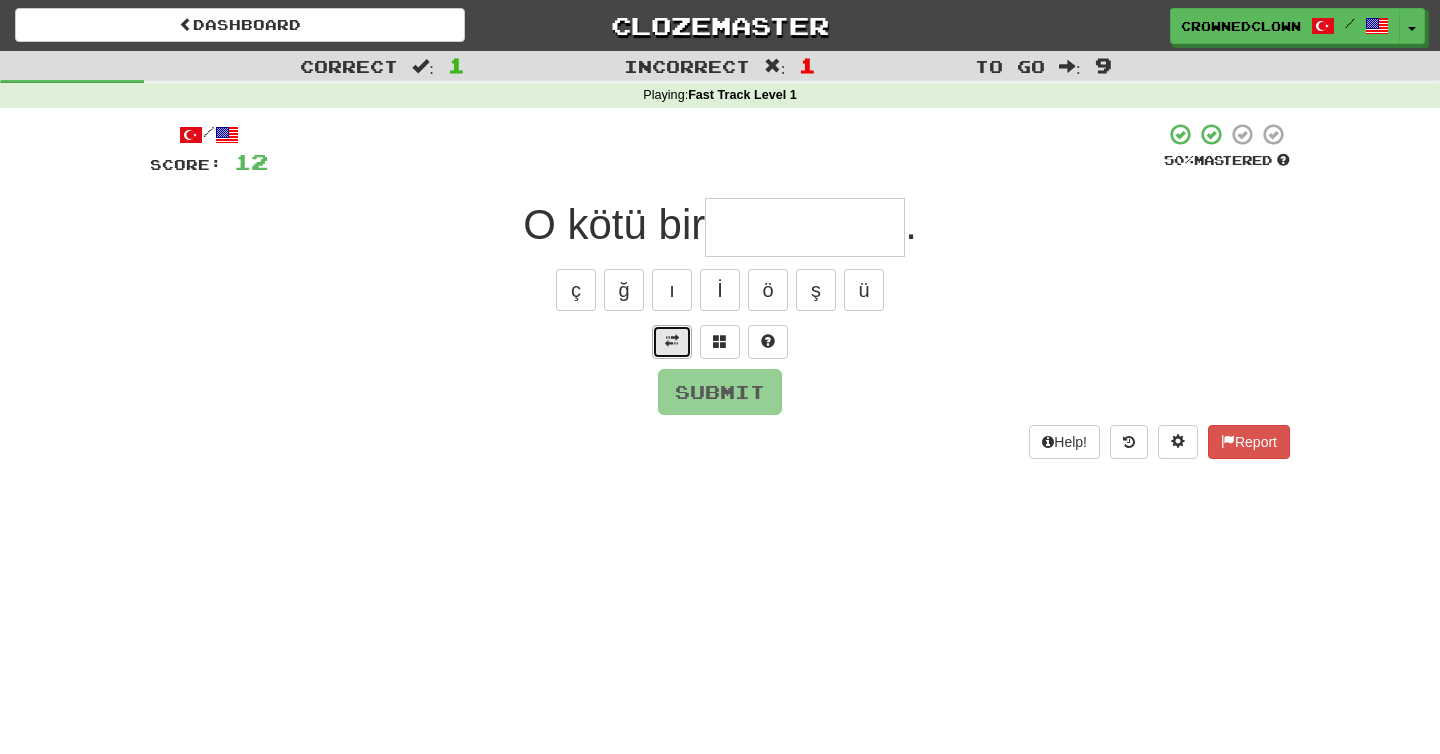 click at bounding box center [672, 341] 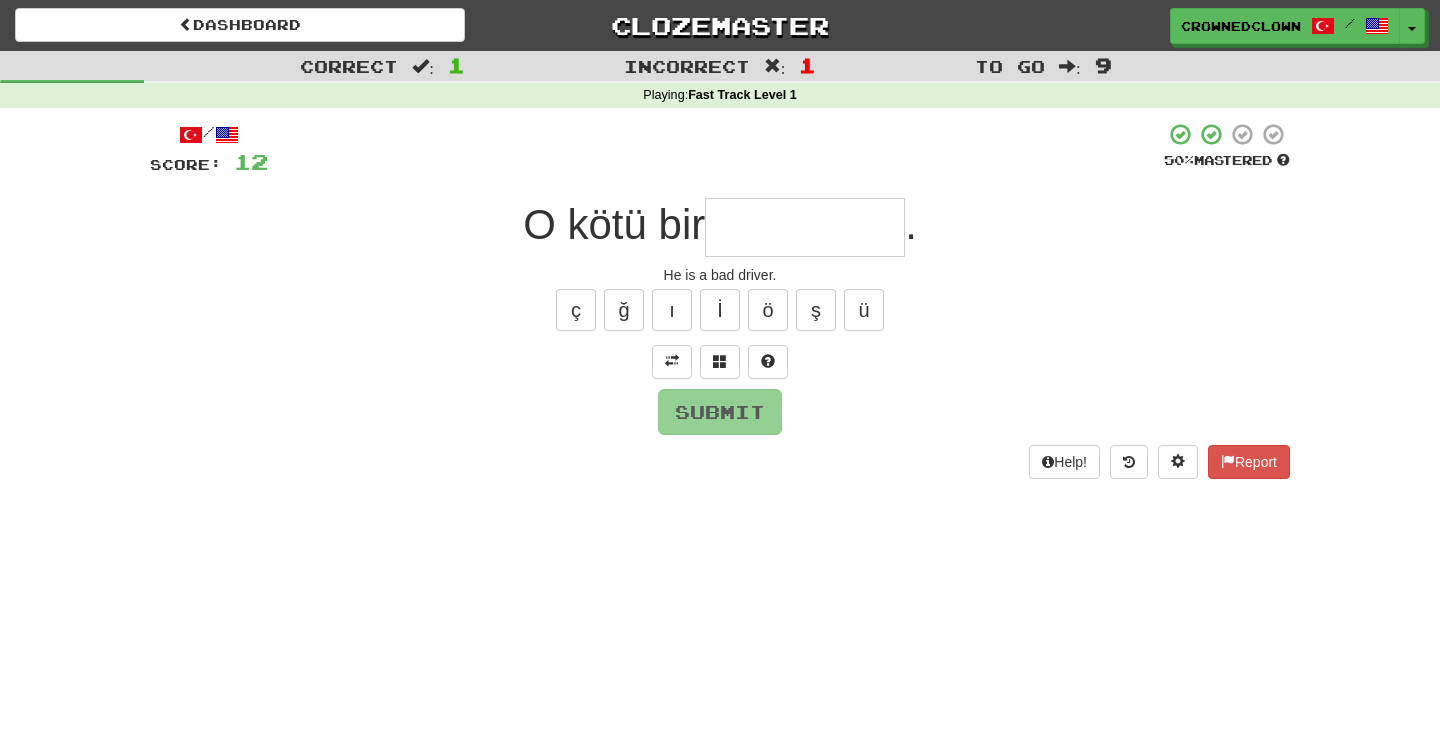 click at bounding box center (805, 227) 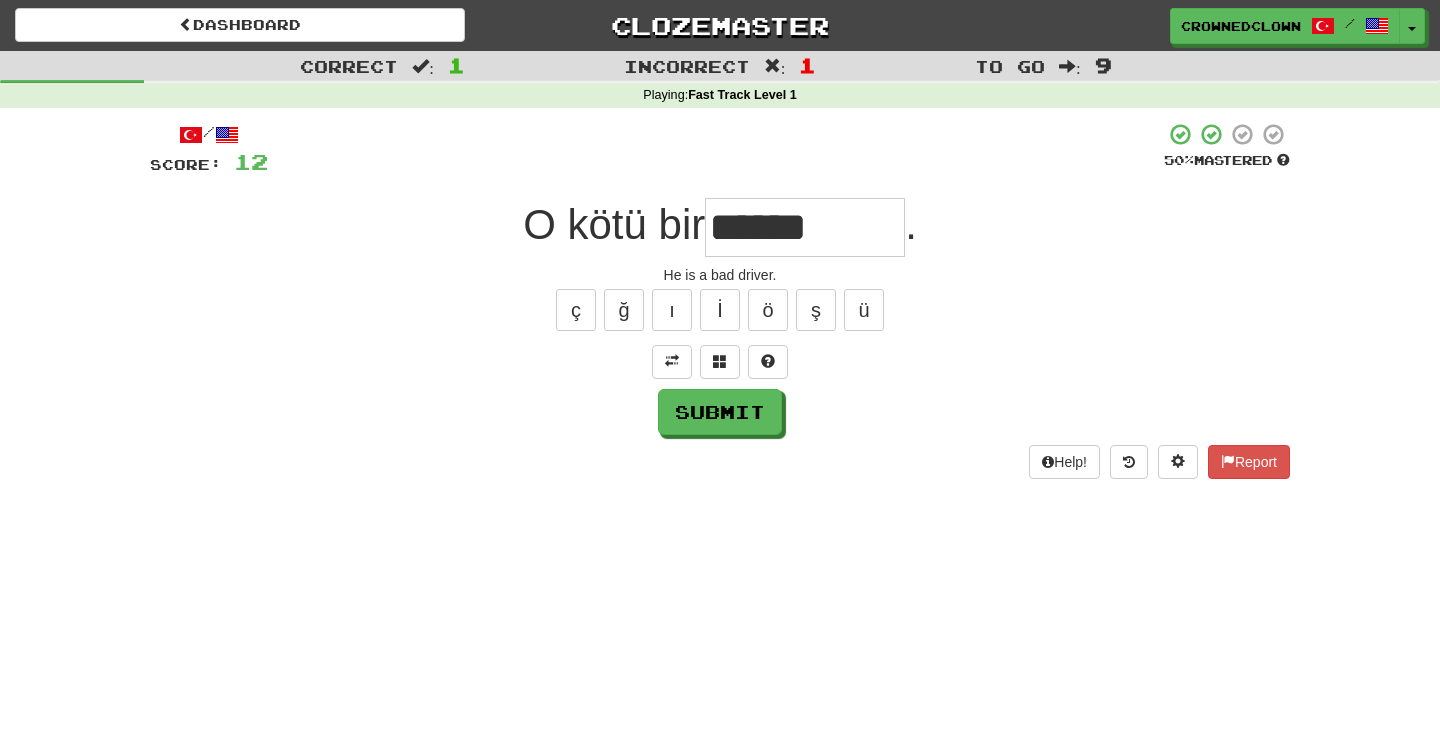type on "******" 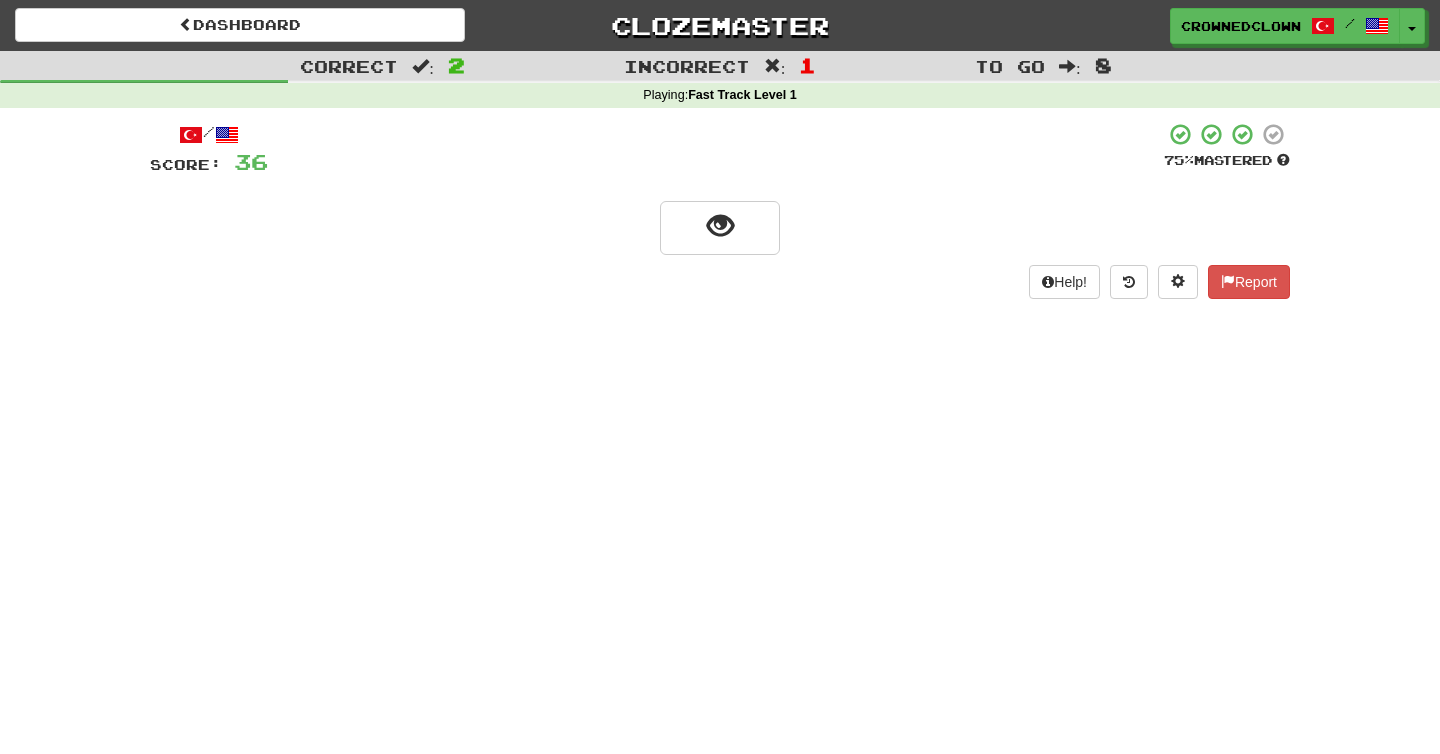 click on "/  Score:   36 75 %  Mastered  Help!  Report" at bounding box center [720, 210] 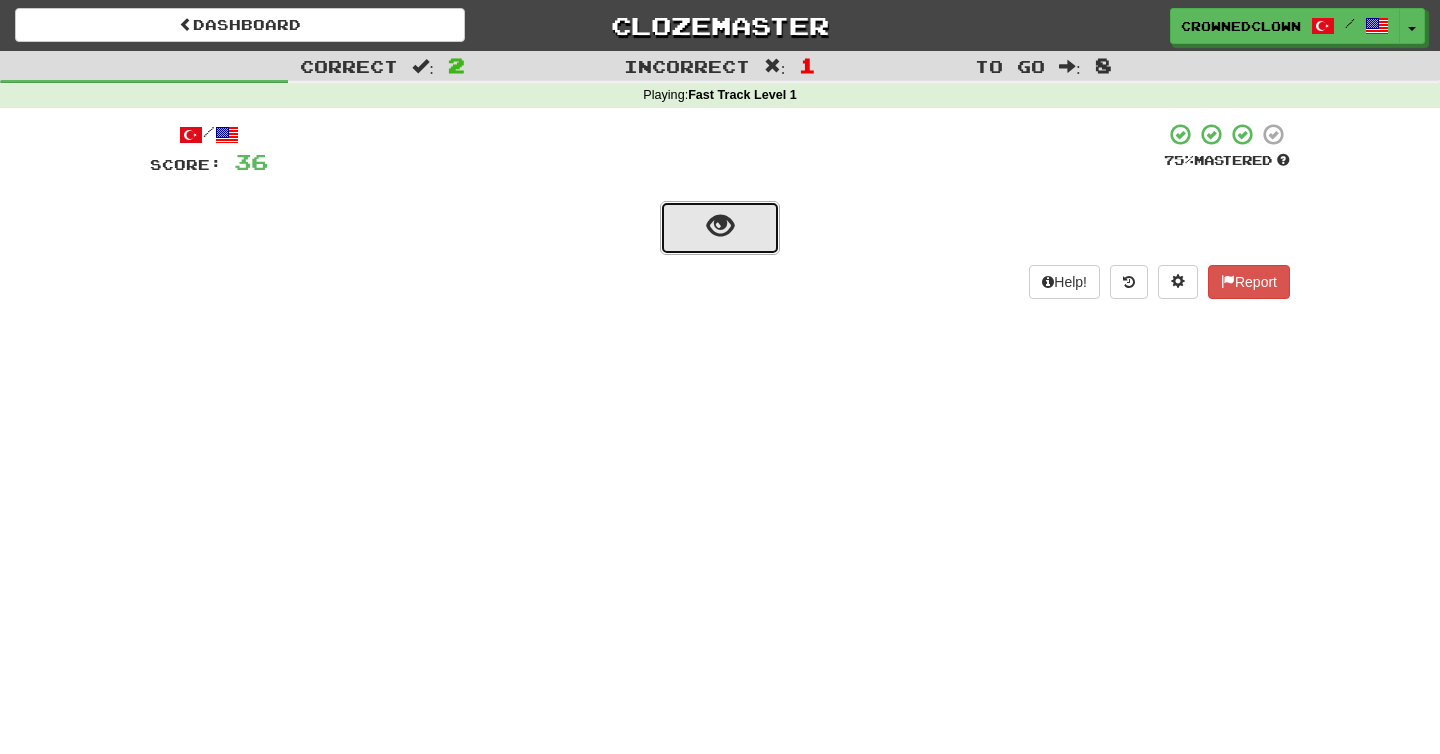 click at bounding box center (720, 228) 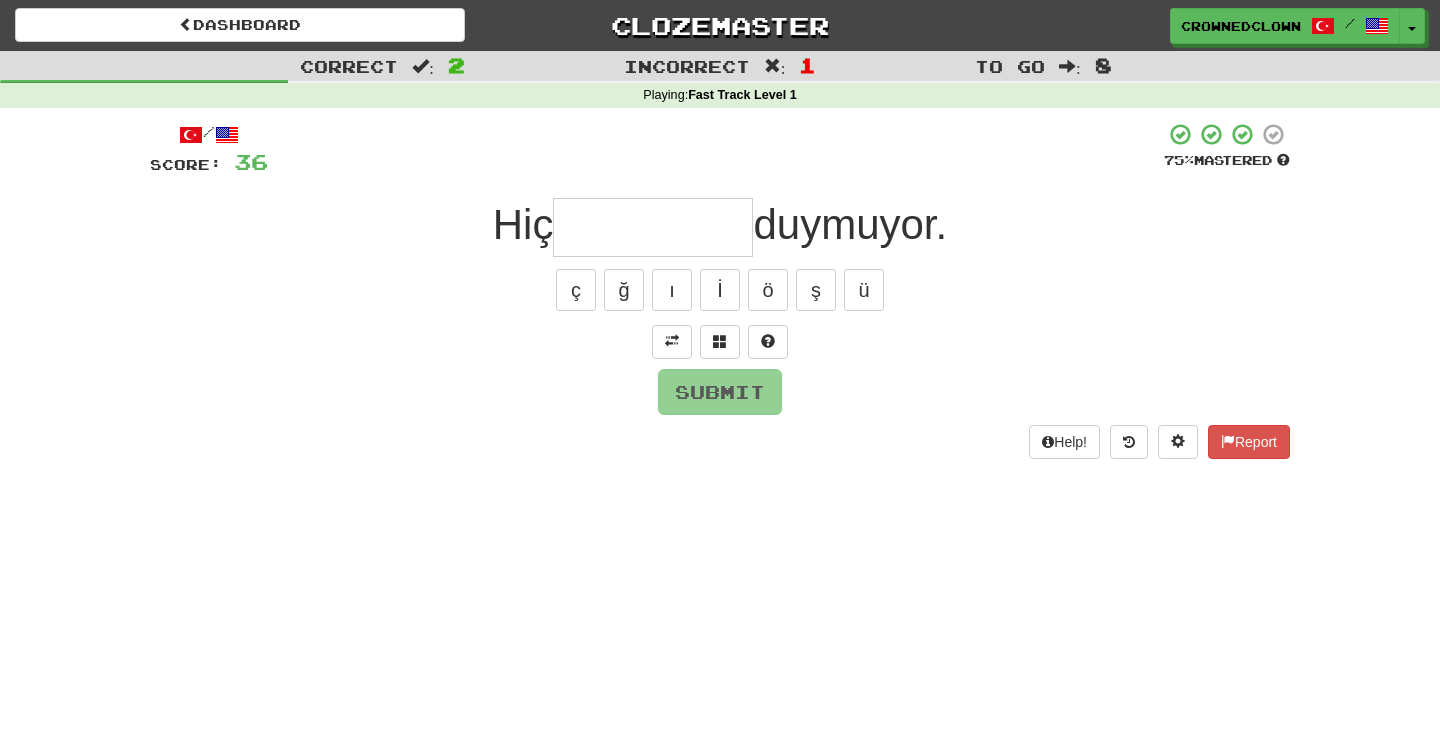click on "/  Score:   36 75 %  Mastered Hiç   duymuyor. ç ğ ı İ ö ş ü Submit  Help!  Report" at bounding box center (720, 290) 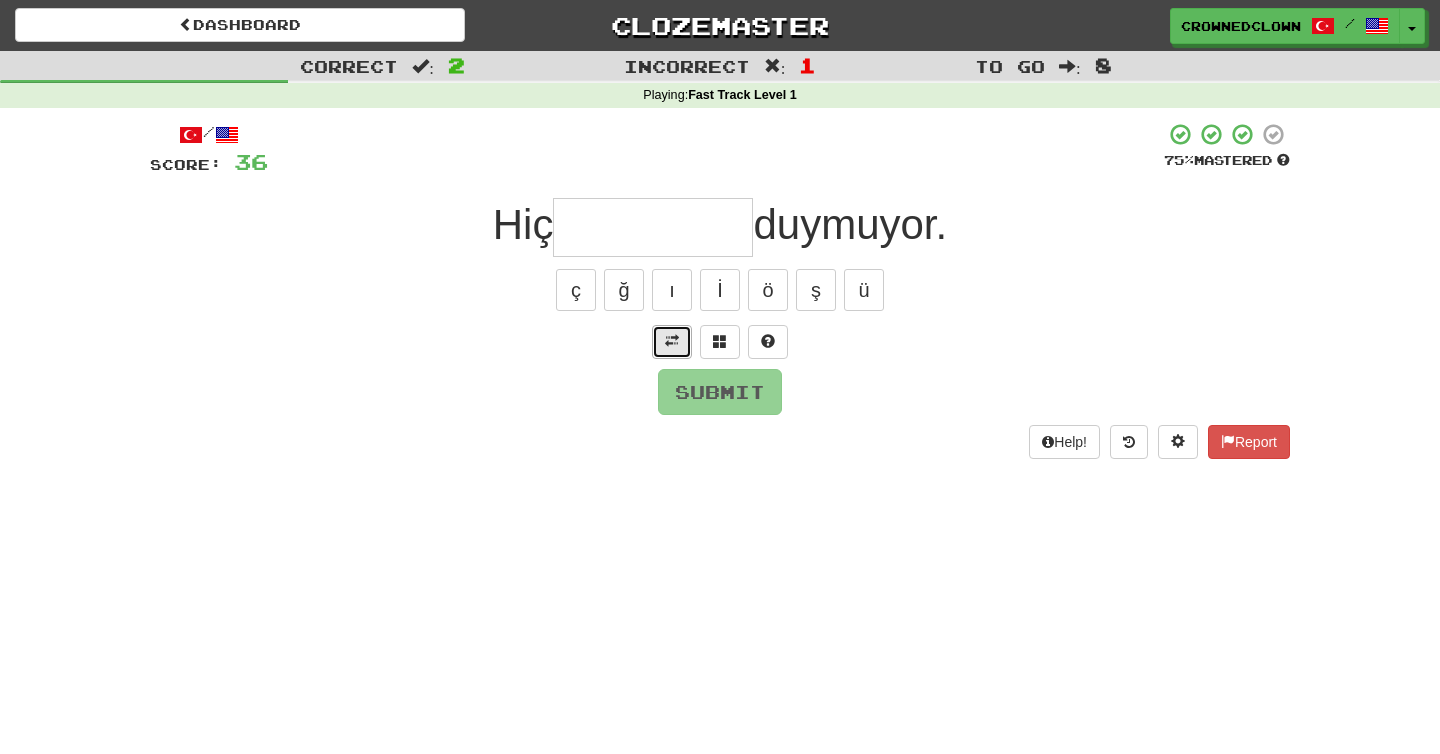 click at bounding box center [672, 342] 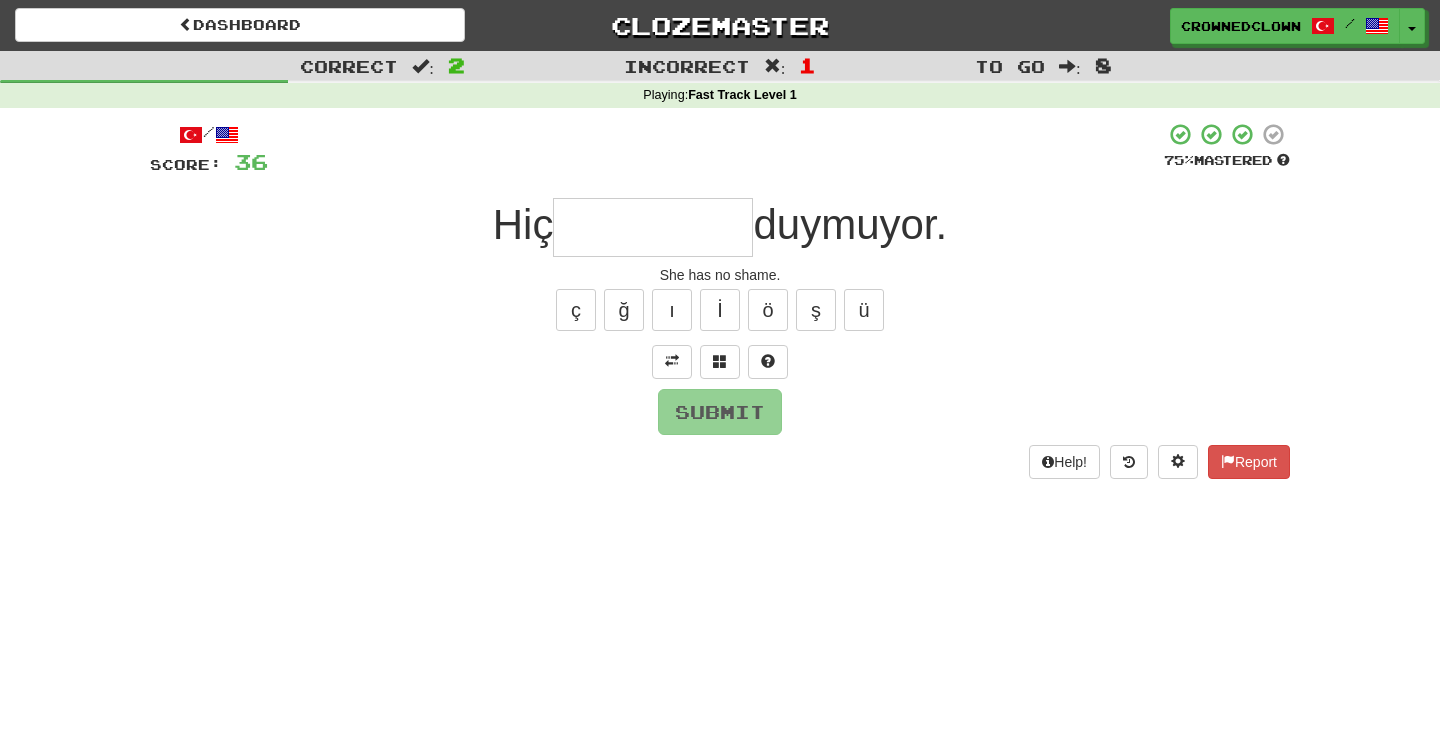 click at bounding box center (653, 227) 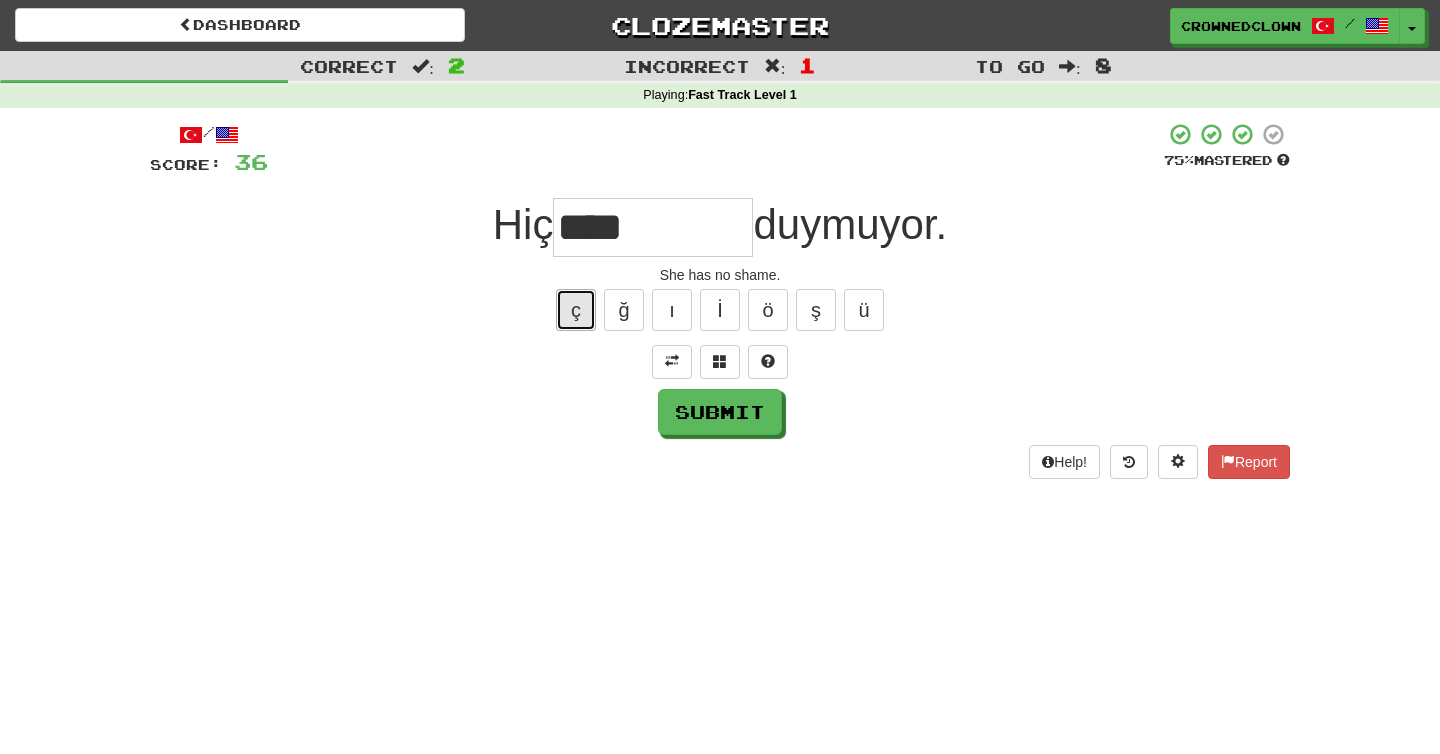 click on "ç" at bounding box center [576, 310] 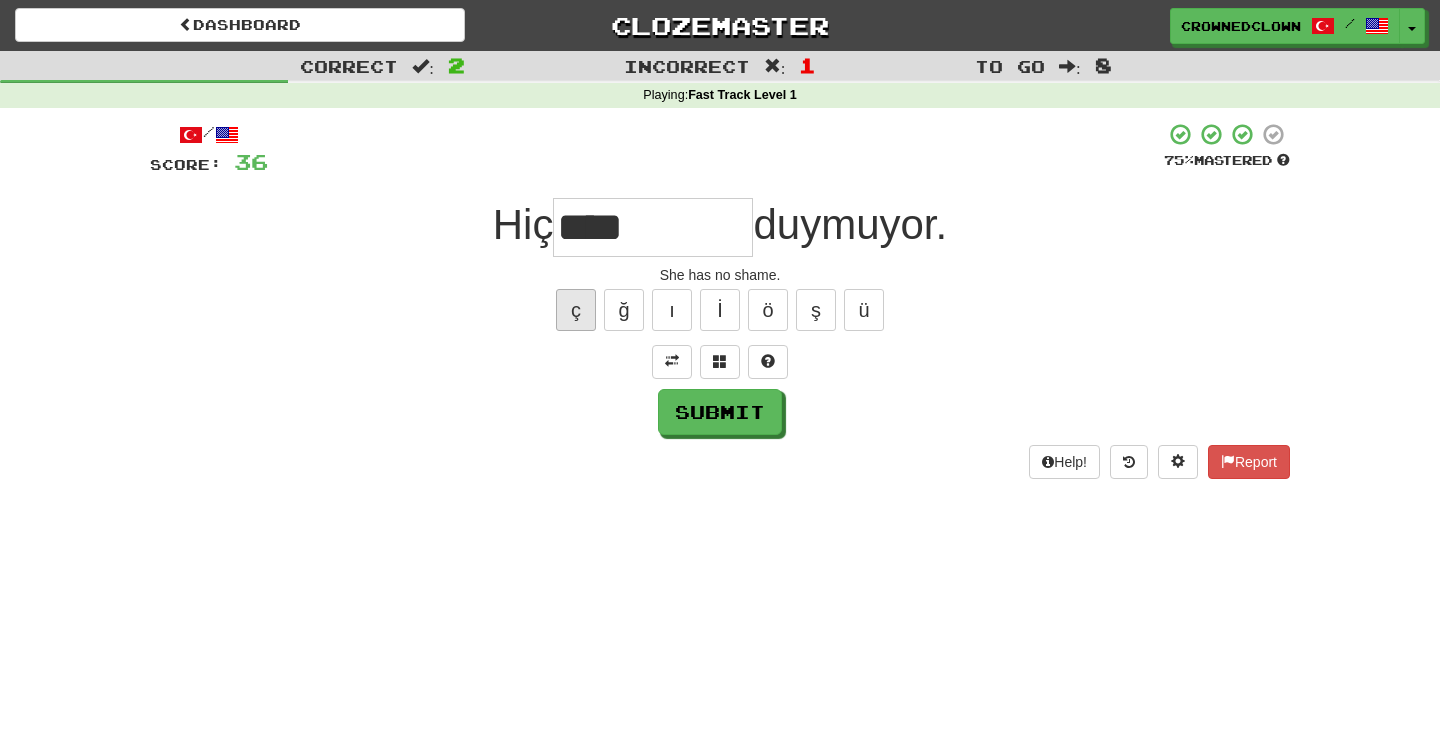 type on "*****" 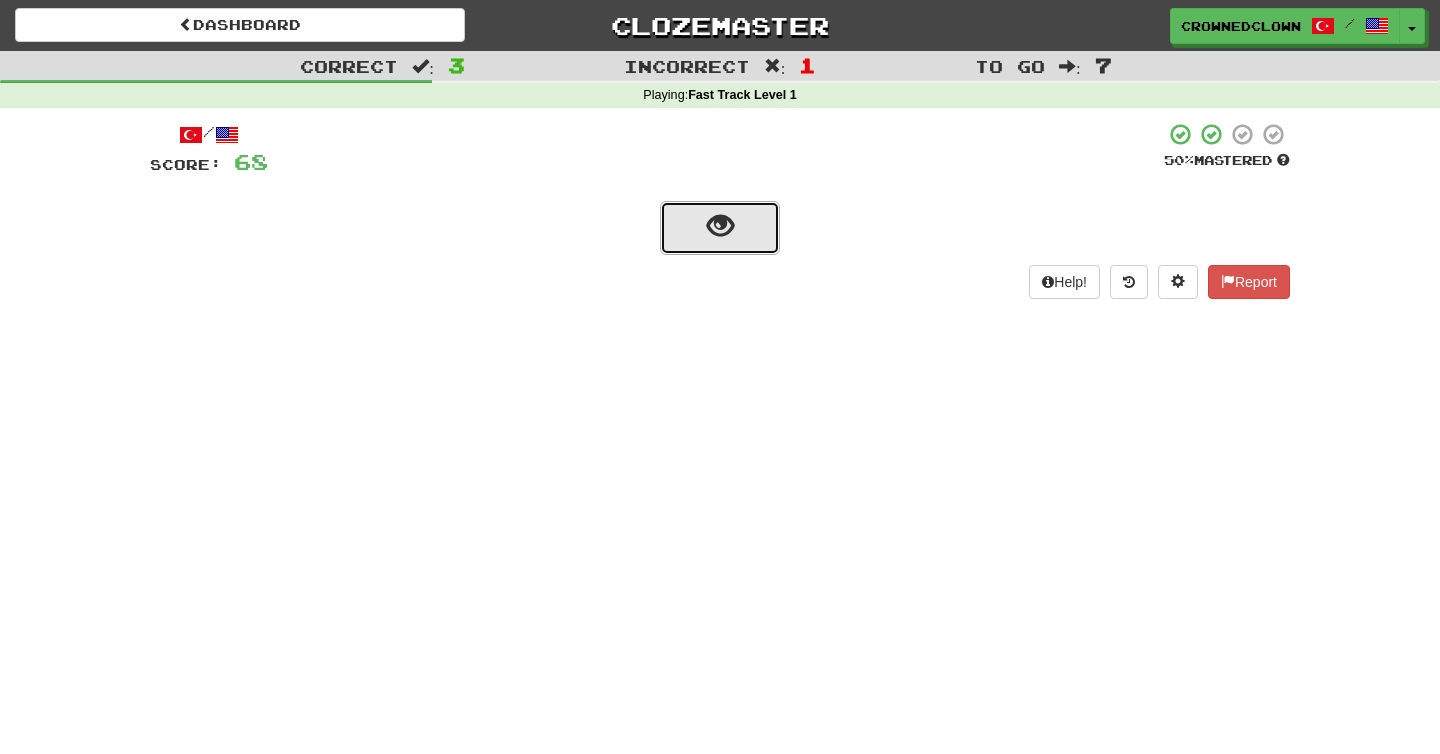 click at bounding box center [720, 228] 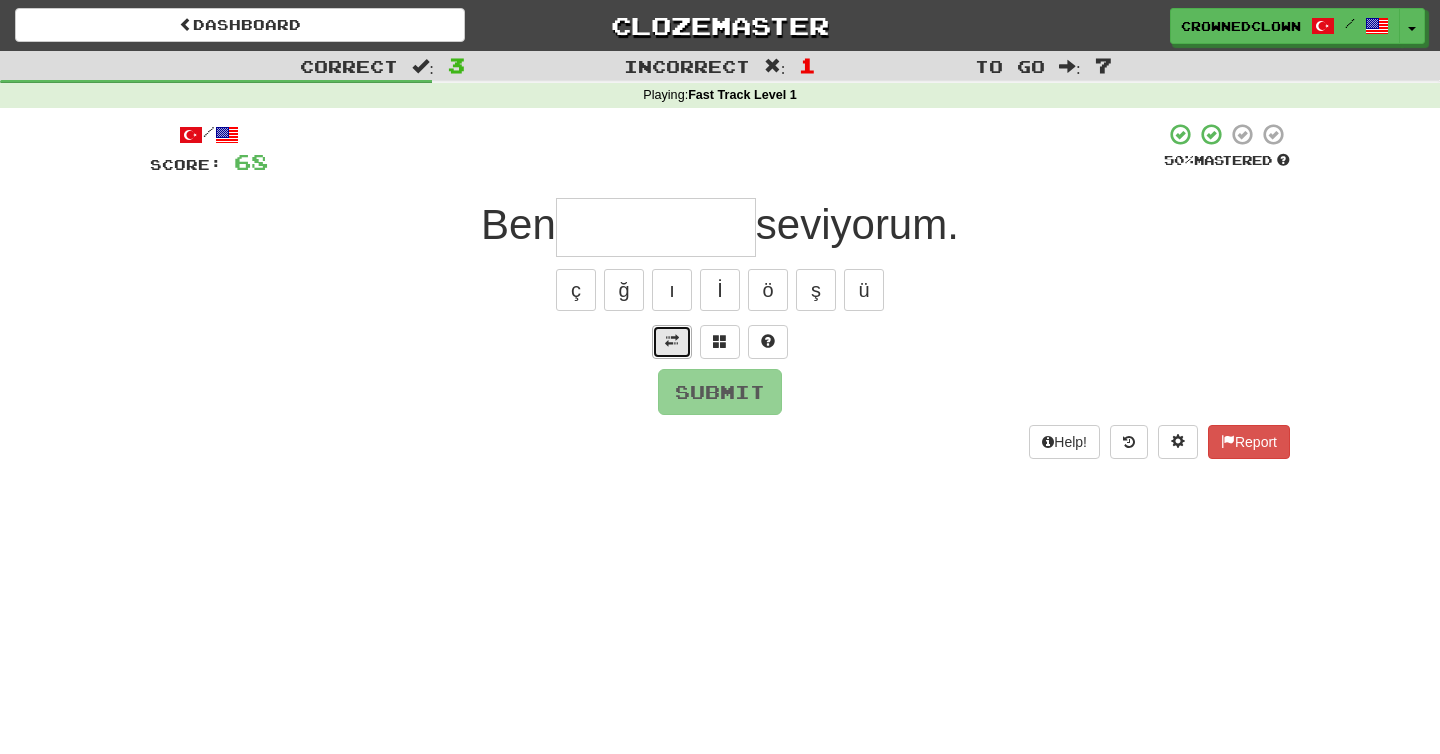 click at bounding box center [672, 341] 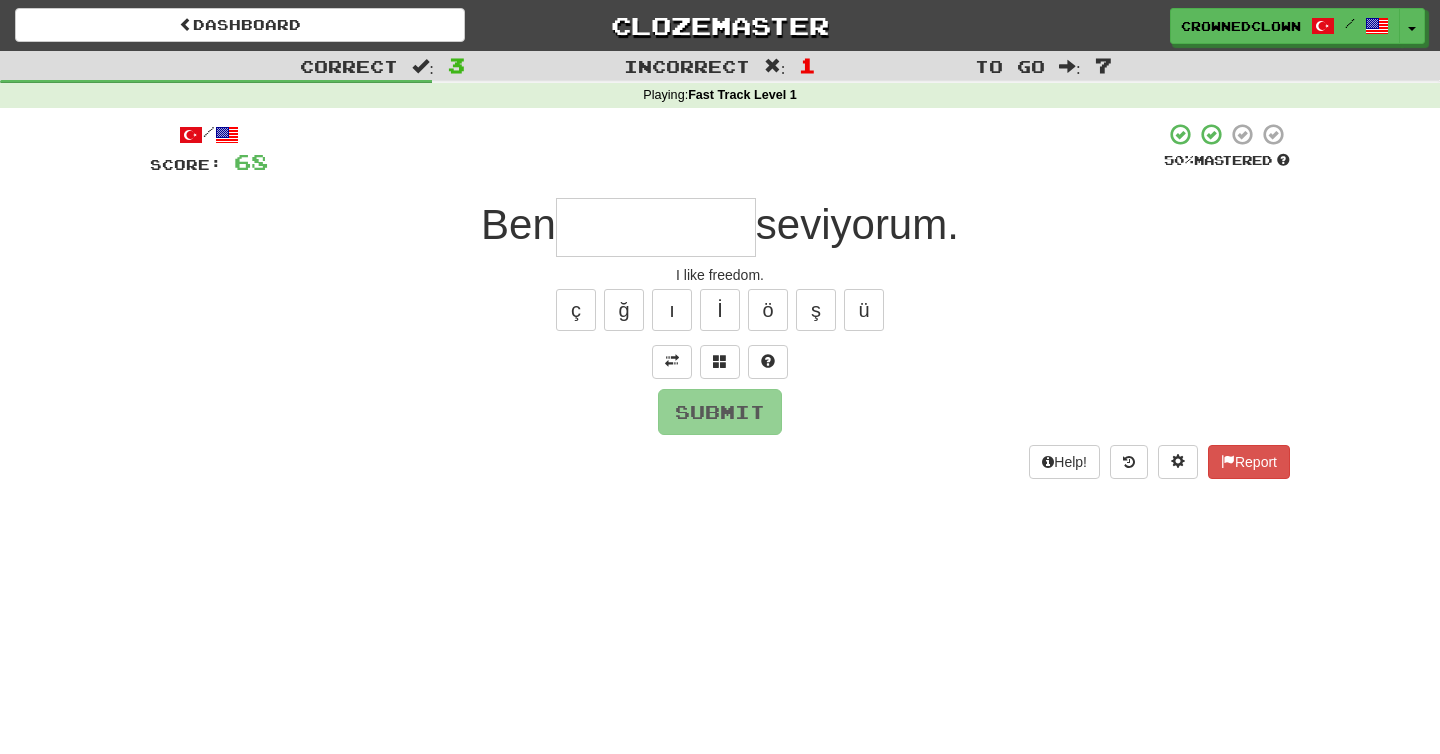 click at bounding box center (656, 227) 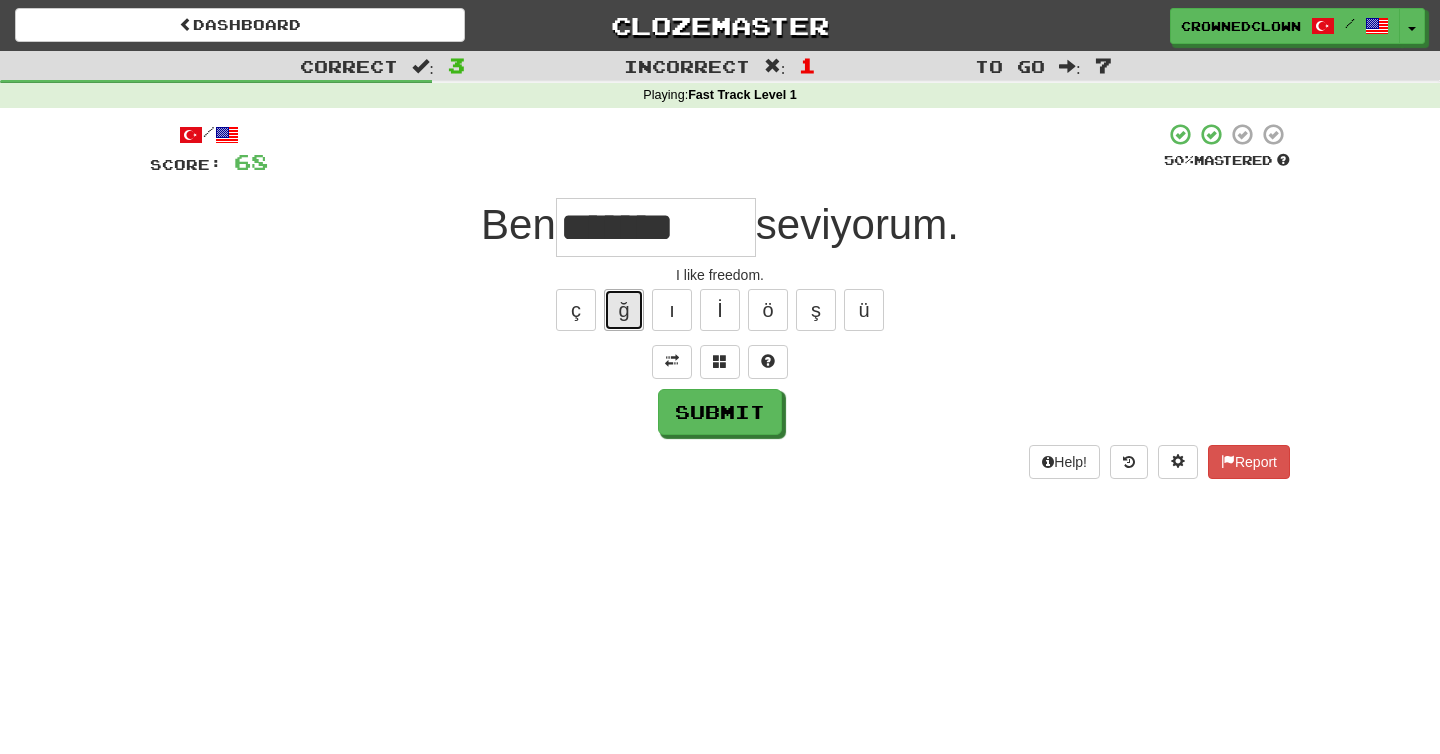 click on "ğ" at bounding box center [624, 310] 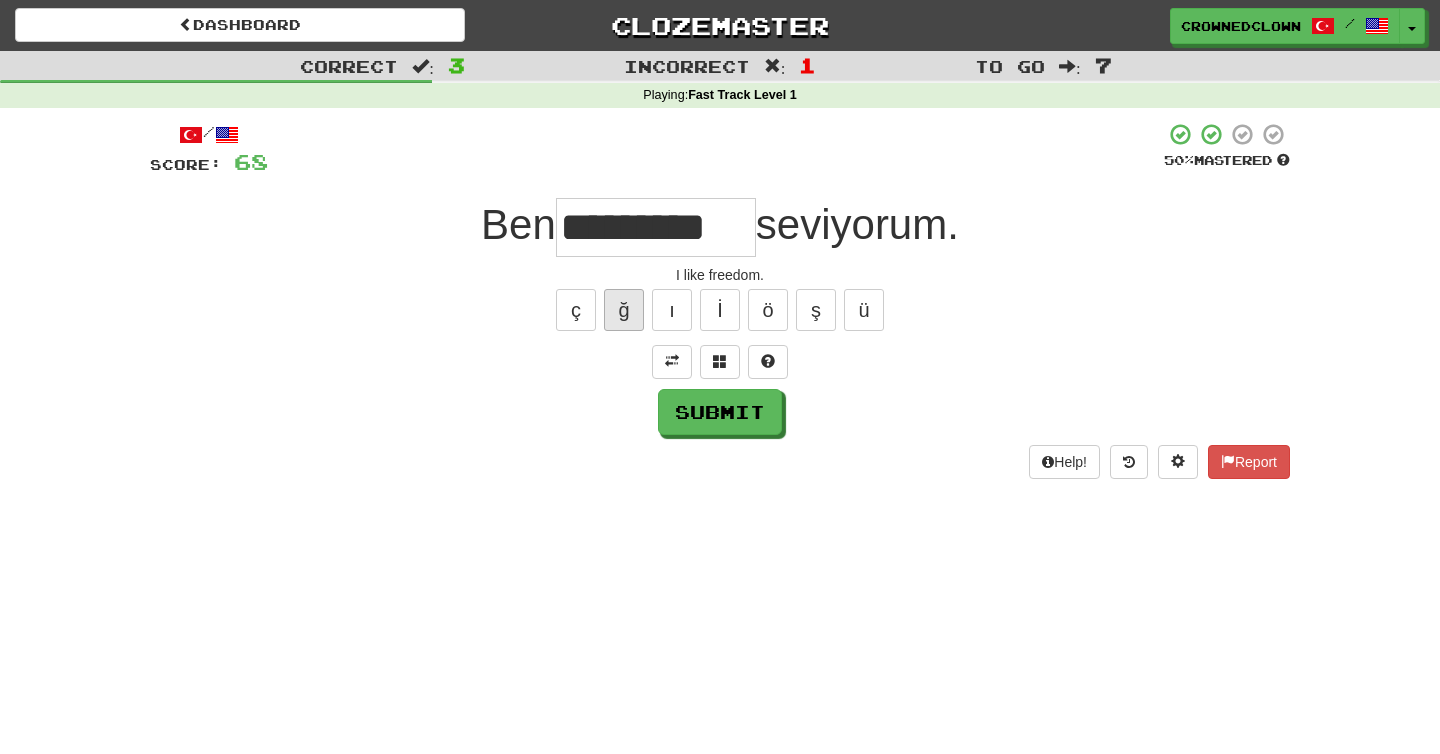 type on "*********" 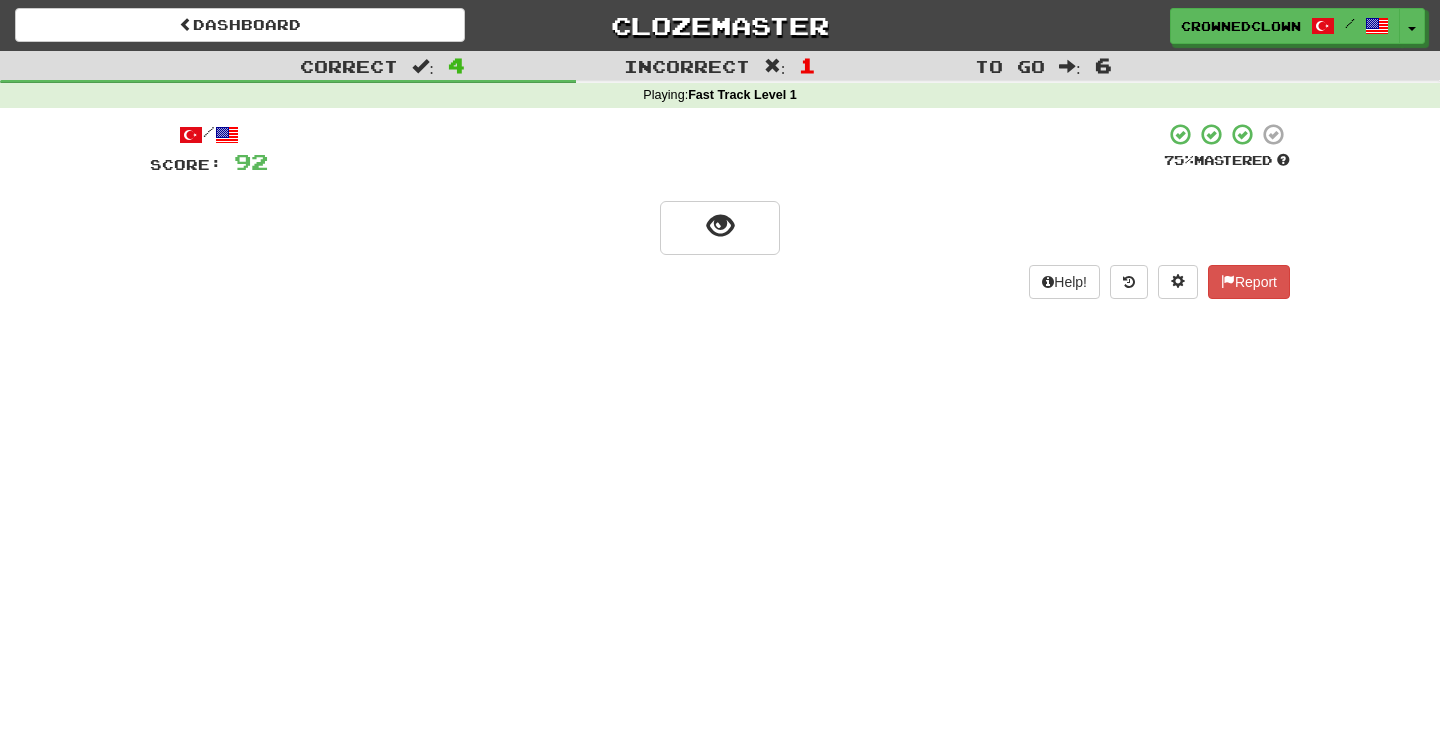 click at bounding box center (720, 226) 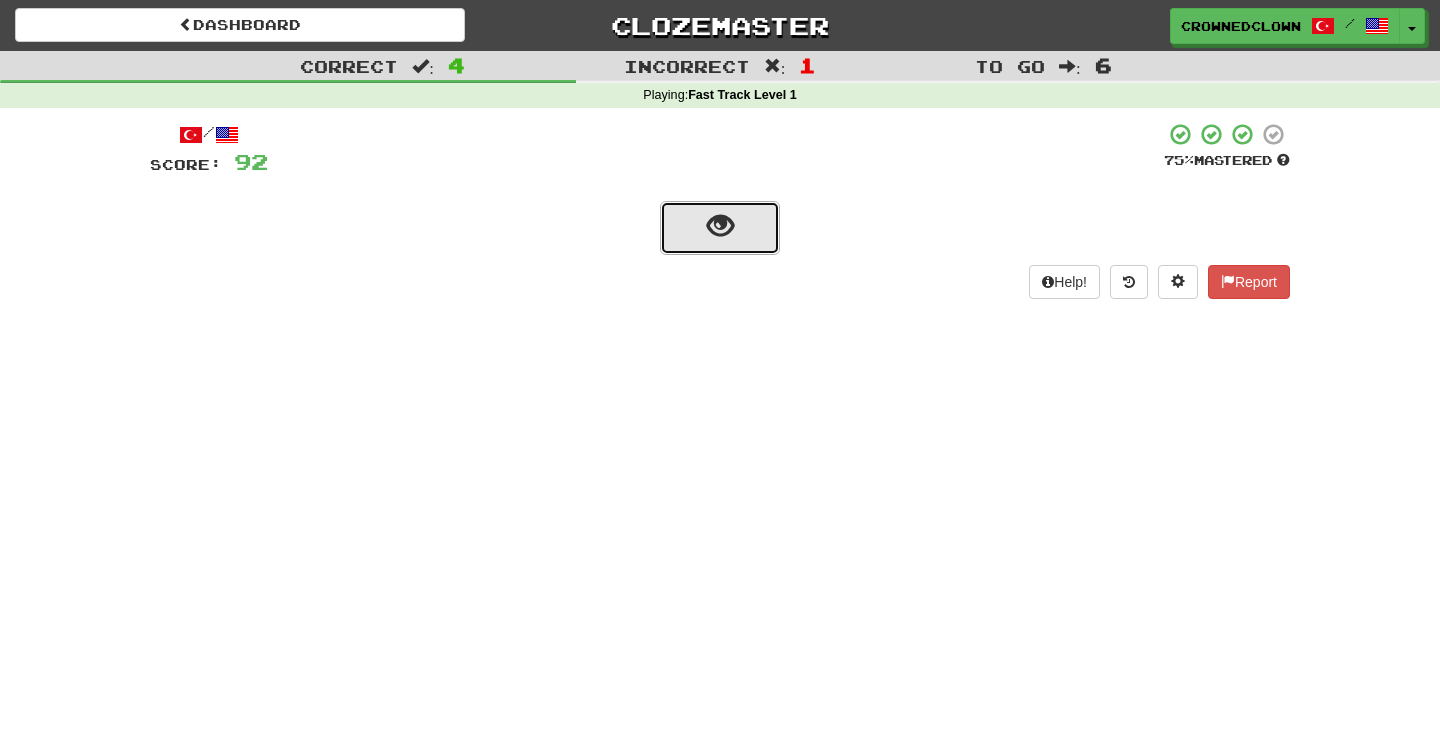 click at bounding box center [720, 226] 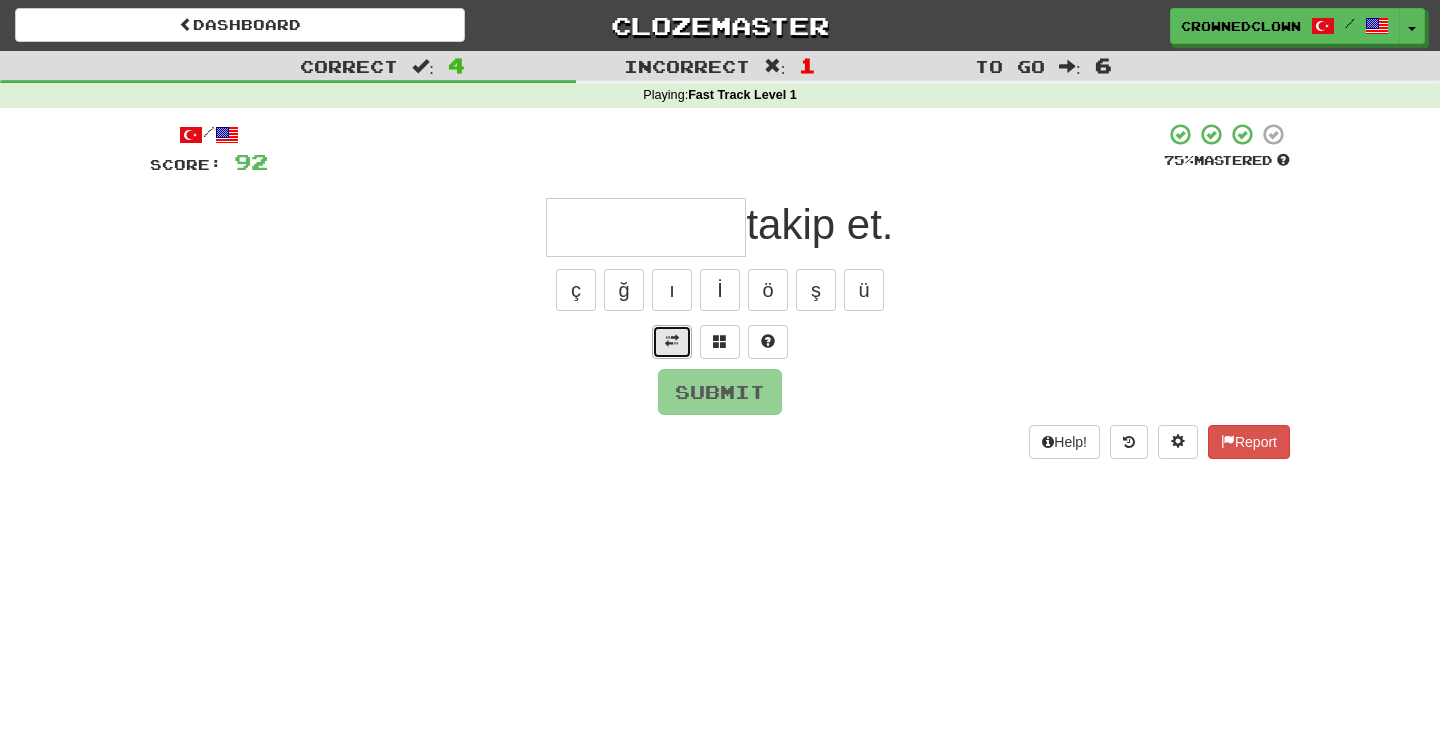 click at bounding box center [672, 342] 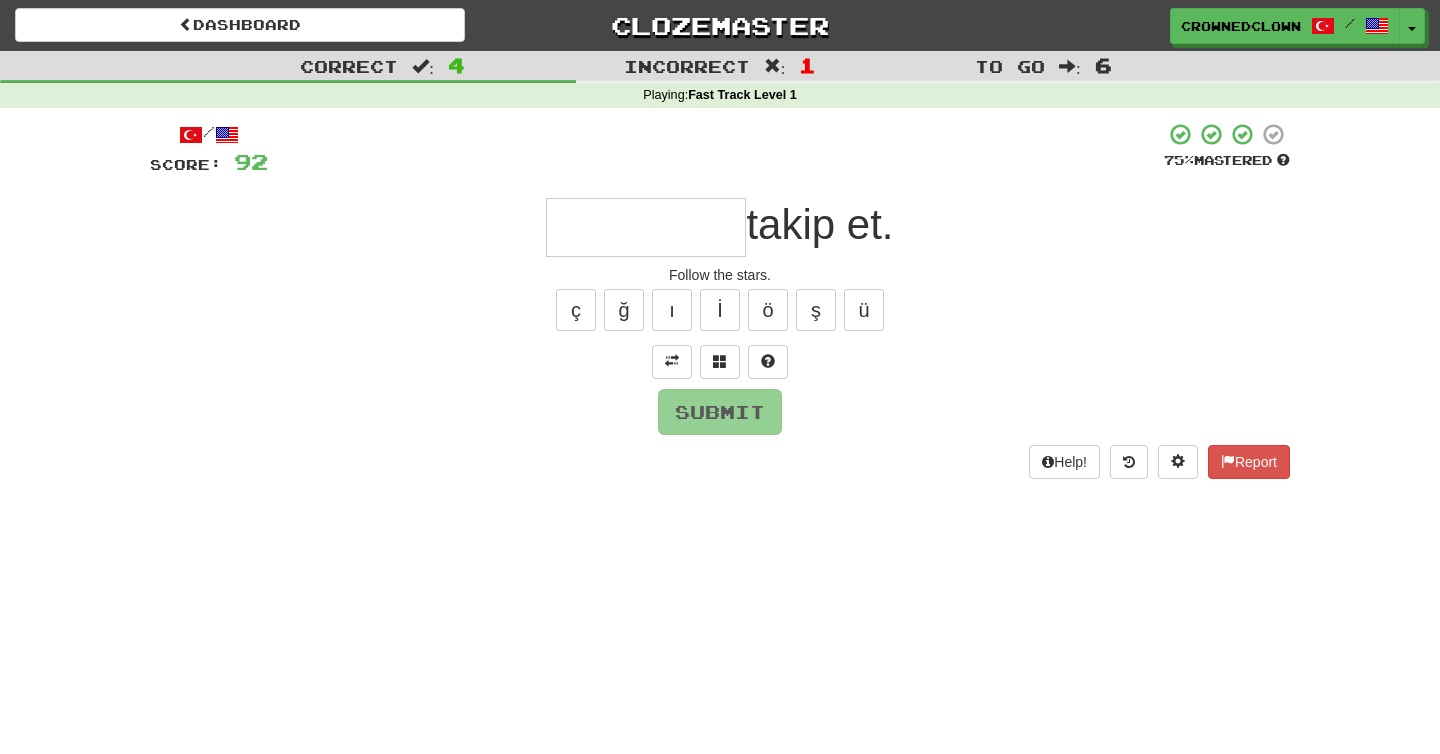 click at bounding box center [646, 227] 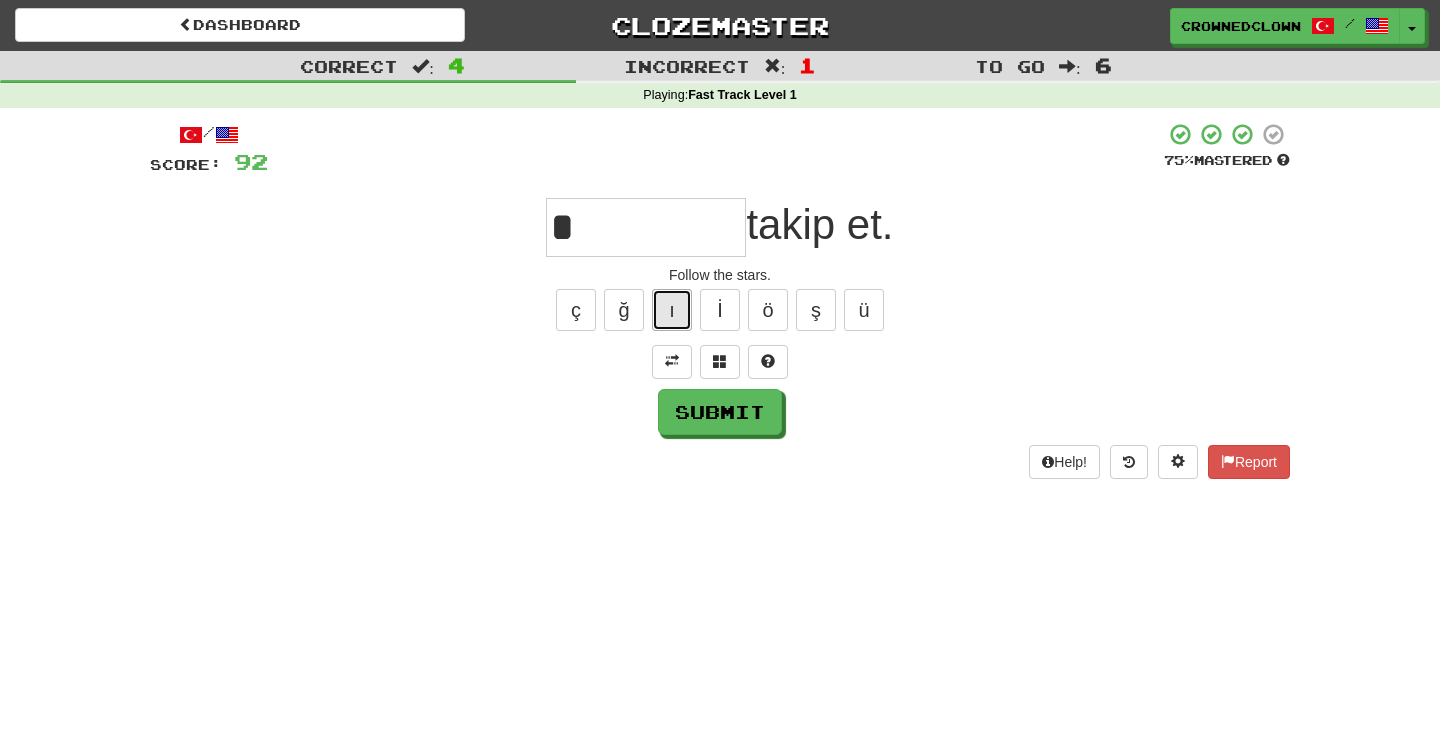 click on "ı" at bounding box center (672, 310) 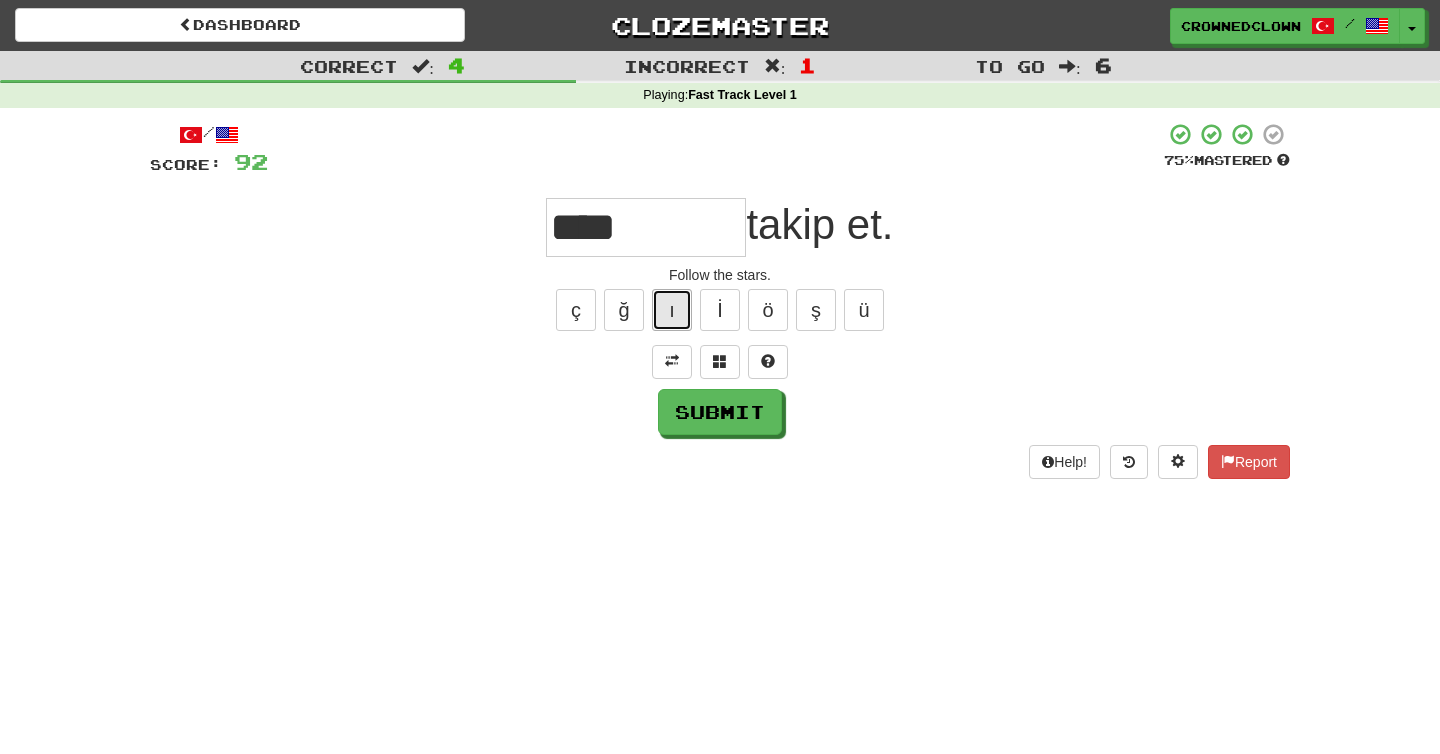 click on "ı" at bounding box center (672, 310) 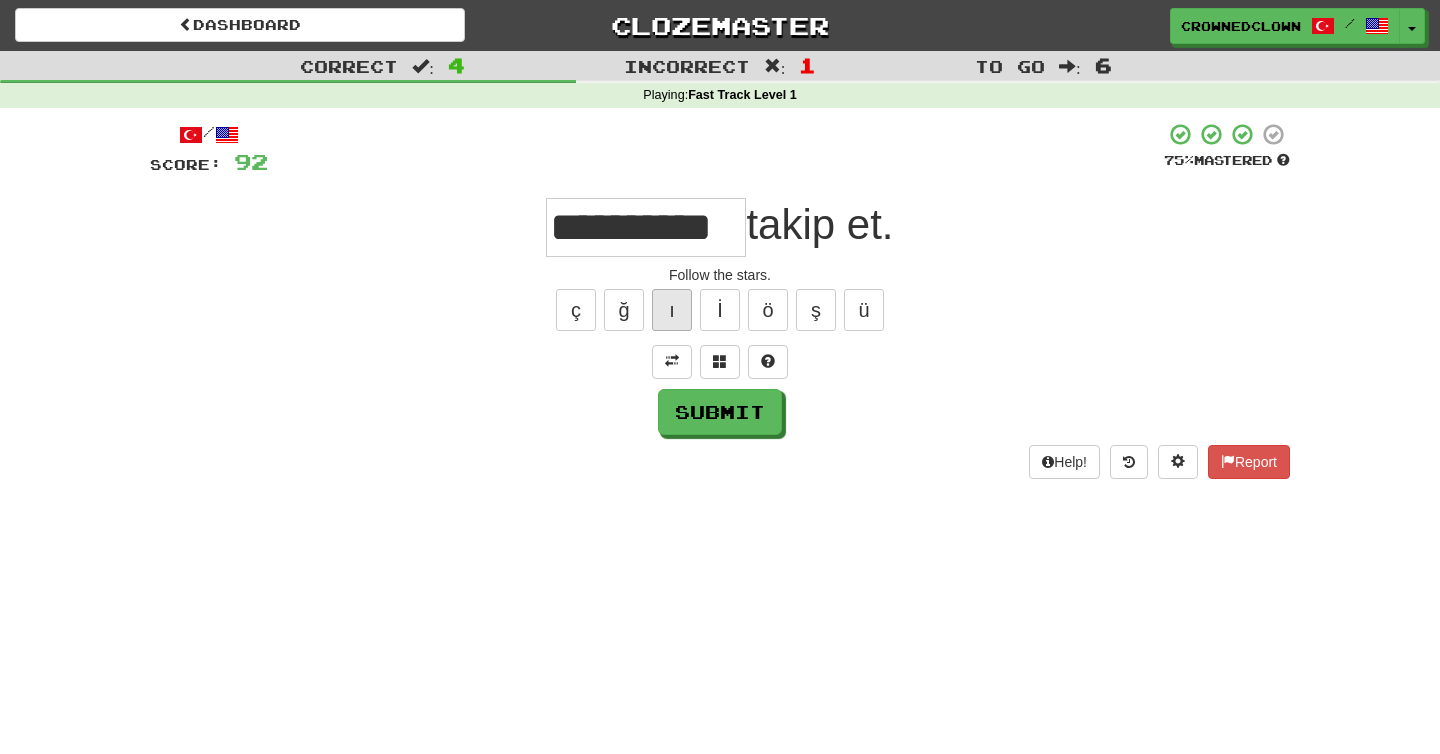 type on "**********" 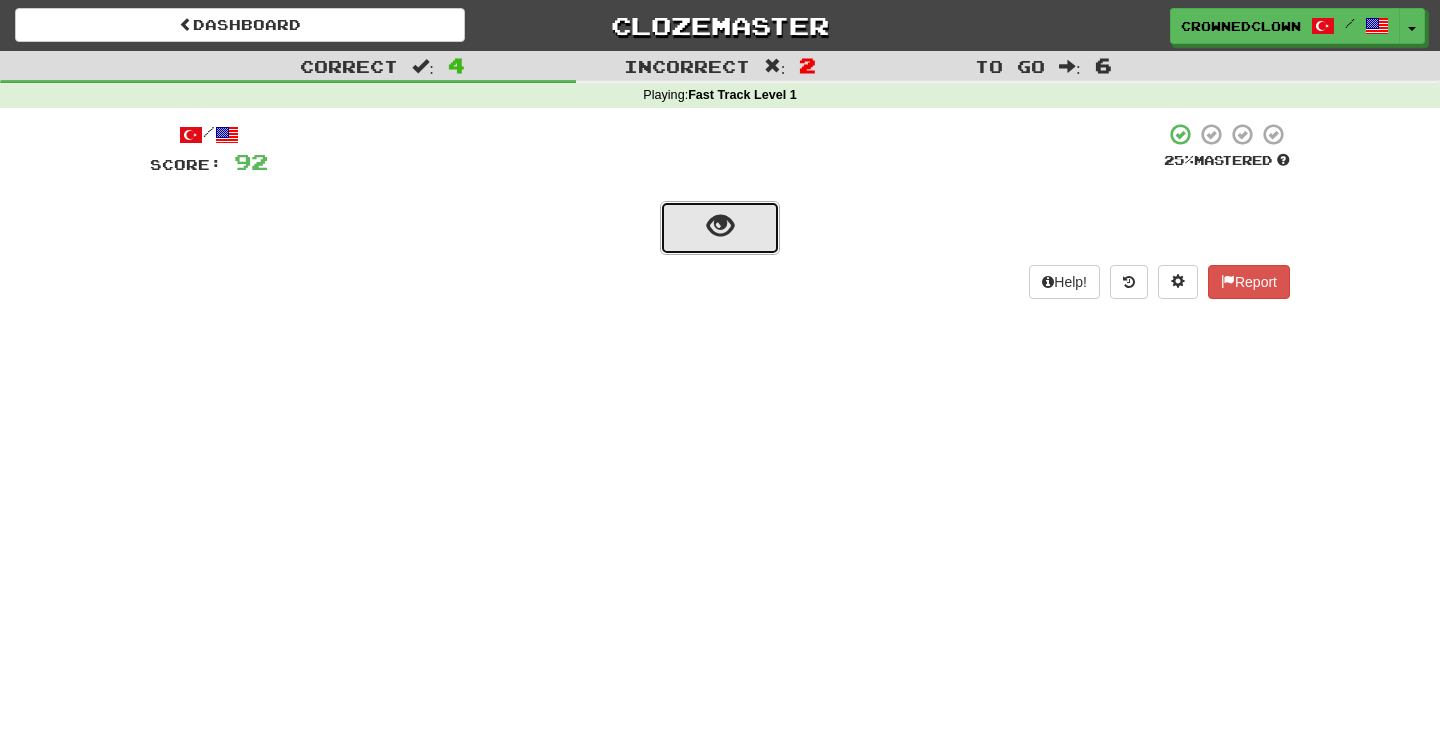 click at bounding box center (720, 228) 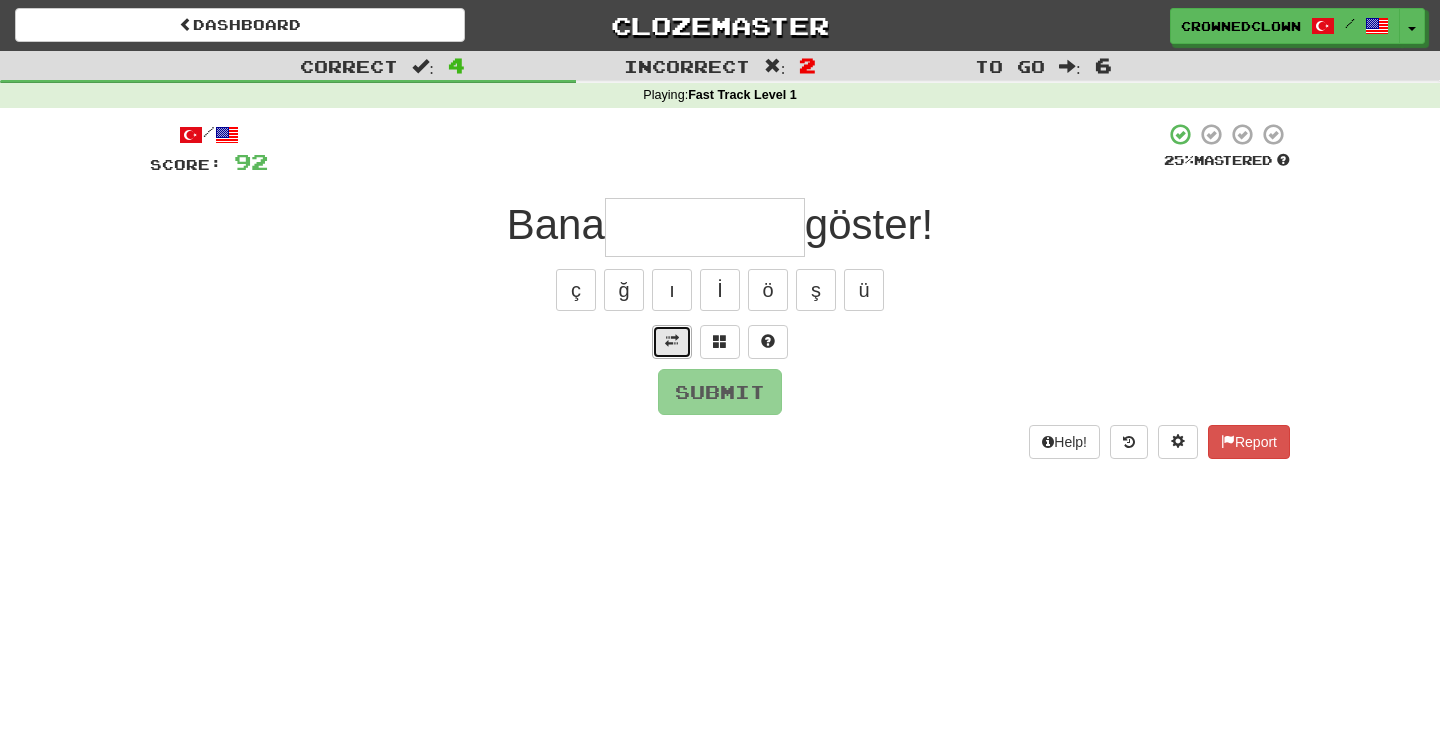 click at bounding box center [672, 342] 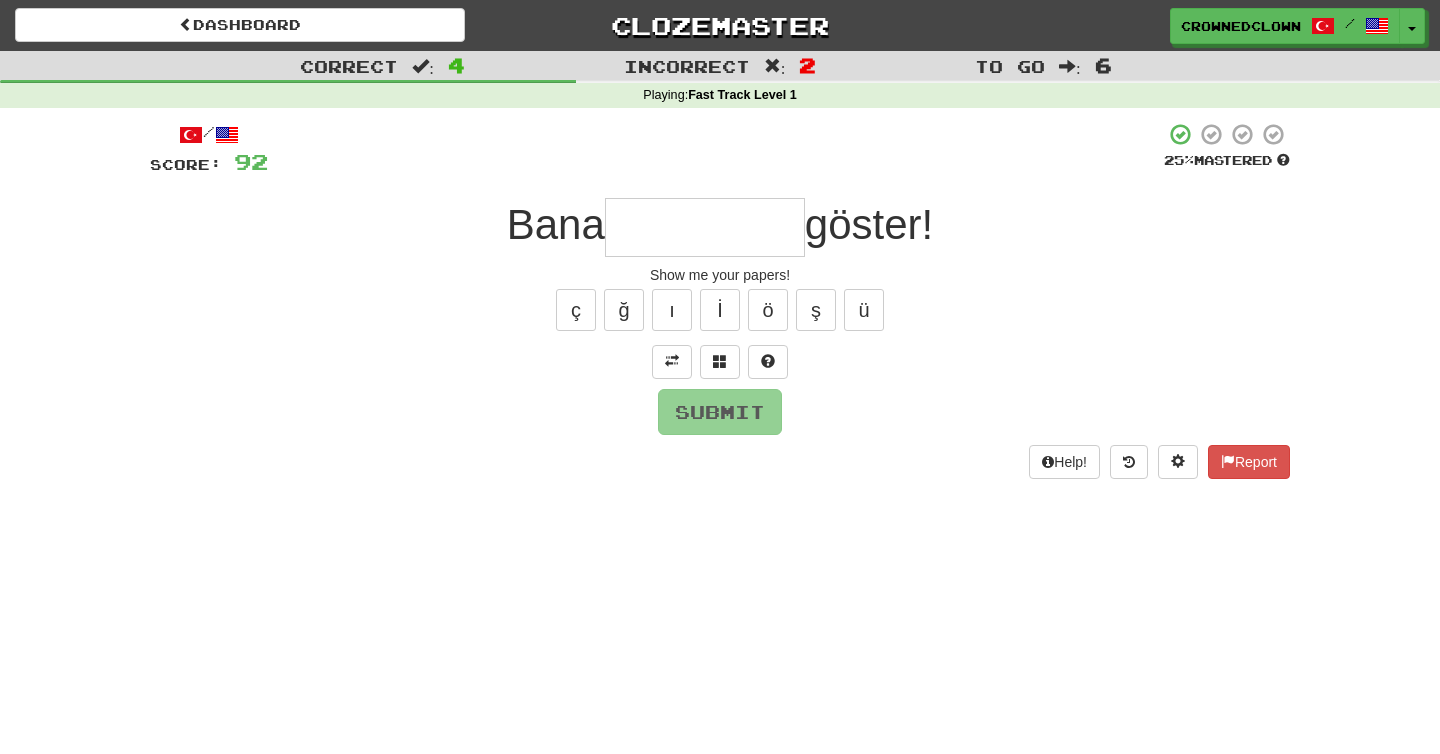 click on "/  Score:   92 25 %  Mastered Bana   göster! Show me your papers! ç ğ ı İ ö ş ü Submit  Help!  Report" at bounding box center [720, 300] 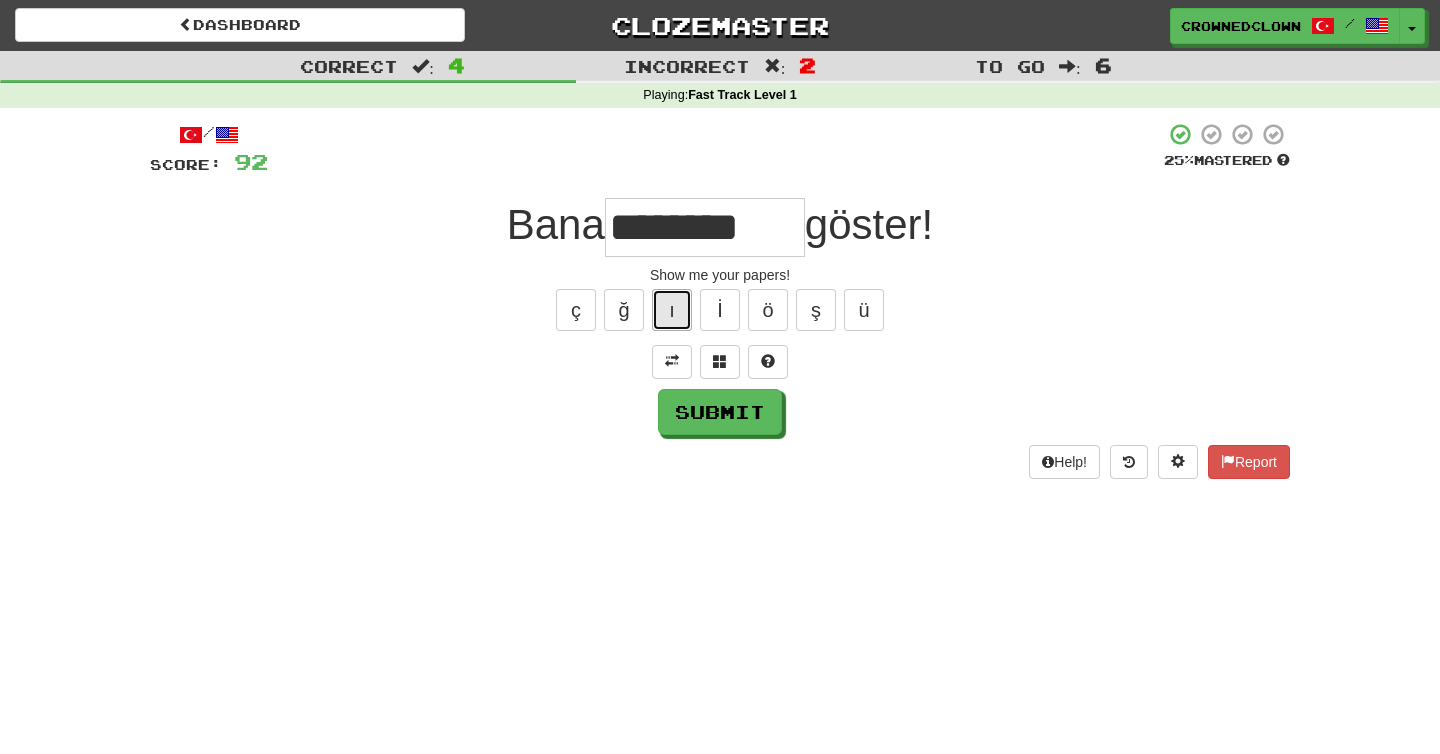 click on "ı" at bounding box center [672, 310] 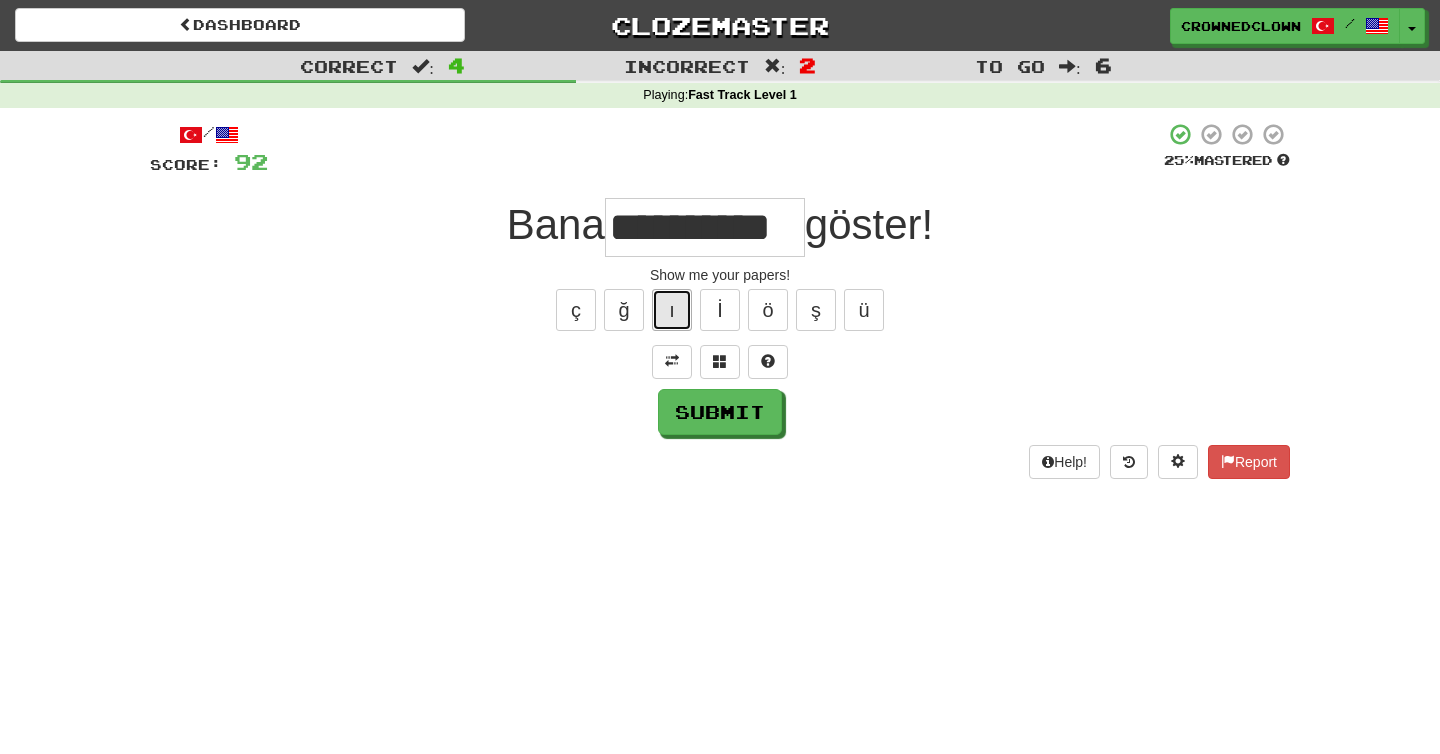 click on "ı" at bounding box center (672, 310) 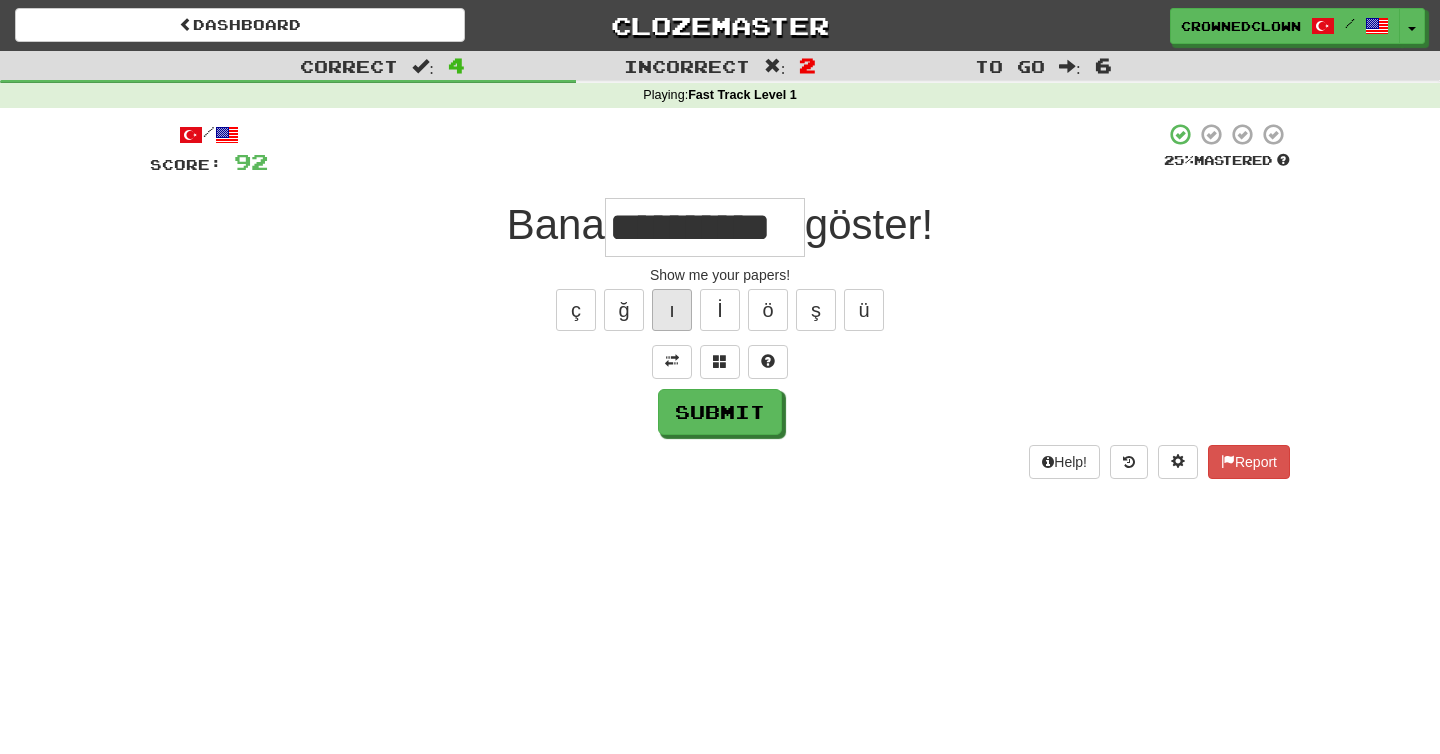type on "**********" 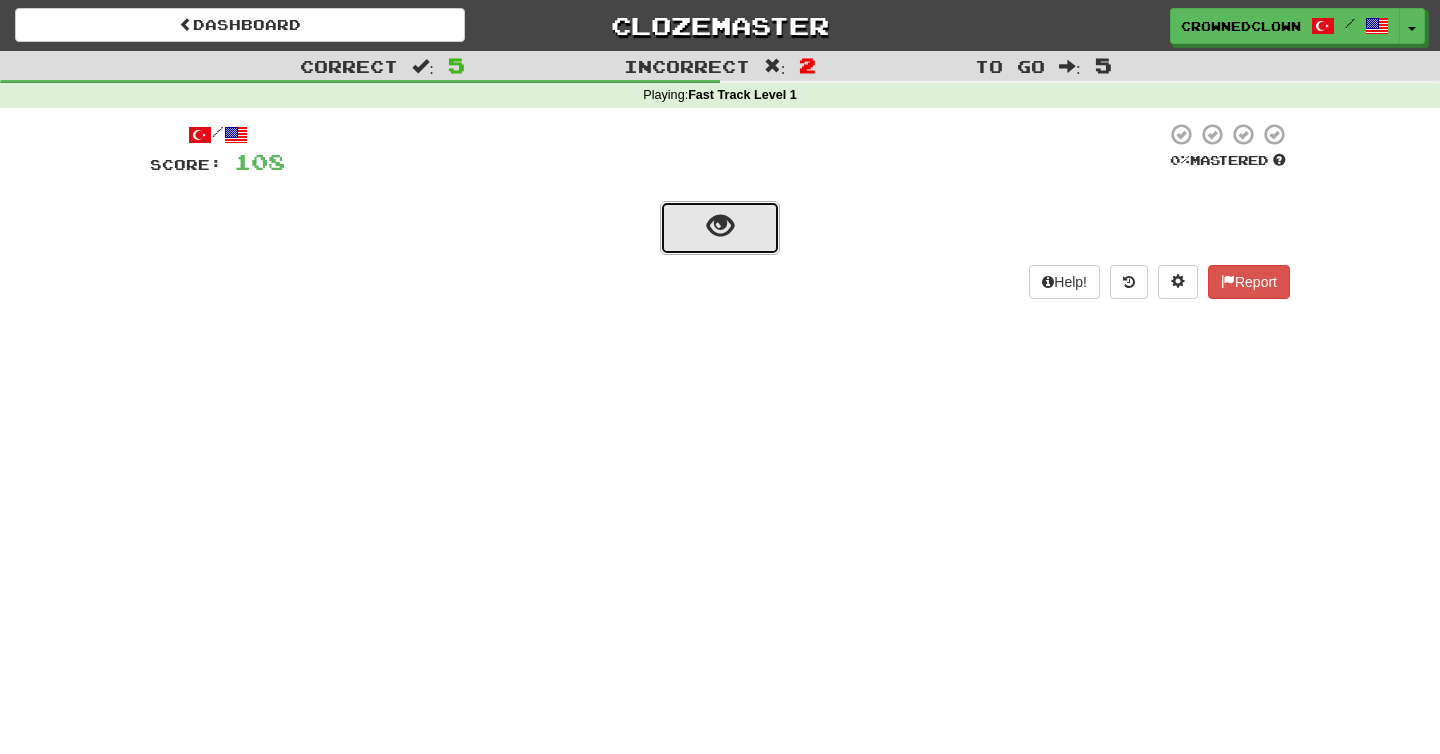 click at bounding box center [720, 228] 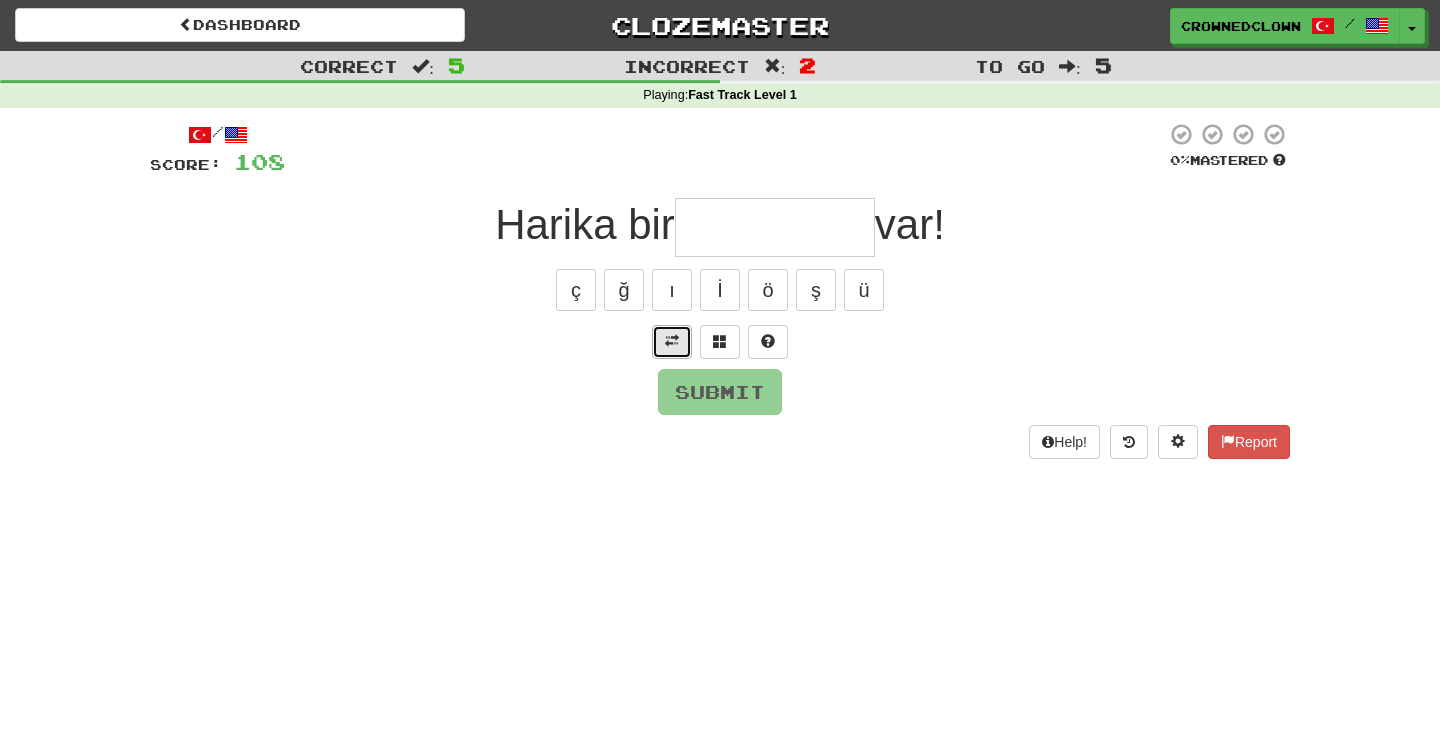 click at bounding box center (672, 342) 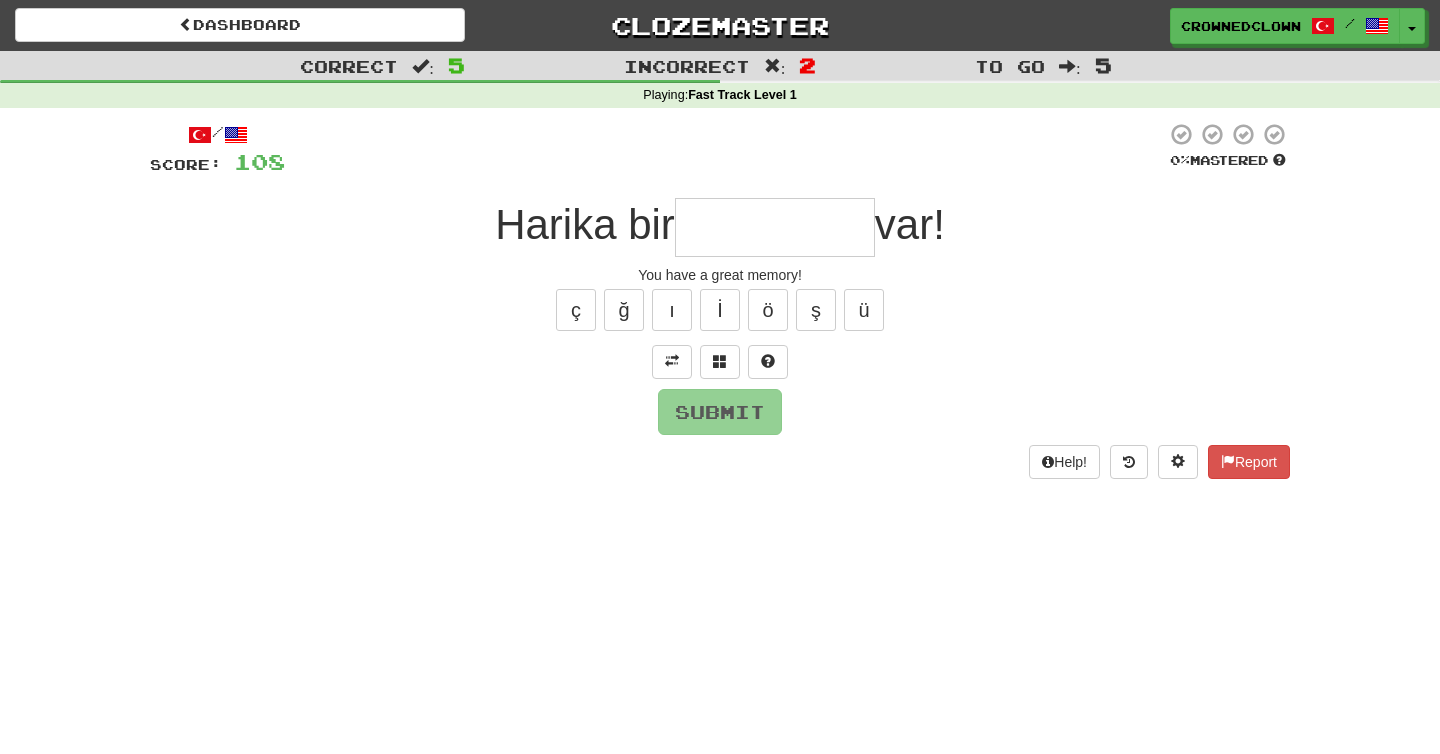 click at bounding box center (775, 227) 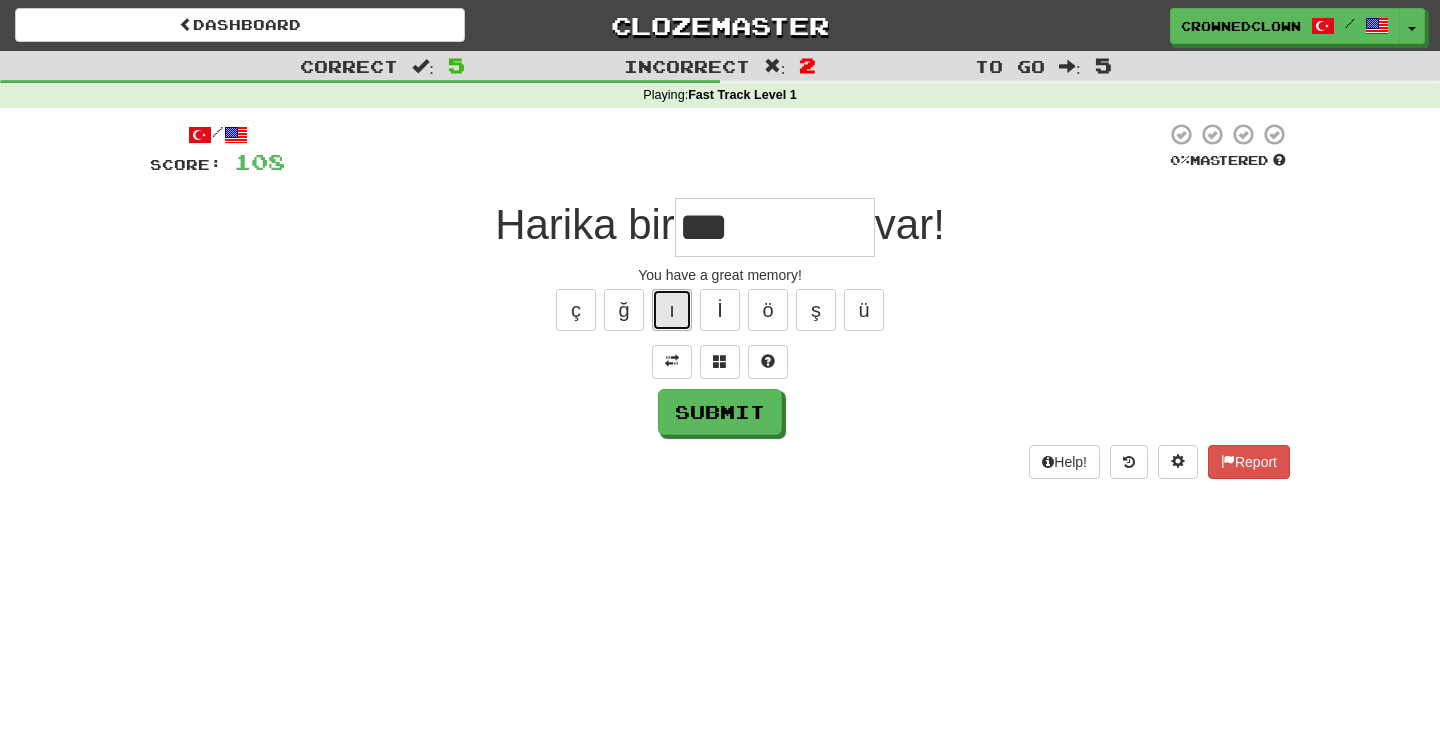 click on "ı" at bounding box center [672, 310] 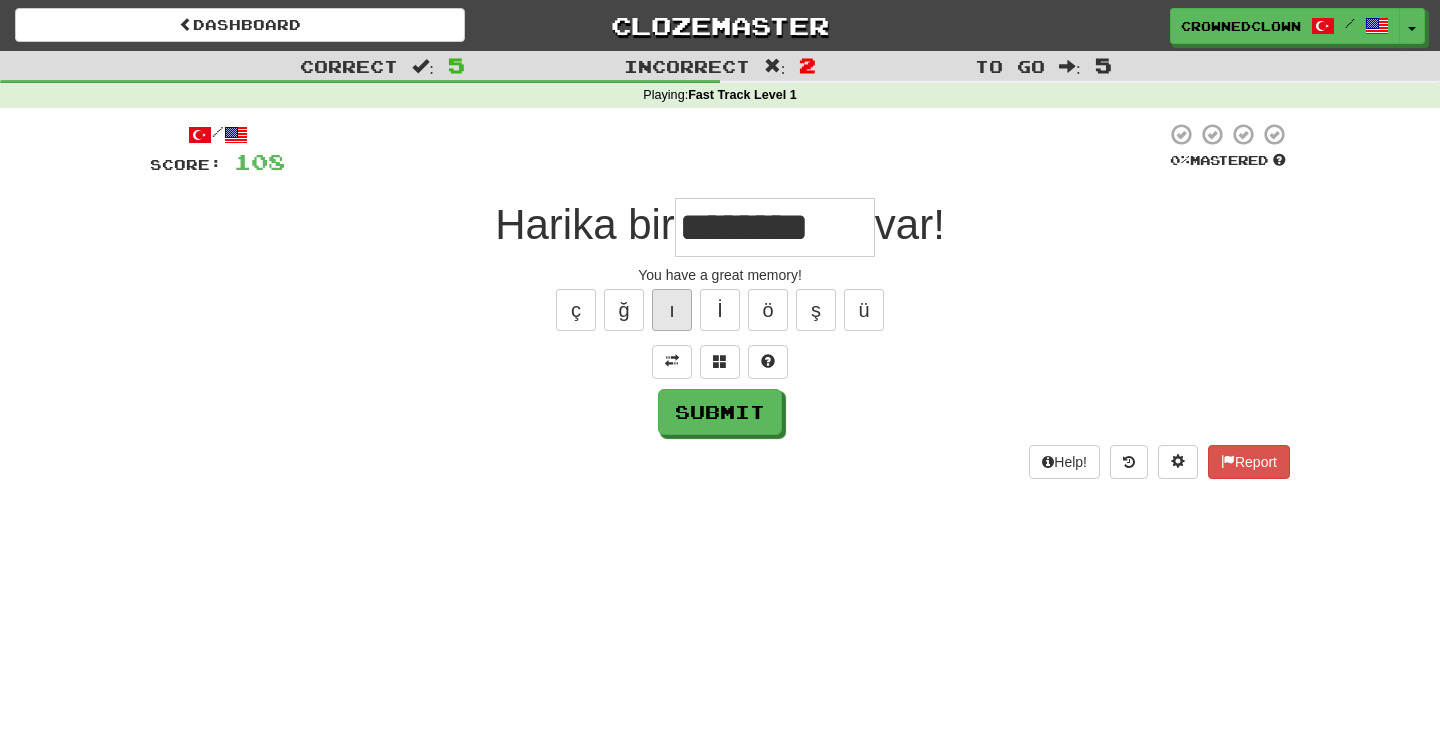 type on "*******" 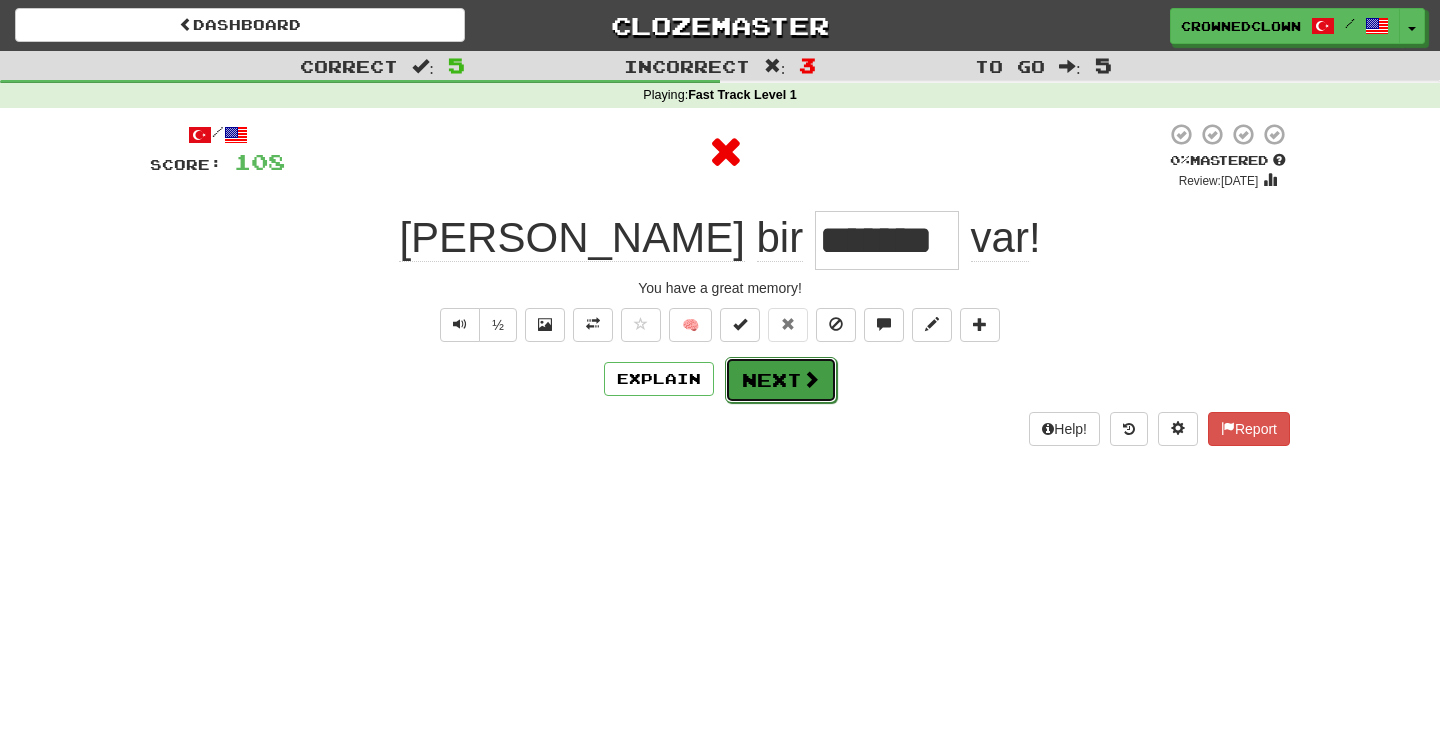 click on "Next" at bounding box center (781, 380) 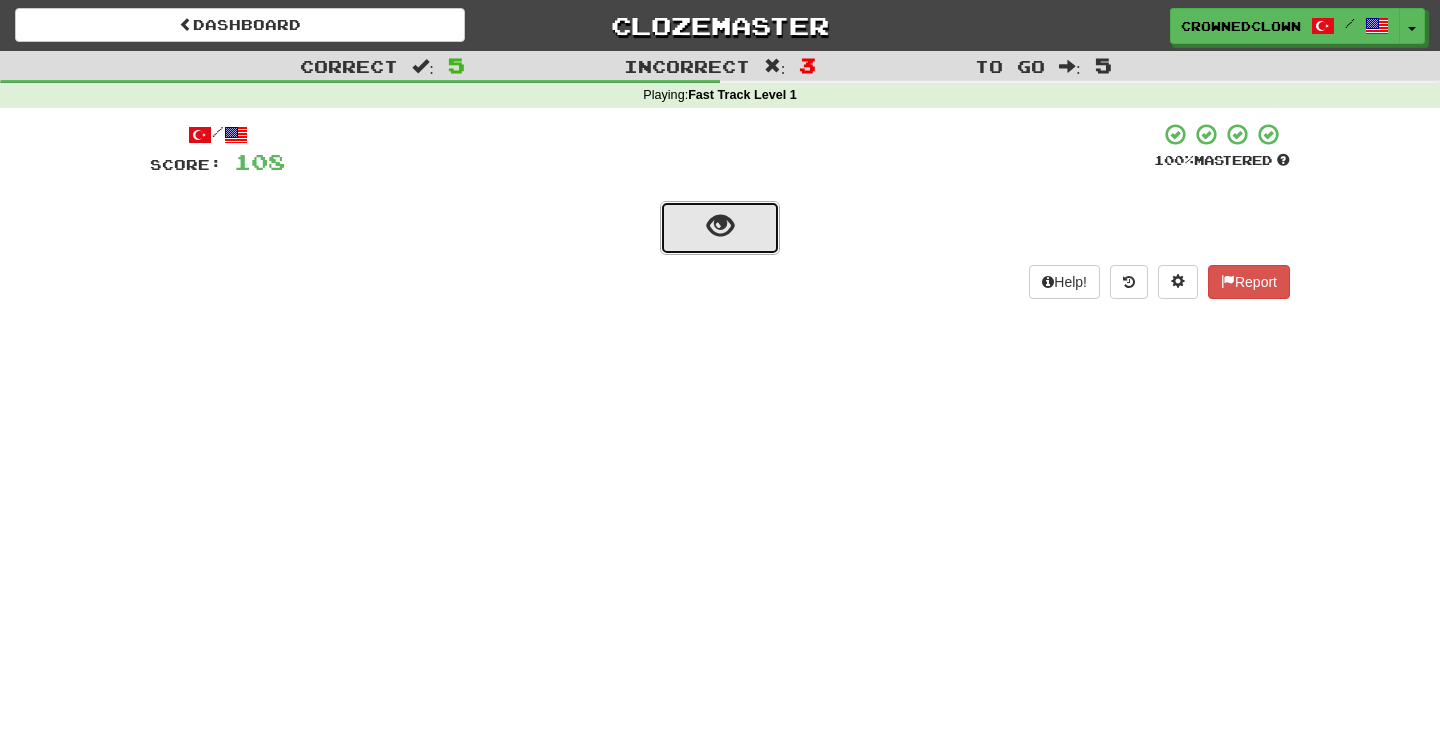 click at bounding box center [720, 228] 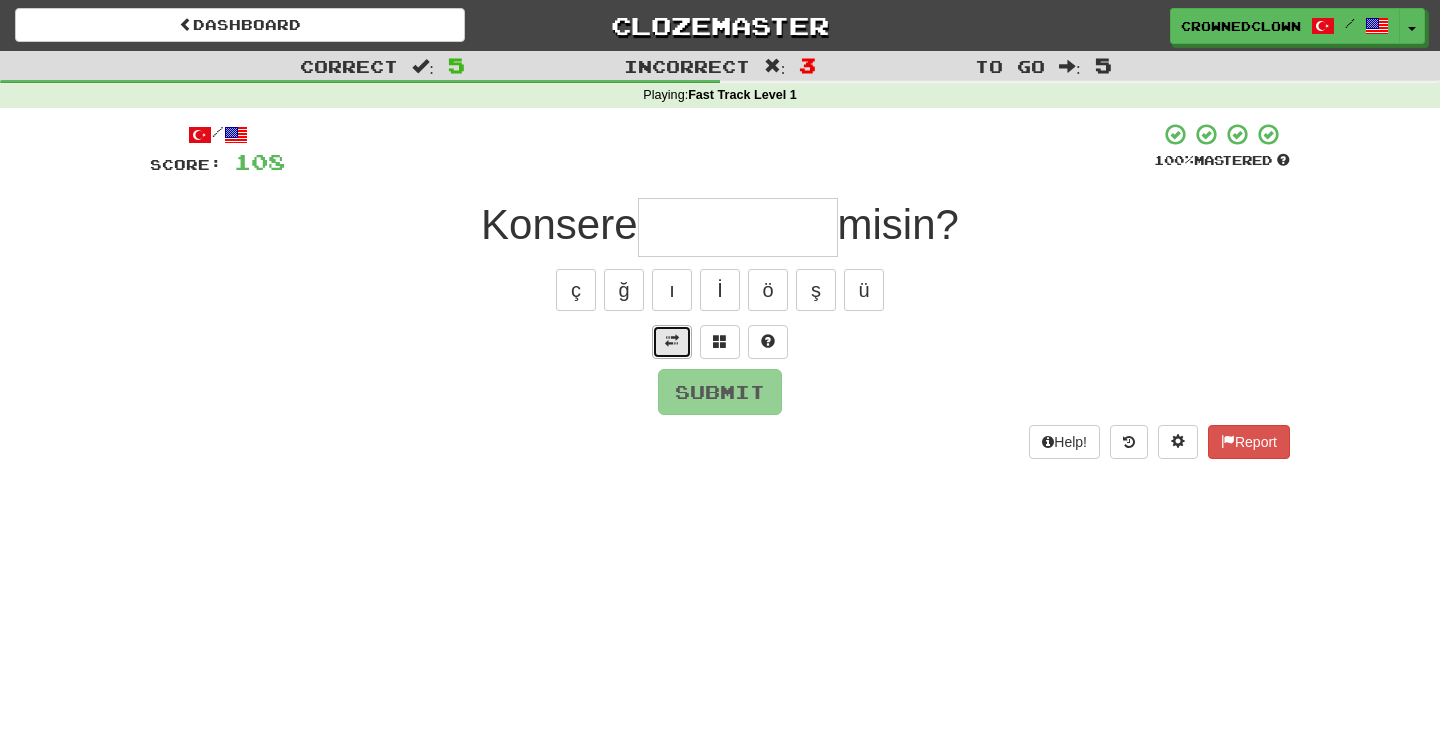 click at bounding box center [672, 341] 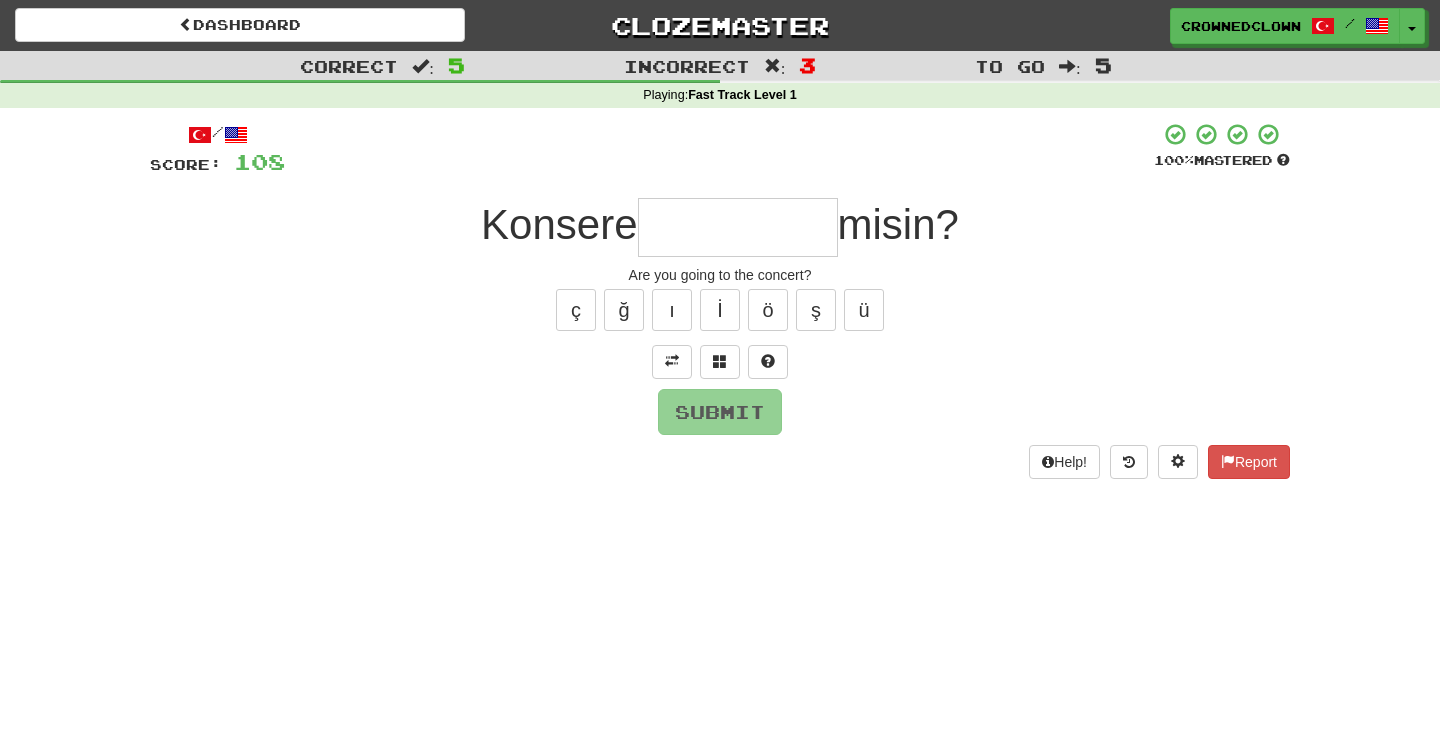 click at bounding box center (738, 227) 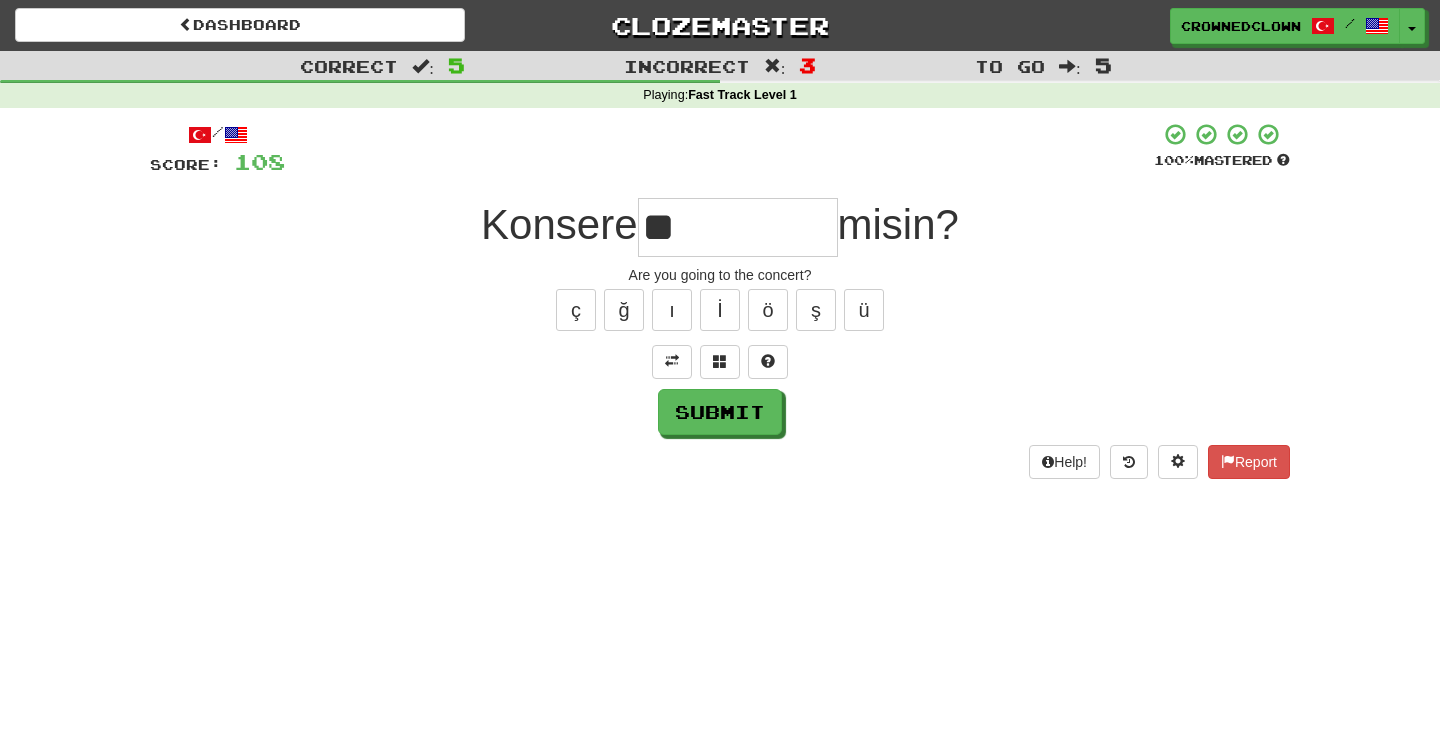 type on "*" 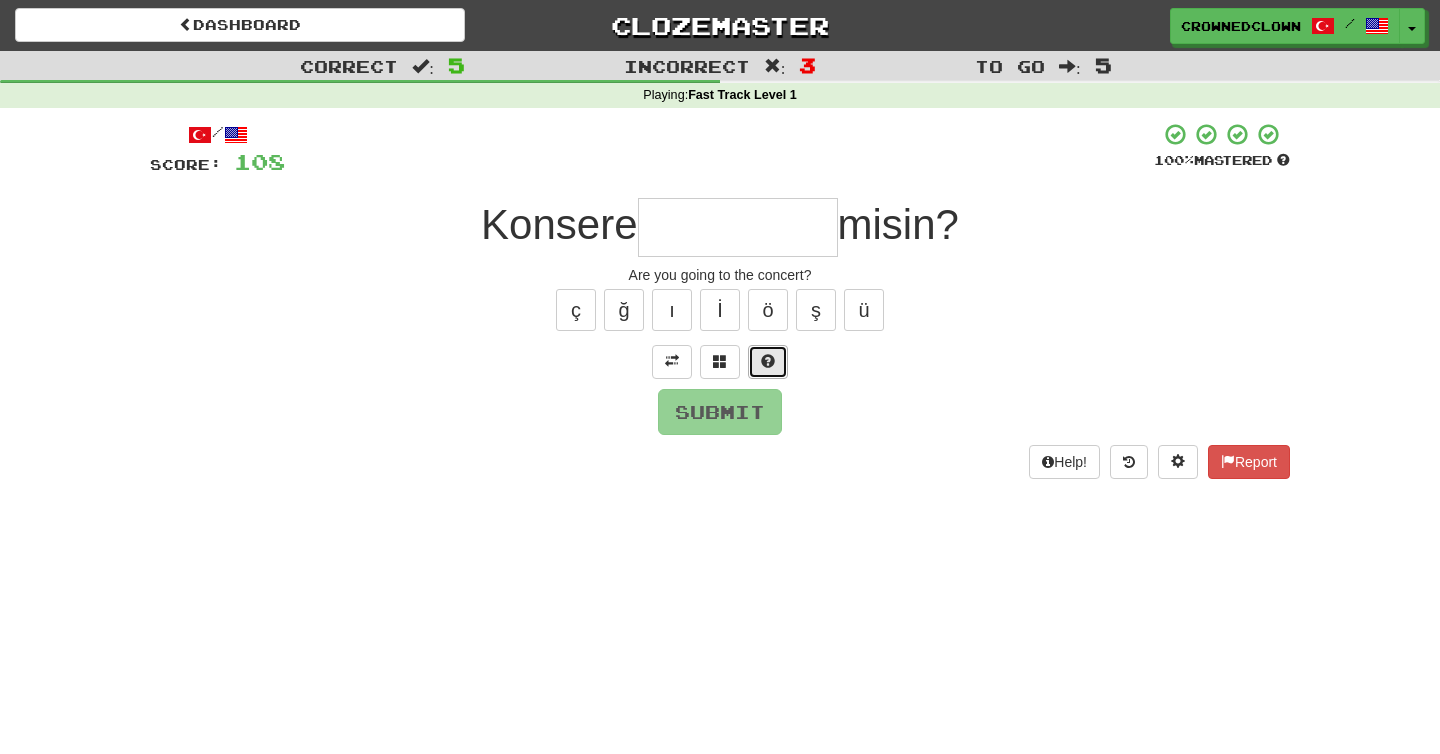 click at bounding box center (768, 362) 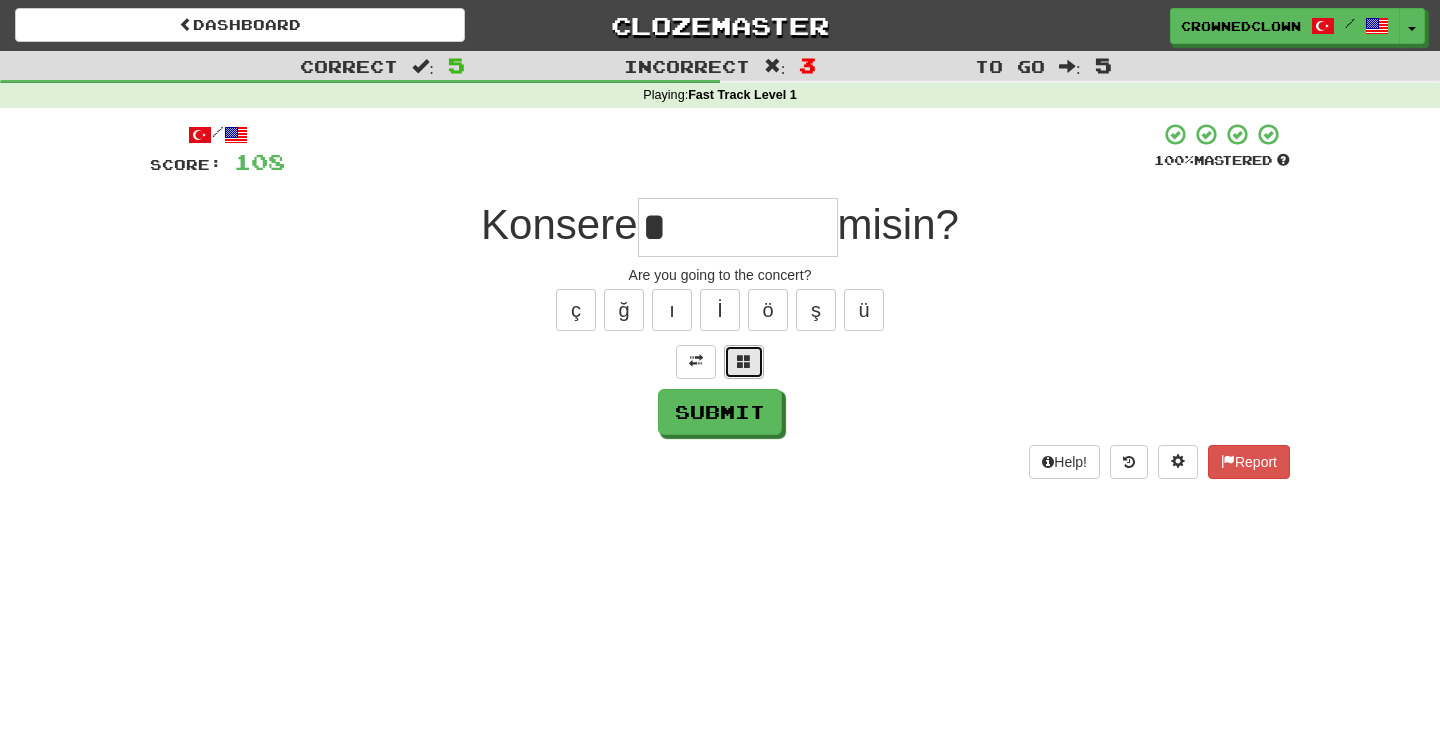click at bounding box center (744, 362) 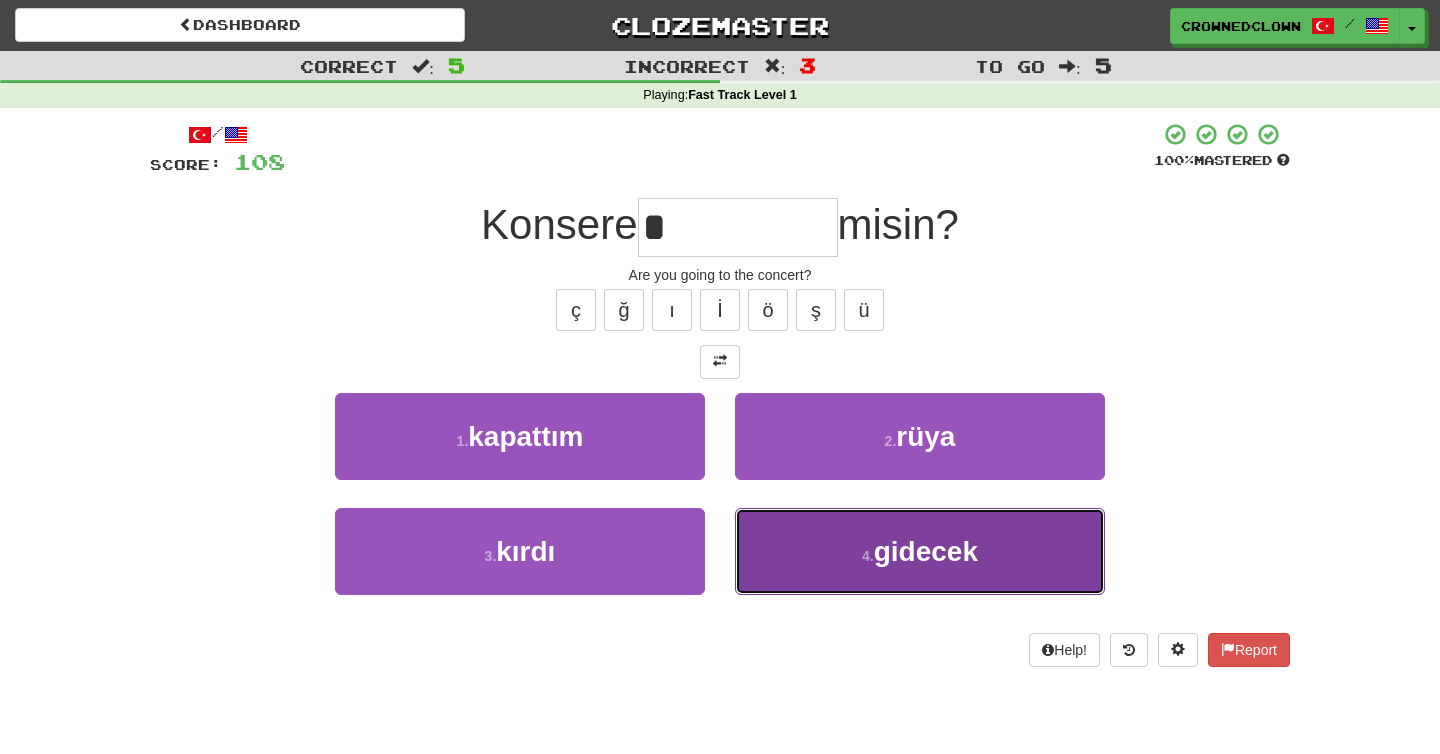 click on "4 .  gidecek" at bounding box center [920, 551] 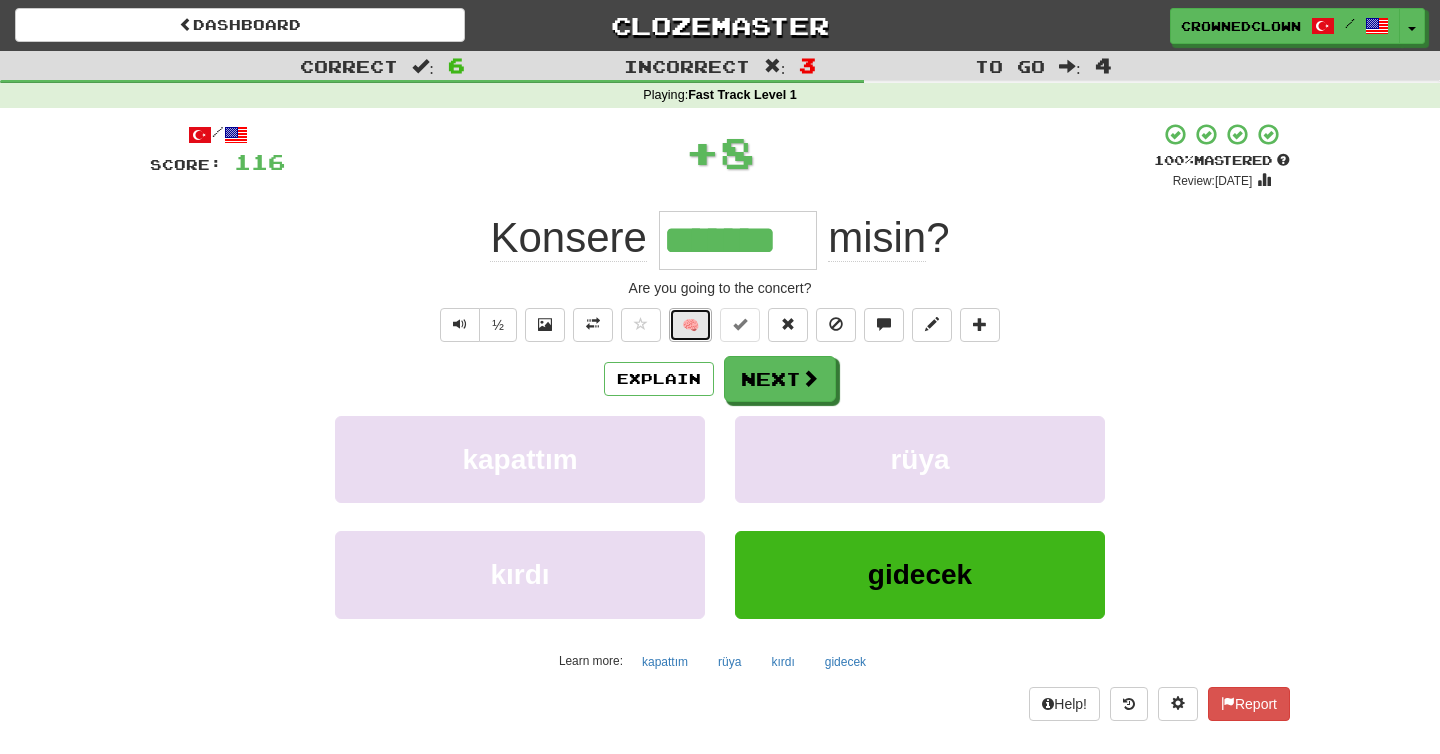 click on "🧠" at bounding box center (690, 325) 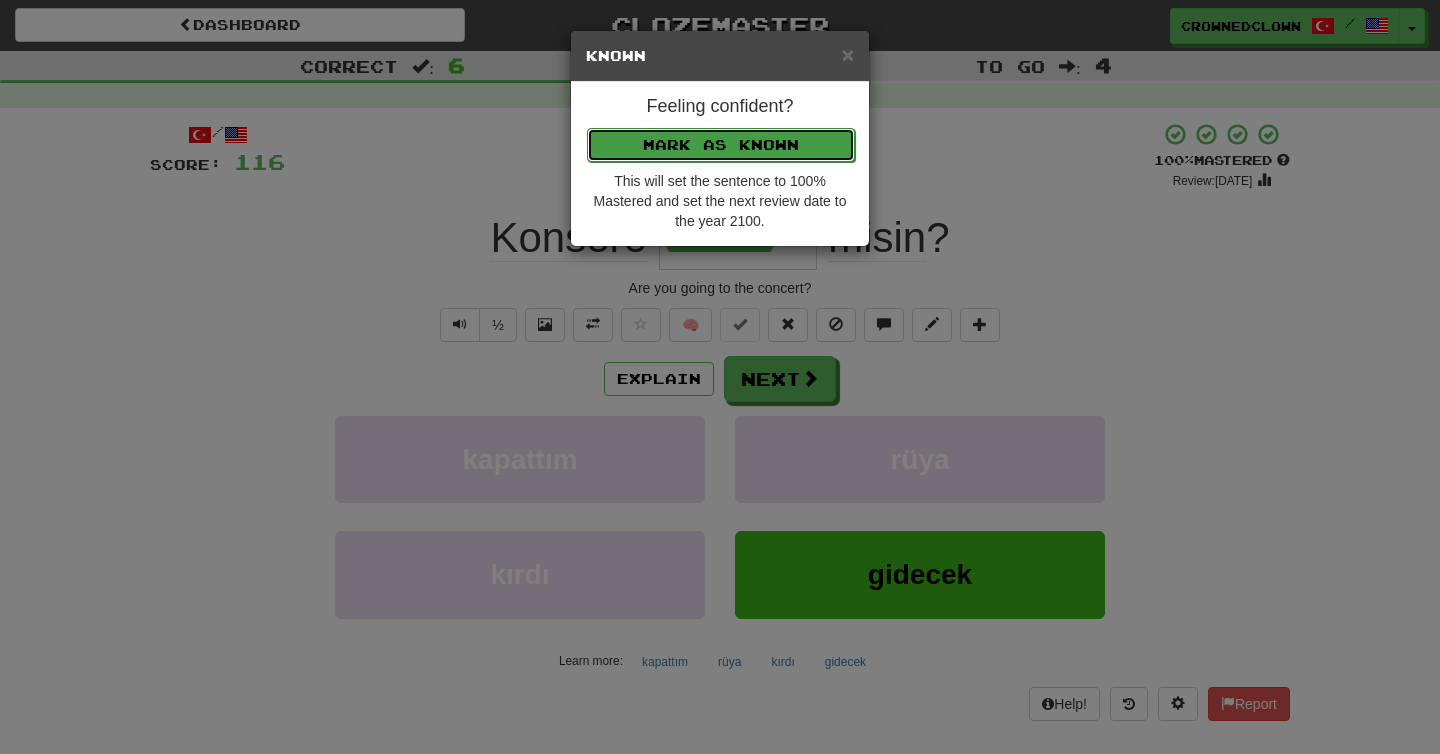 click on "Mark as Known" at bounding box center (721, 145) 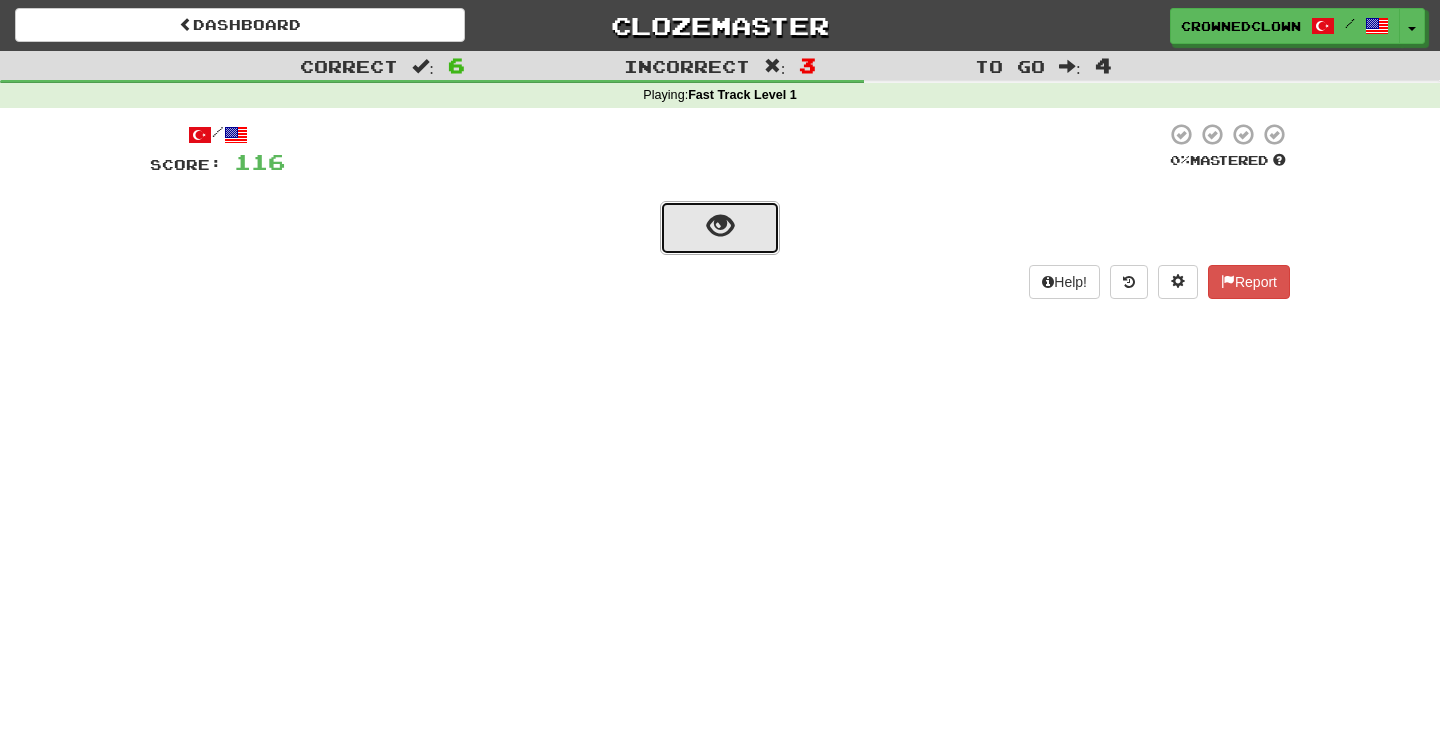 click at bounding box center [720, 228] 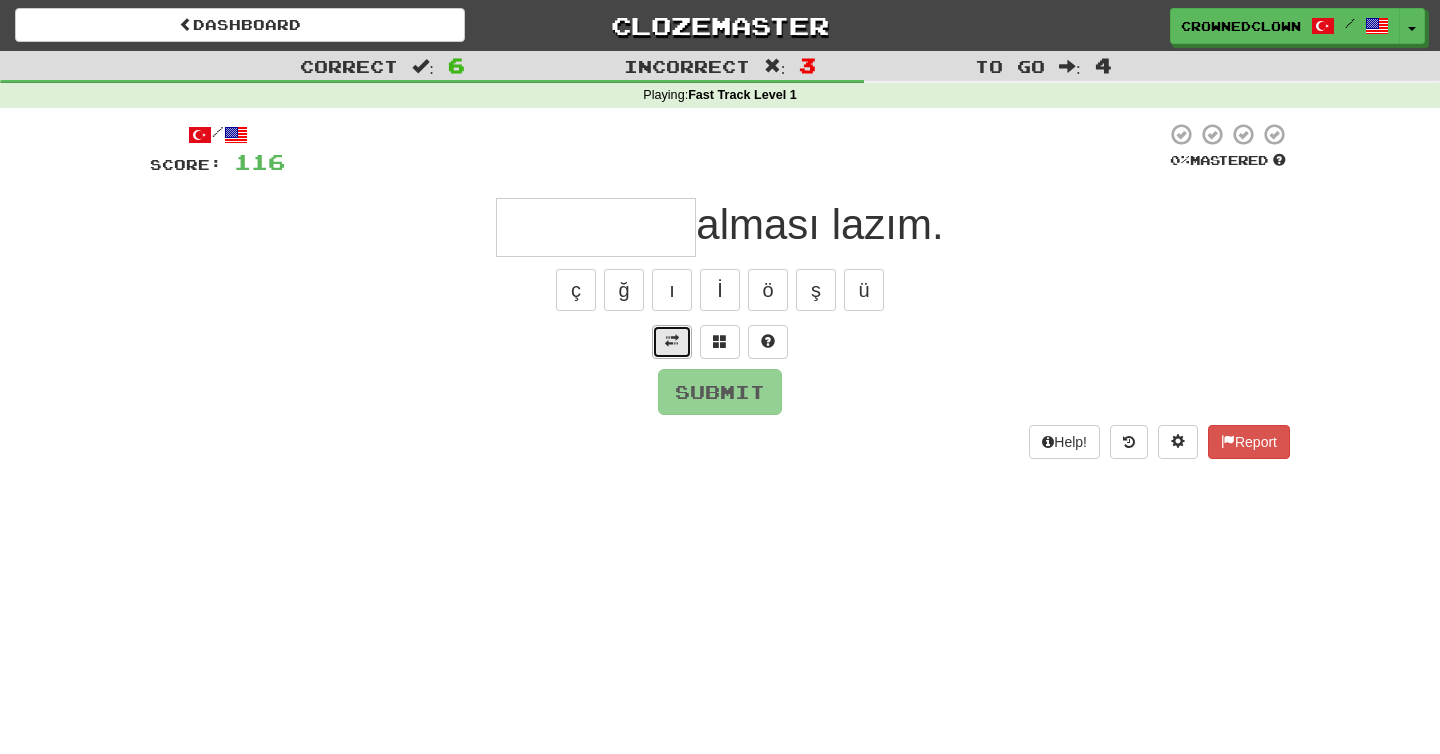 click at bounding box center [672, 341] 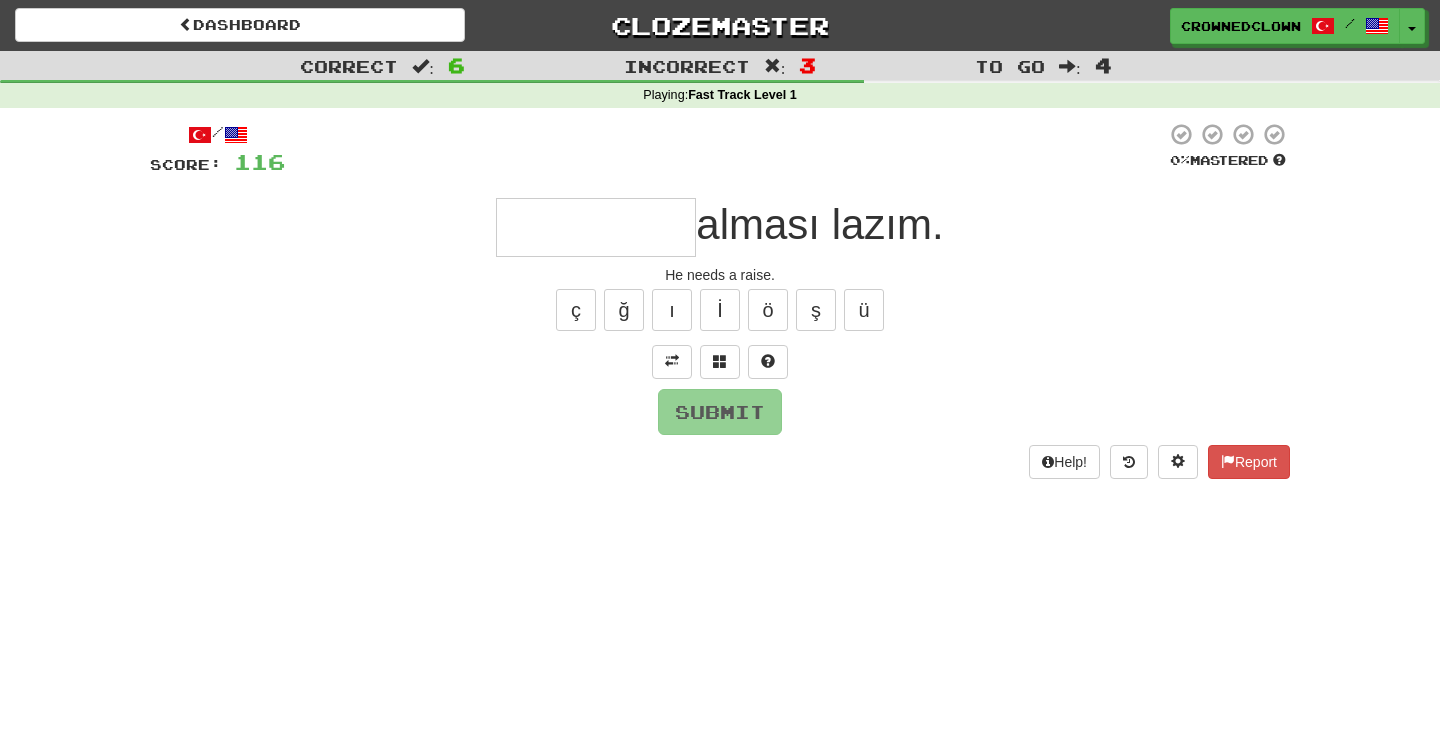 click at bounding box center (596, 227) 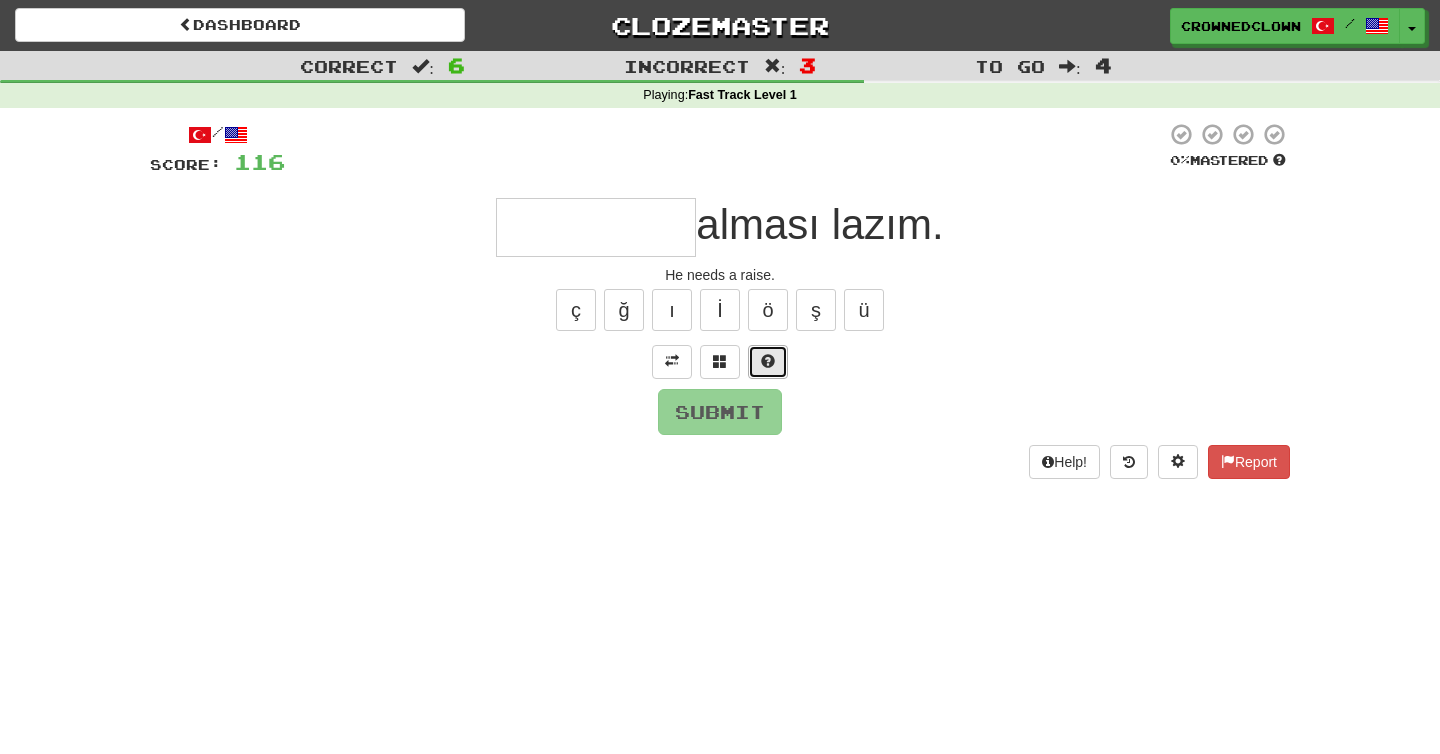 click at bounding box center [768, 361] 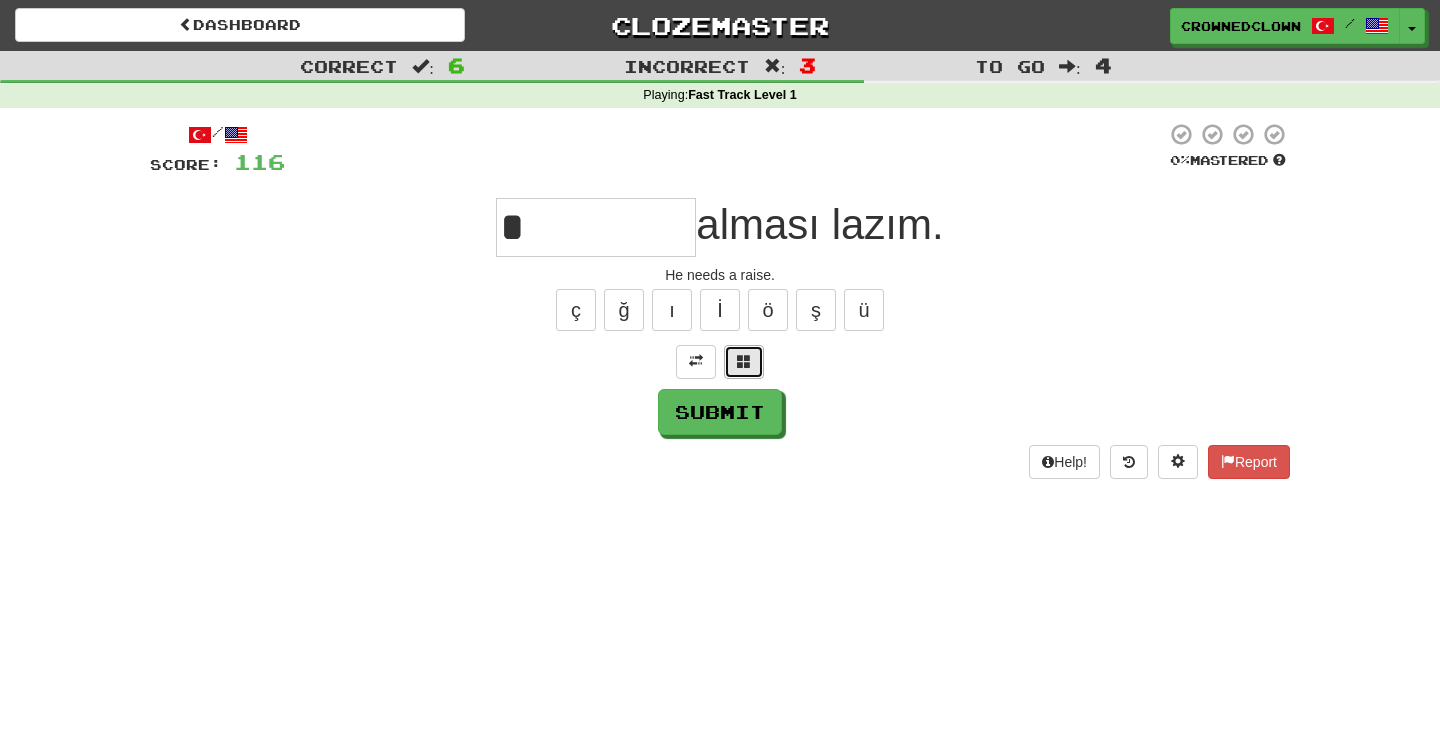 click at bounding box center (744, 361) 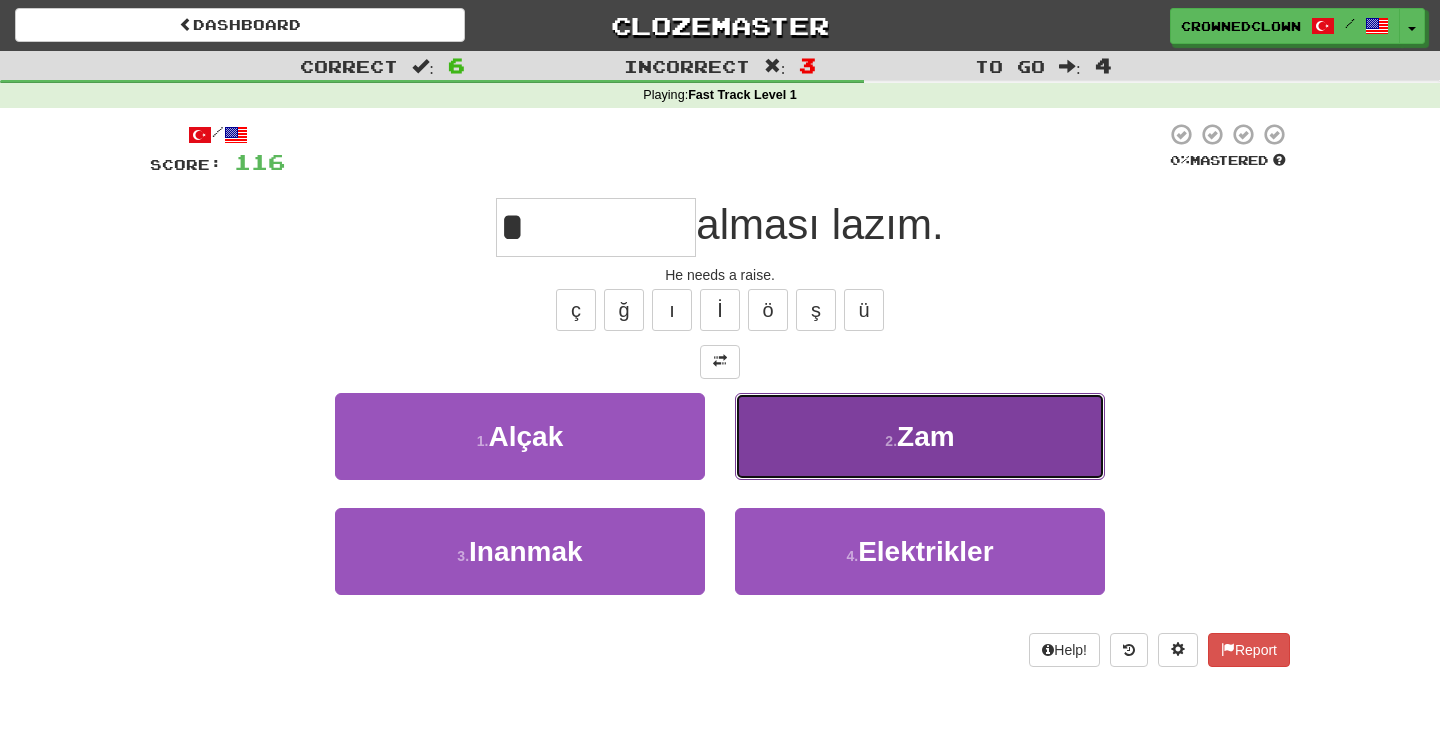 click on "2 .  Zam" at bounding box center [920, 436] 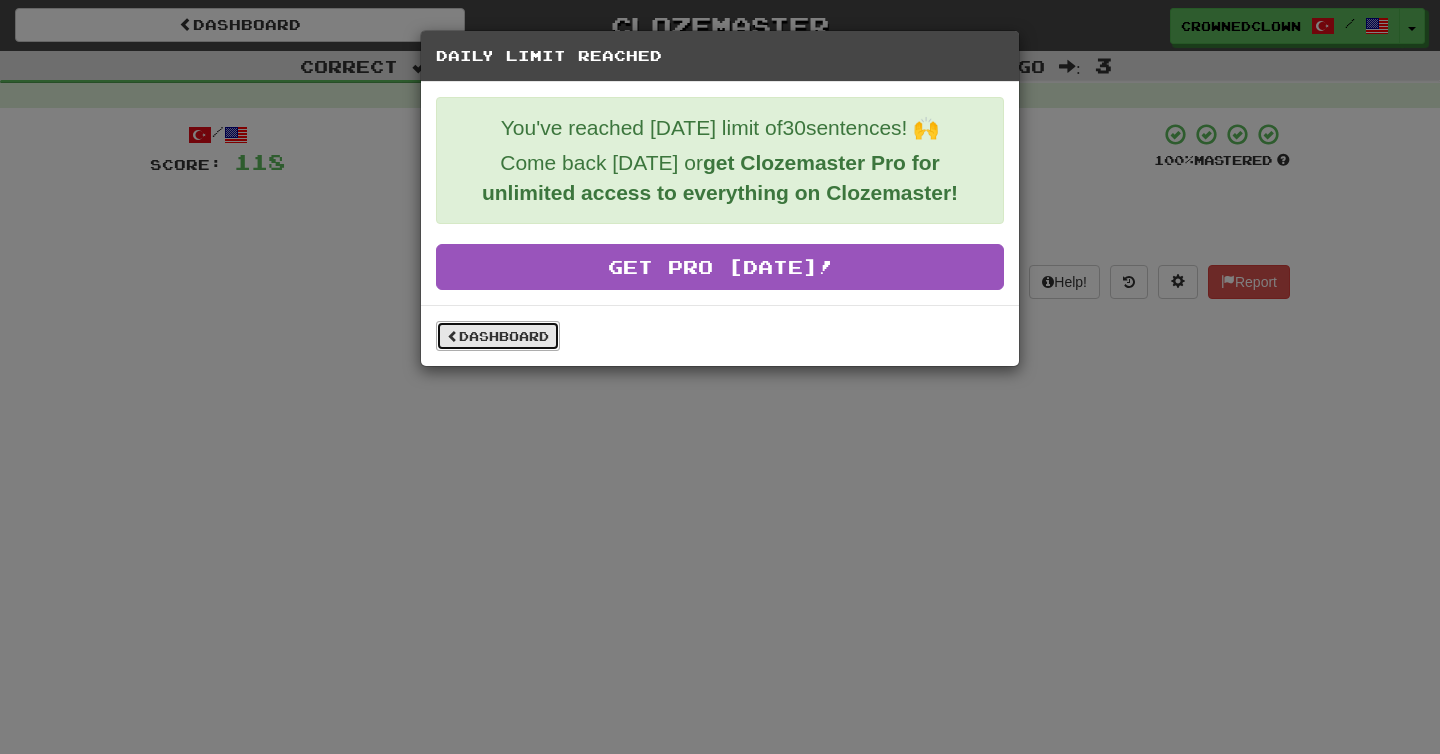 click on "Dashboard" at bounding box center [498, 336] 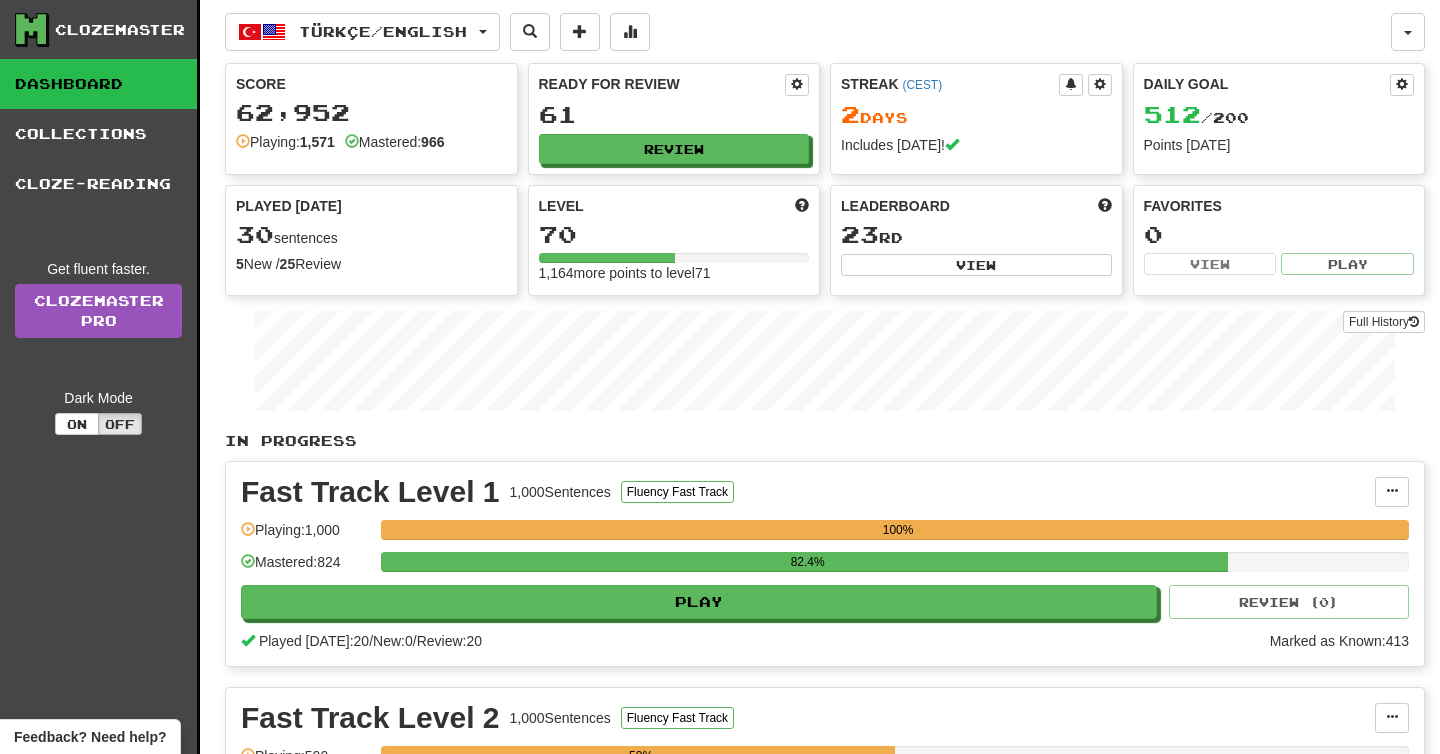 scroll, scrollTop: 0, scrollLeft: 0, axis: both 